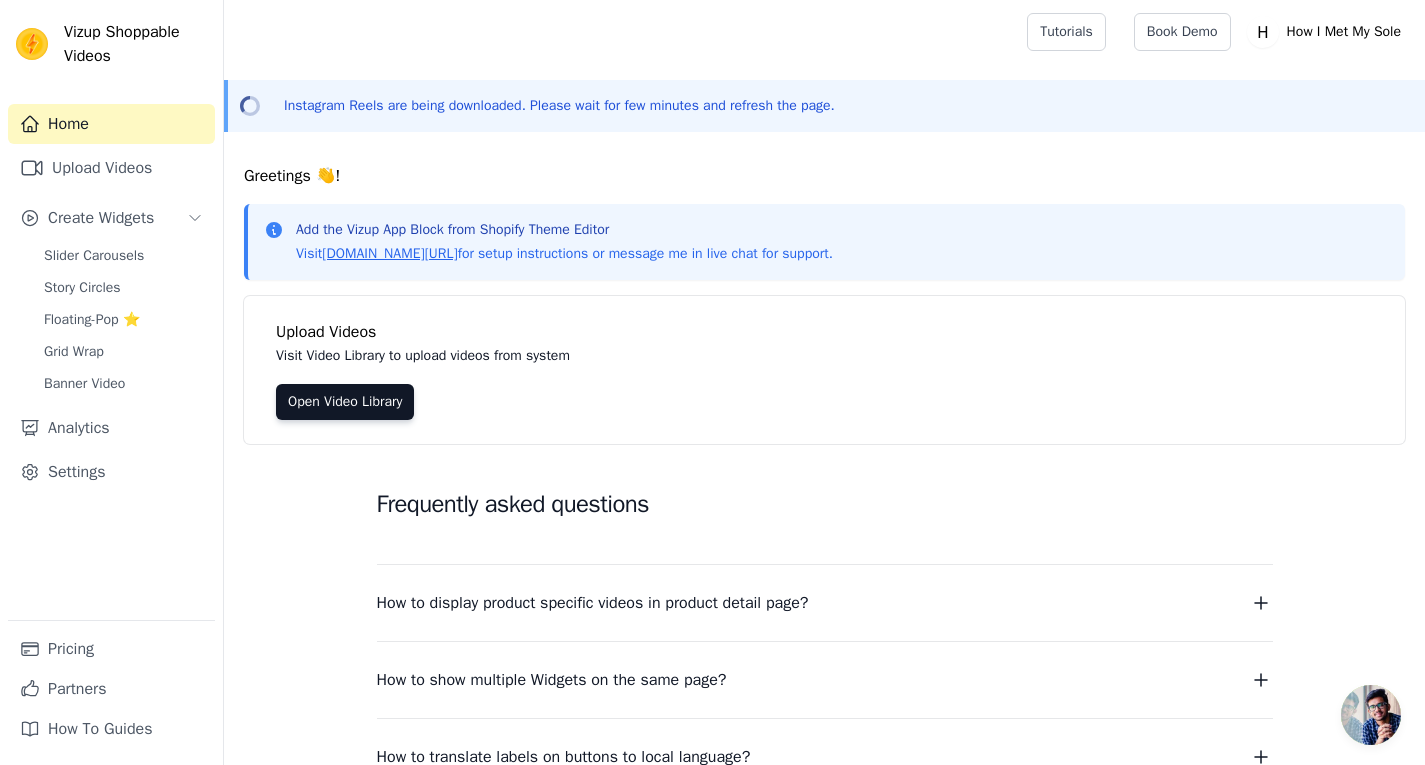 scroll, scrollTop: 0, scrollLeft: 0, axis: both 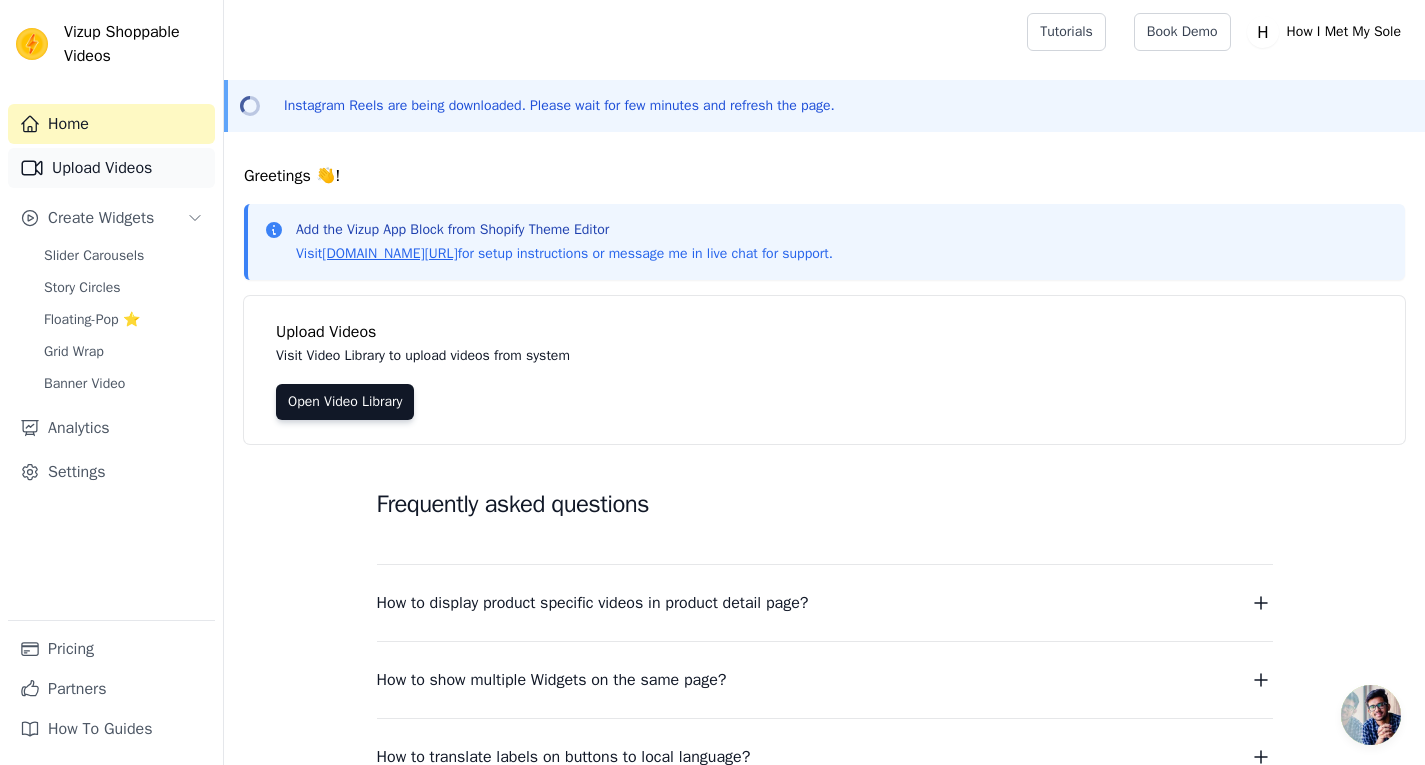 click on "Upload Videos" at bounding box center [111, 168] 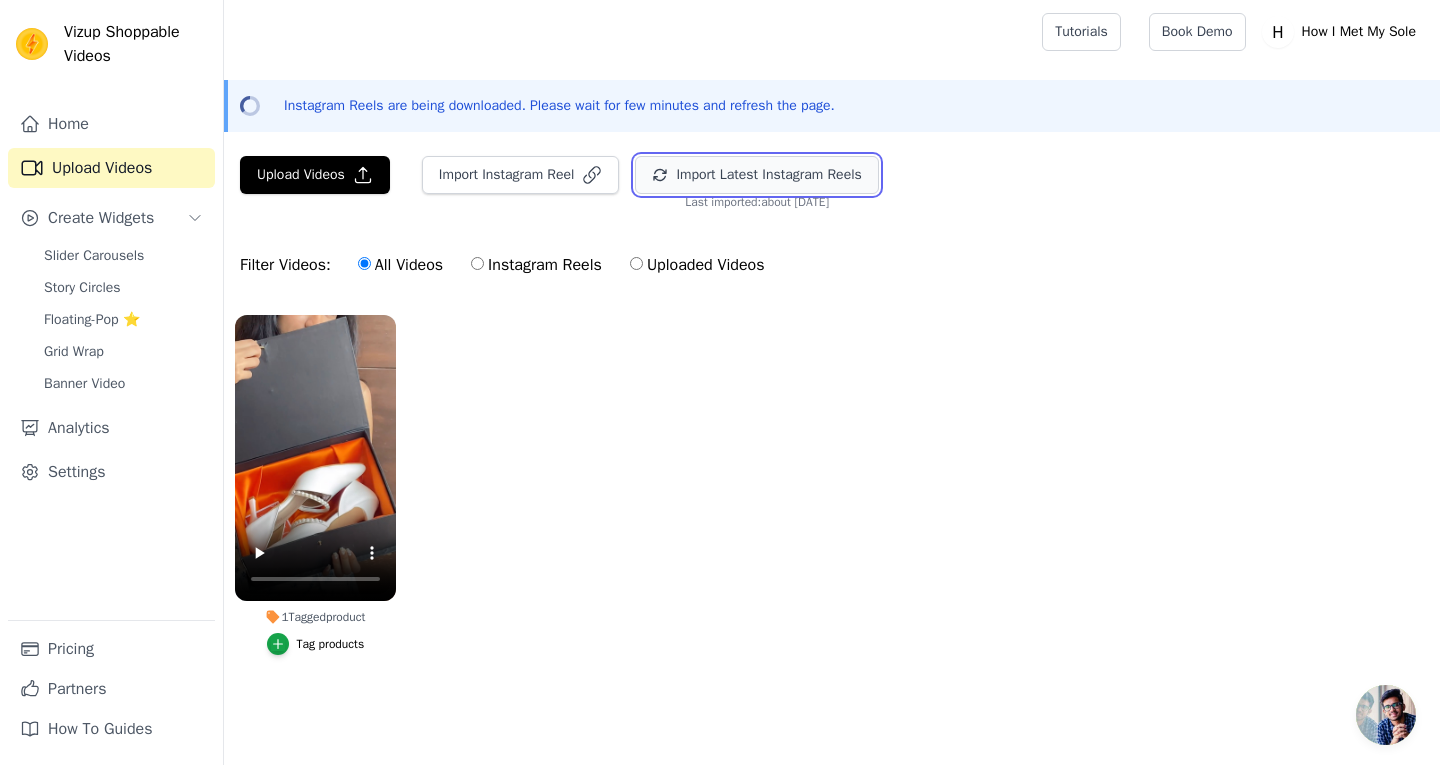 click on "Import Latest Instagram Reels" at bounding box center (756, 175) 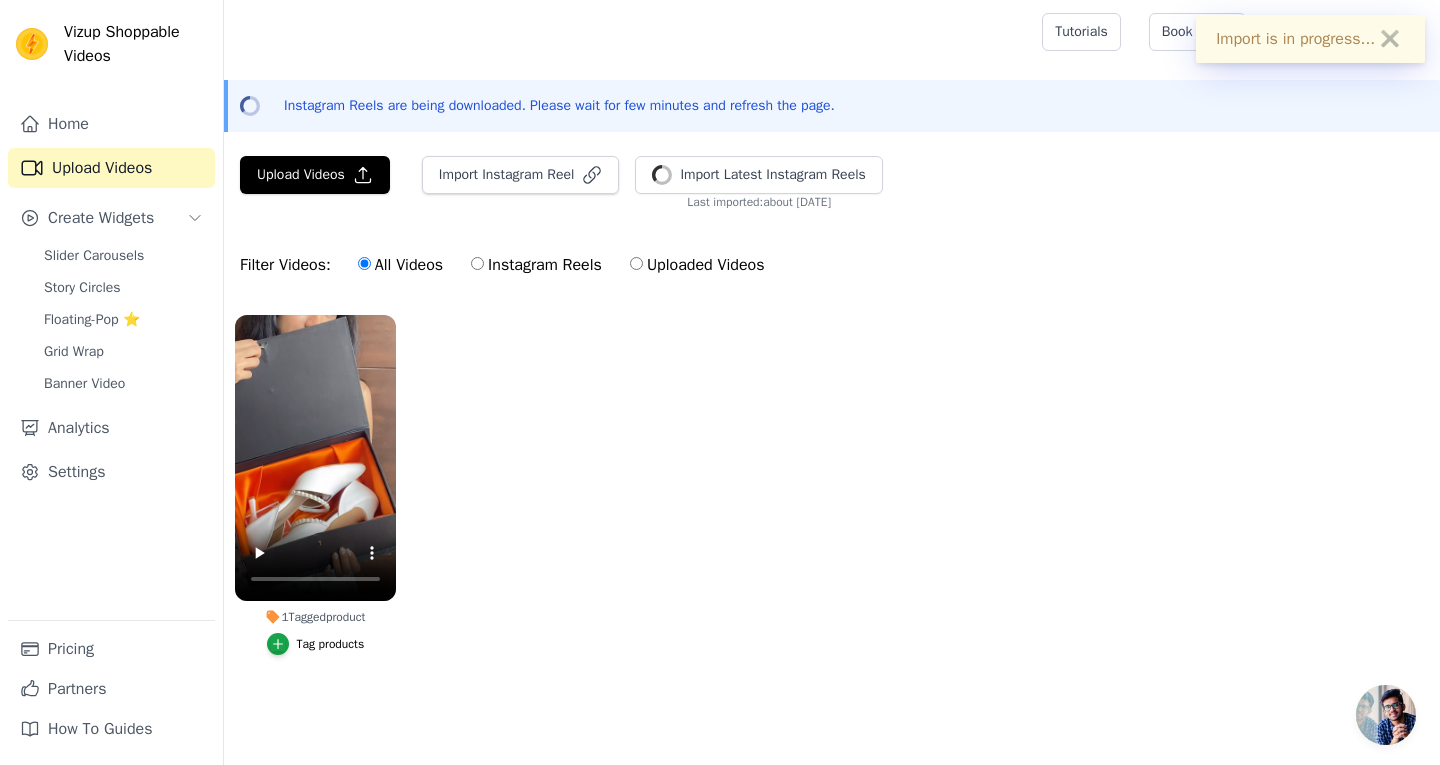 click on "Import is in progress... ✖" at bounding box center [1310, 39] 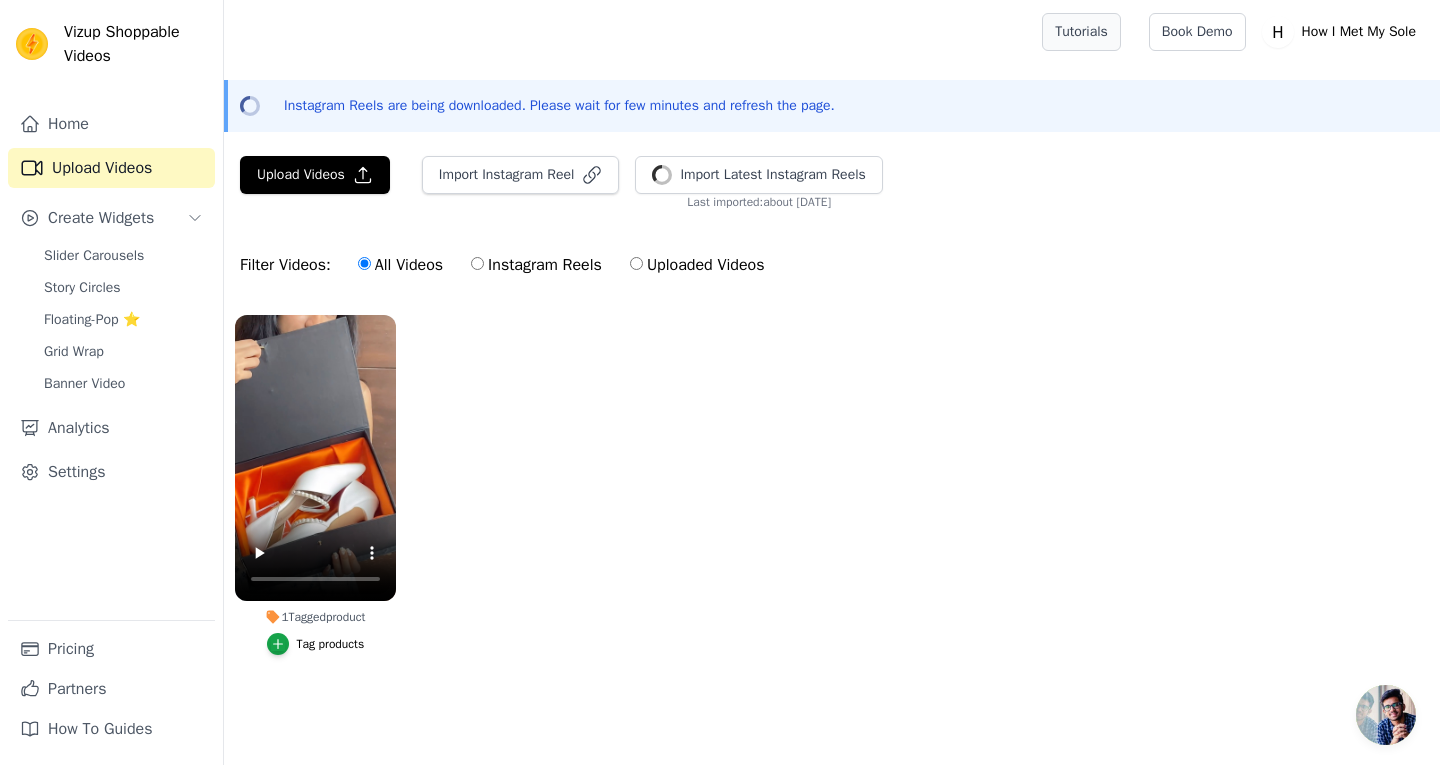 click on "Tutorials" at bounding box center (1081, 32) 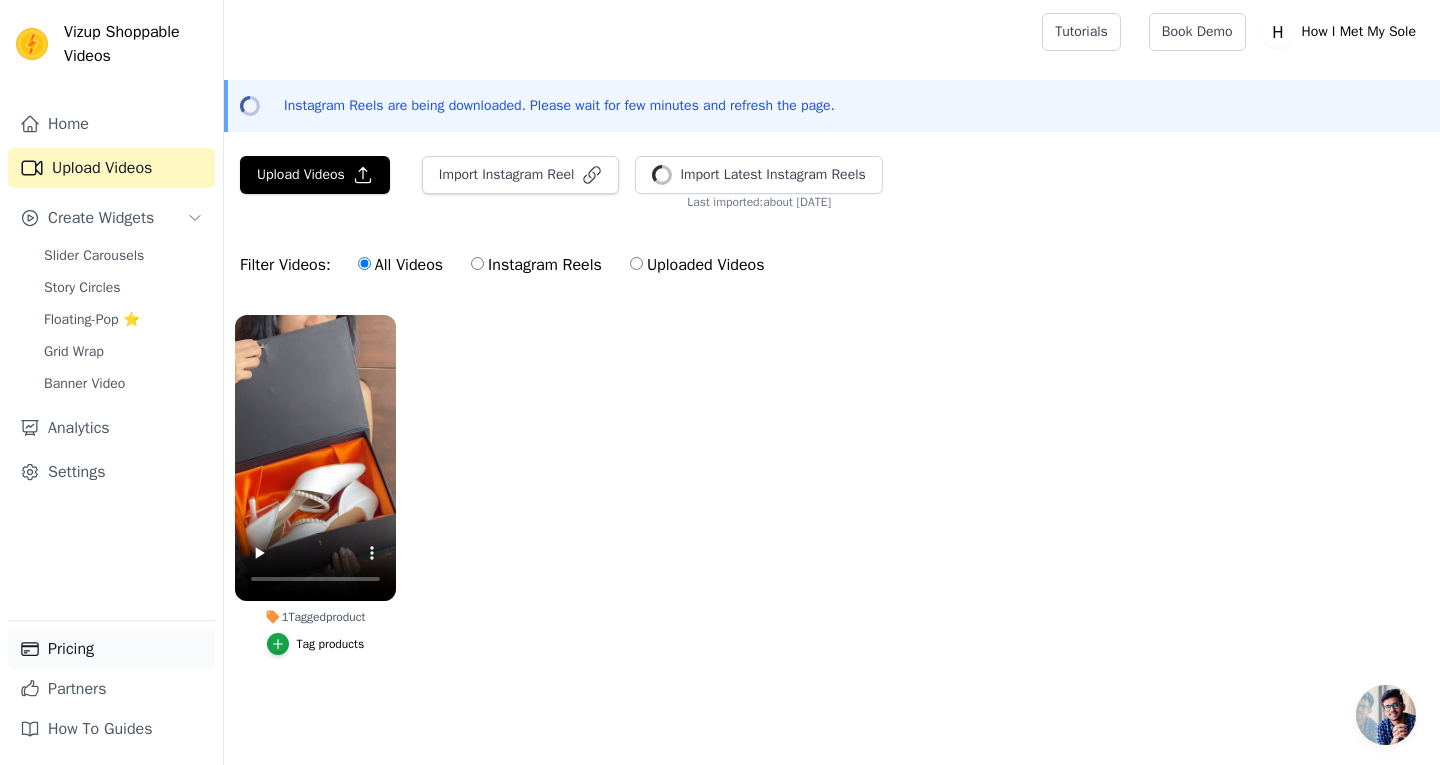 click on "Pricing" at bounding box center (111, 649) 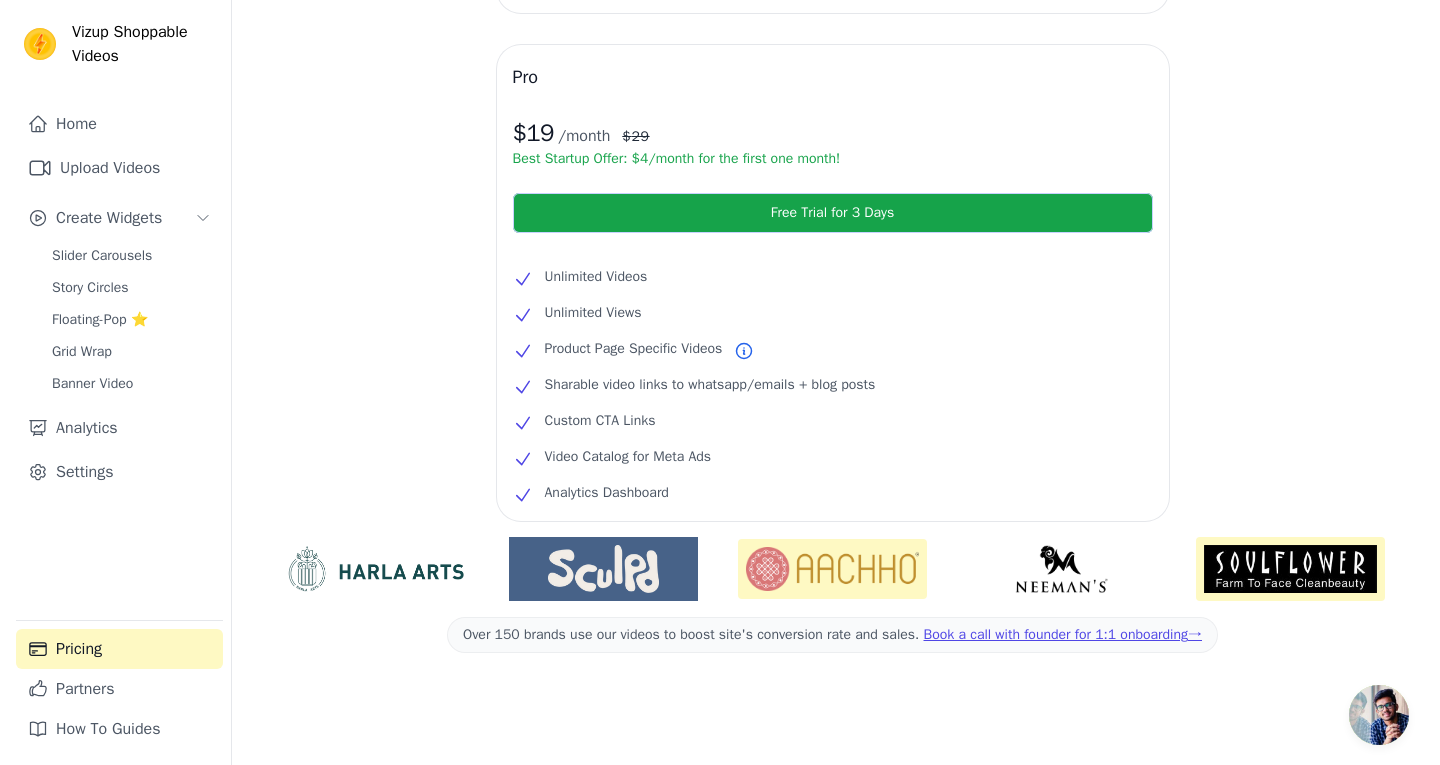 scroll, scrollTop: 0, scrollLeft: 0, axis: both 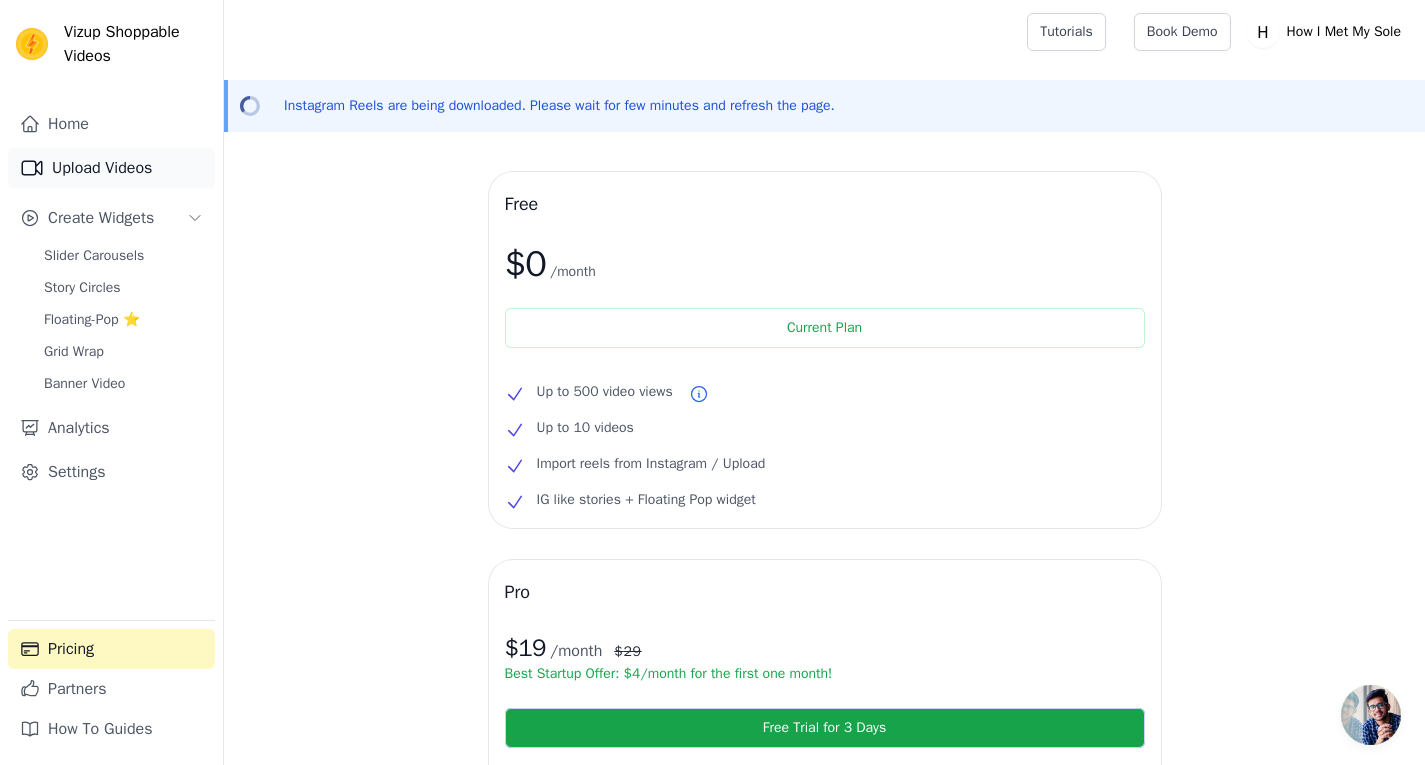 click on "Upload Videos" at bounding box center (111, 168) 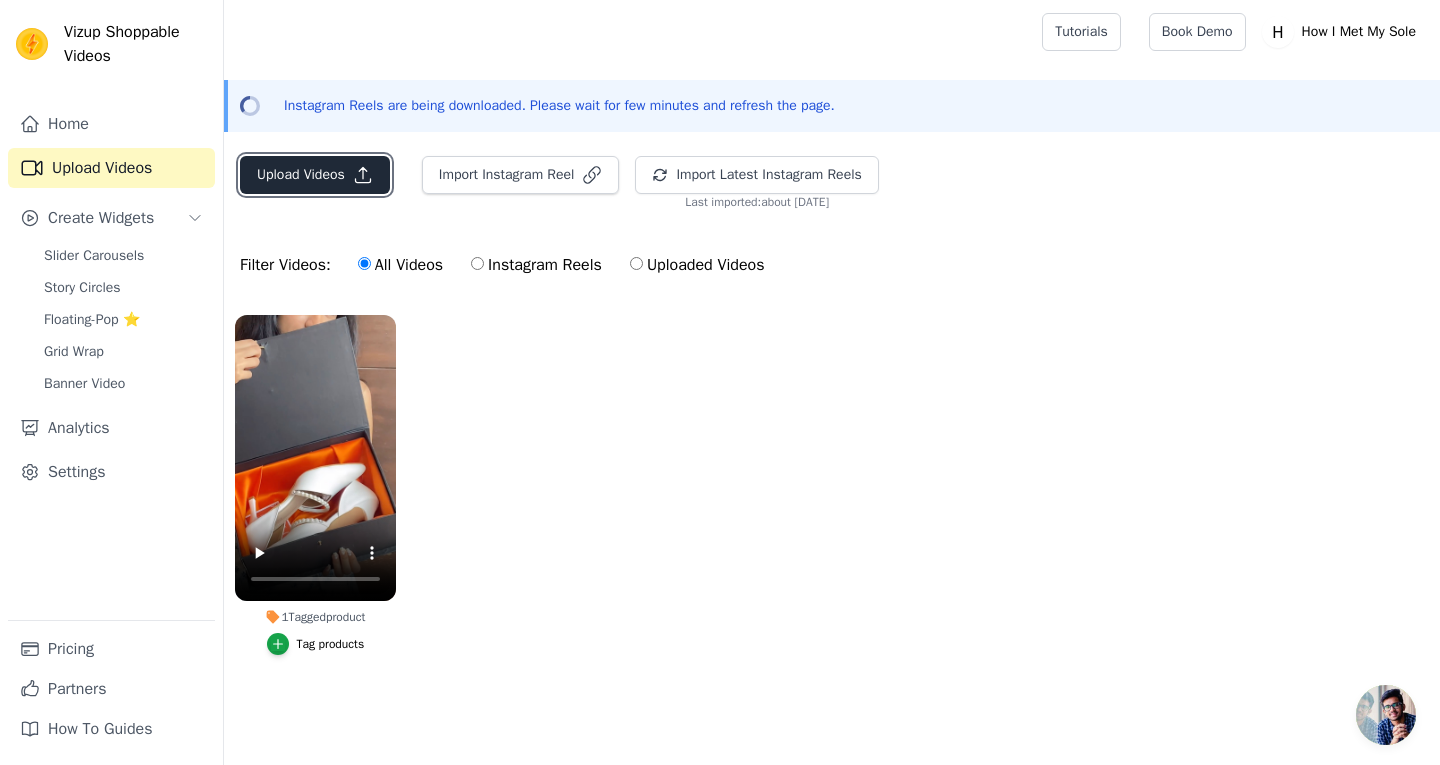 click on "Upload Videos" at bounding box center (315, 175) 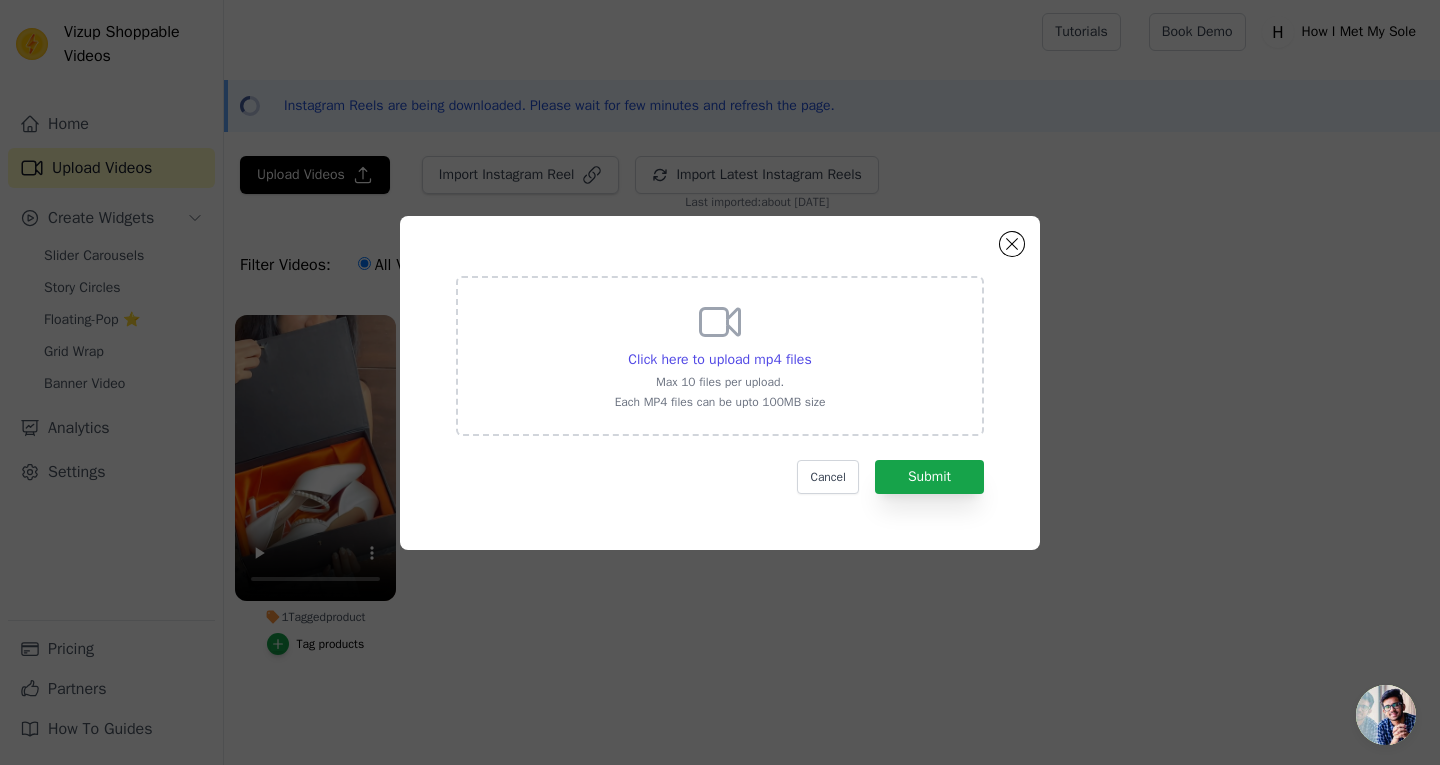 click on "Each MP4 files can be upto 100MB size" at bounding box center (720, 402) 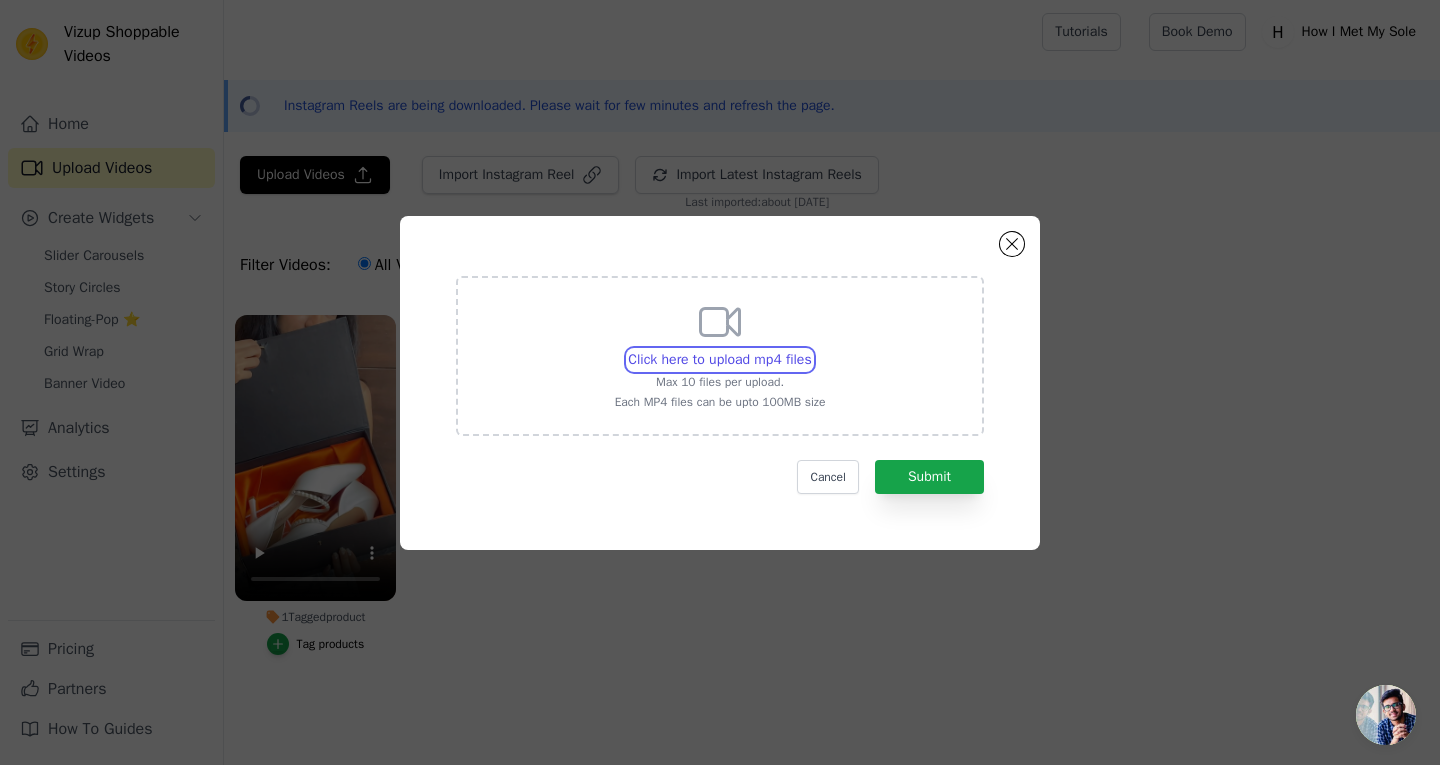 click on "Click here to upload mp4 files     Max 10 files per upload.   Each MP4 files can be upto 100MB size" at bounding box center (811, 349) 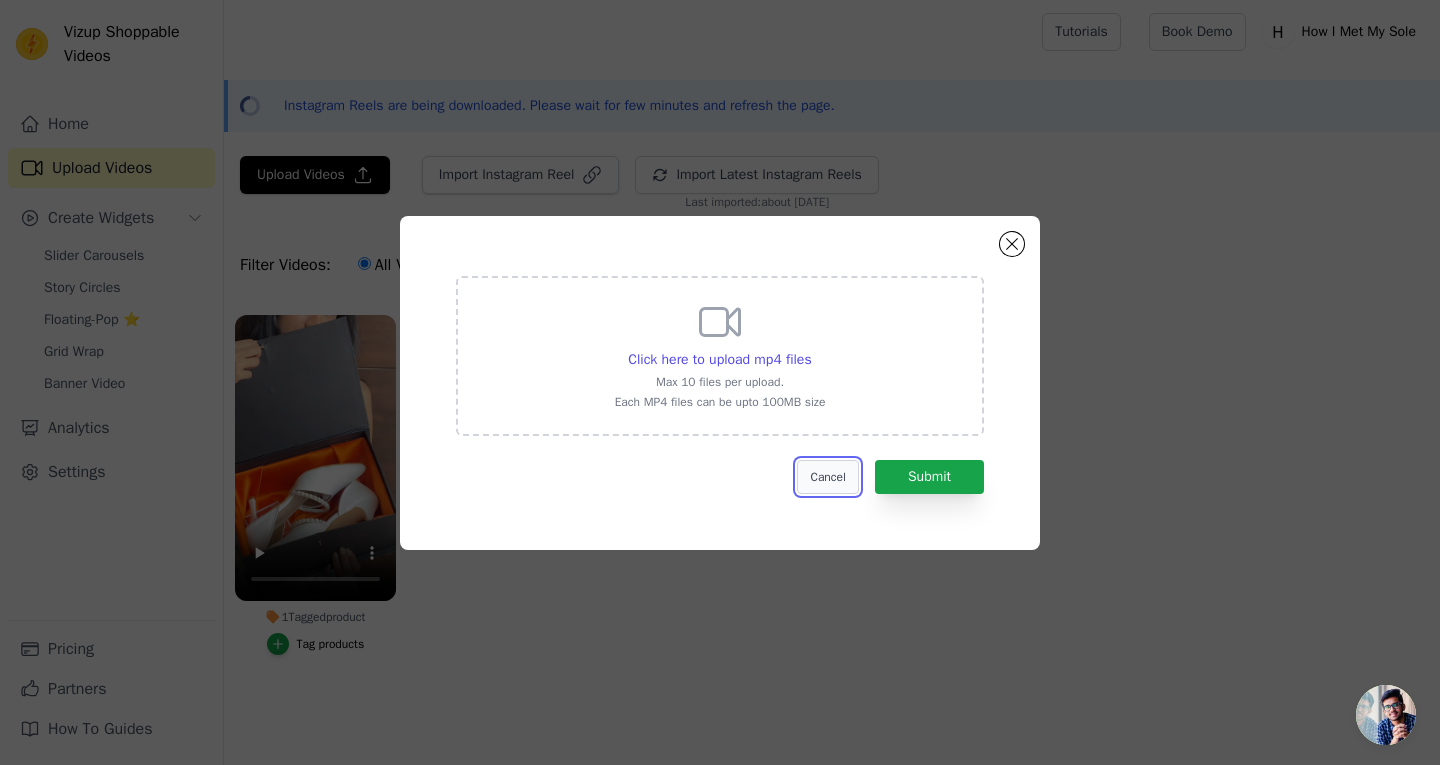 click on "Cancel" at bounding box center (827, 477) 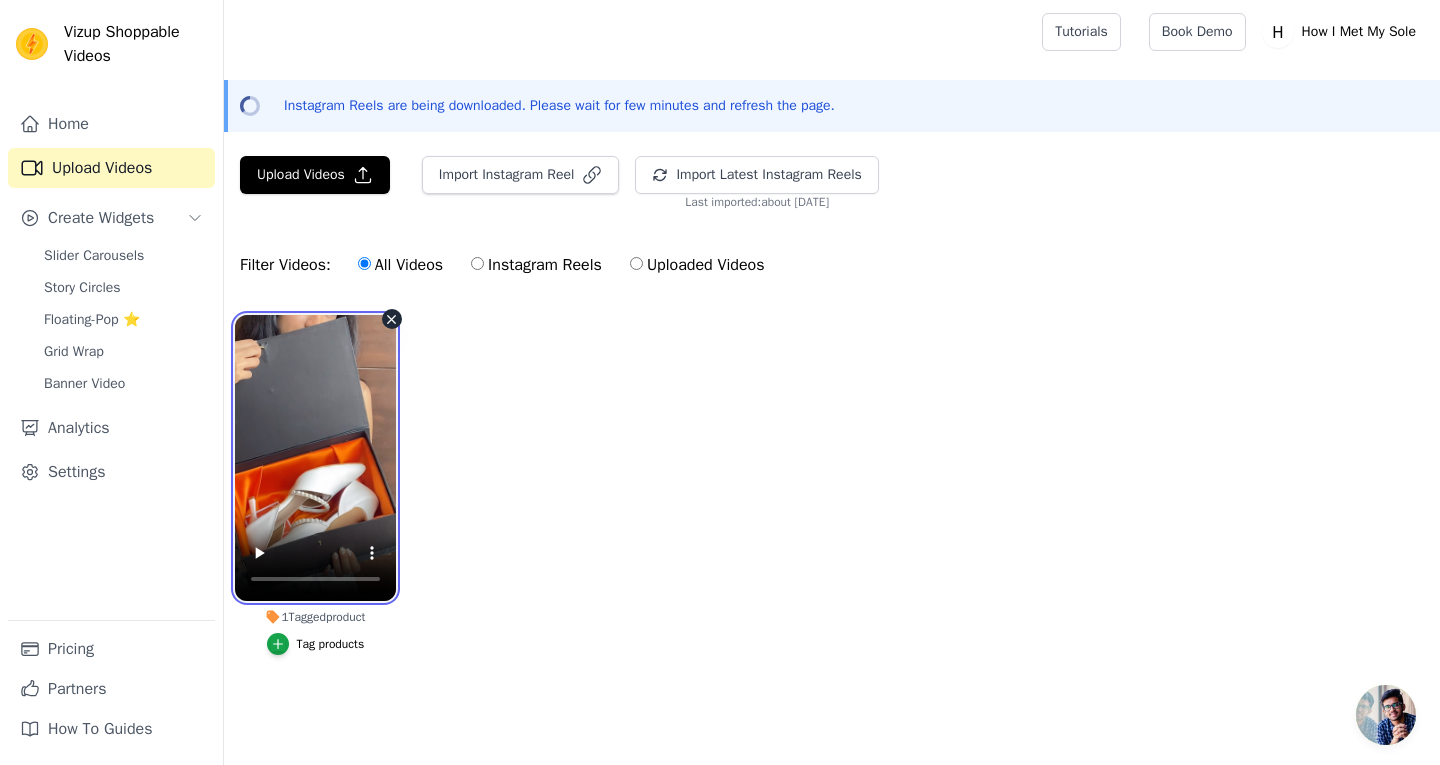 click at bounding box center (315, 458) 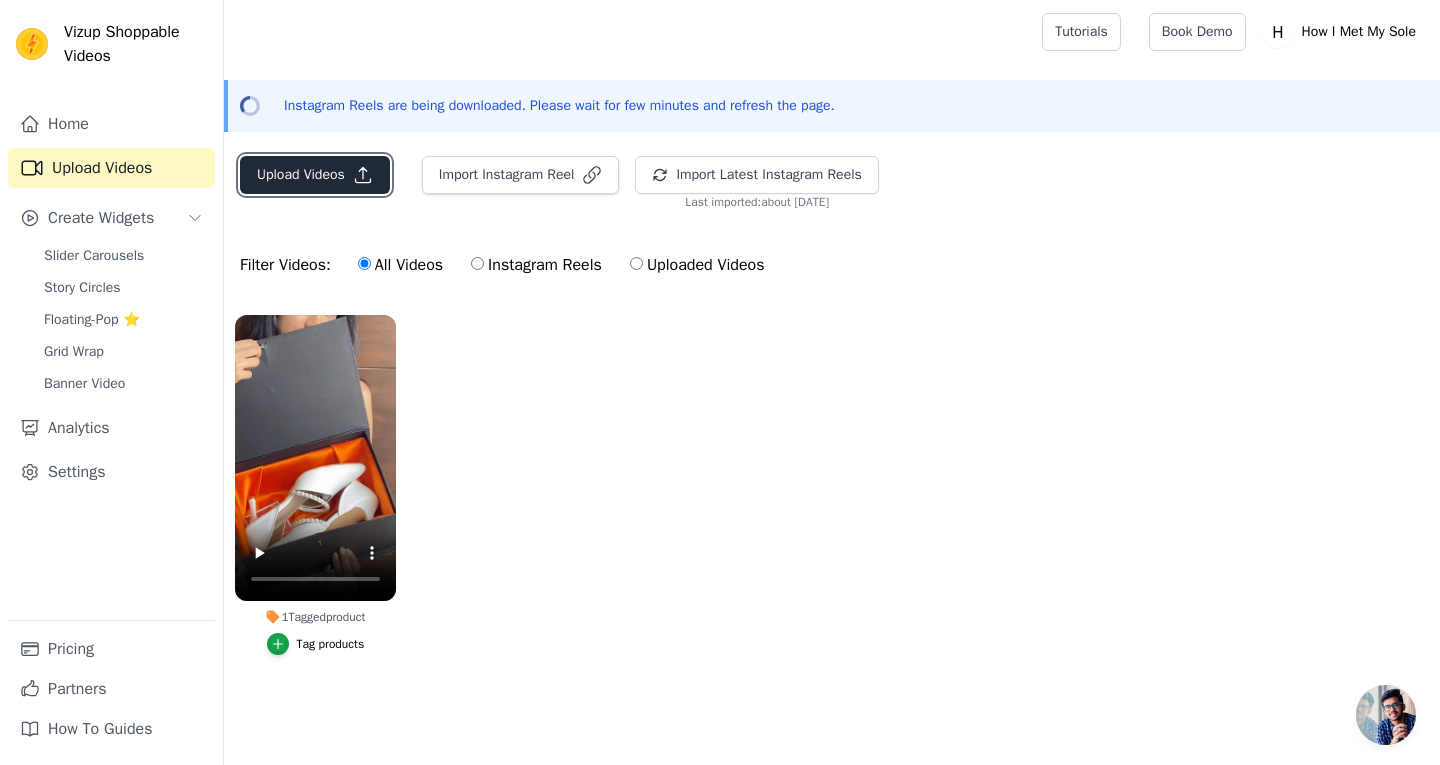 click on "Upload Videos" at bounding box center [315, 175] 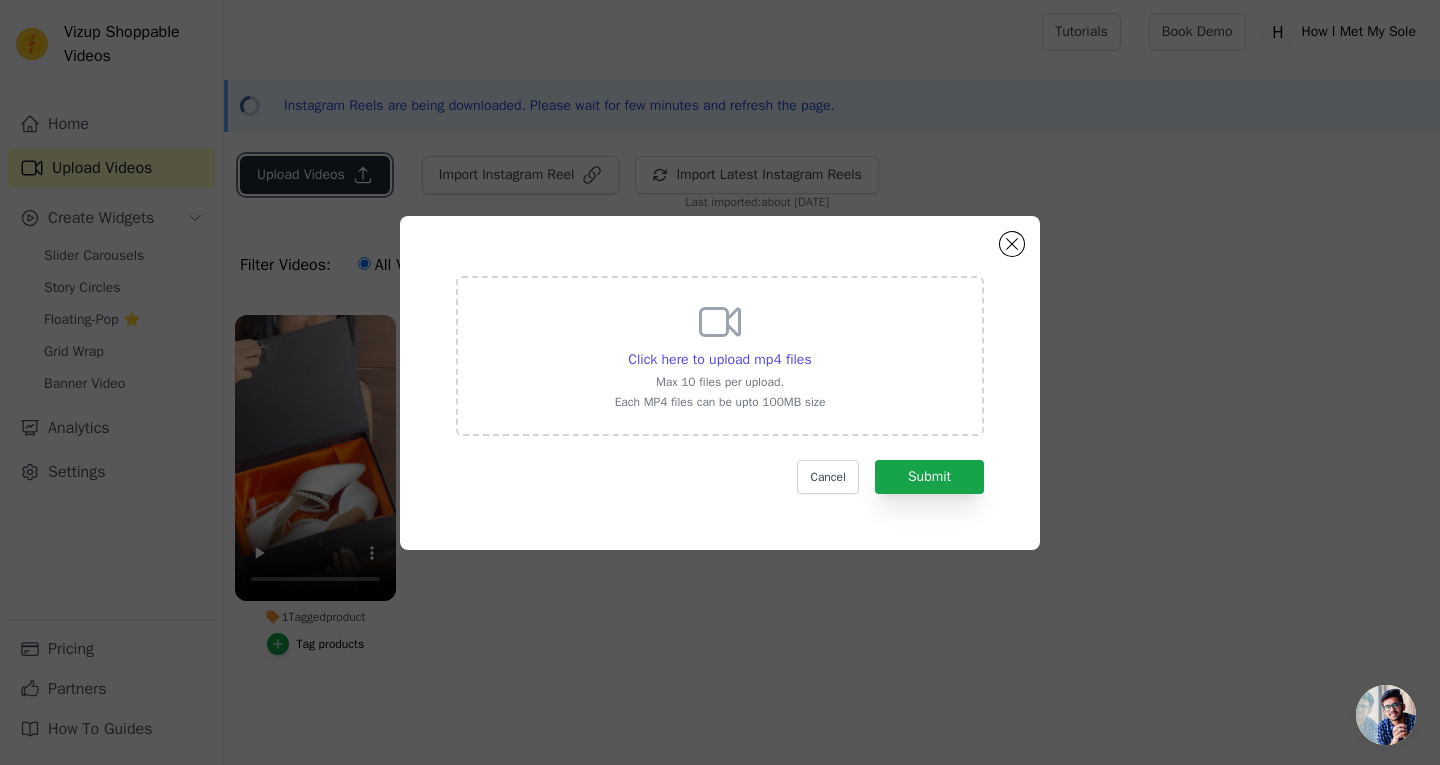 type 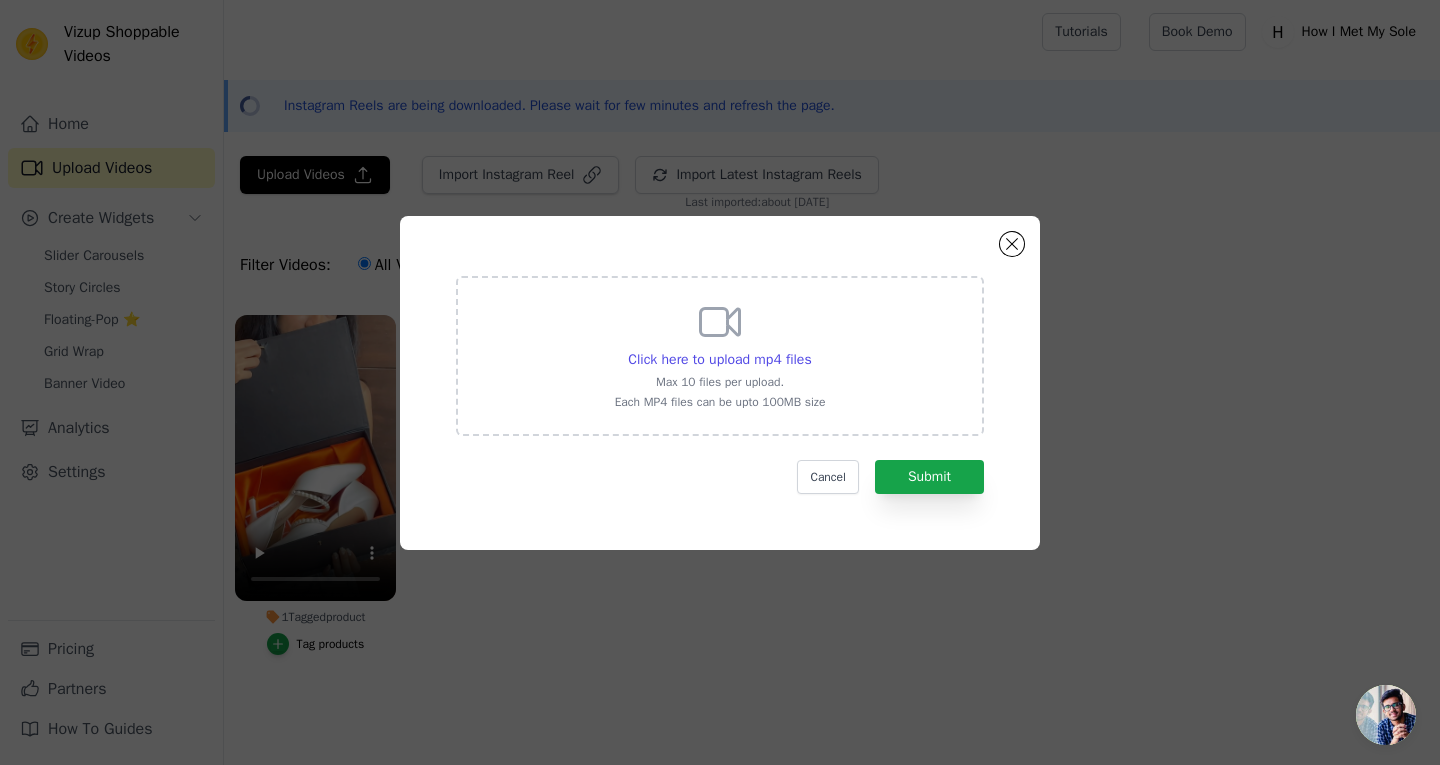 click on "Click here to upload mp4 files     Max 10 files per upload.   Each MP4 files can be upto 100MB size" at bounding box center [720, 354] 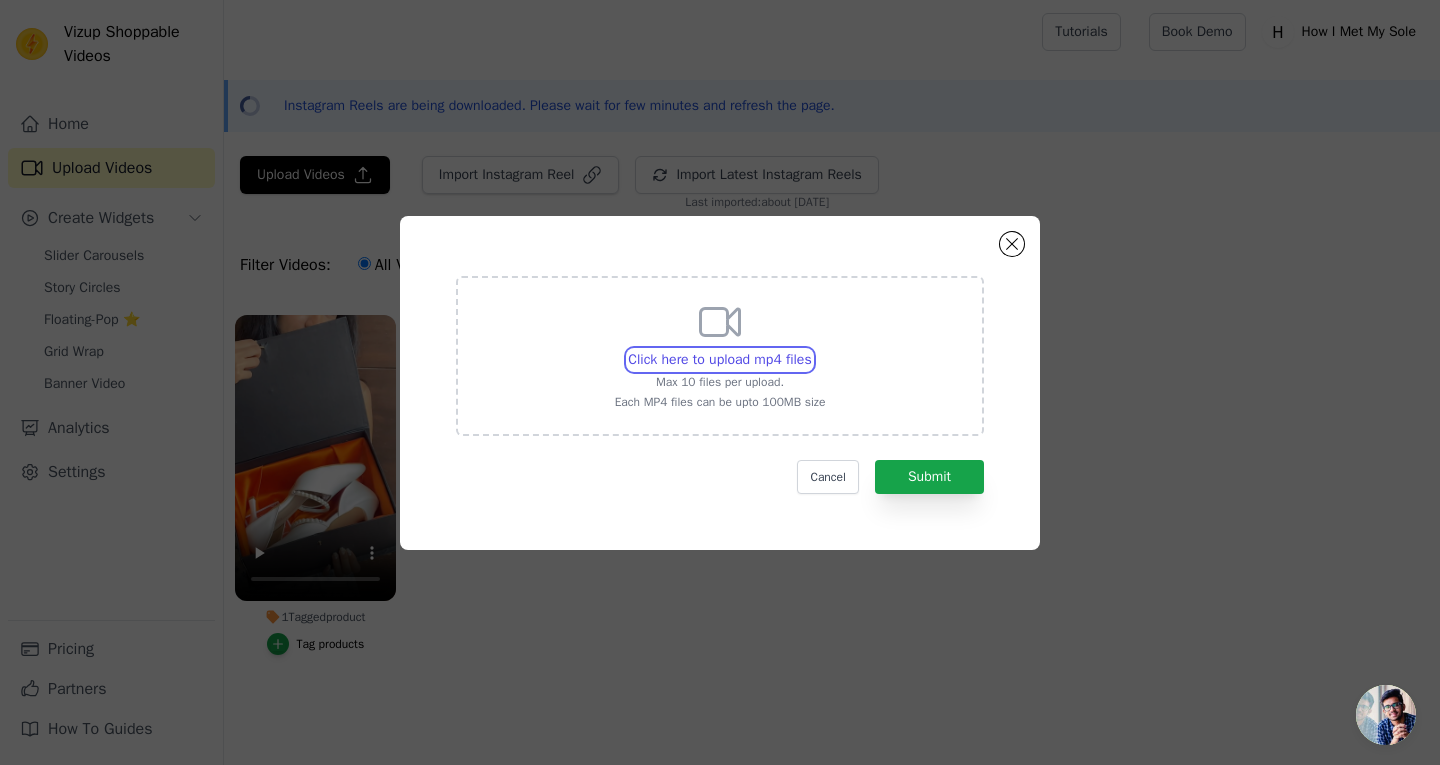 click on "Click here to upload mp4 files     Max 10 files per upload.   Each MP4 files can be upto 100MB size" at bounding box center [811, 349] 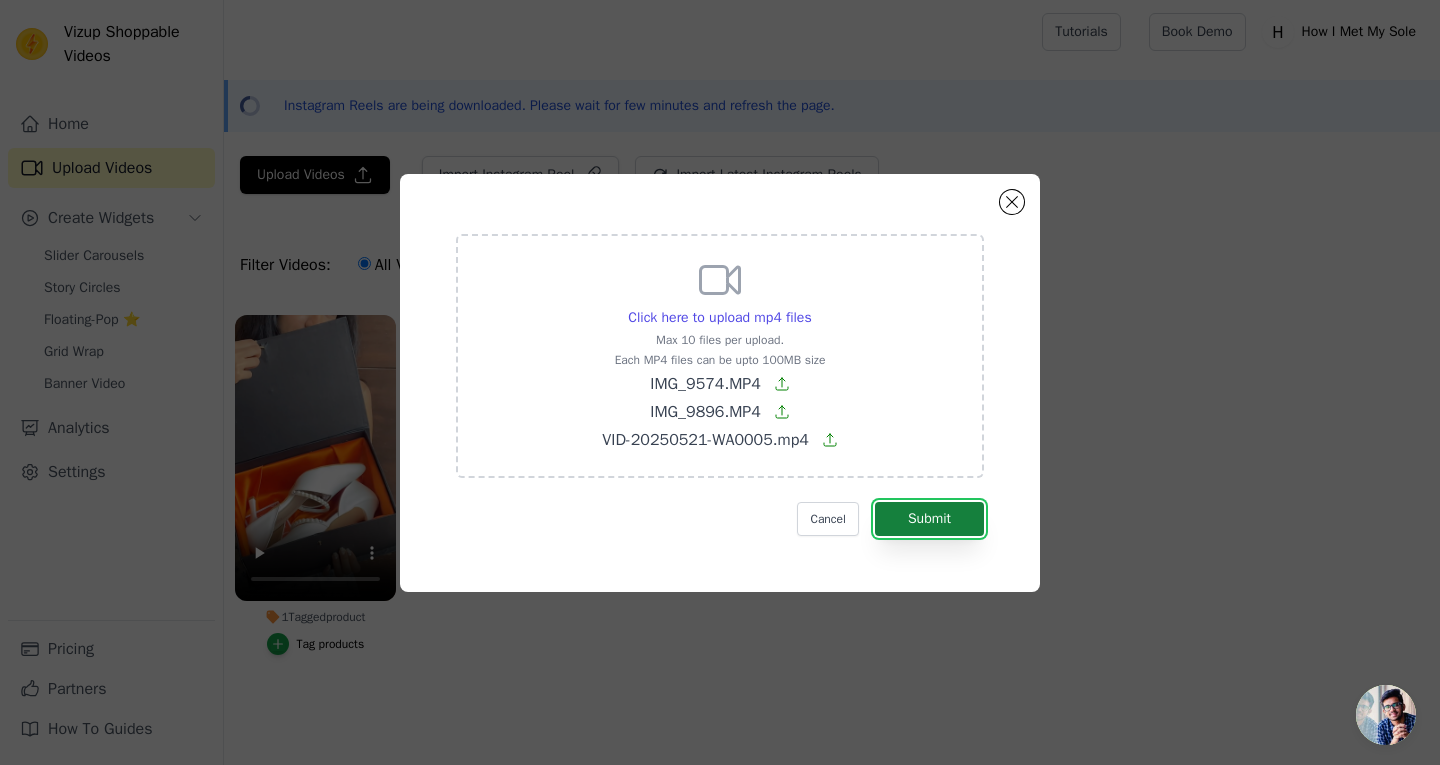 click on "Submit" at bounding box center (929, 519) 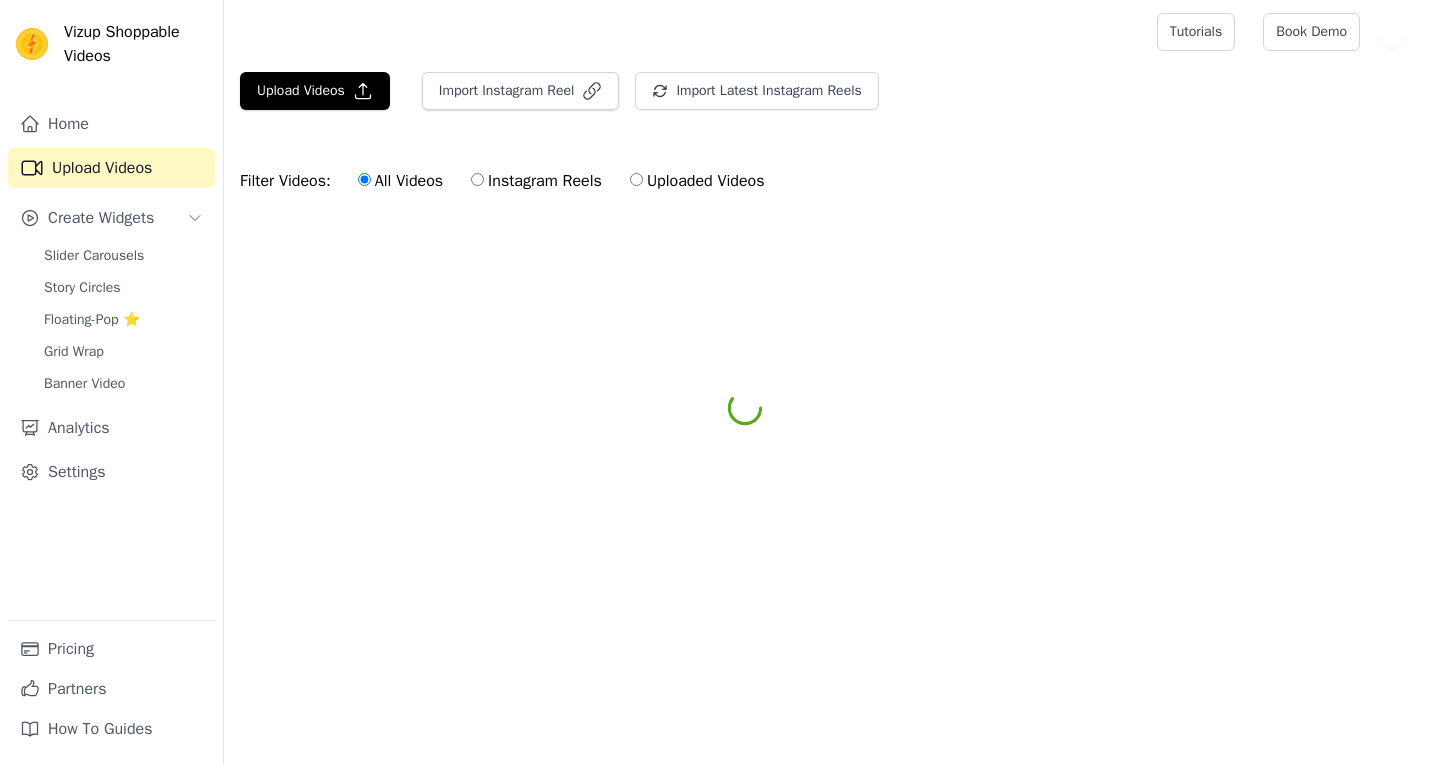 scroll, scrollTop: 0, scrollLeft: 0, axis: both 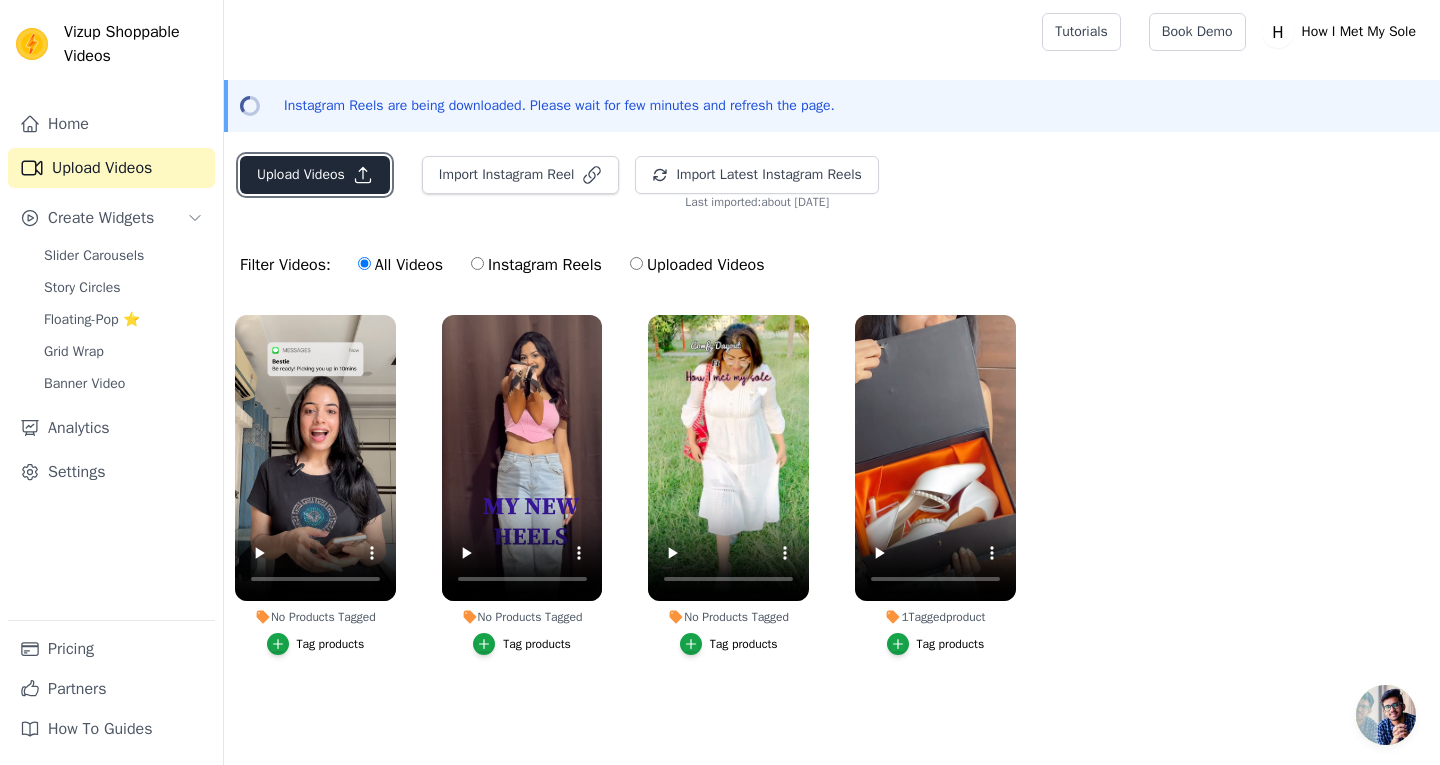 click on "Upload Videos" at bounding box center [315, 175] 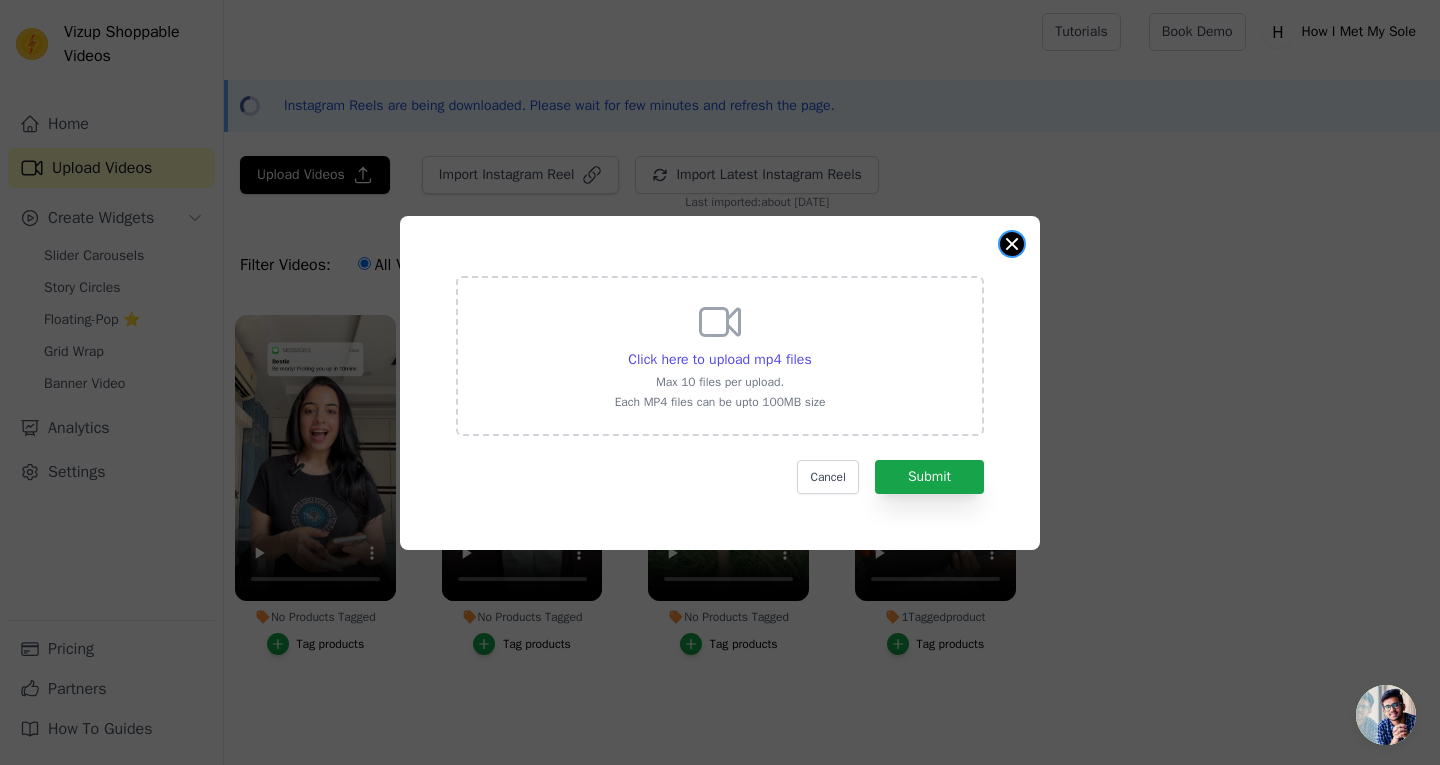 click at bounding box center [1012, 244] 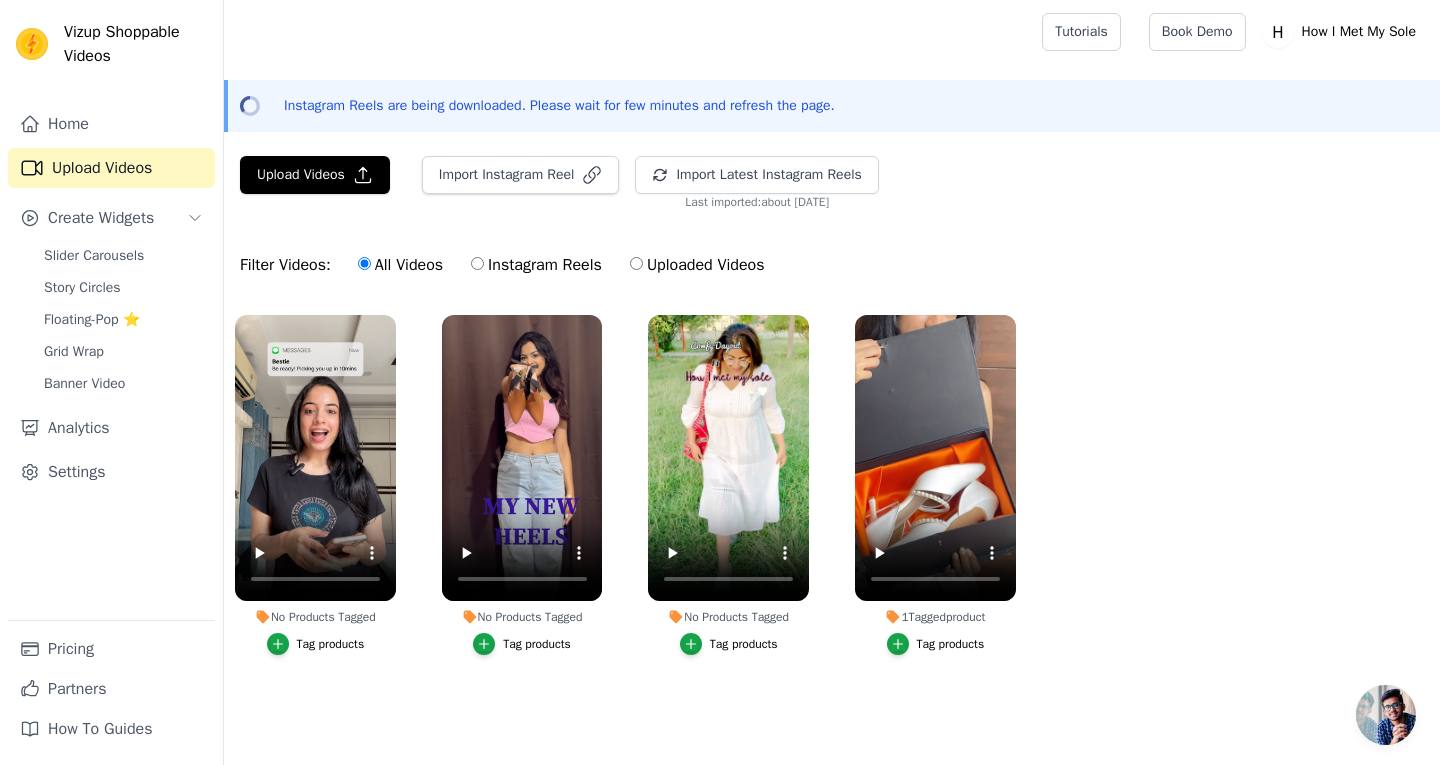 click on "No Products Tagged       Tag products
No Products Tagged       Tag products
No Products Tagged       Tag products           1  Tagged  product       Tag products" at bounding box center (832, 505) 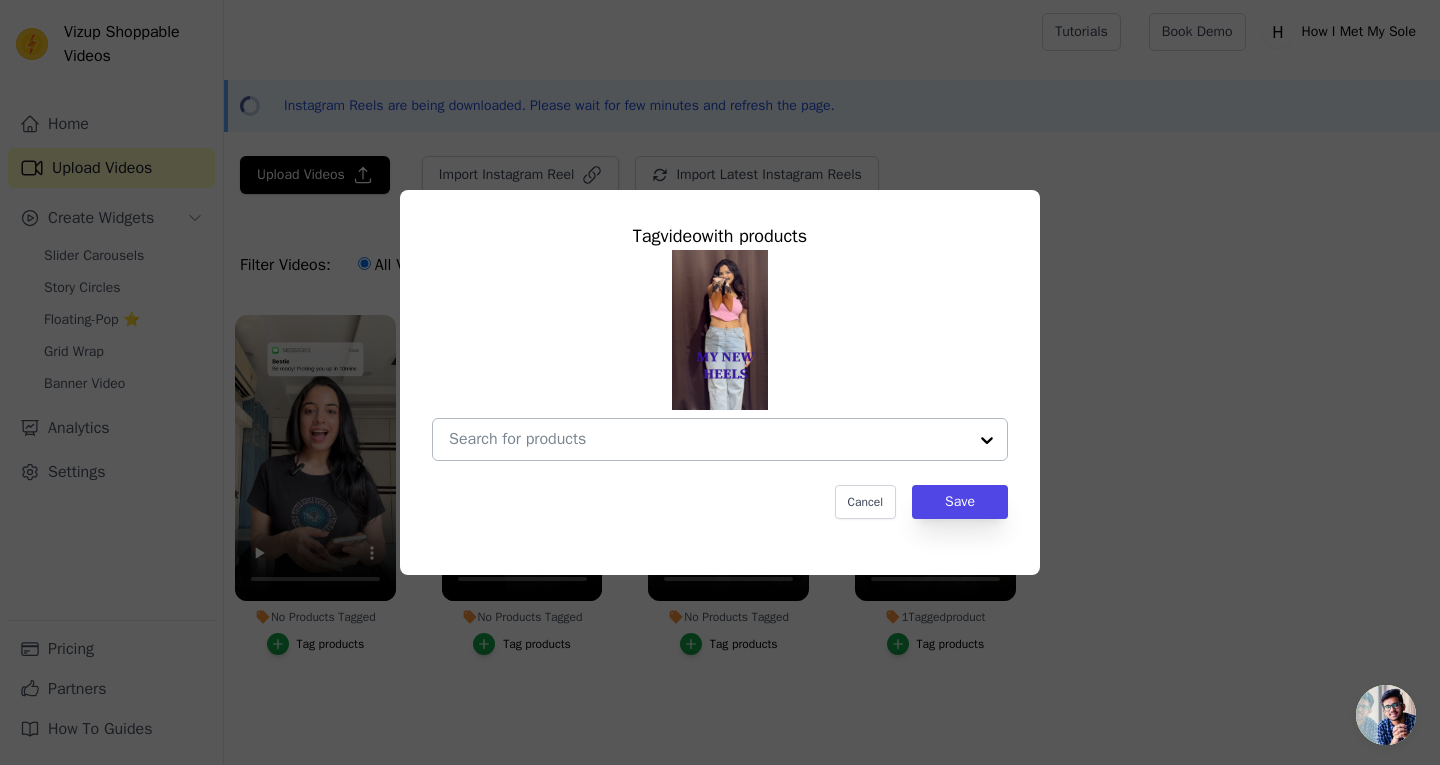 click at bounding box center [708, 439] 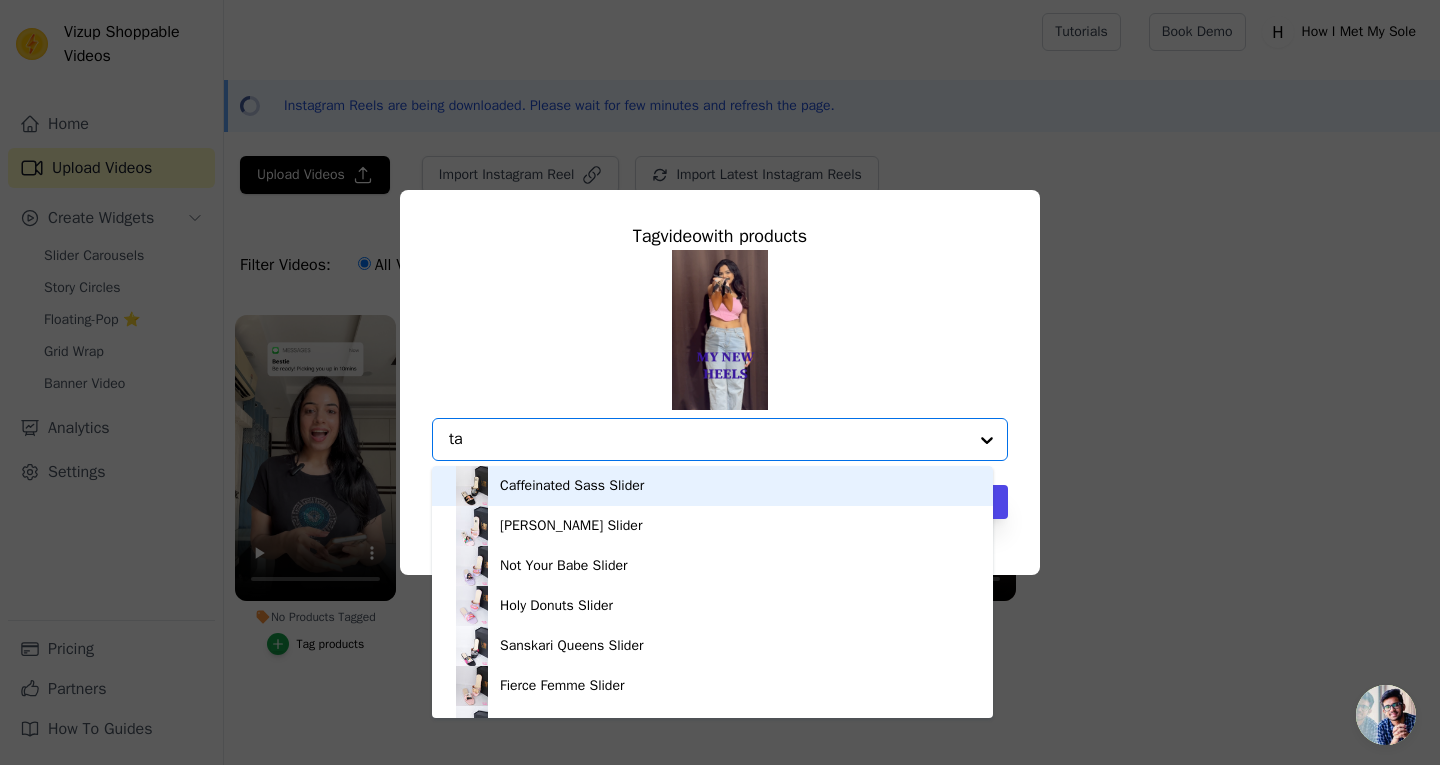 type on "tan" 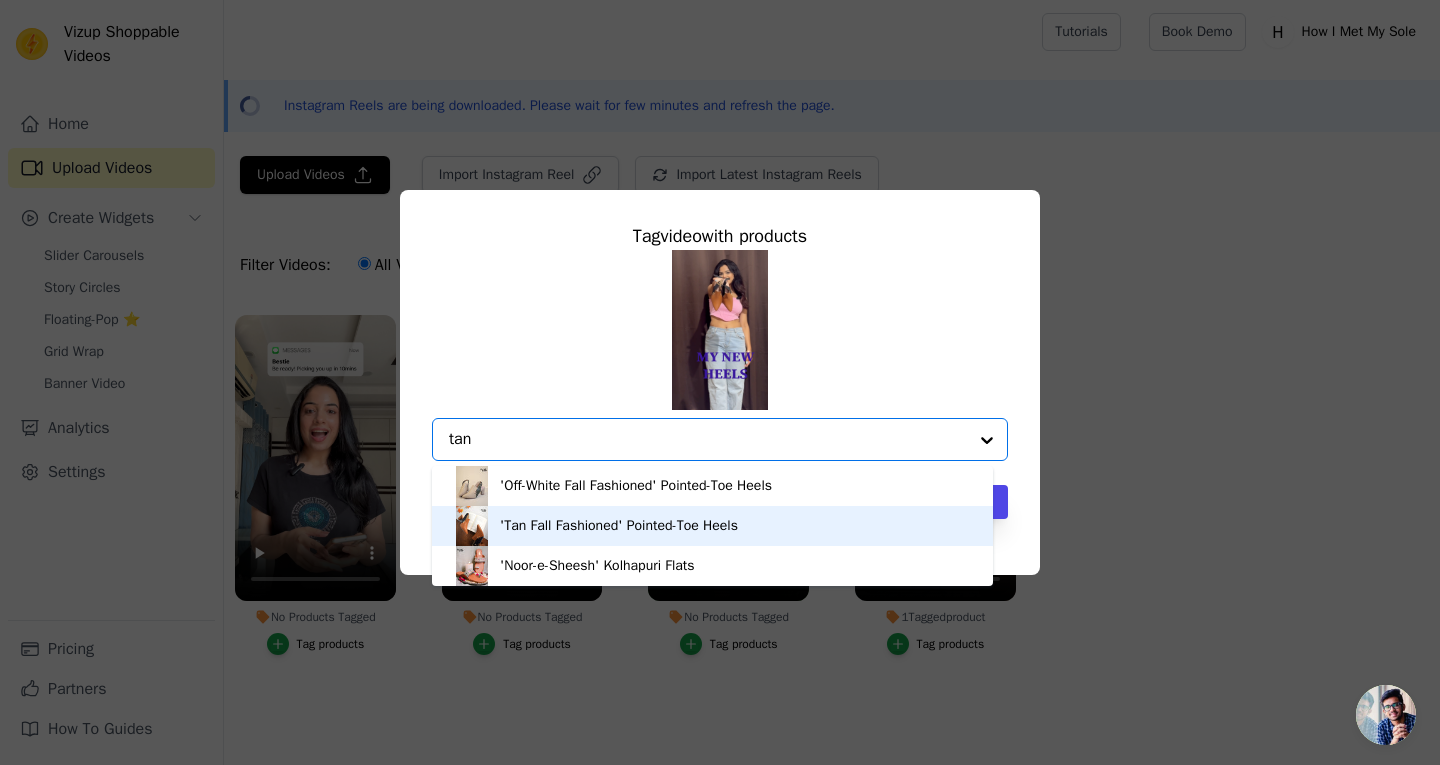 click on "'Tan Fall Fashioned' Pointed-Toe Heels" at bounding box center [619, 526] 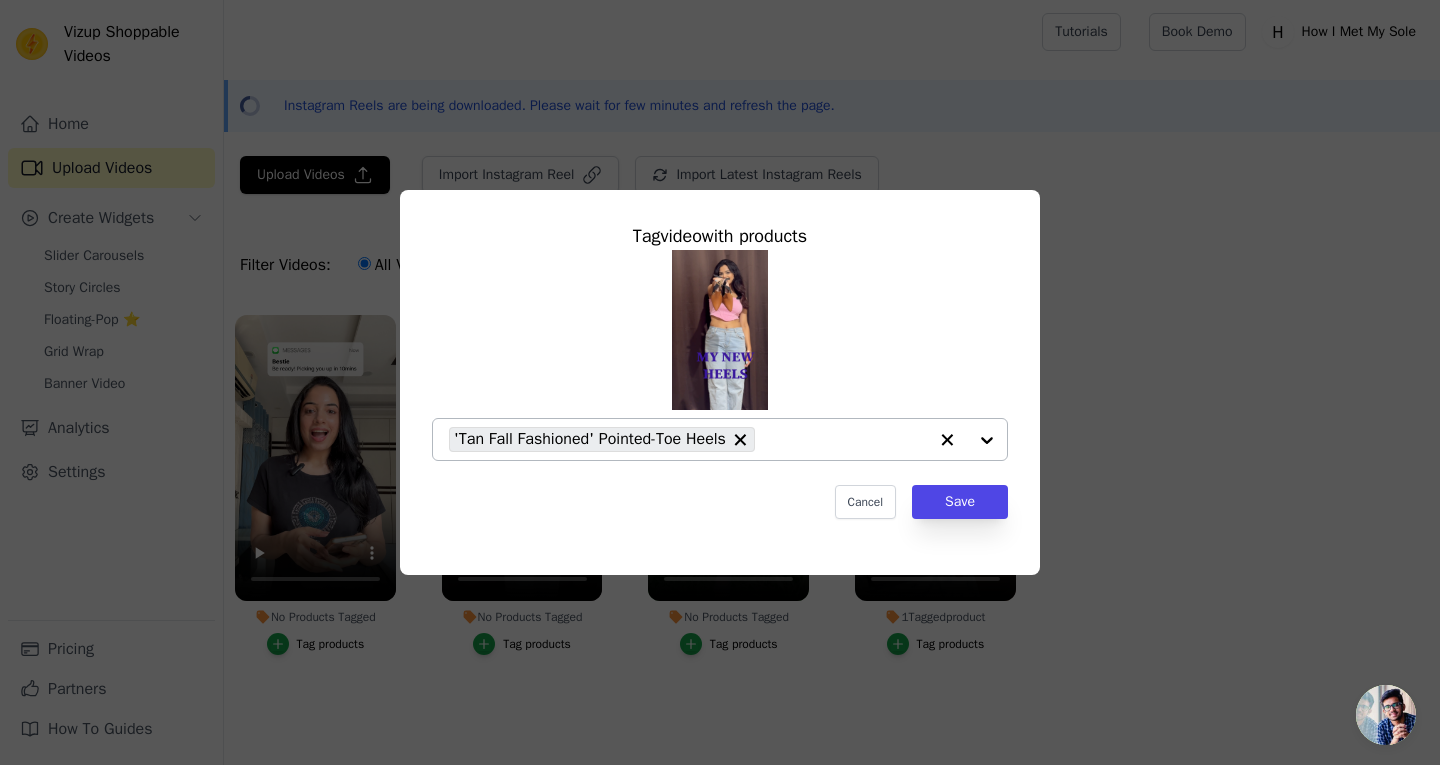 click on "No Products Tagged     Tag  video  with products           'Tan Fall Fashioned' Pointed-Toe Heels                   Cancel   Save     Tag products" 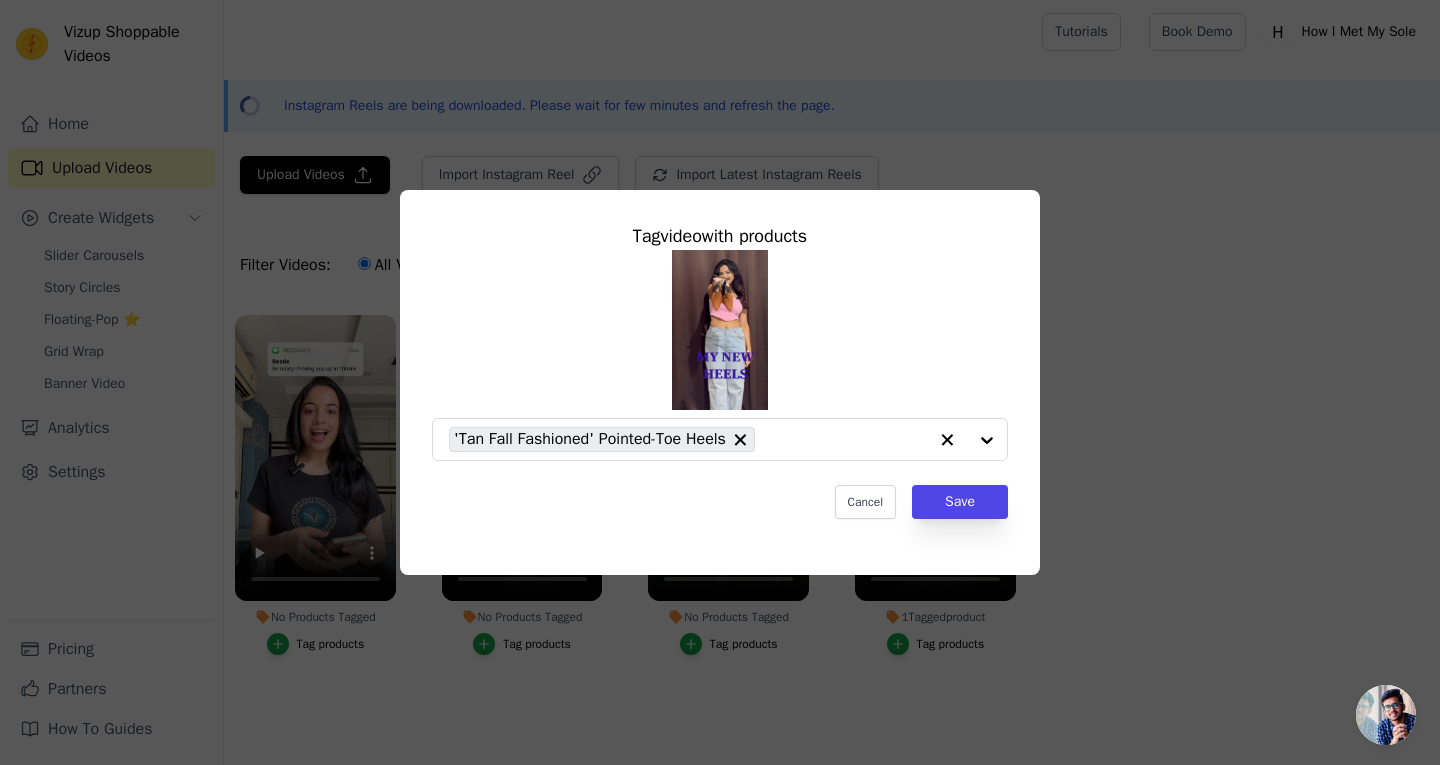 click on "'Tan Fall Fashioned' Pointed-Toe Heels" at bounding box center (720, 355) 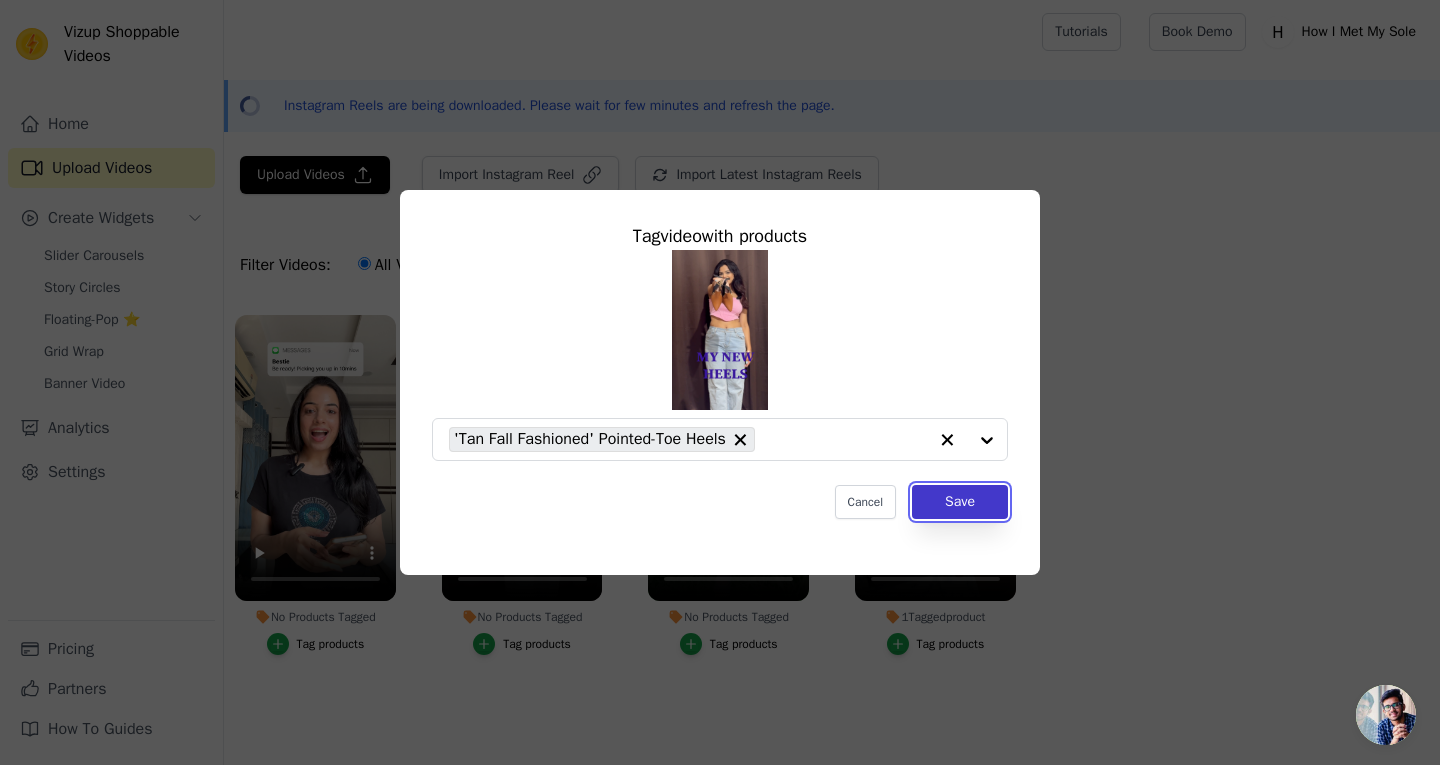 click on "Save" at bounding box center (960, 502) 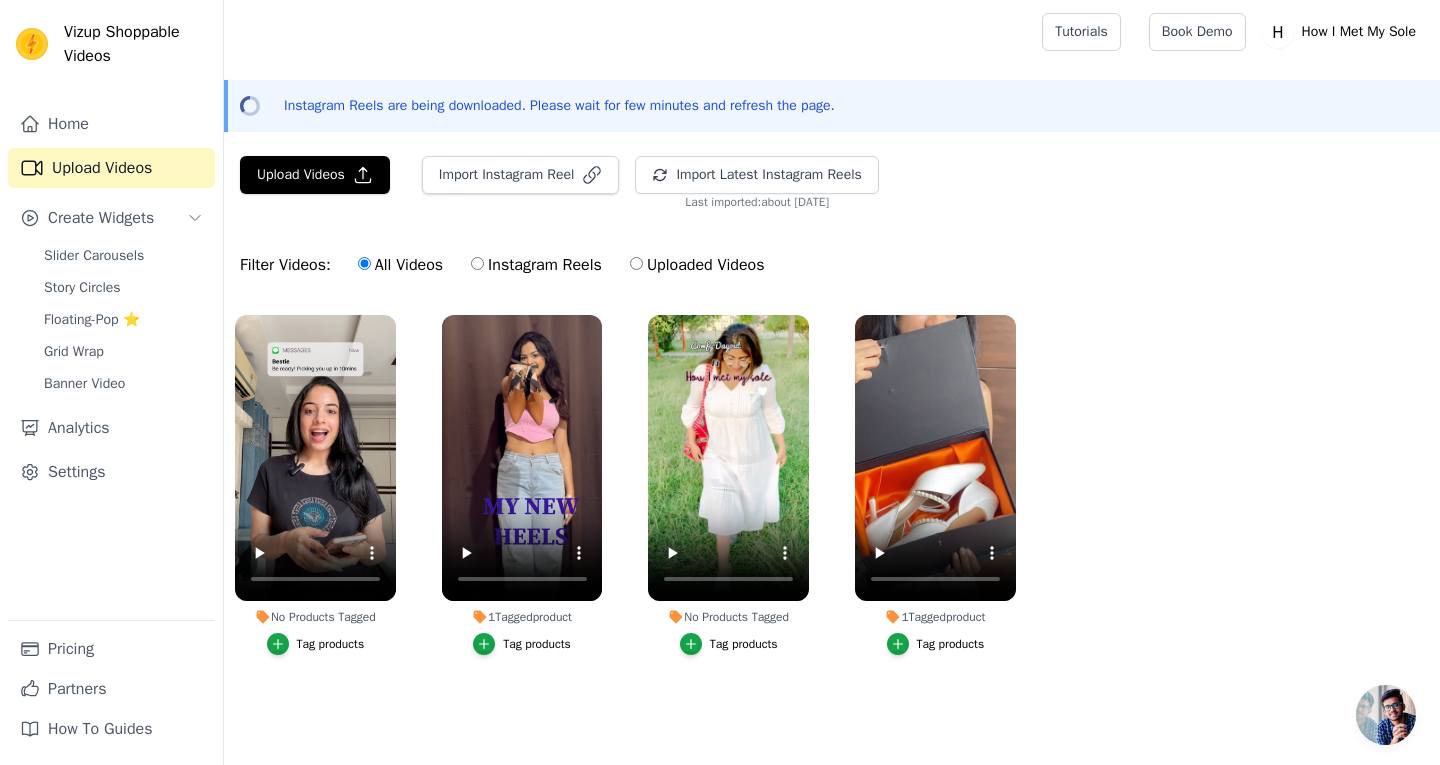 click on "Tag products" at bounding box center (316, 644) 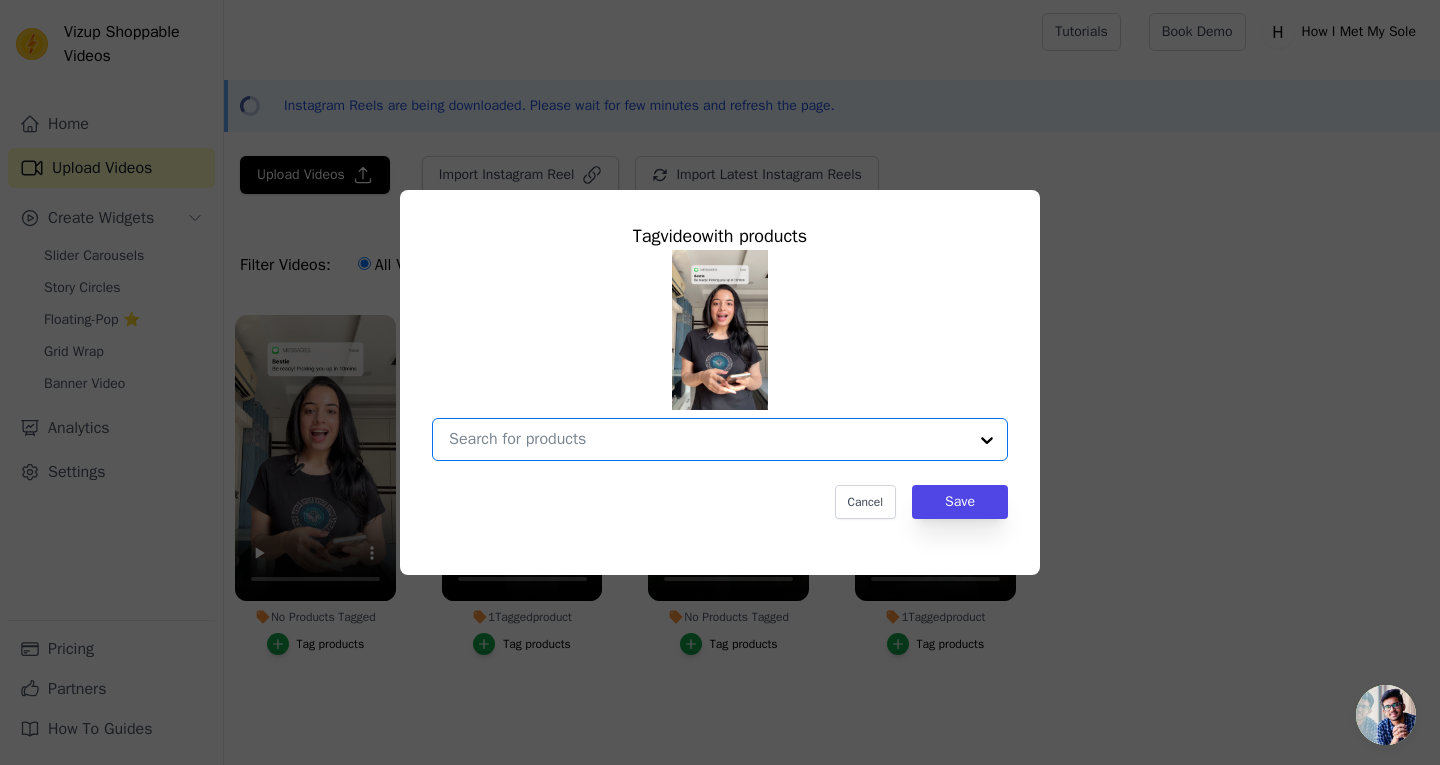click on "No Products Tagged     Tag  video  with products       Option undefined, selected.   Select is focused, type to refine list, press down to open the menu.                   Cancel   Save     Tag products" at bounding box center [708, 439] 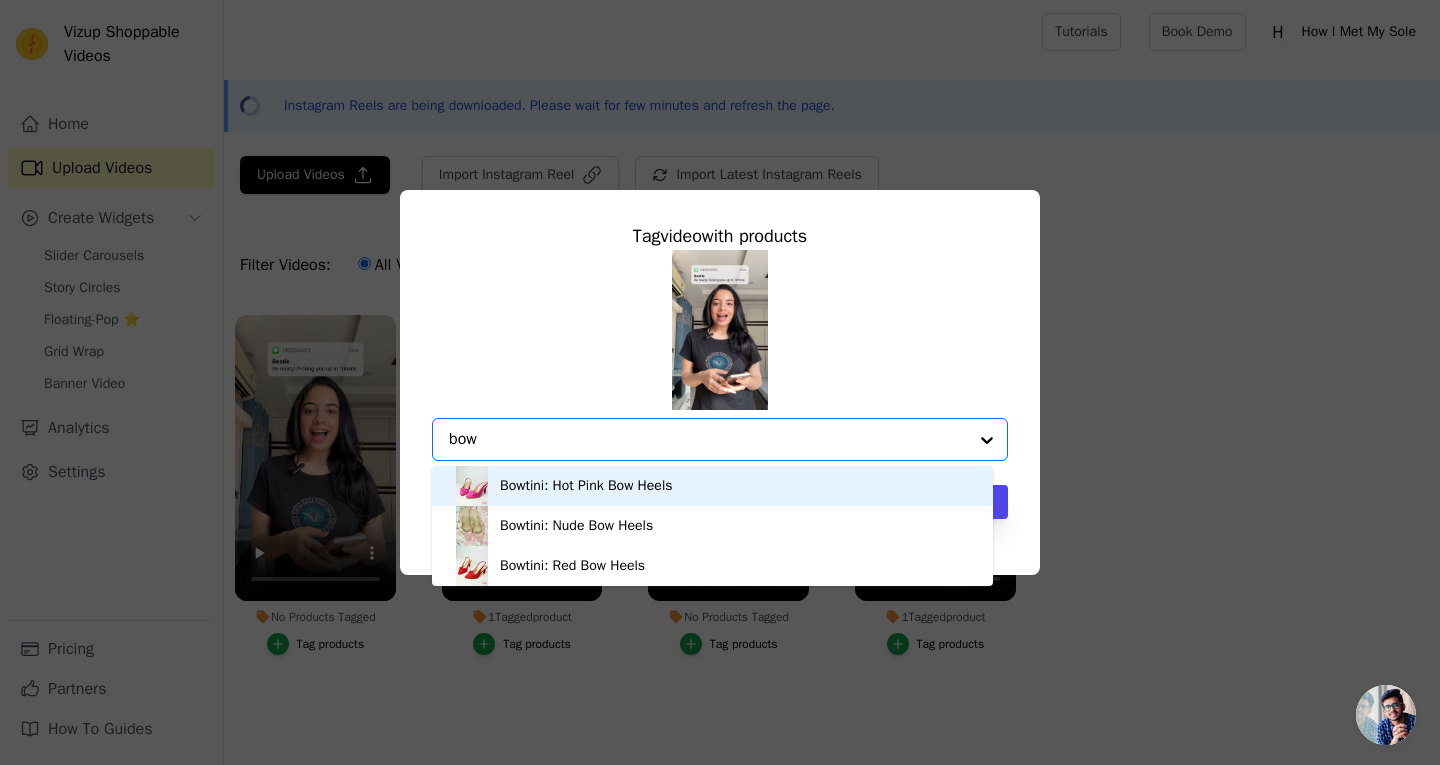 type on "bowt" 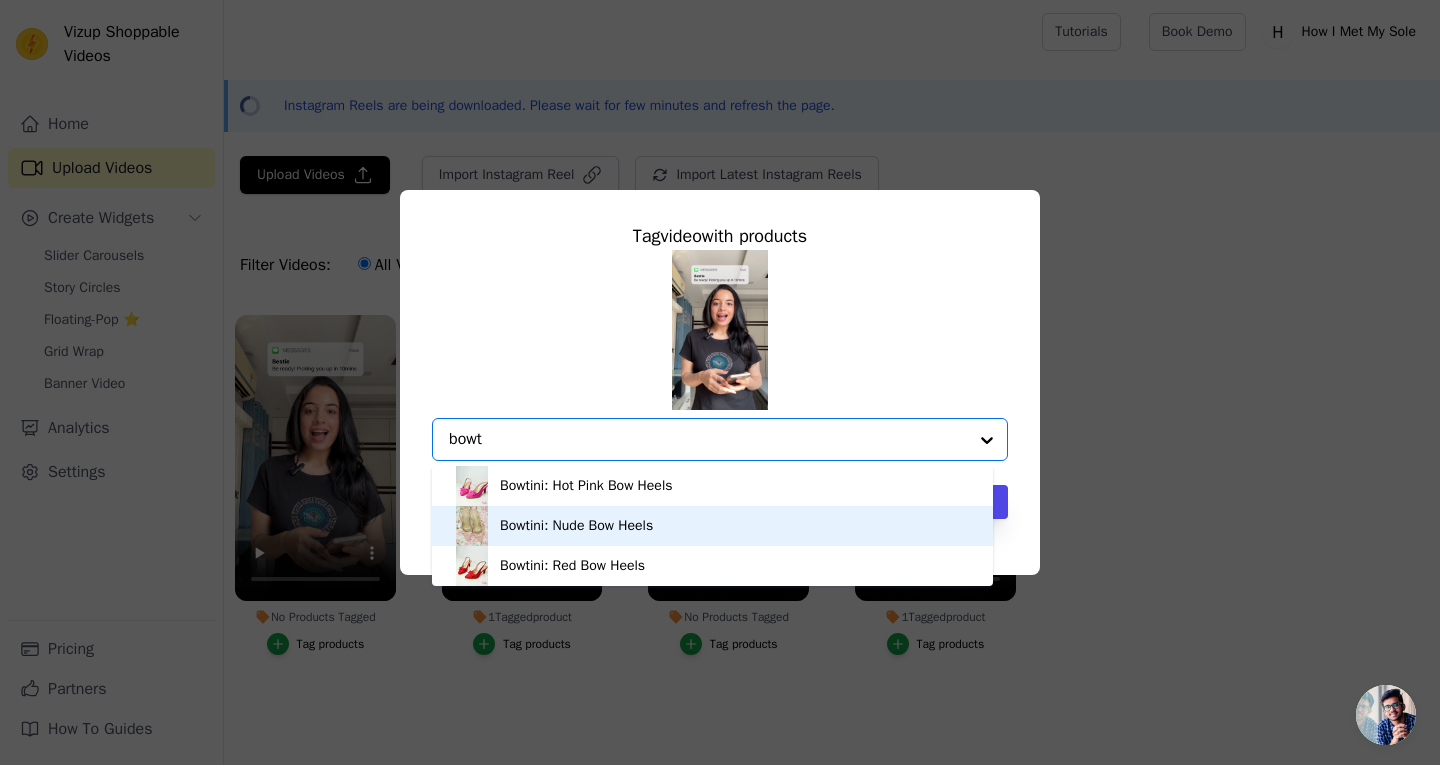 click on "Bowtini: Nude Bow Heels" at bounding box center [712, 526] 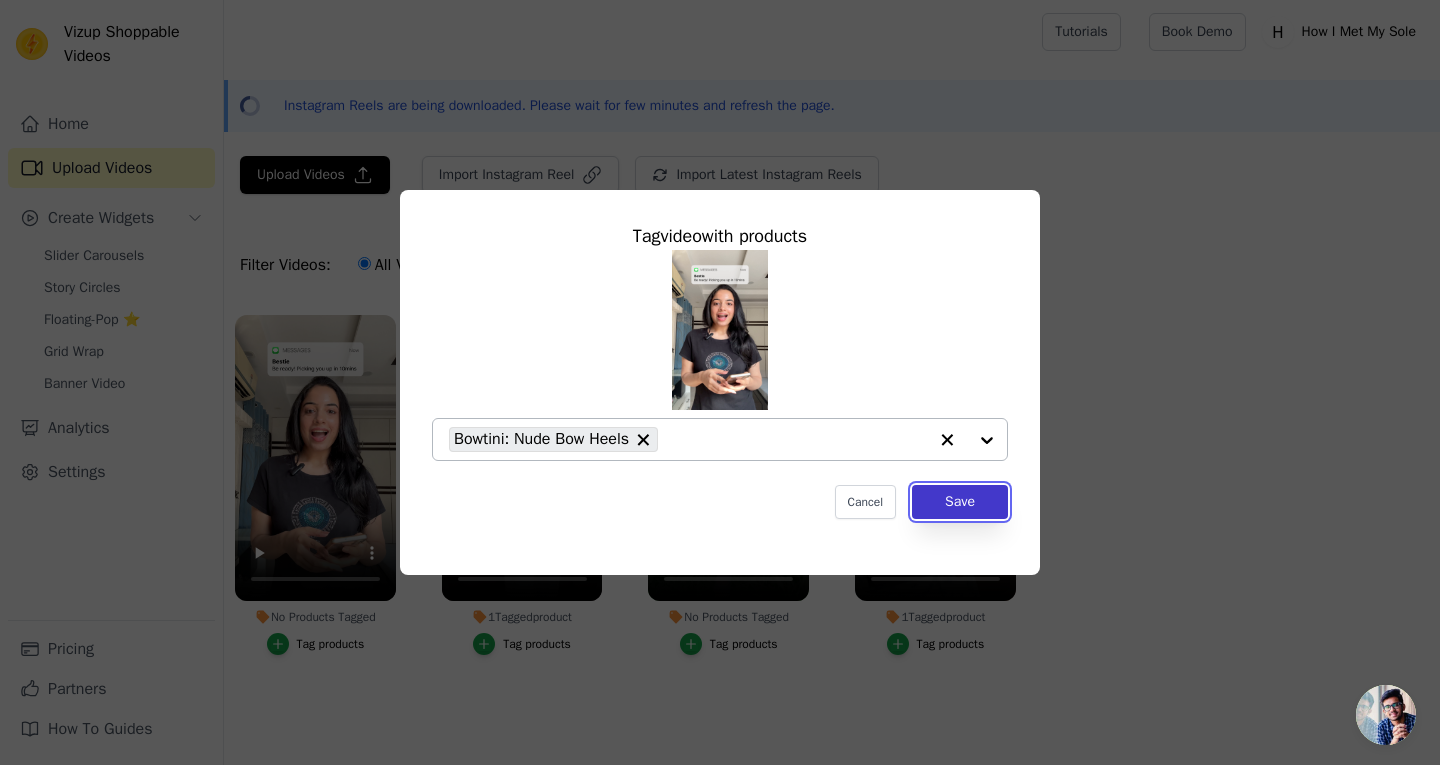 click on "Save" at bounding box center [960, 502] 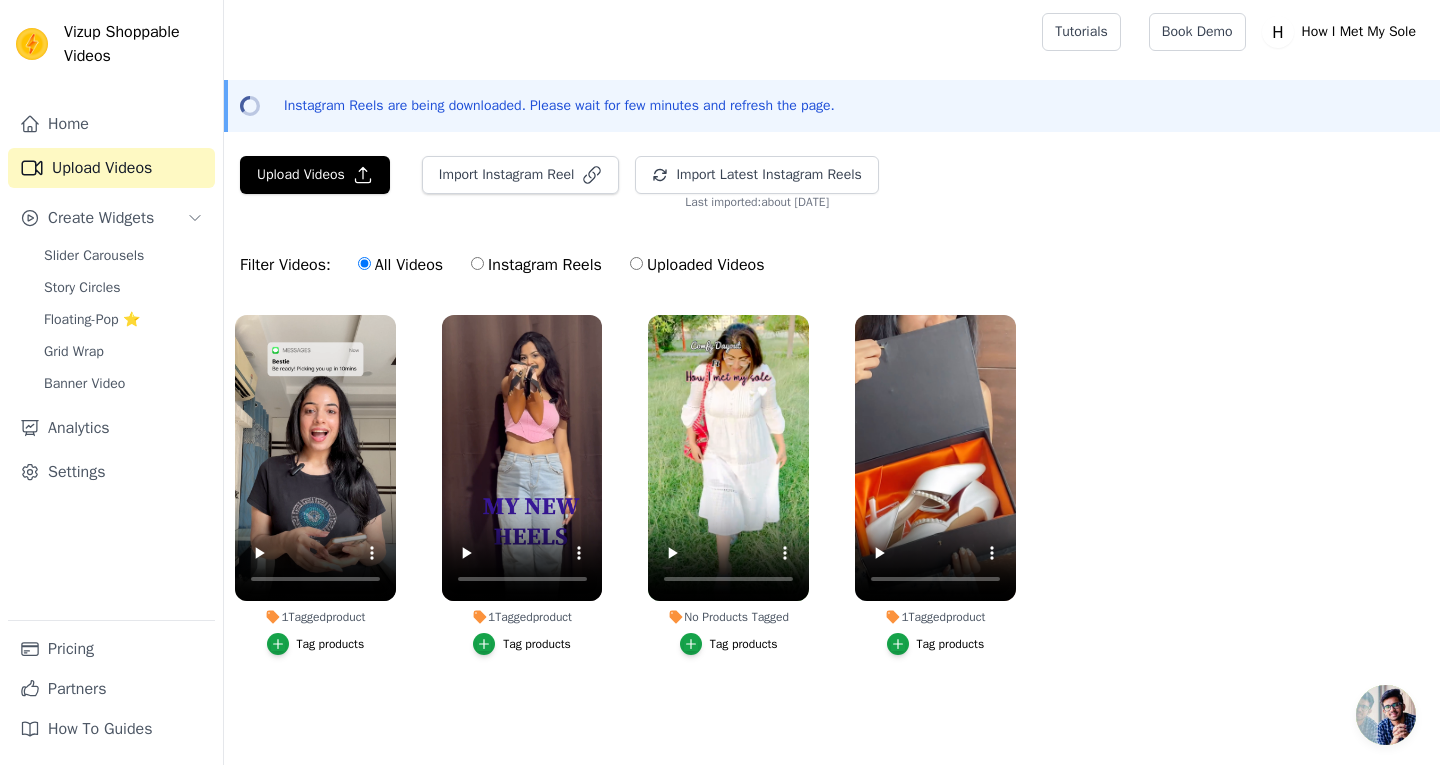 click on "Tag products" at bounding box center [729, 644] 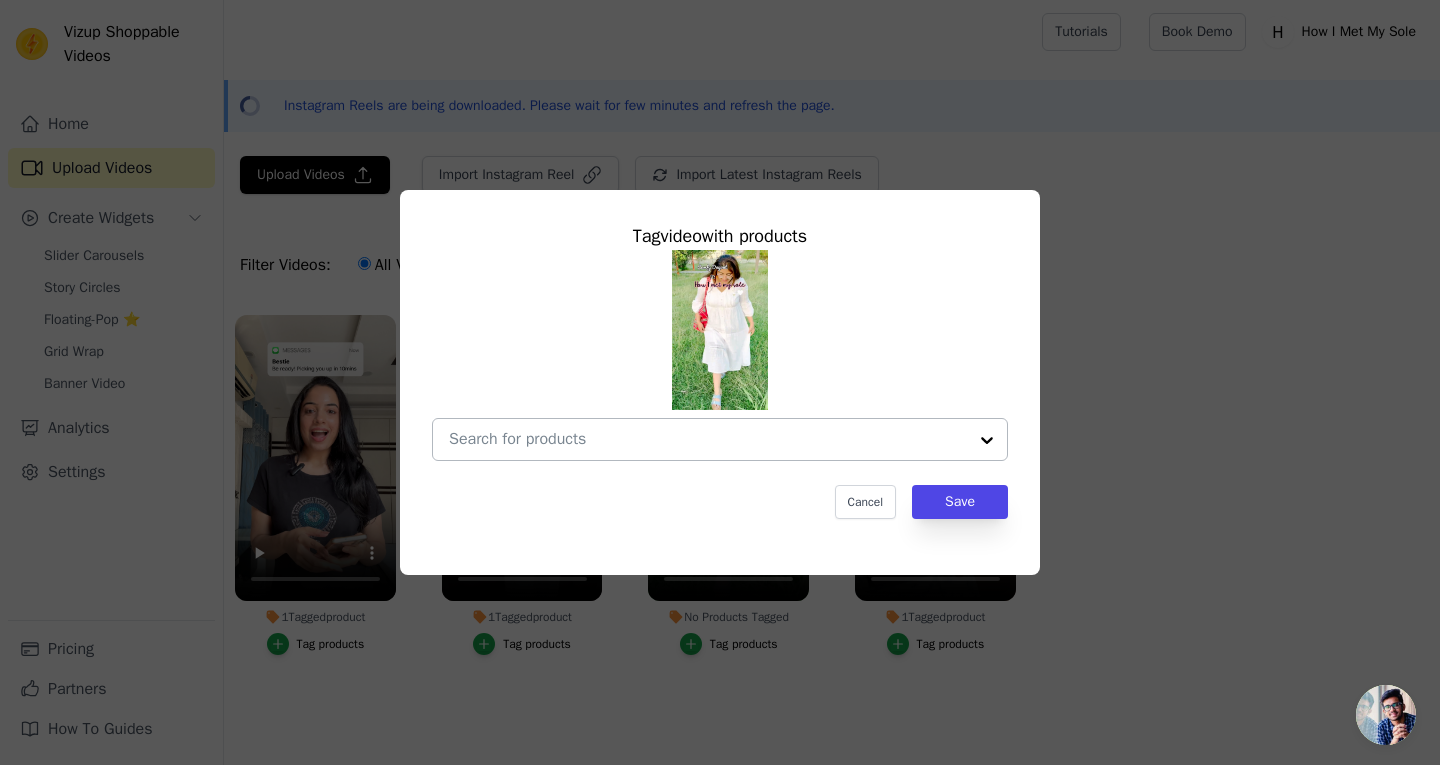 click on "No Products Tagged     Tag  video  with products                         Cancel   Save     Tag products" at bounding box center [708, 439] 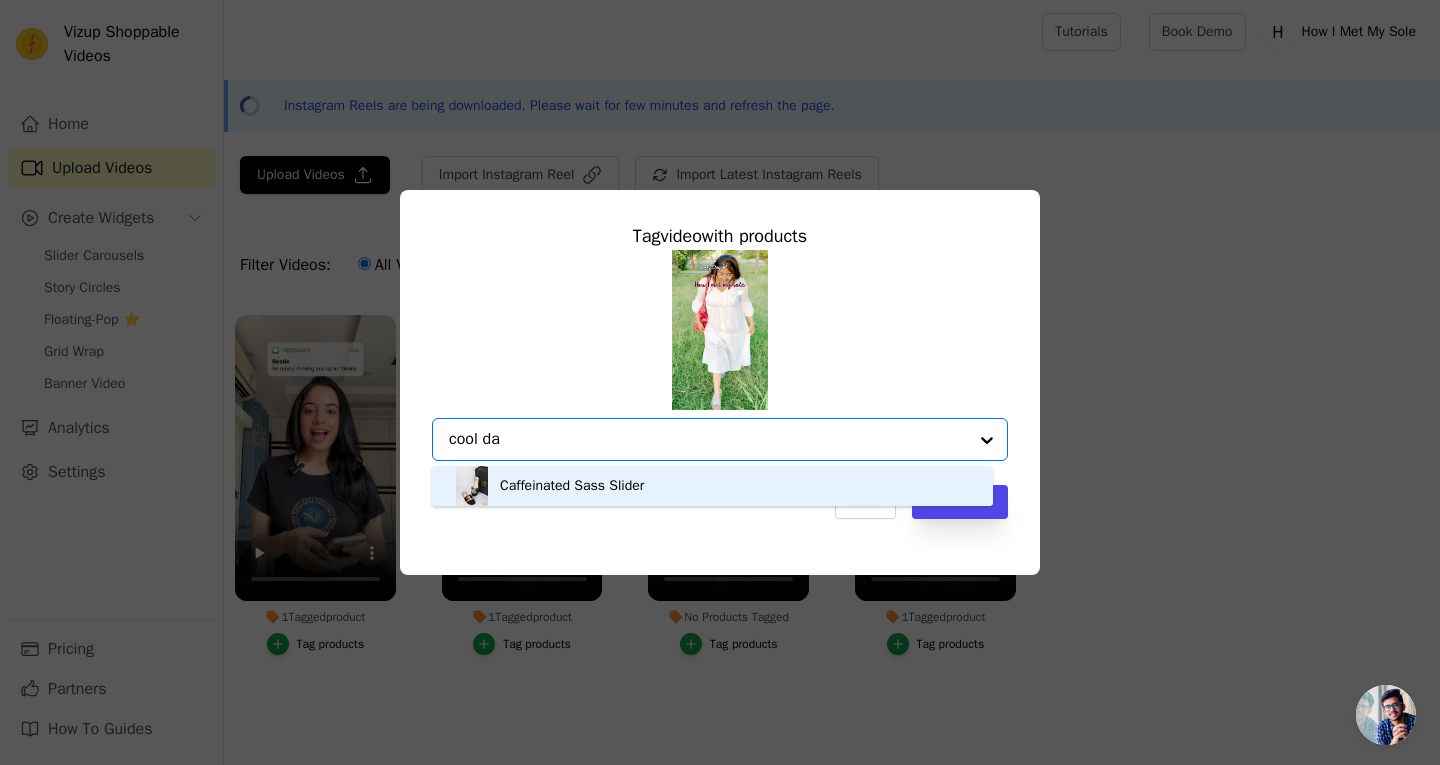 type on "cool dad" 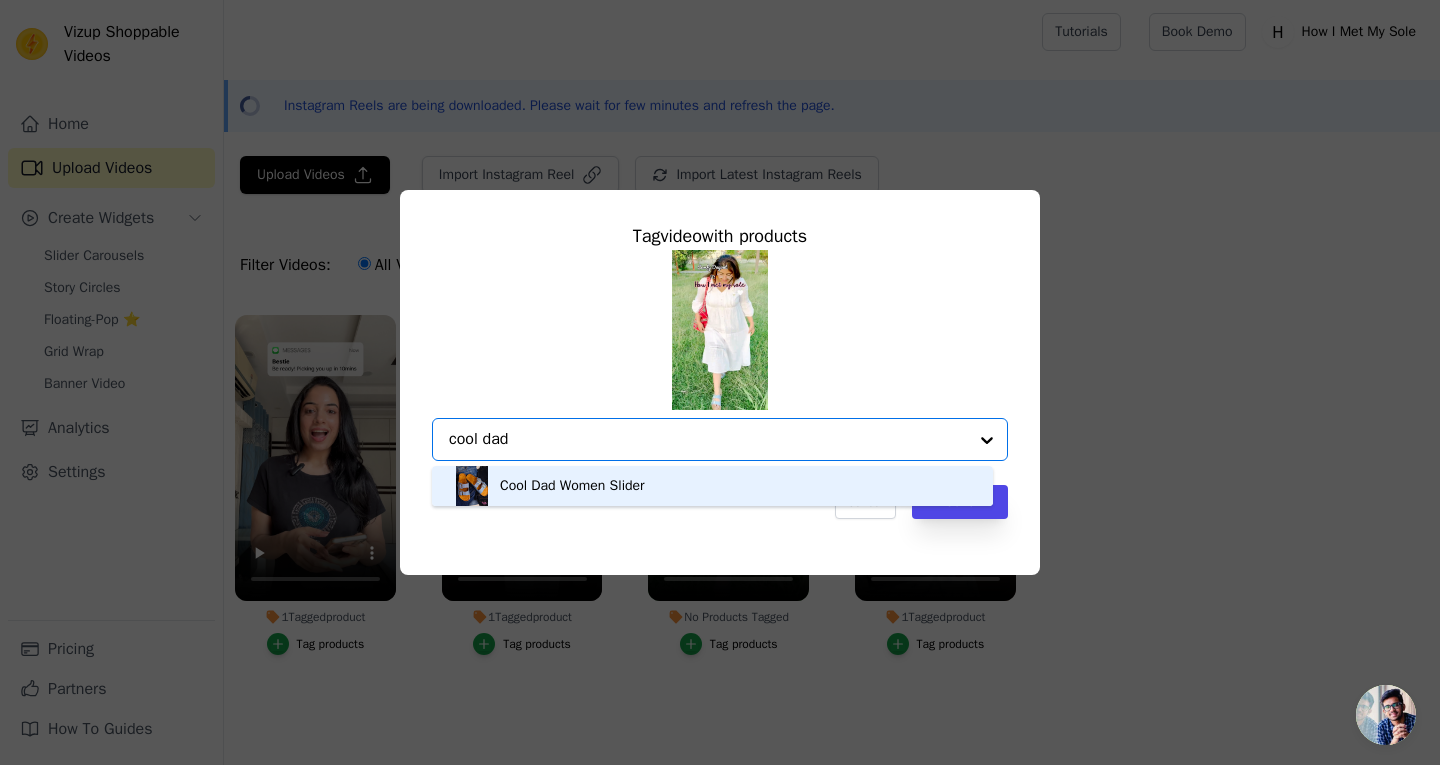 click on "Cool Dad Women Slider" at bounding box center [712, 486] 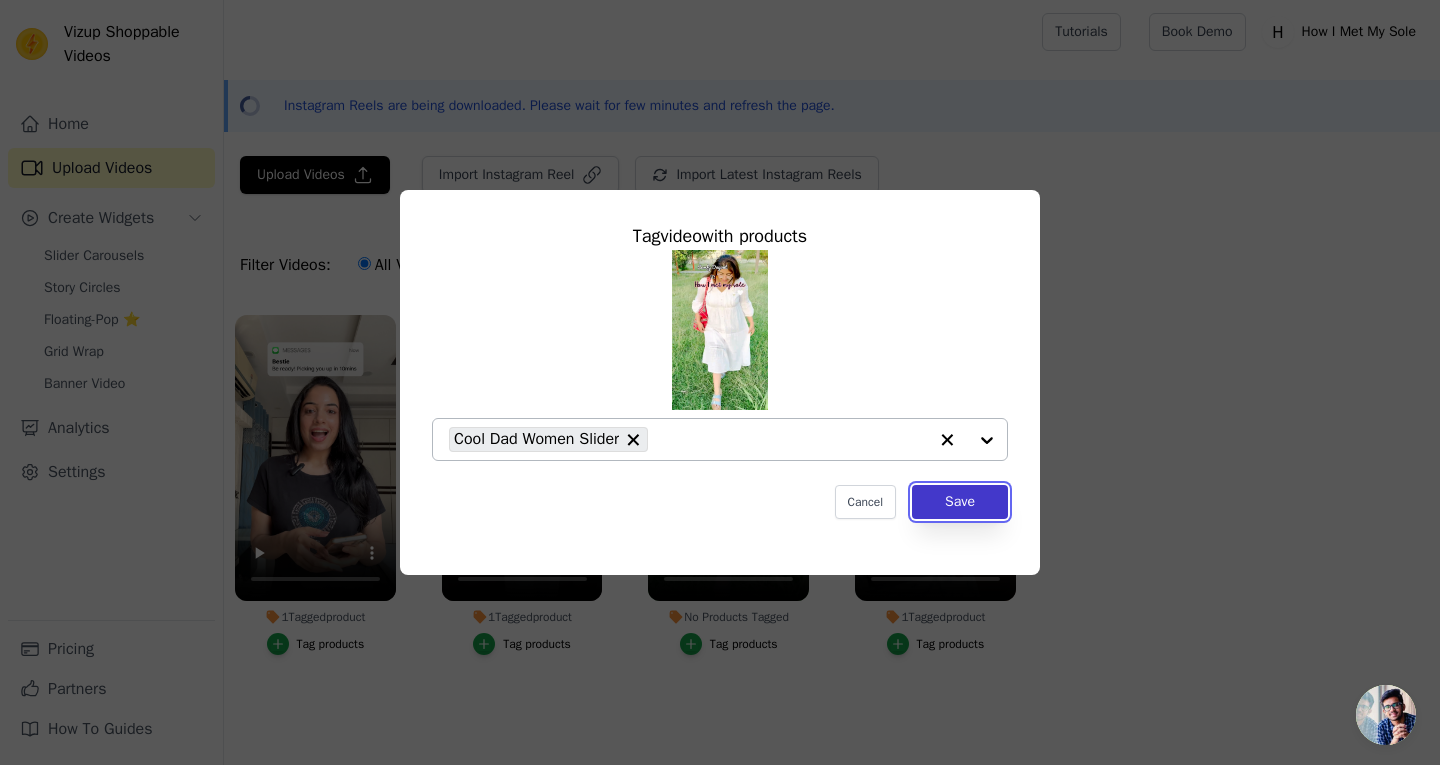 click on "Save" at bounding box center [960, 502] 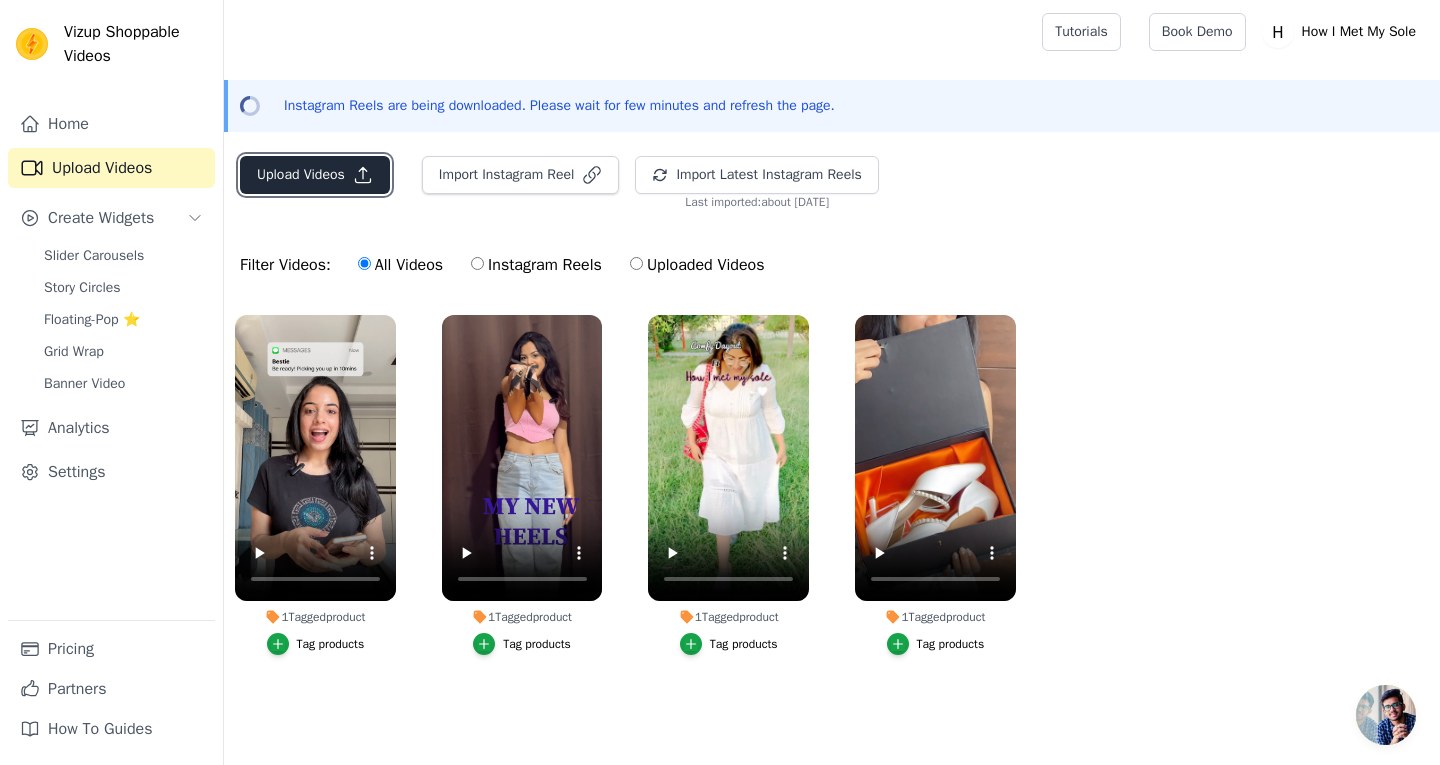click 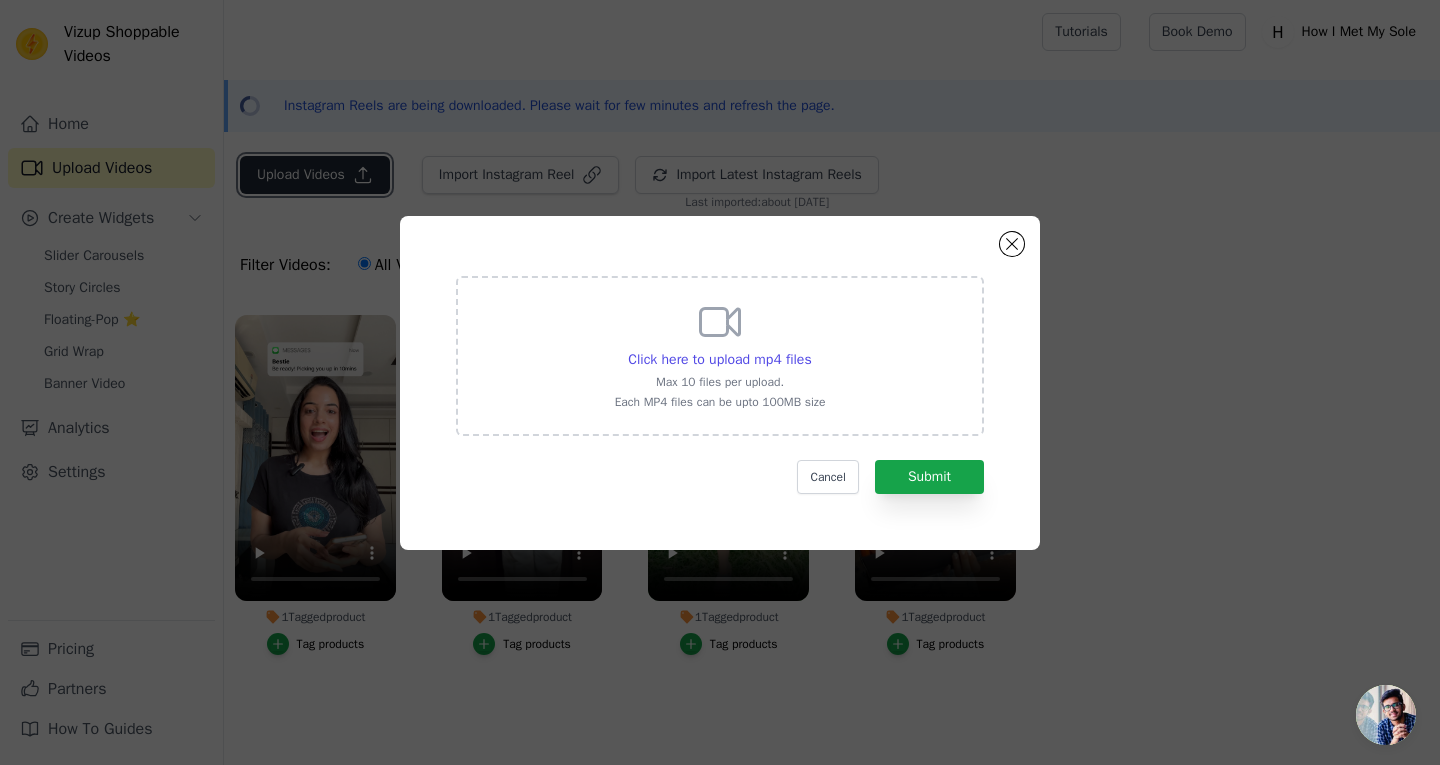 type 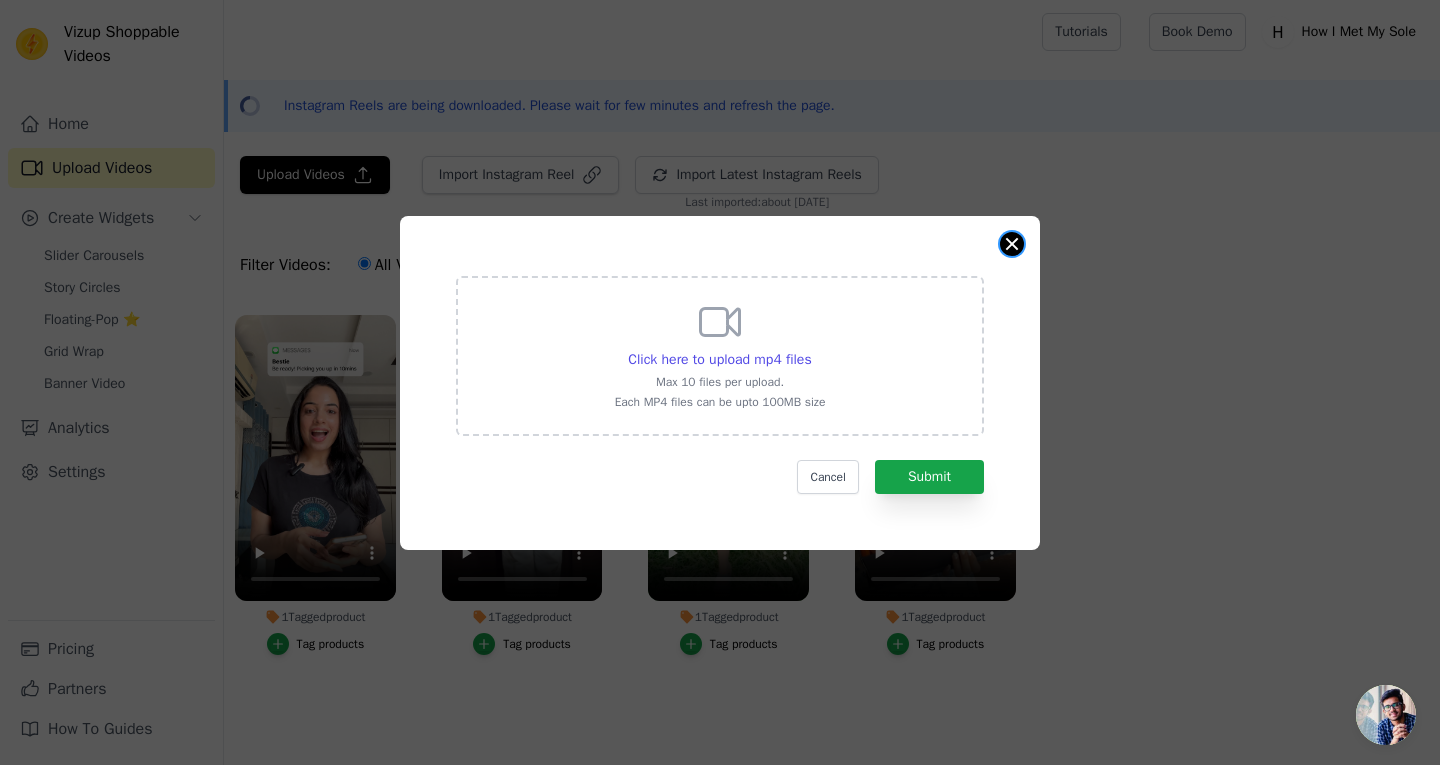 click at bounding box center [1012, 244] 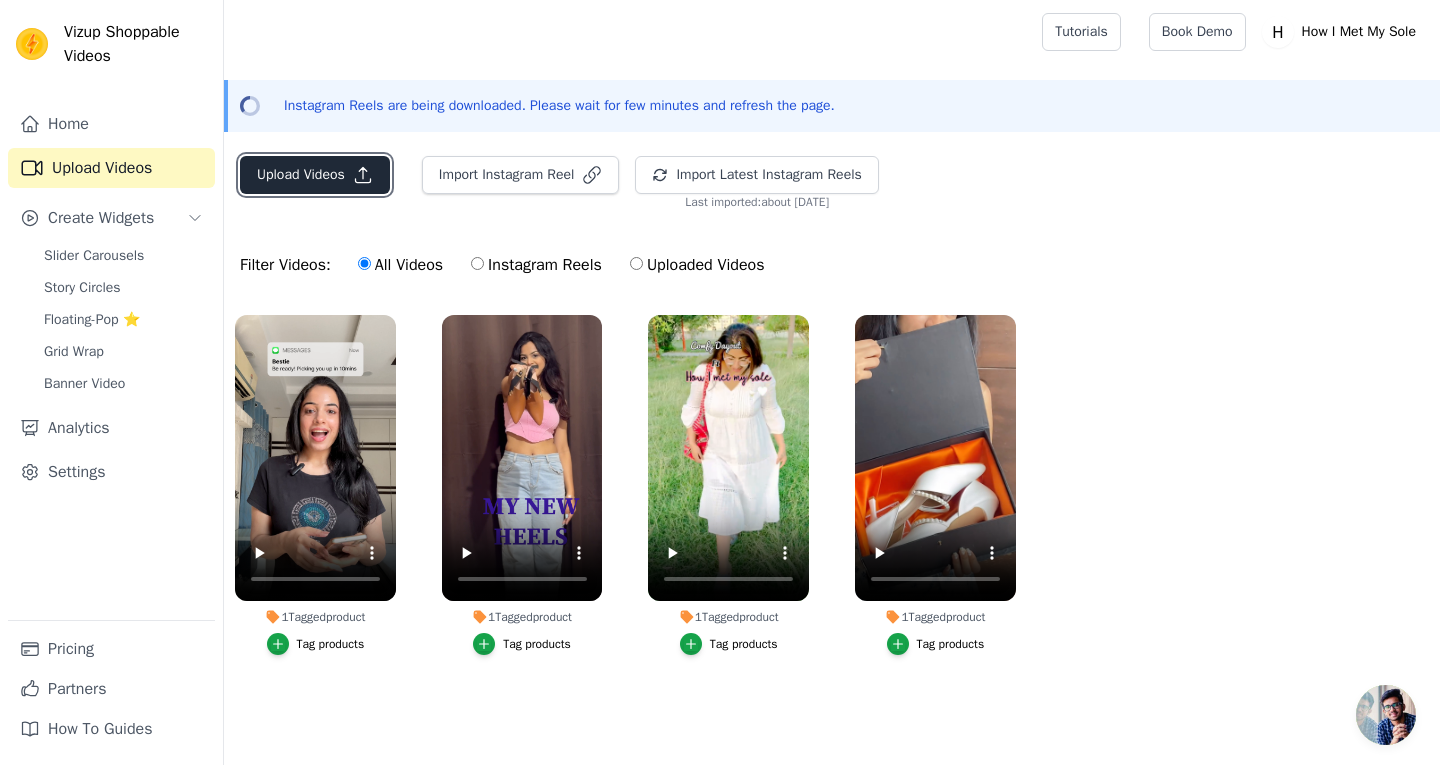 click 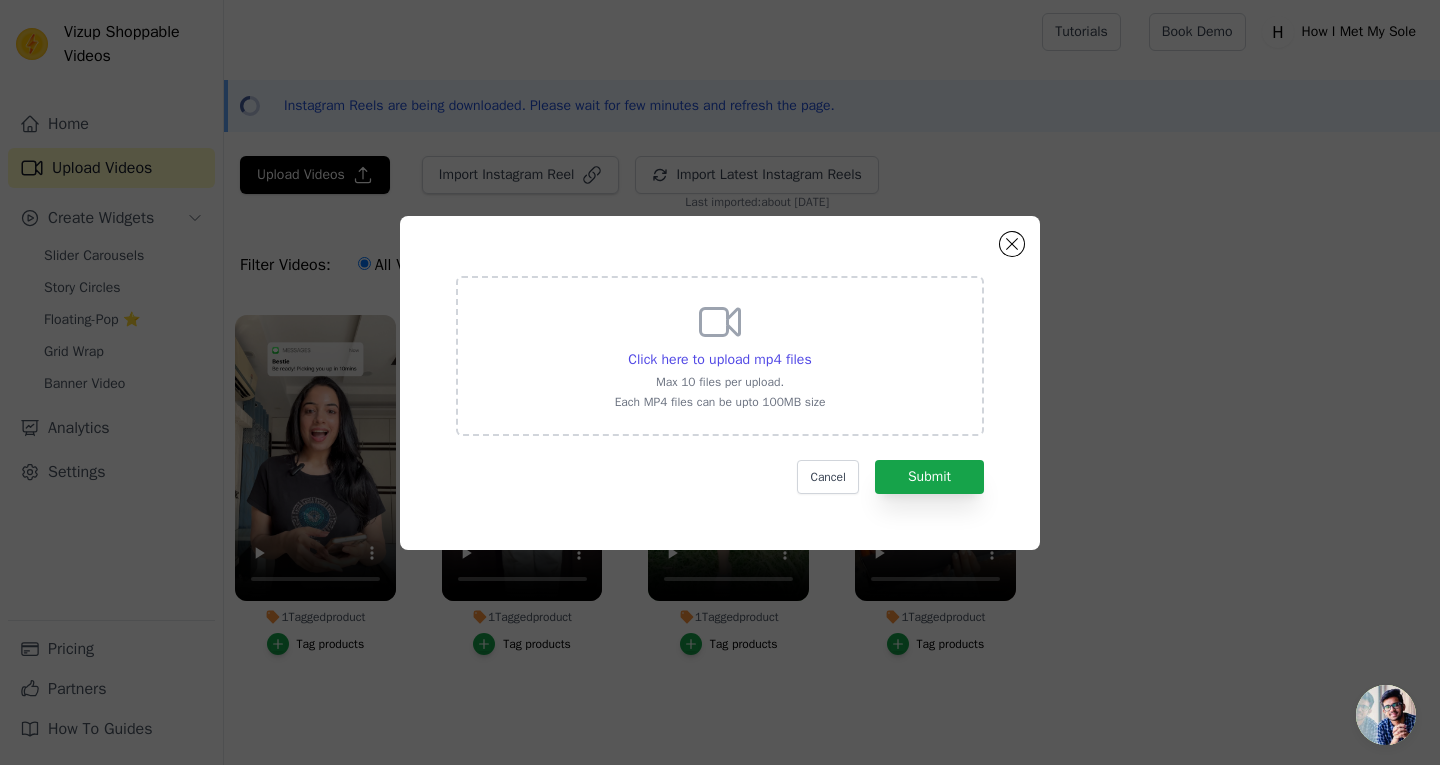 click on "Click here to upload mp4 files     Max 10 files per upload.   Each MP4 files can be upto 100MB size" at bounding box center (720, 354) 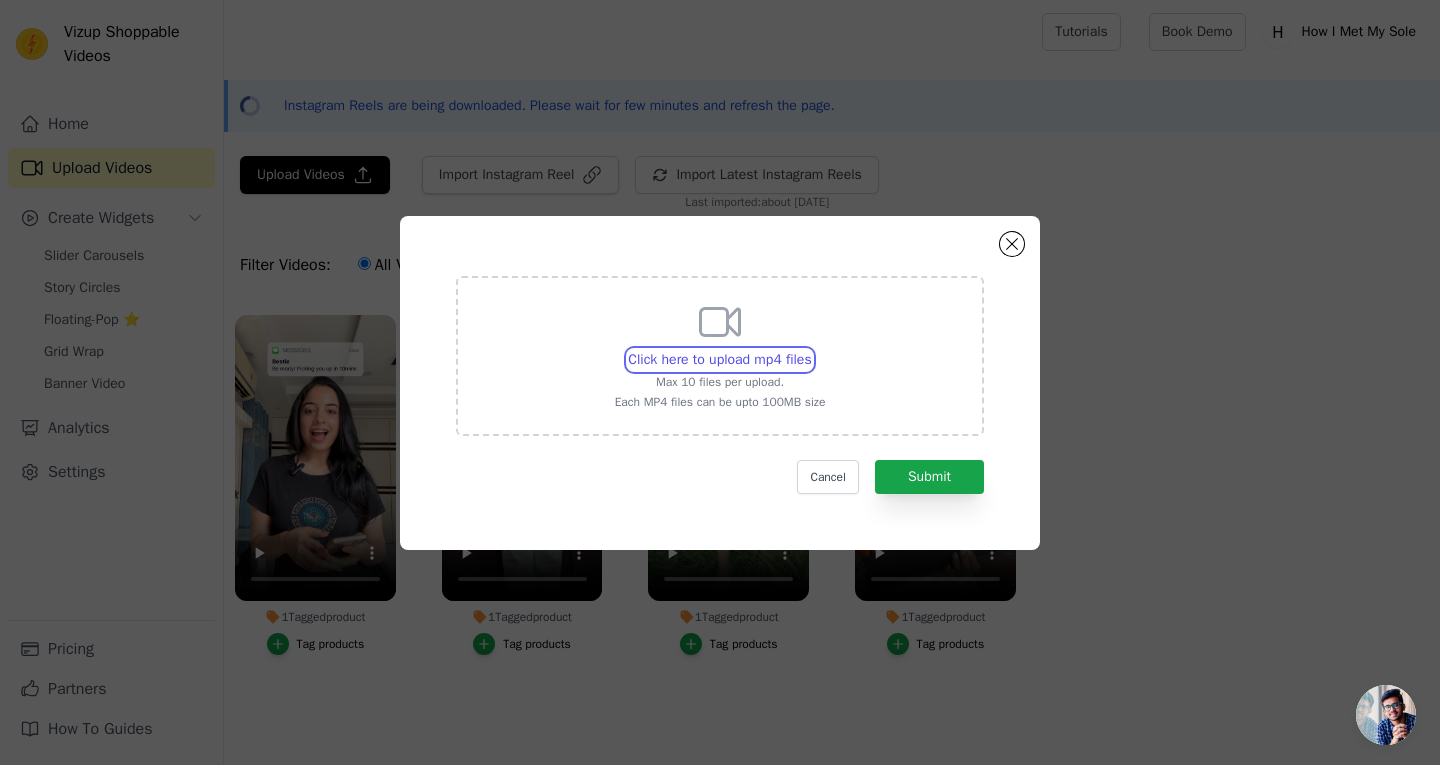 click on "Click here to upload mp4 files     Max 10 files per upload.   Each MP4 files can be upto 100MB size" at bounding box center (811, 349) 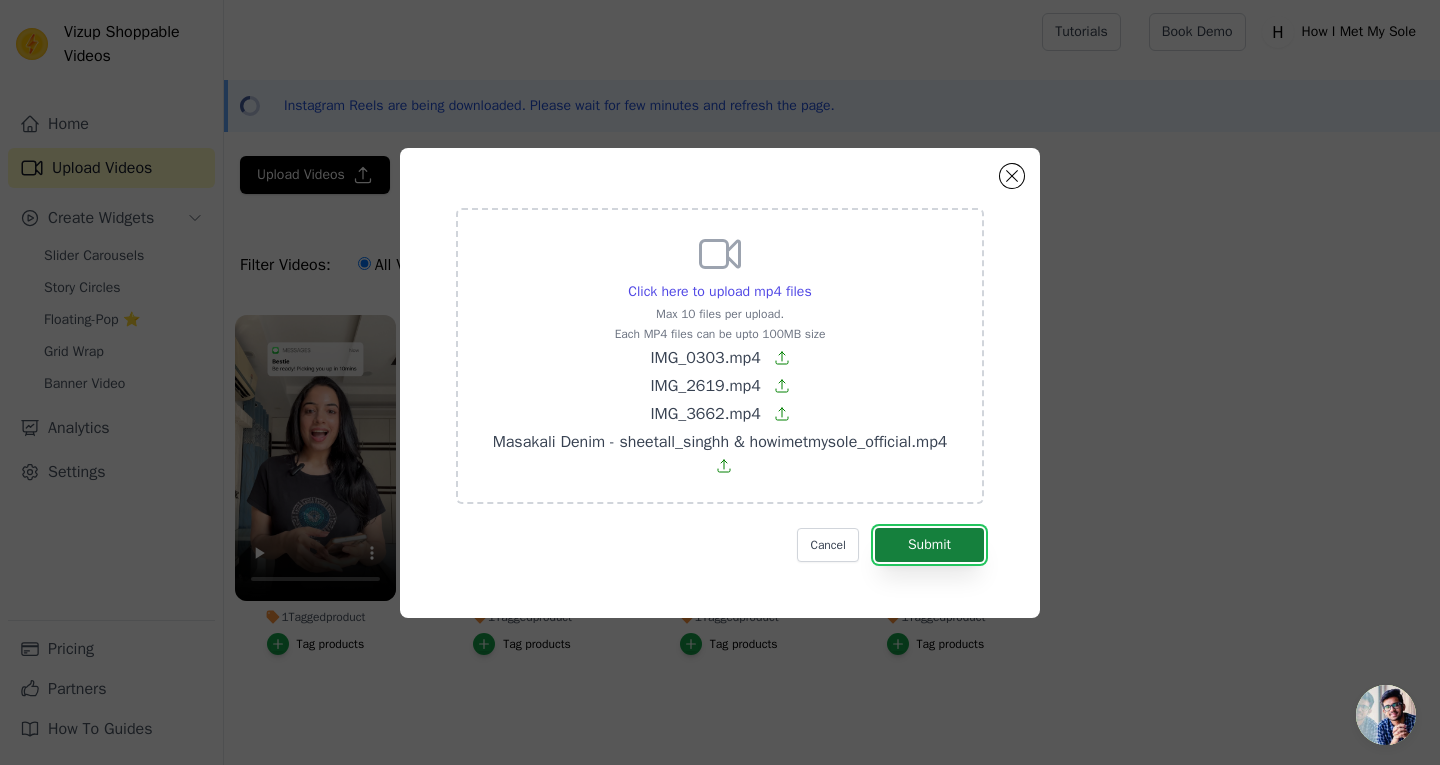 click on "Submit" at bounding box center (929, 545) 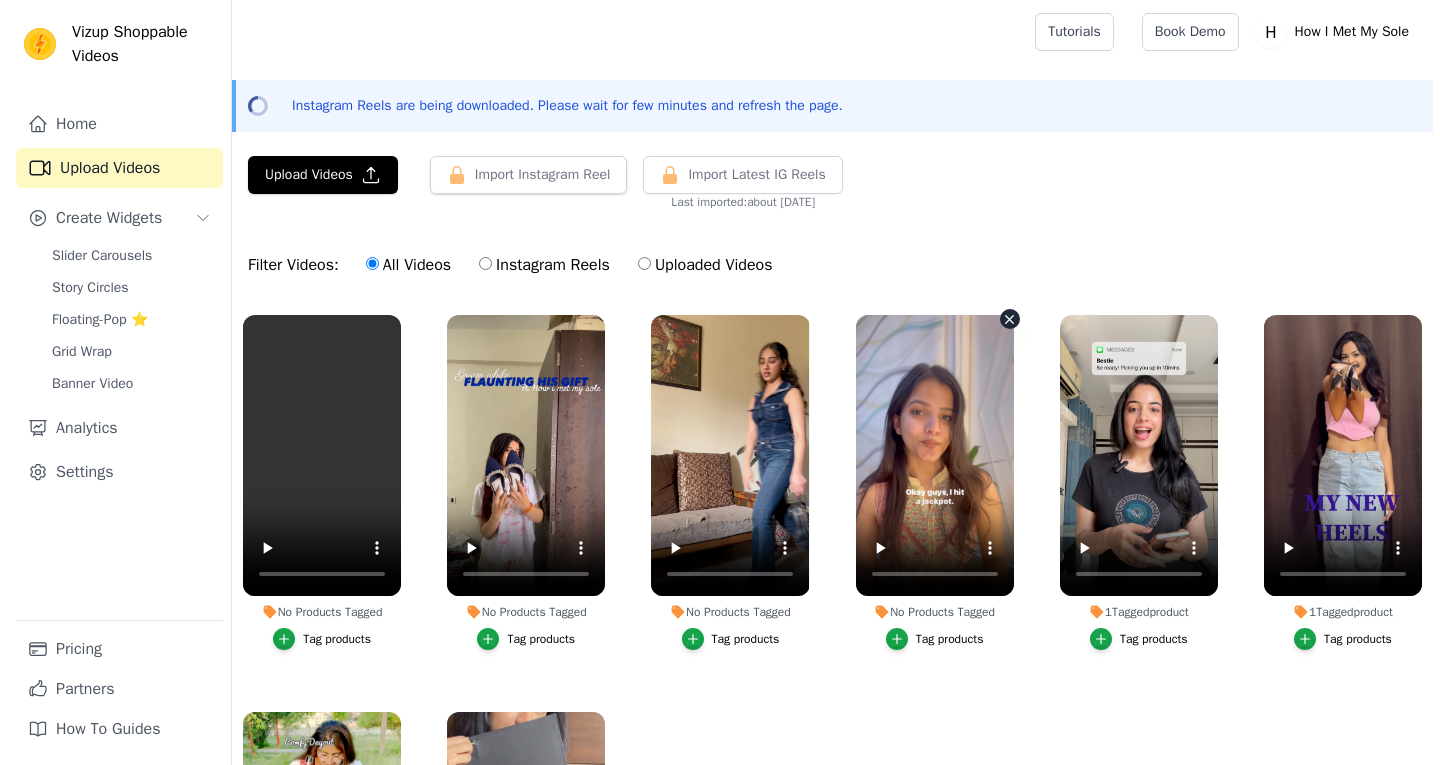 scroll, scrollTop: 0, scrollLeft: 0, axis: both 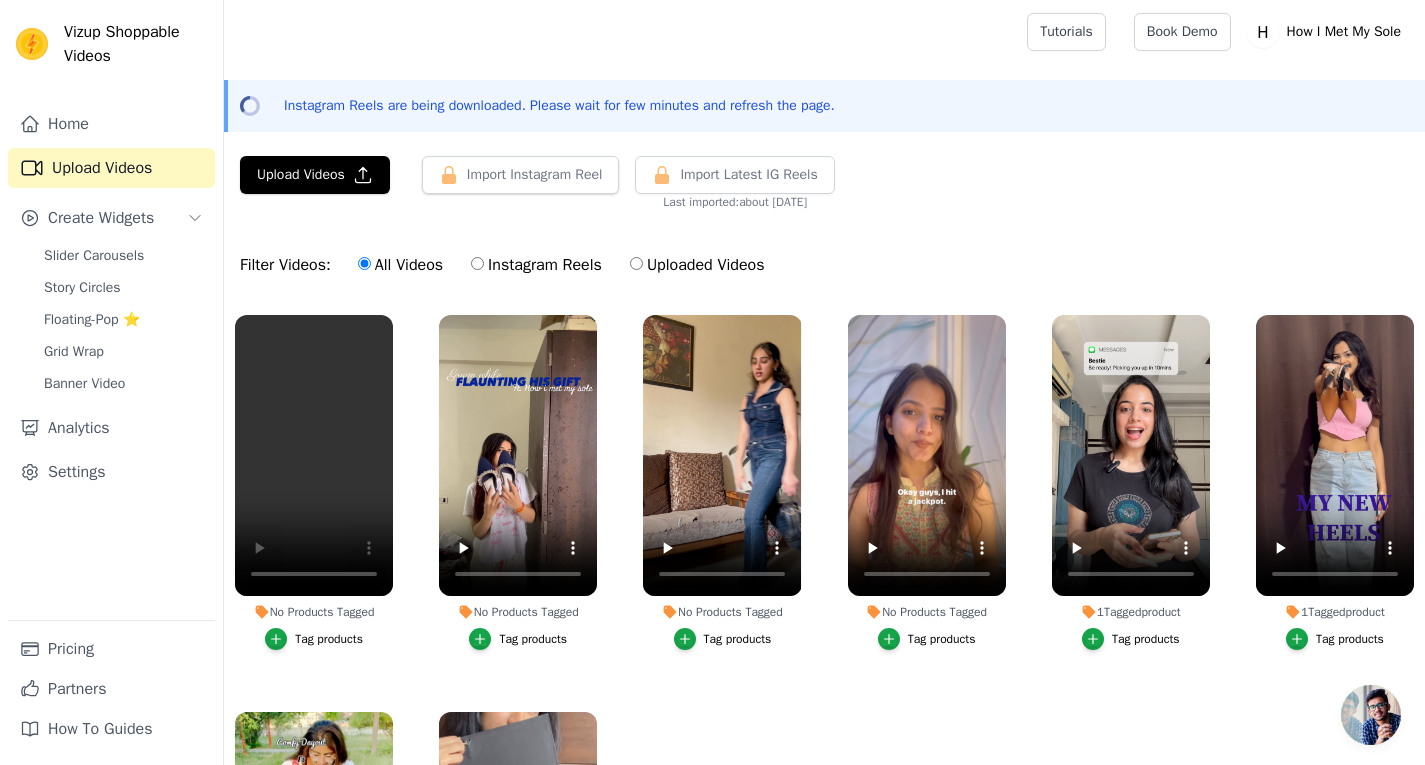 click on "Tag products" at bounding box center [329, 639] 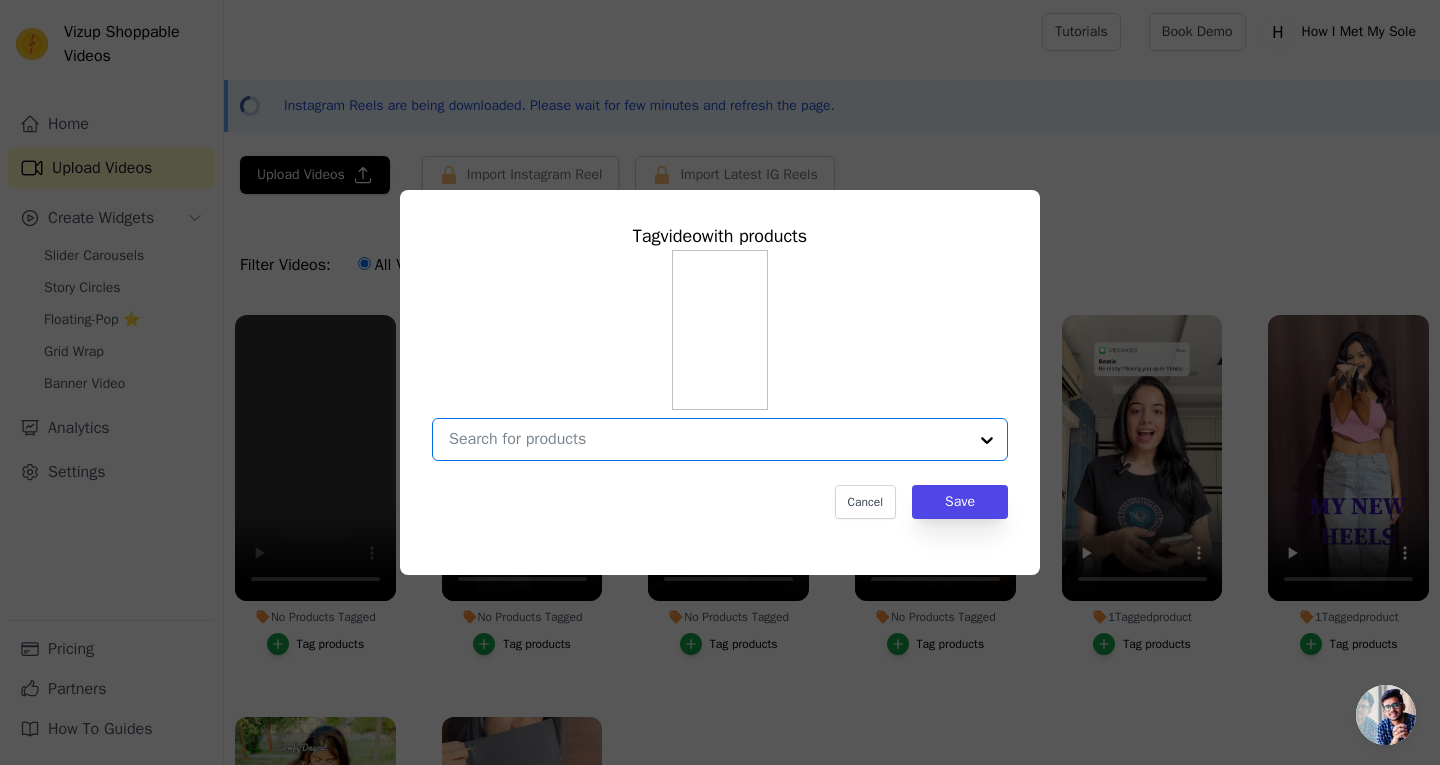 click on "No Products Tagged     Tag  video  with products       Option undefined, selected.   Select is focused, type to refine list, press down to open the menu.                   Cancel   Save     Tag products" at bounding box center (708, 439) 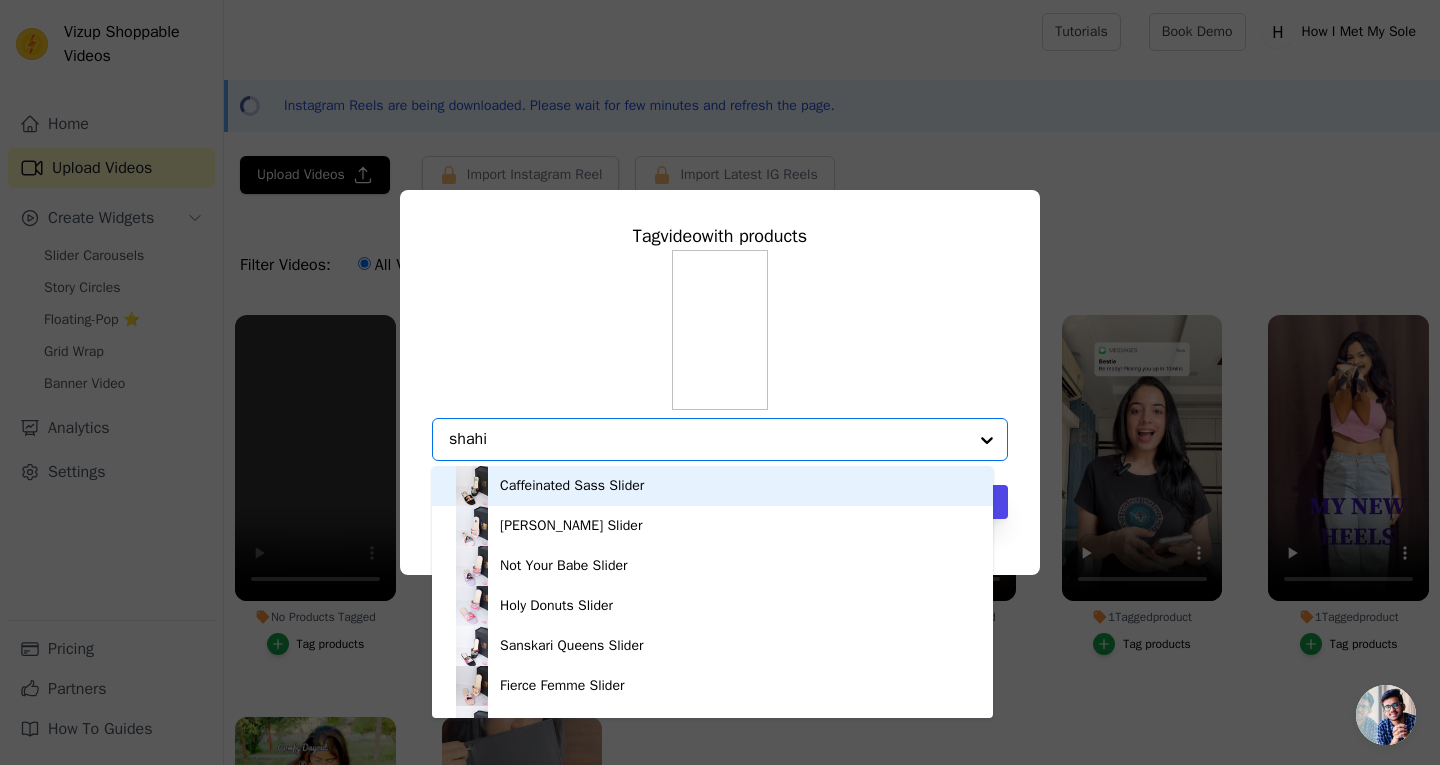type on "shahi" 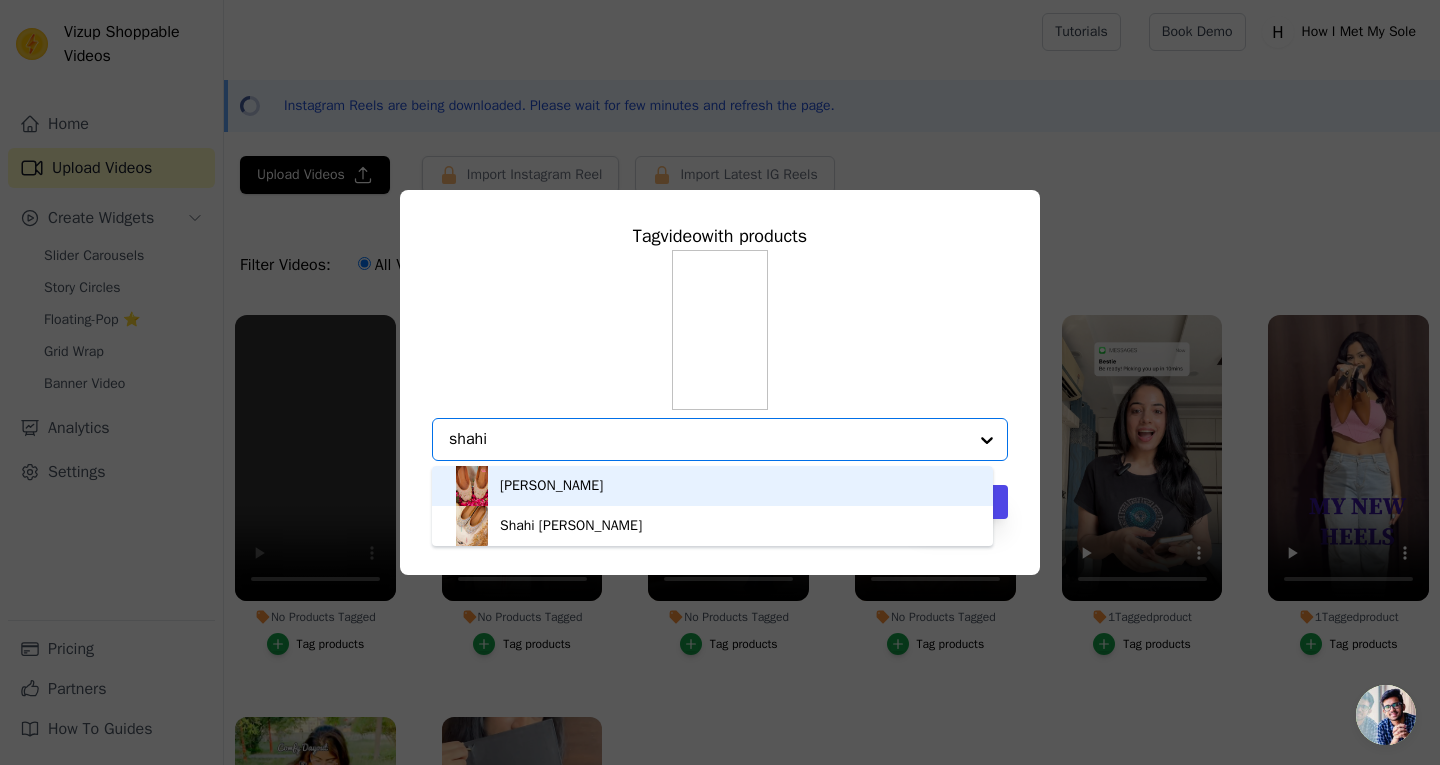 click on "[PERSON_NAME]" at bounding box center (712, 486) 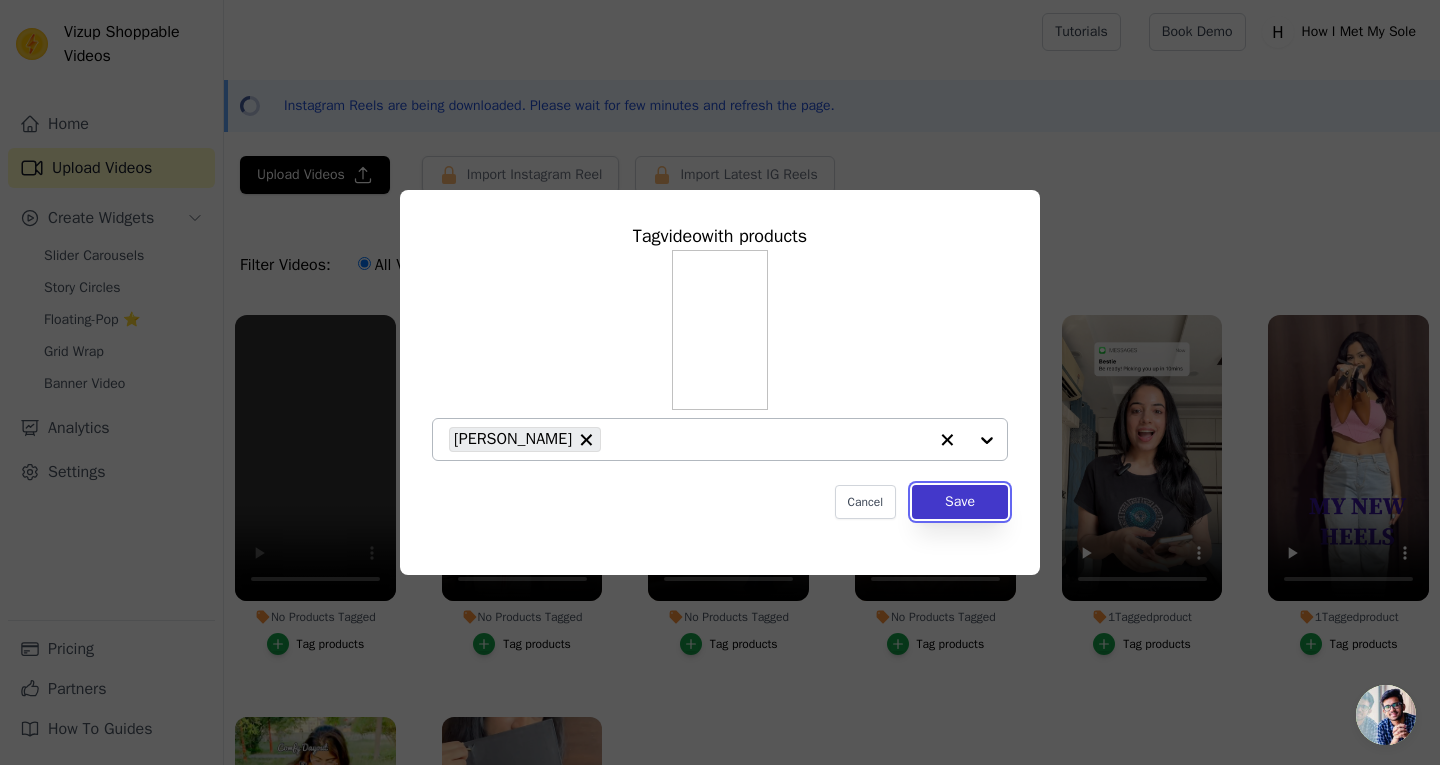 click on "Save" at bounding box center (960, 502) 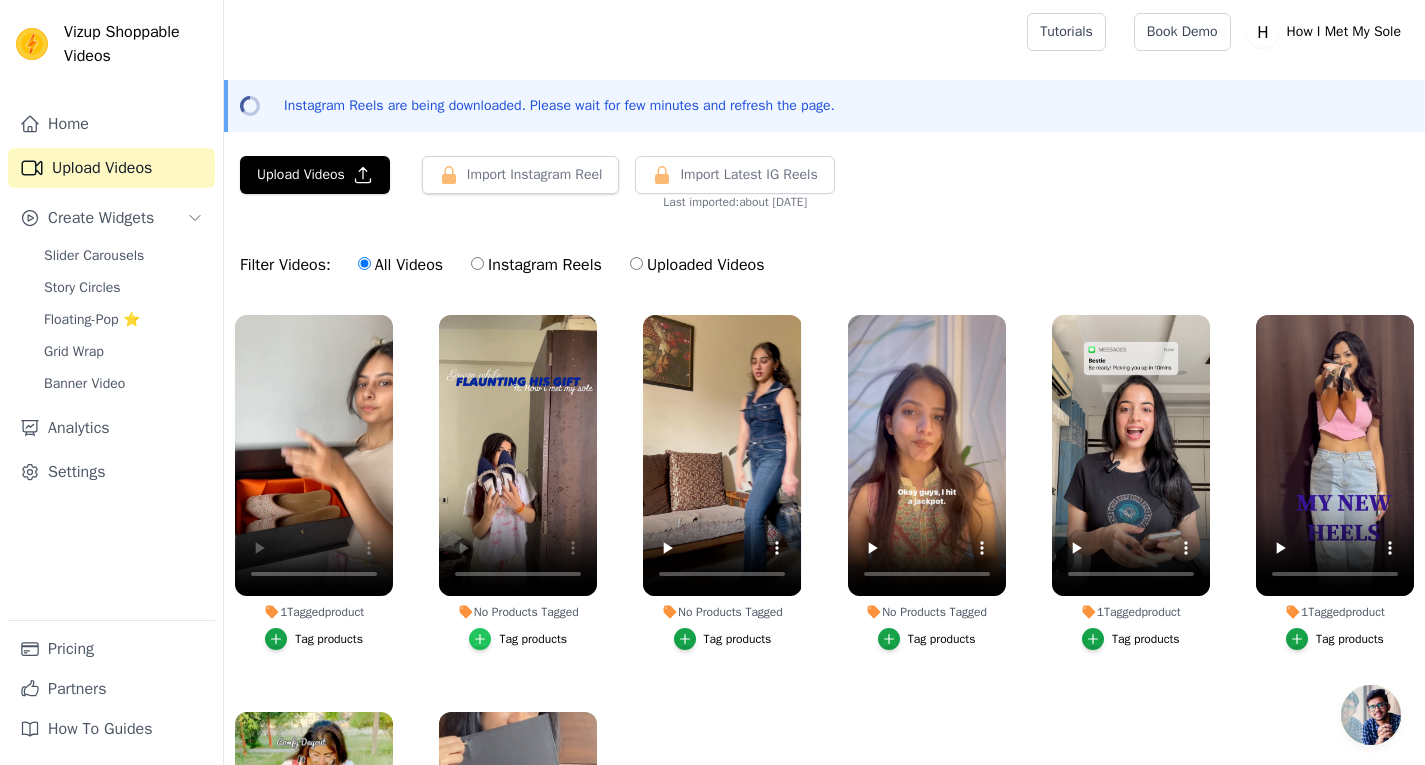 click at bounding box center [480, 639] 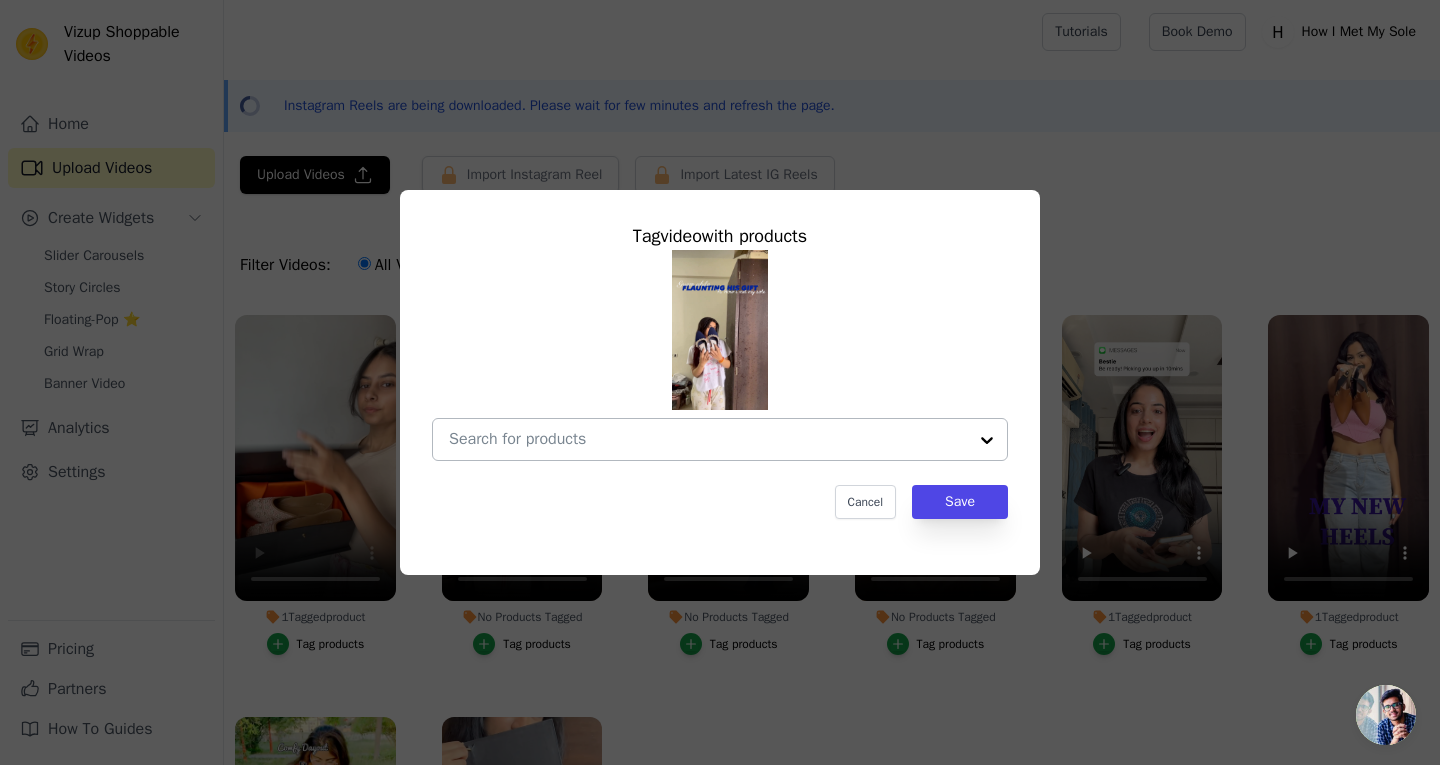 click at bounding box center (708, 439) 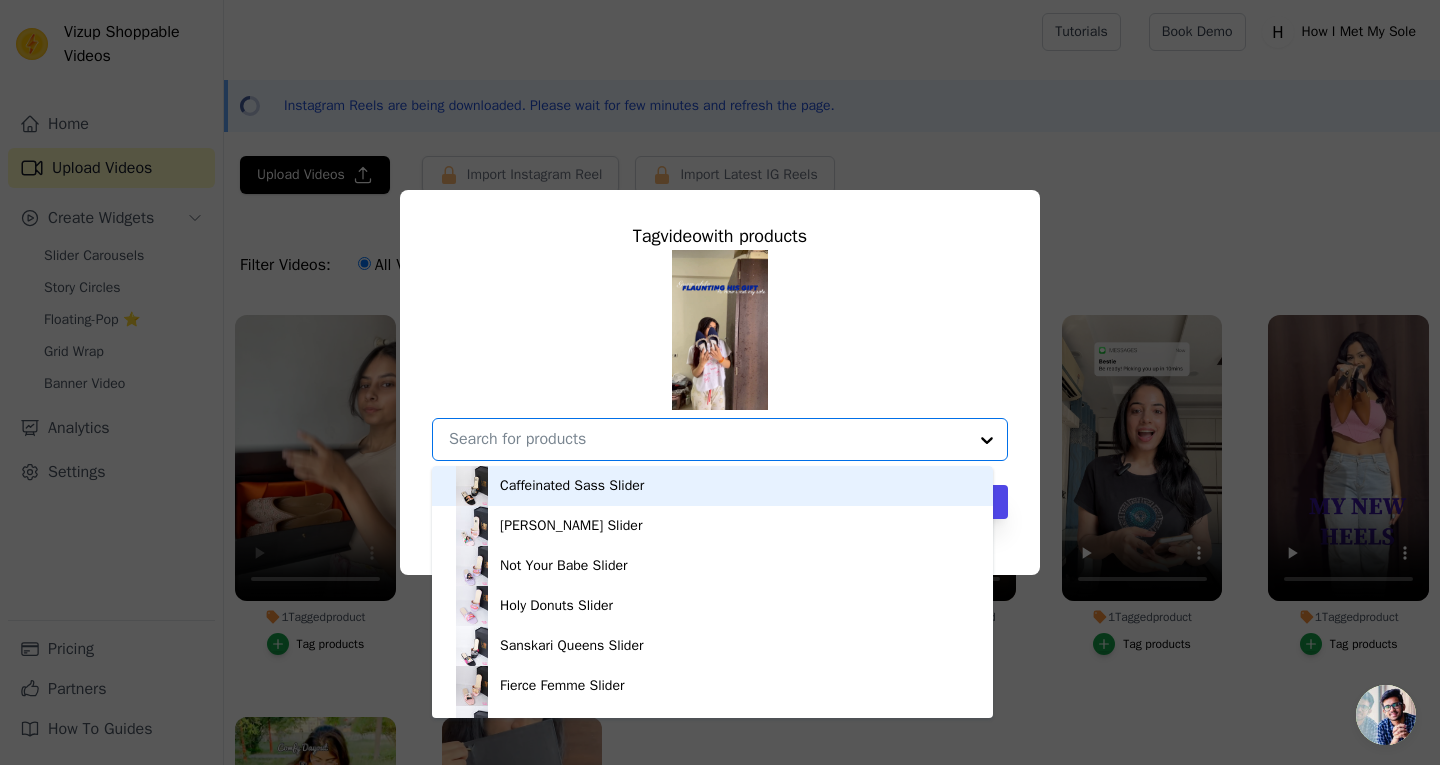 click on "No Products Tagged     Tag  video  with products         Caffeinated Sass Slider     Seedhi Sadhi Ladki Slider     Not Your Babe Slider     Holy Donuts Slider     Sanskari Queens Slider     Fierce Femme Slider     Betty Boop Love Slider     Good Vibes Only Slider     Pawfect Woof Slider     High on Music Heel     CEO,OO,OO Rangkari Heels     Flower Power Heel     Blaire: White Pearl Pumps     Blaire: Black Pearl Pumps     Blaire: Ochre Pearl Pumps     Donna: White Mules     Donna: Black Mules     Donna: Ochre Mules     Serena: White Open Toe Heel     Serena: Black Open Toe Heel     Serena: Off-White Open Toe Heel     Serena: Yellow Open Toe Heel     Whimsy Bliss: Unicorn Rainbow Slider     Bowtini: Hot Pink Bow Heels     Bowtini: Nude Bow Heels     Bowtini: Red Bow Heels     Mia: White Pearl Slider     Masakali: Red Mules     Masakali: Green Mules     Masakali: Royal Blue Mules     Masakali: Denim Blue Mules     Masakali: Yellow Mules     Lucknowi Maharani Heels     Shahi Gulab Juttis" at bounding box center [708, 439] 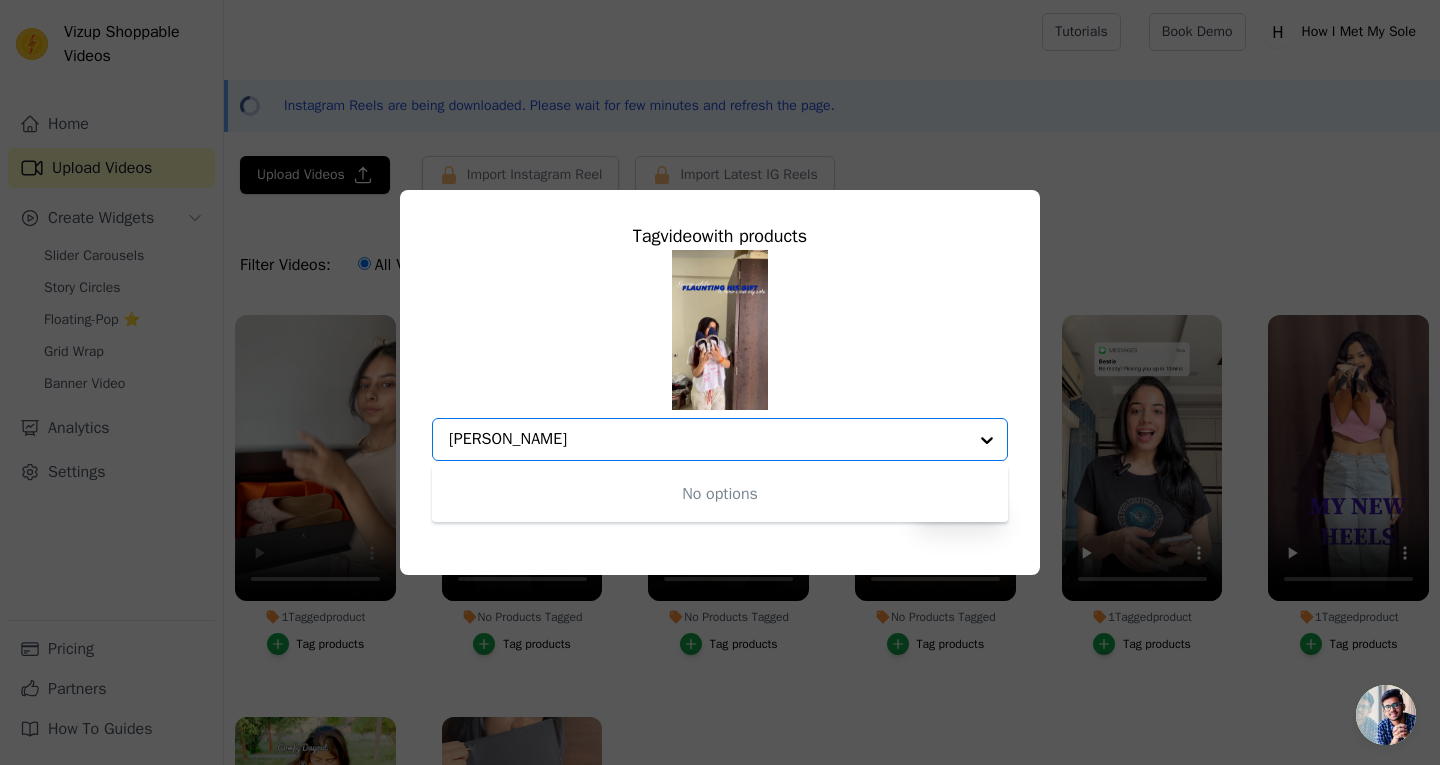 type on "masakali" 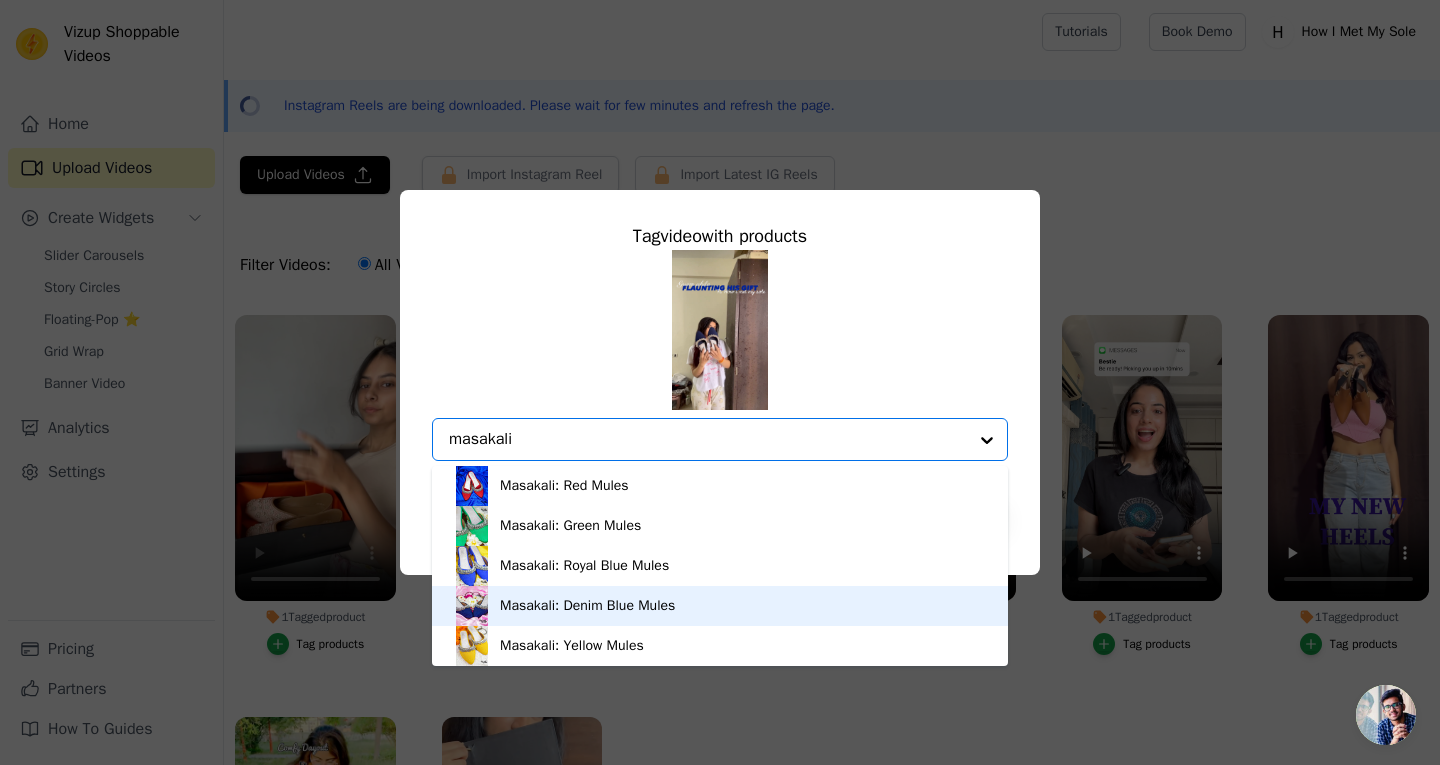 click on "Masakali: Denim Blue Mules" at bounding box center (587, 606) 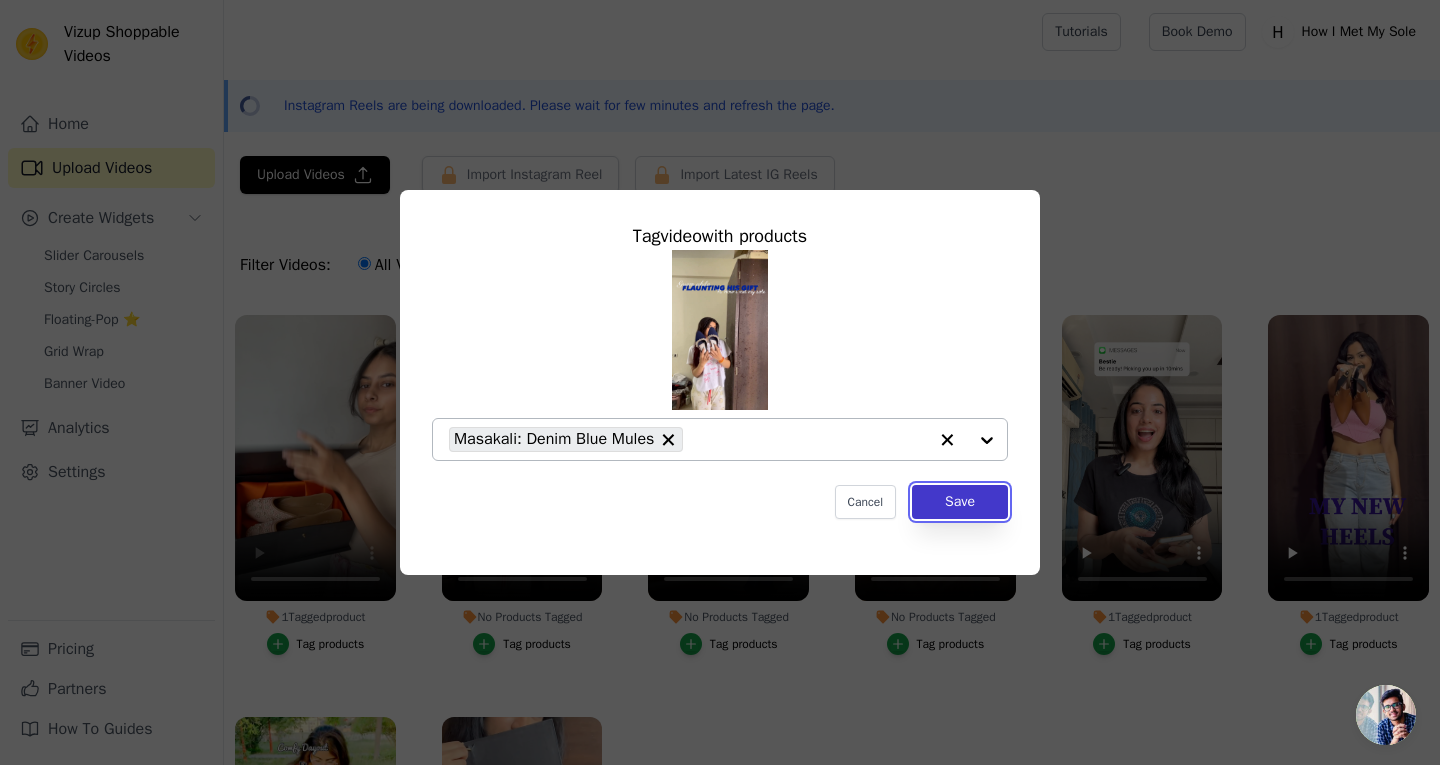 click on "Save" at bounding box center (960, 502) 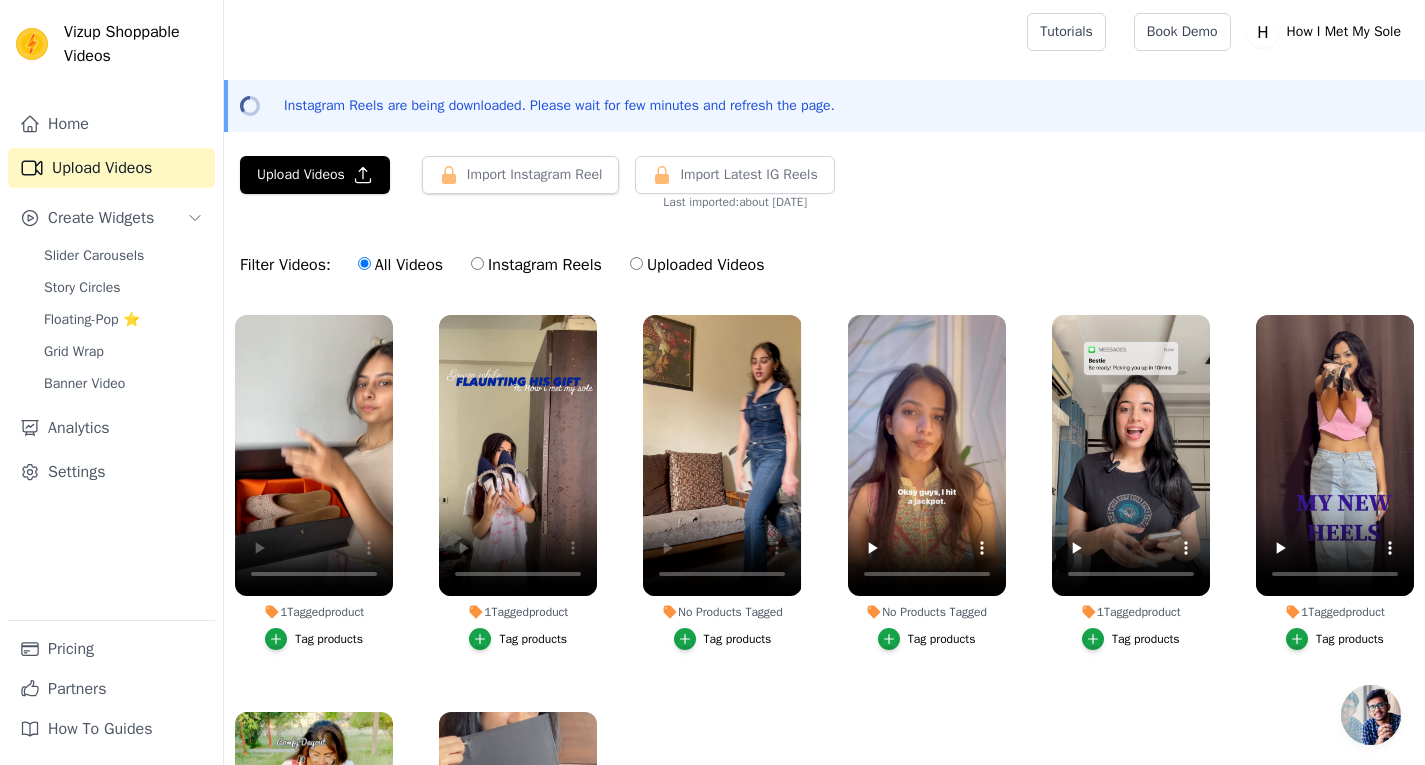 click on "Tag products" at bounding box center (738, 639) 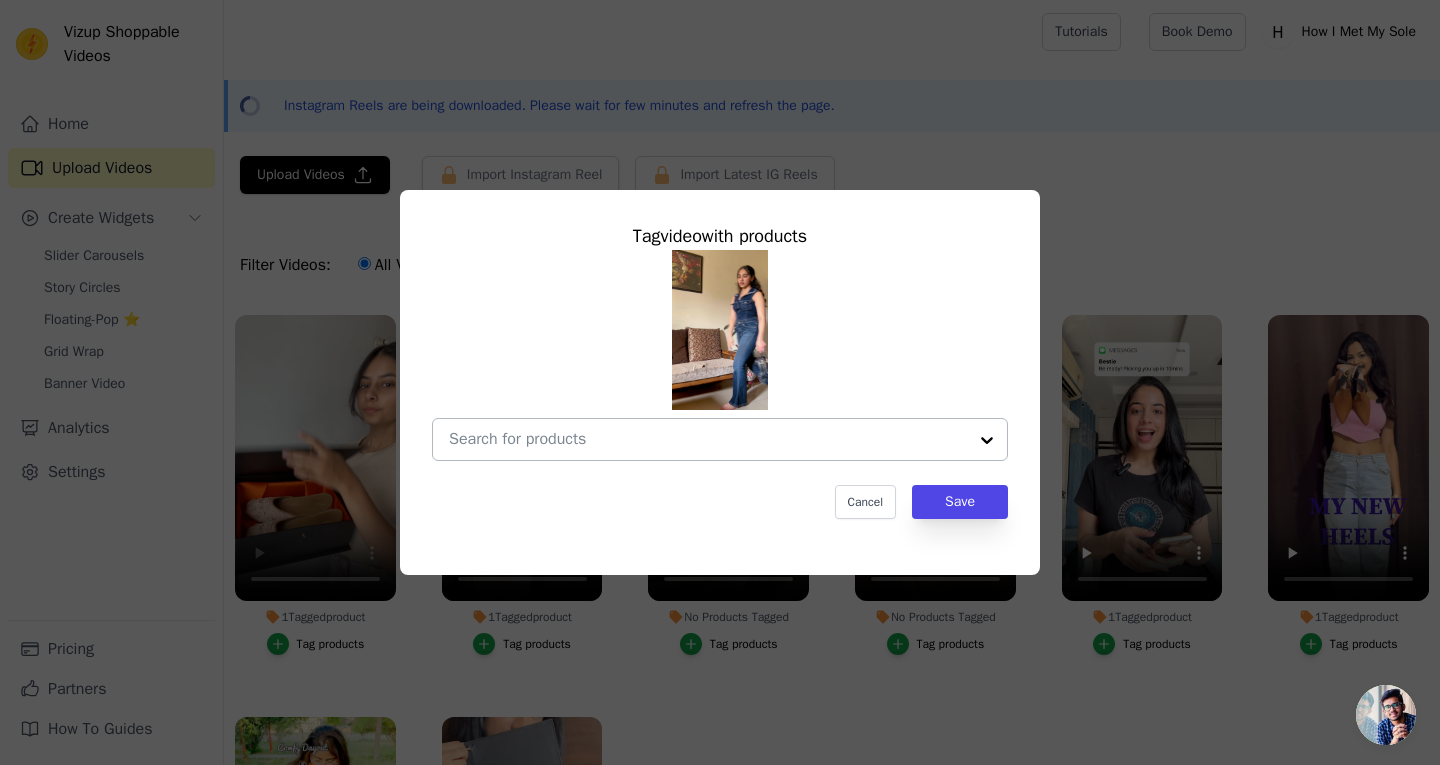 click at bounding box center [708, 439] 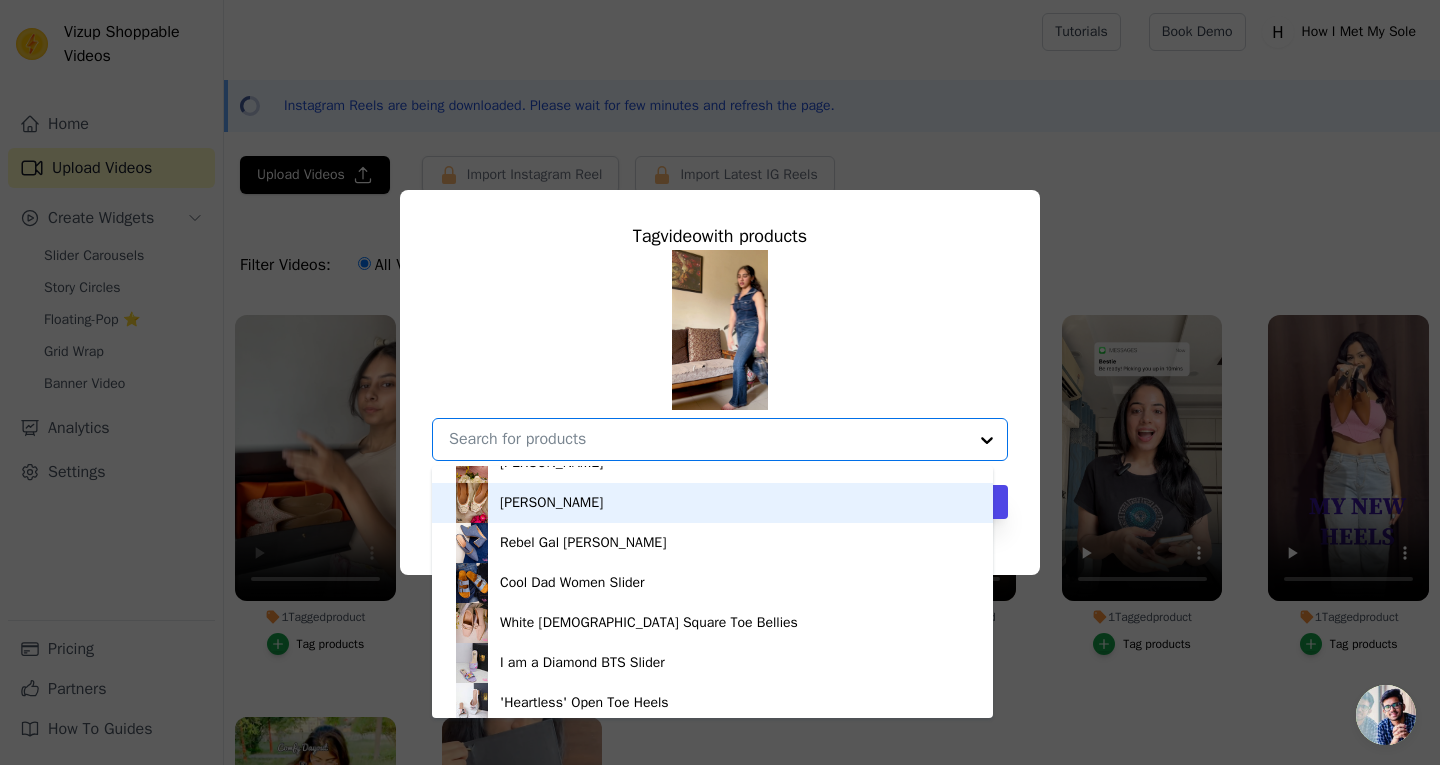 scroll, scrollTop: 1425, scrollLeft: 0, axis: vertical 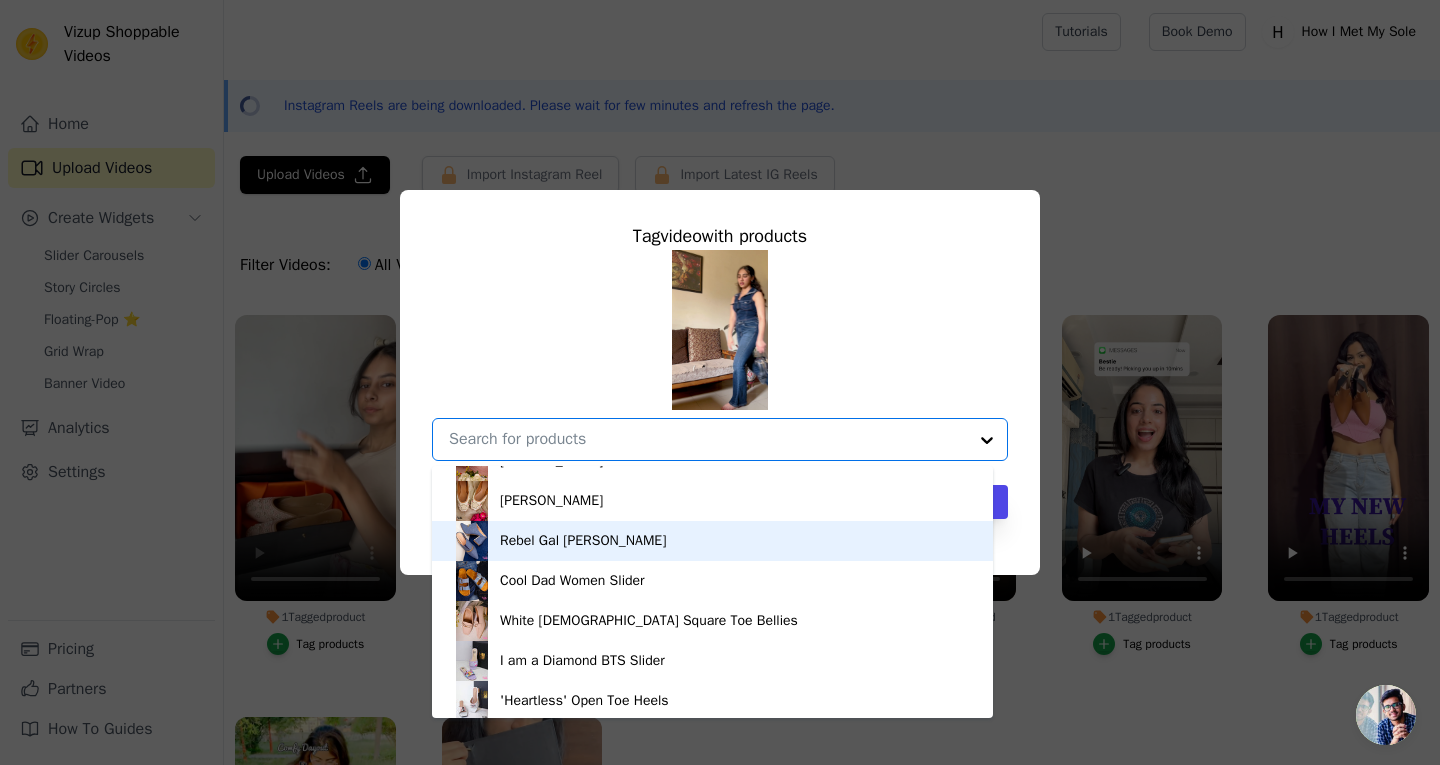 click on "Rebel Gal [PERSON_NAME]" at bounding box center [583, 541] 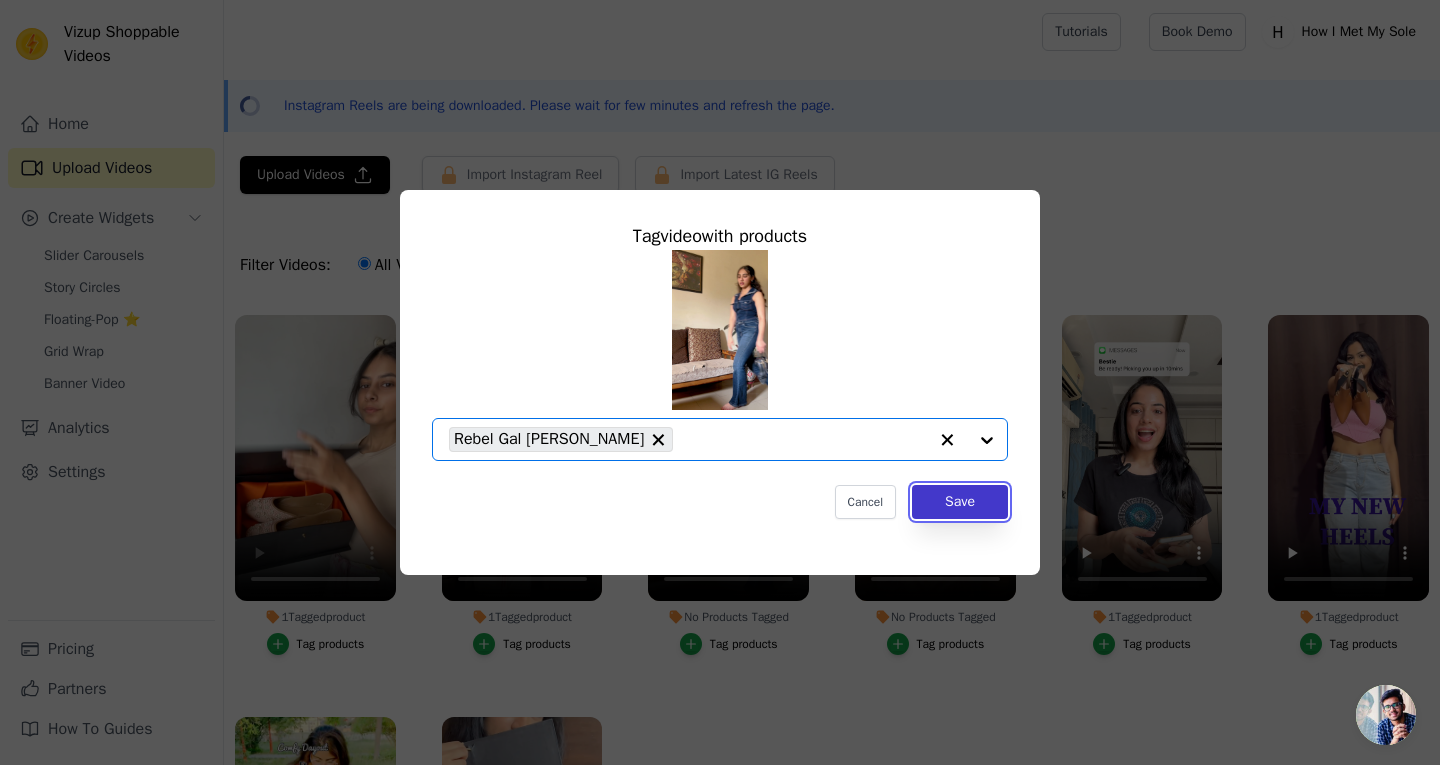 click on "Save" at bounding box center (960, 502) 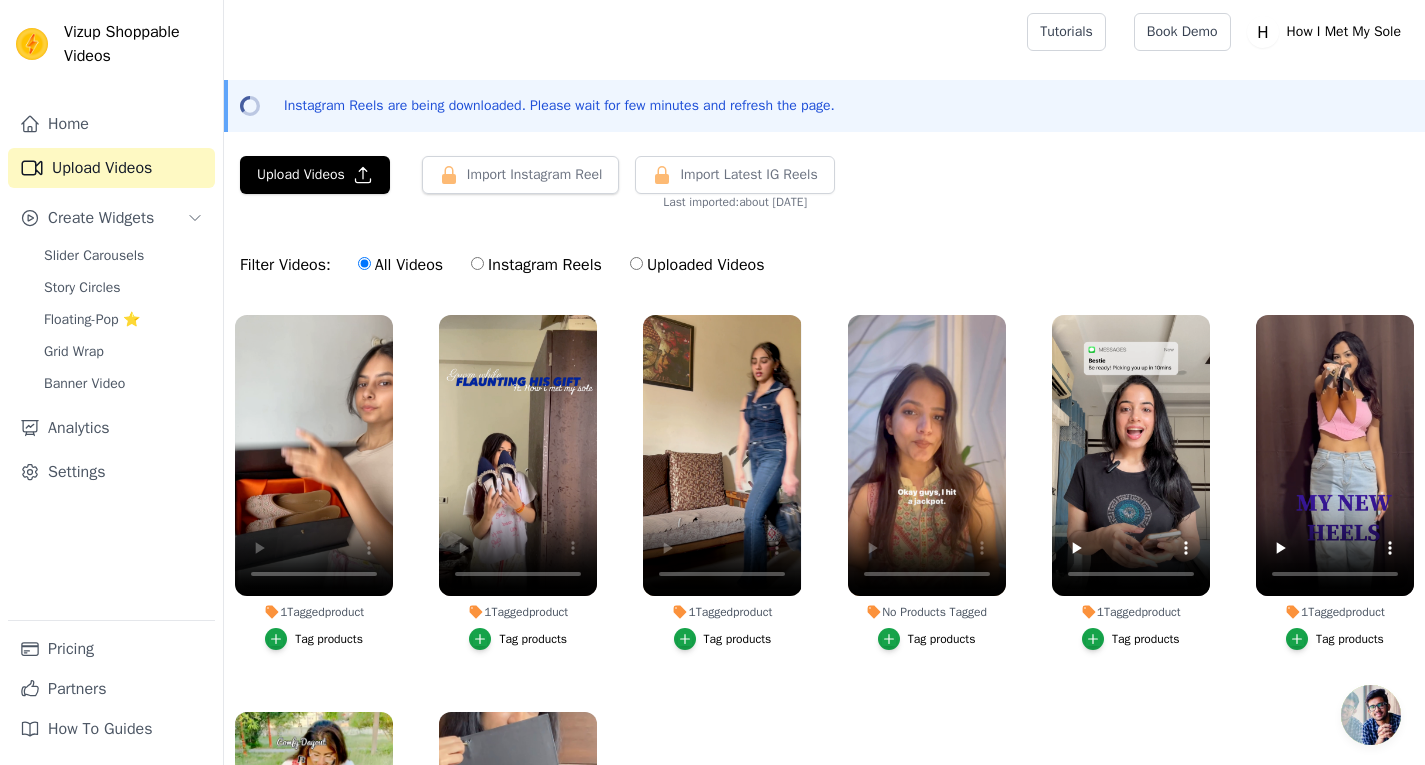 click on "Tag products" at bounding box center (942, 639) 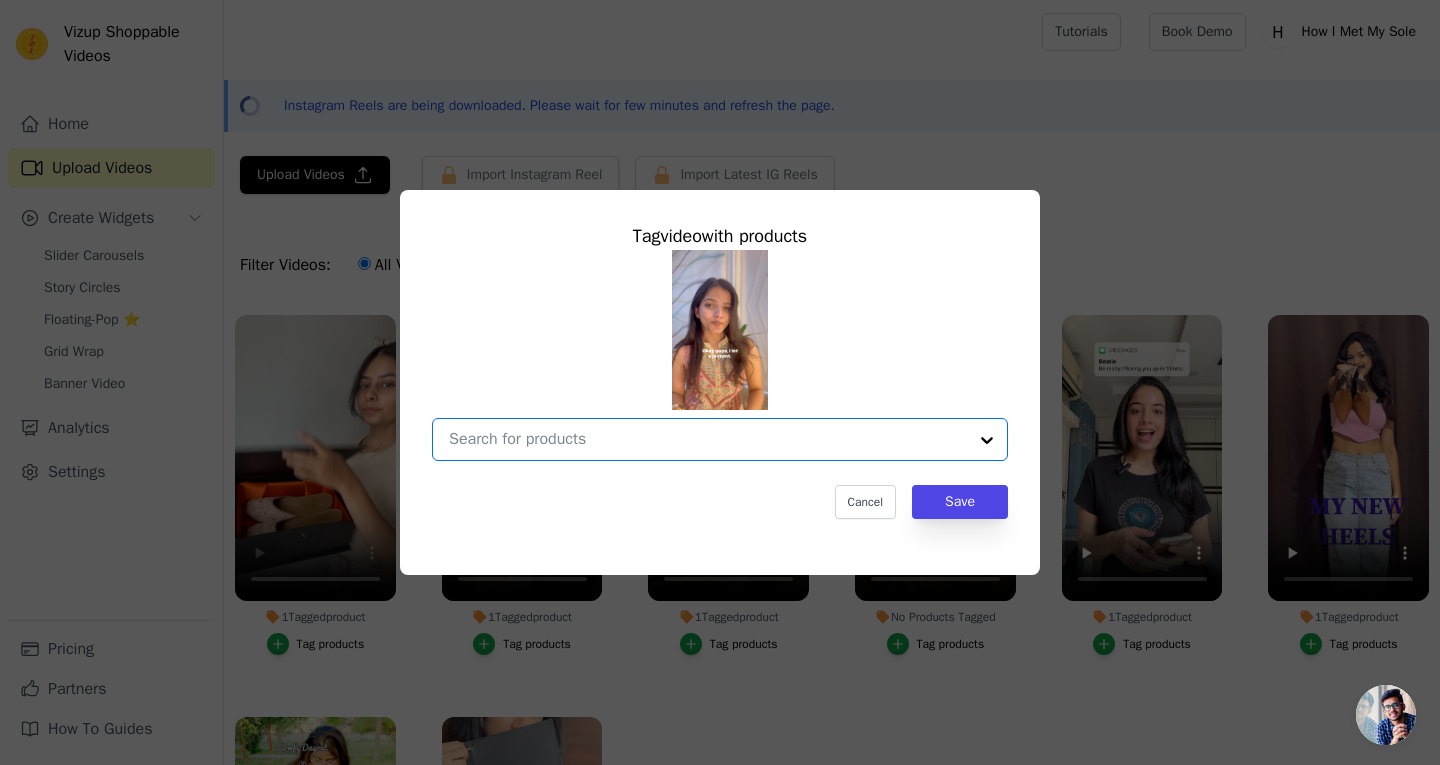 click on "No Products Tagged     Tag  video  with products       Option undefined, selected.   Select is focused, type to refine list, press down to open the menu.                   Cancel   Save     Tag products" at bounding box center [708, 439] 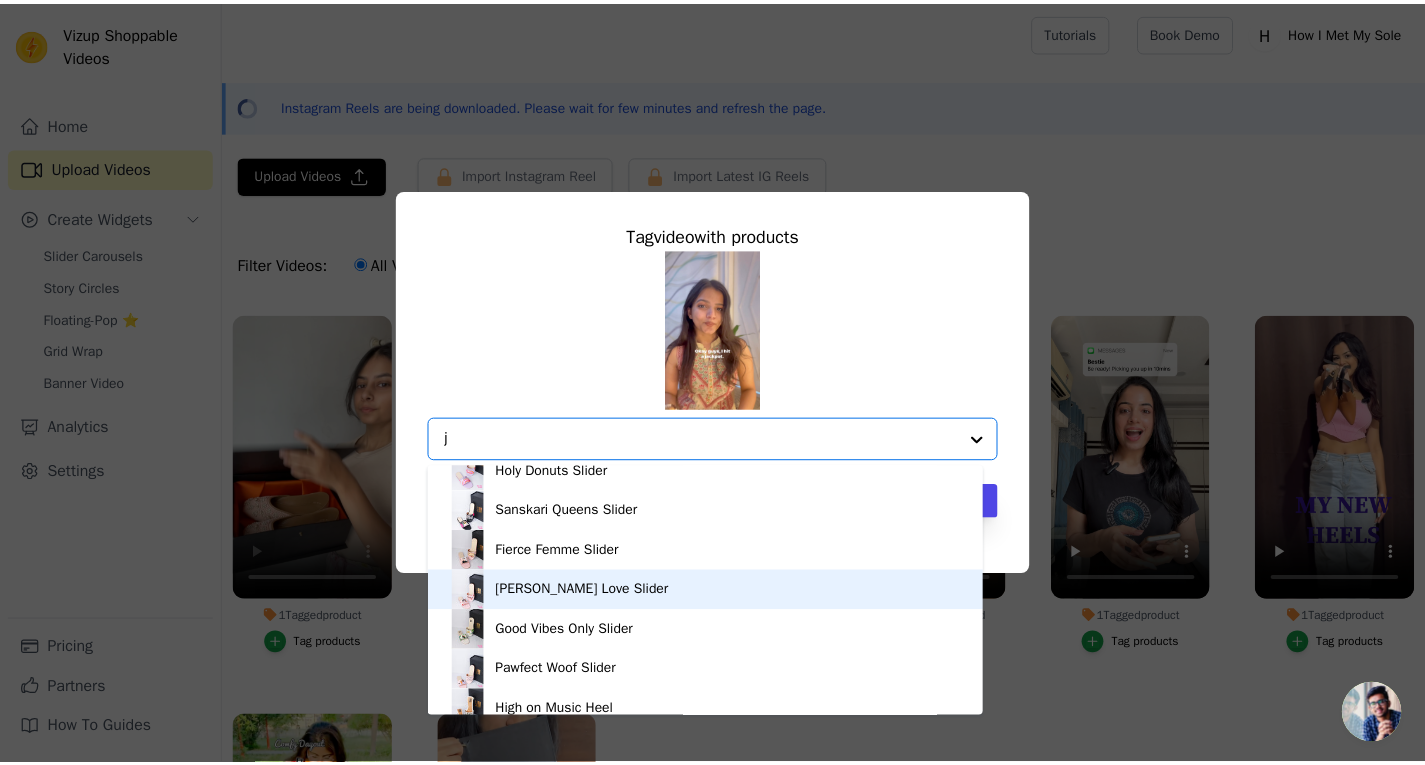 scroll, scrollTop: 0, scrollLeft: 0, axis: both 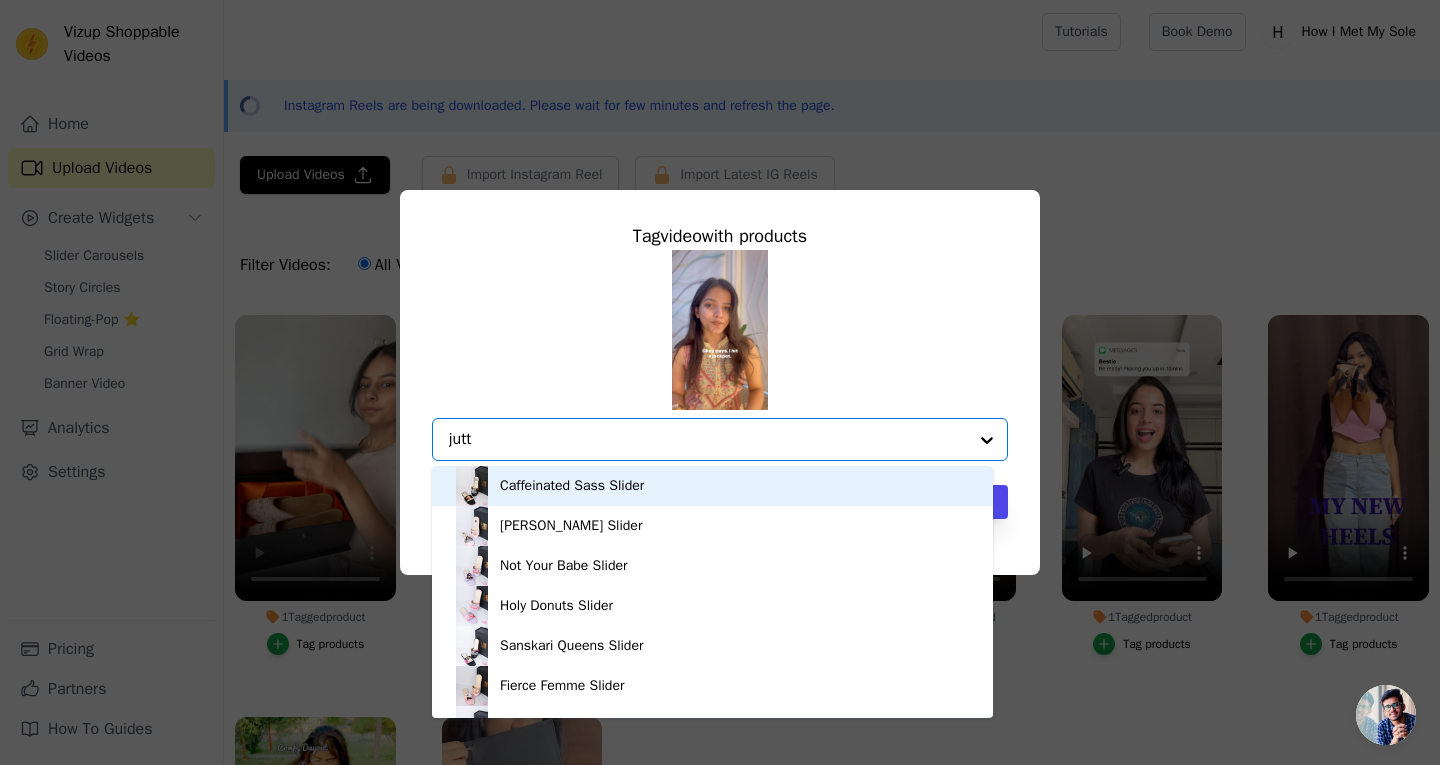 type on "jutti" 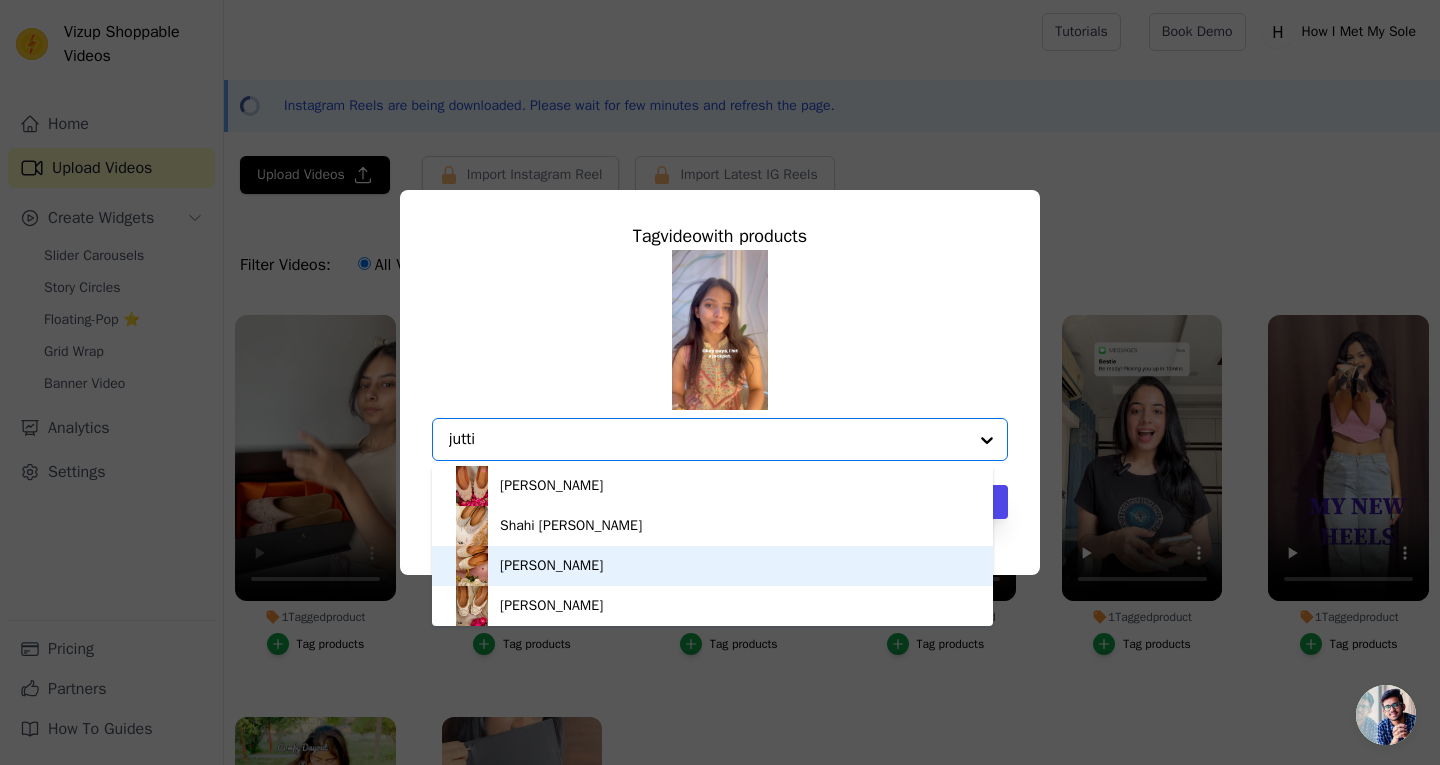 click on "[PERSON_NAME]" at bounding box center (712, 566) 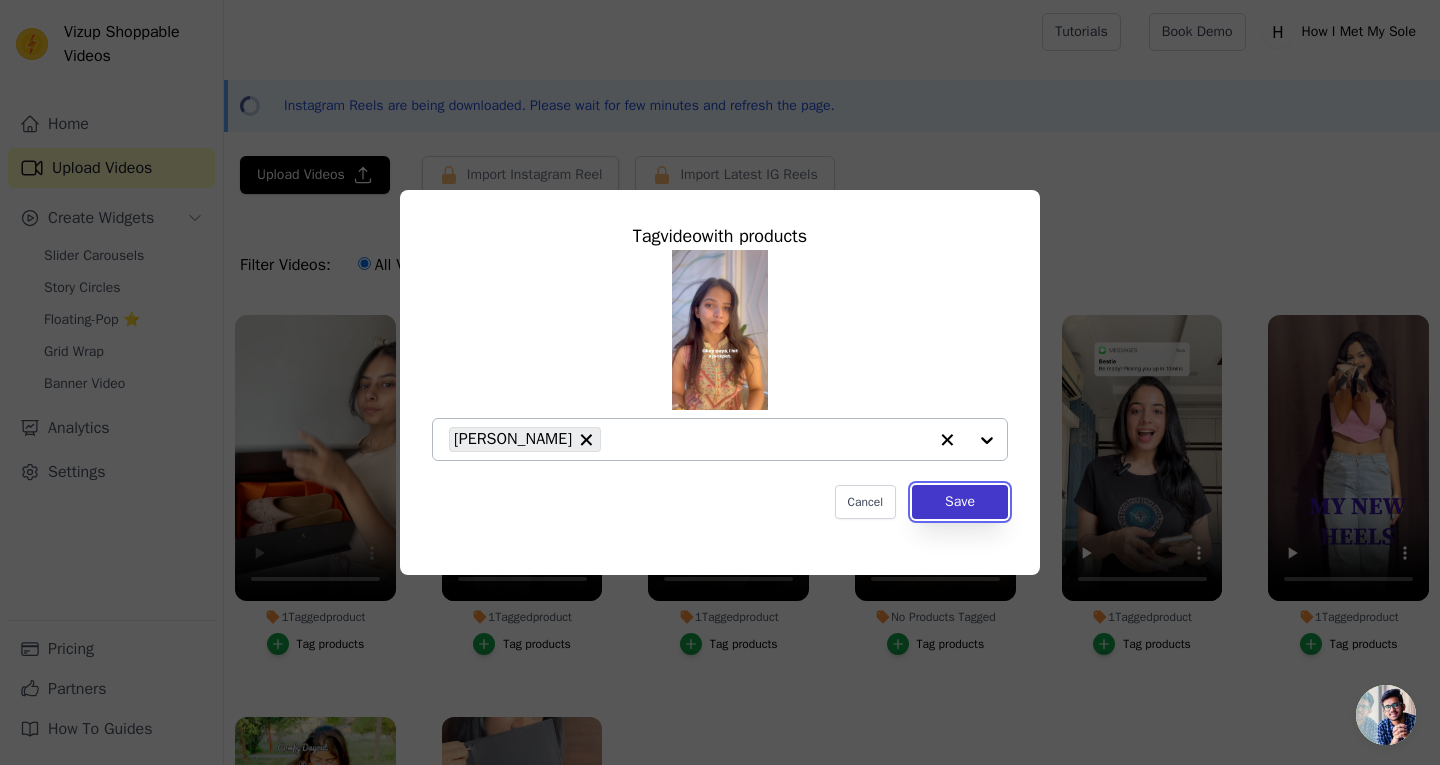 click on "Save" at bounding box center (960, 502) 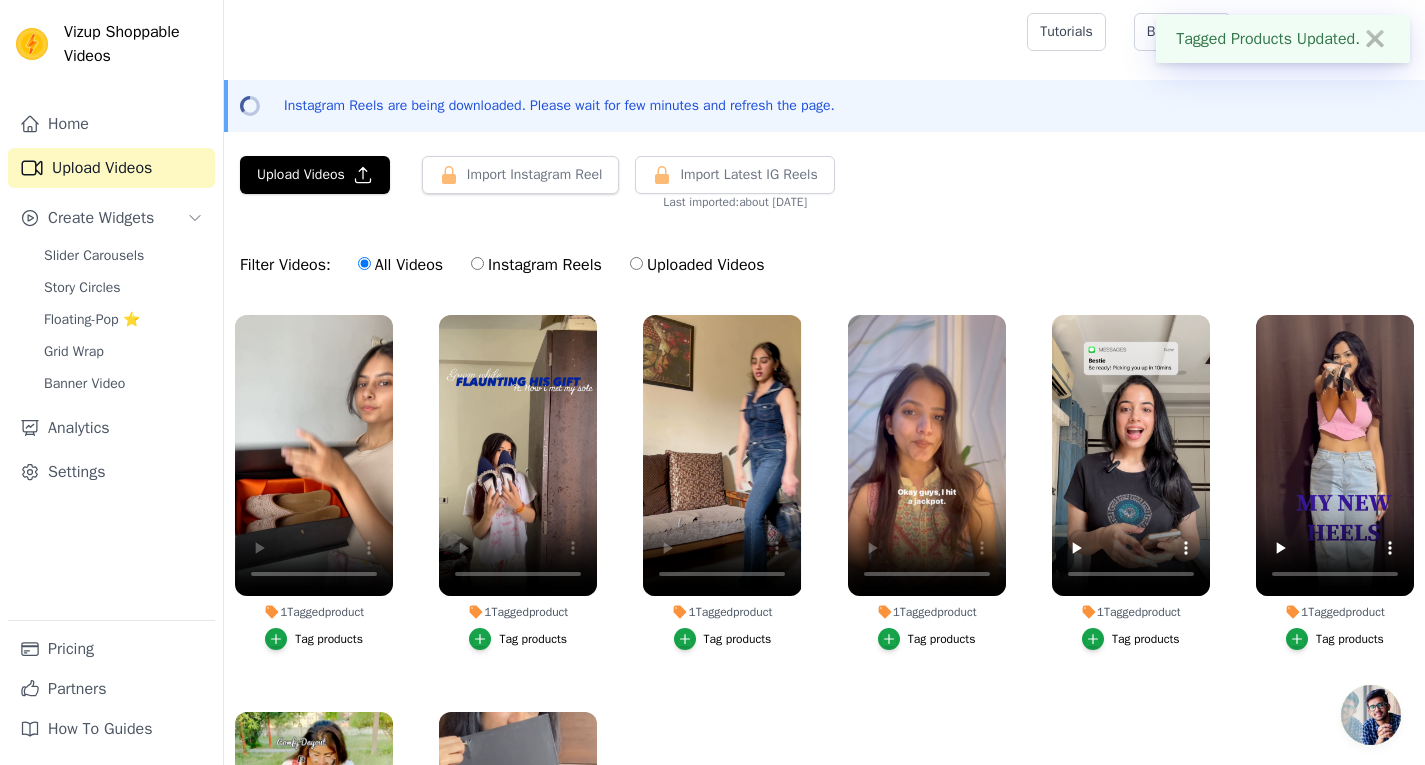 scroll, scrollTop: 97, scrollLeft: 0, axis: vertical 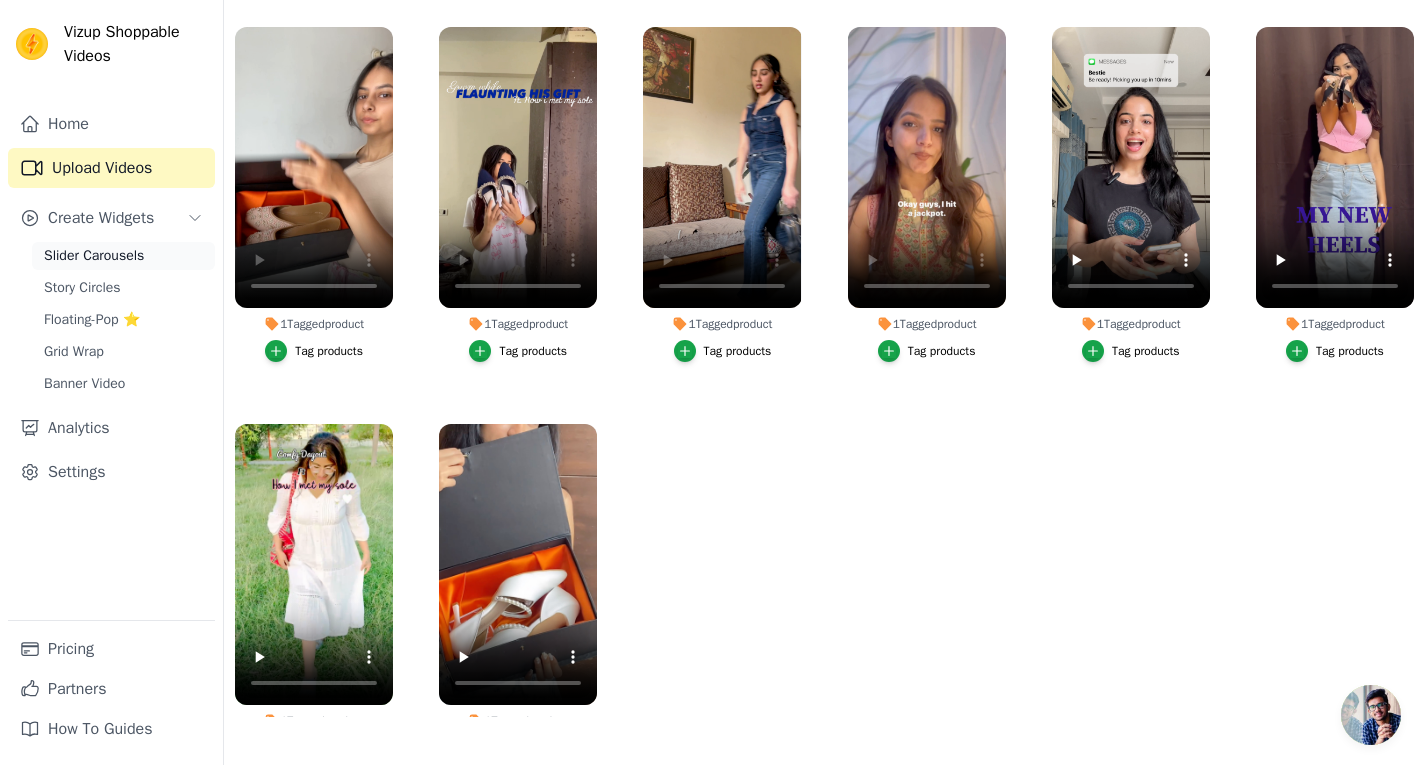 click on "Slider Carousels" at bounding box center [94, 256] 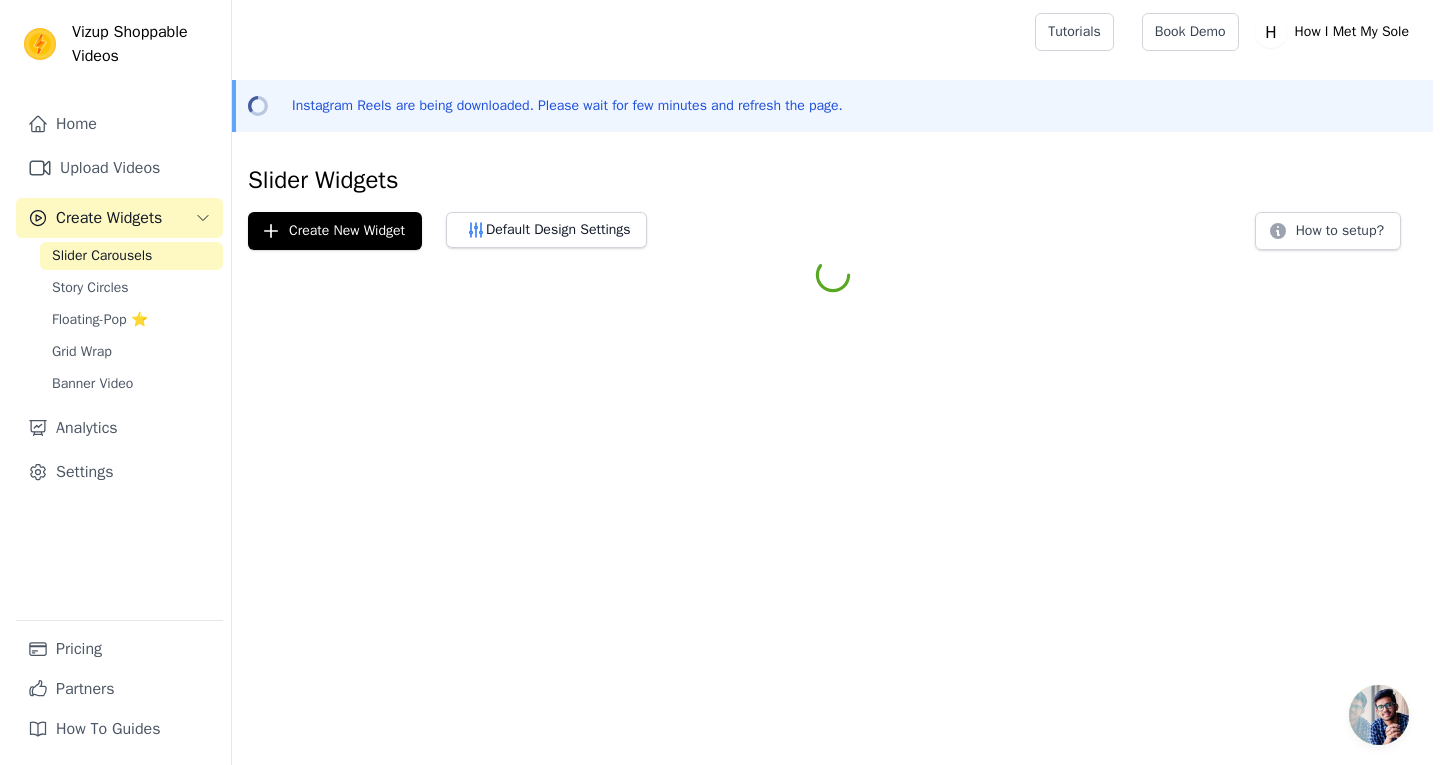 scroll, scrollTop: 0, scrollLeft: 0, axis: both 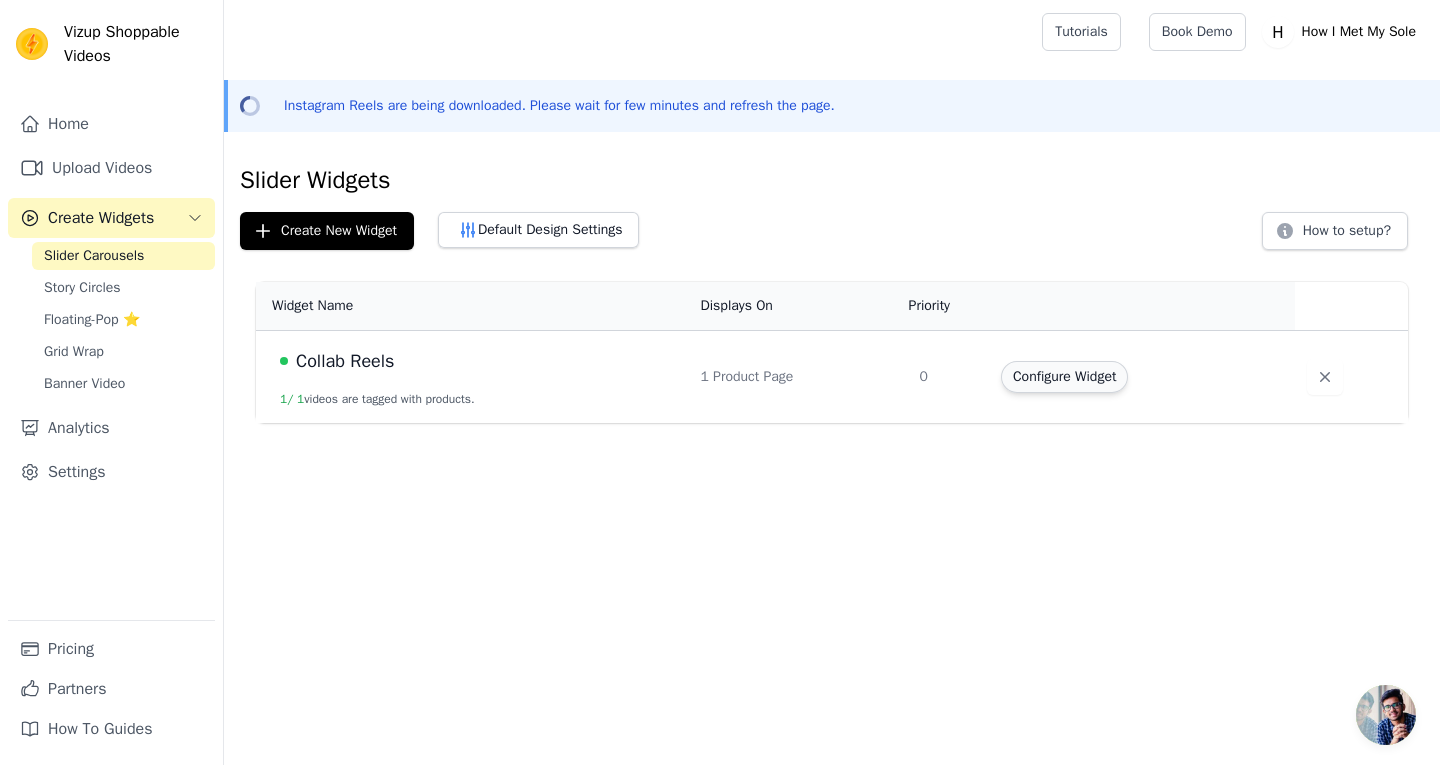 click on "Configure Widget" at bounding box center [1064, 377] 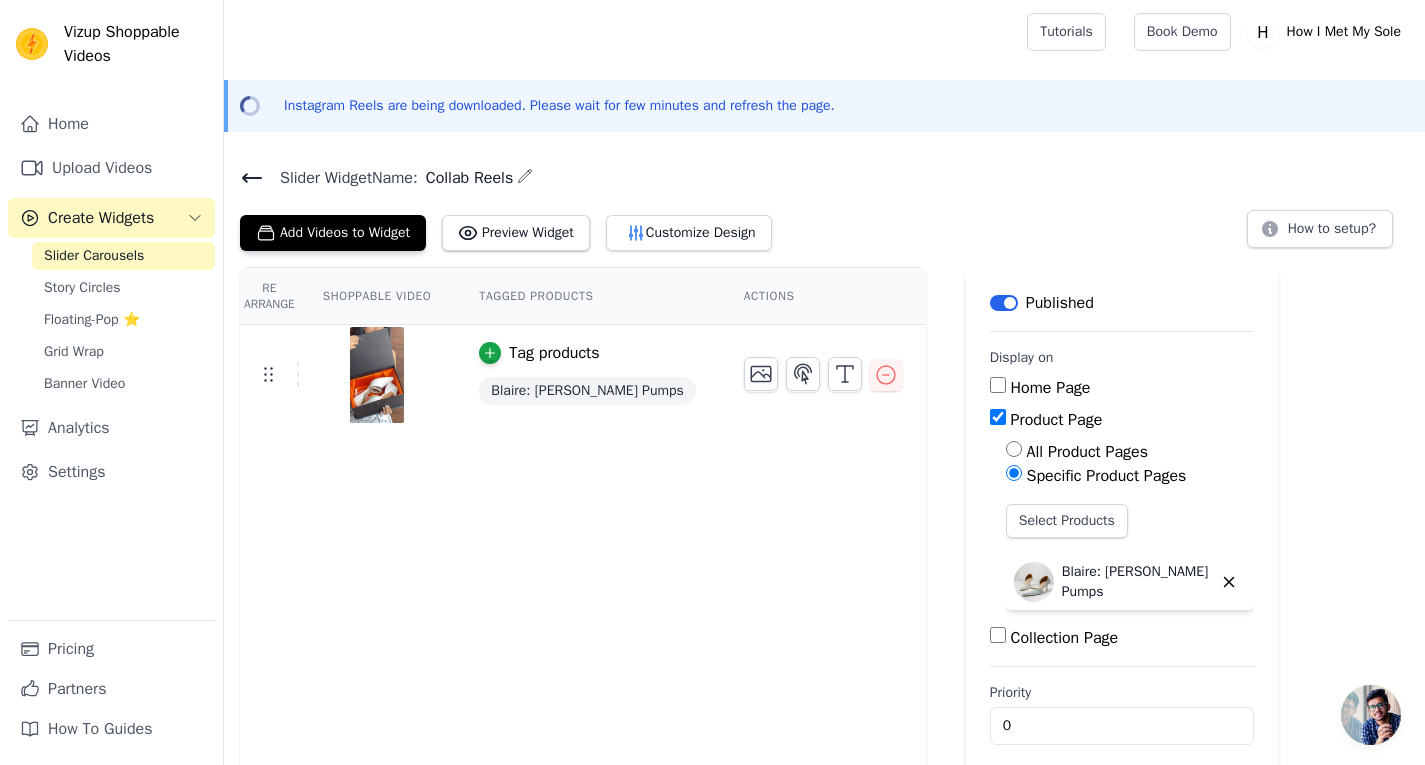 click on "All Product Pages" at bounding box center [1014, 449] 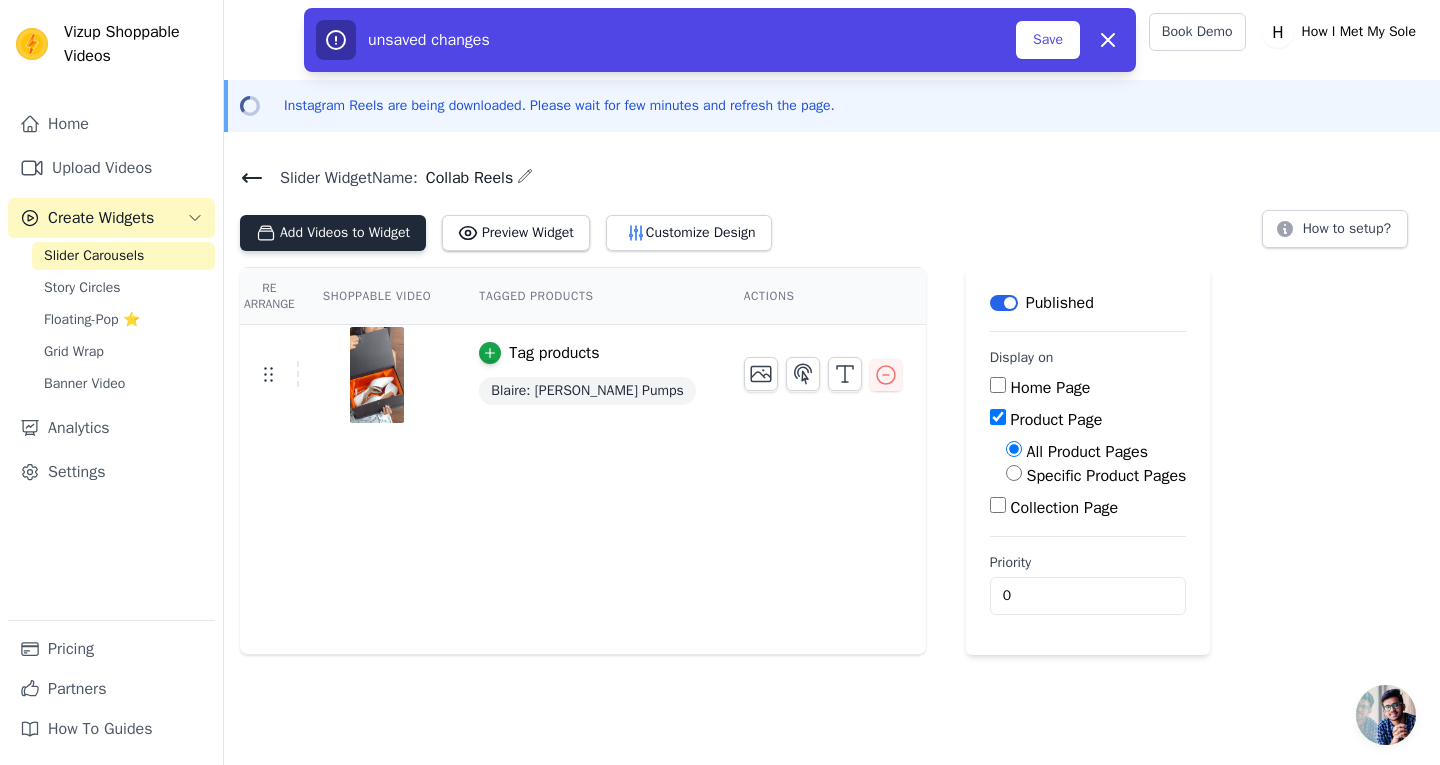 click on "Add Videos to Widget" at bounding box center [333, 233] 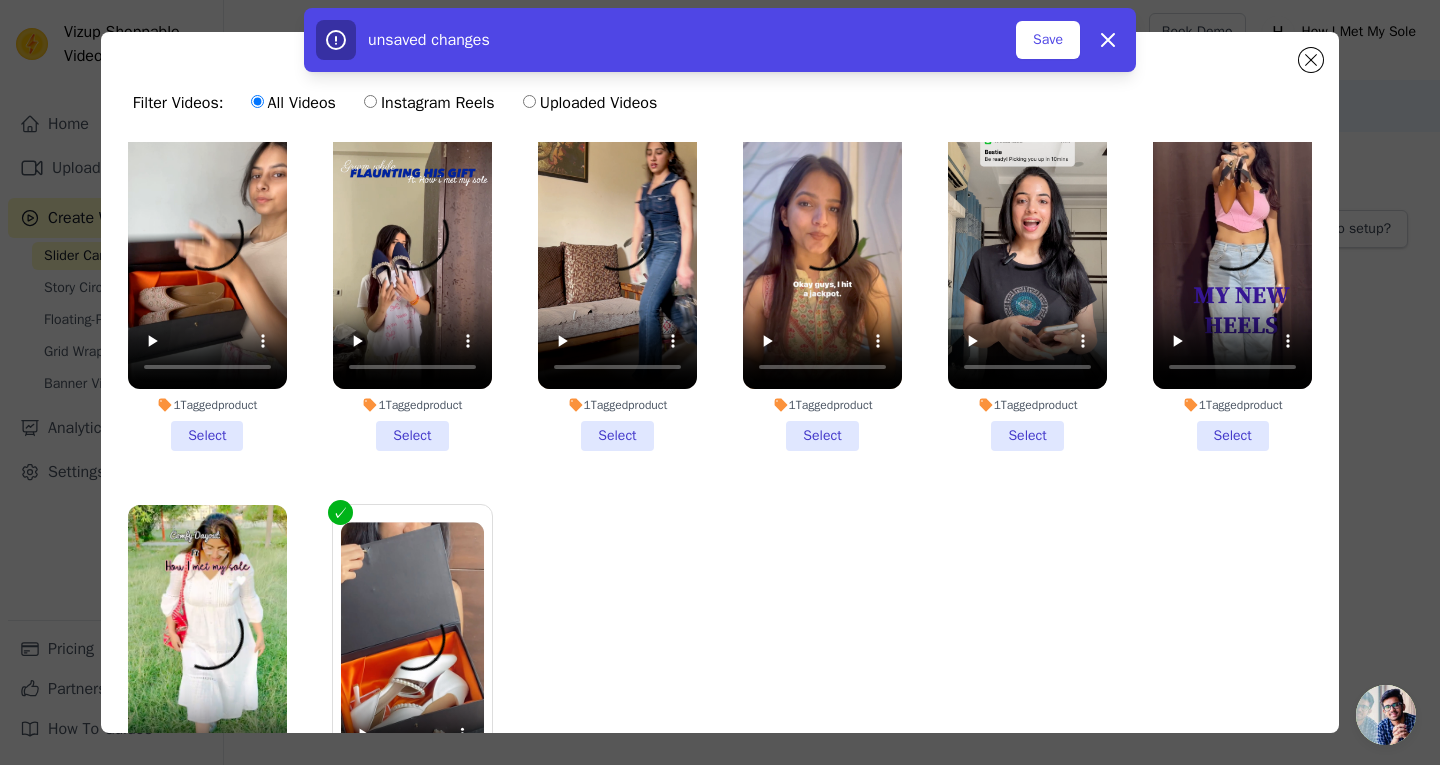 scroll, scrollTop: 91, scrollLeft: 0, axis: vertical 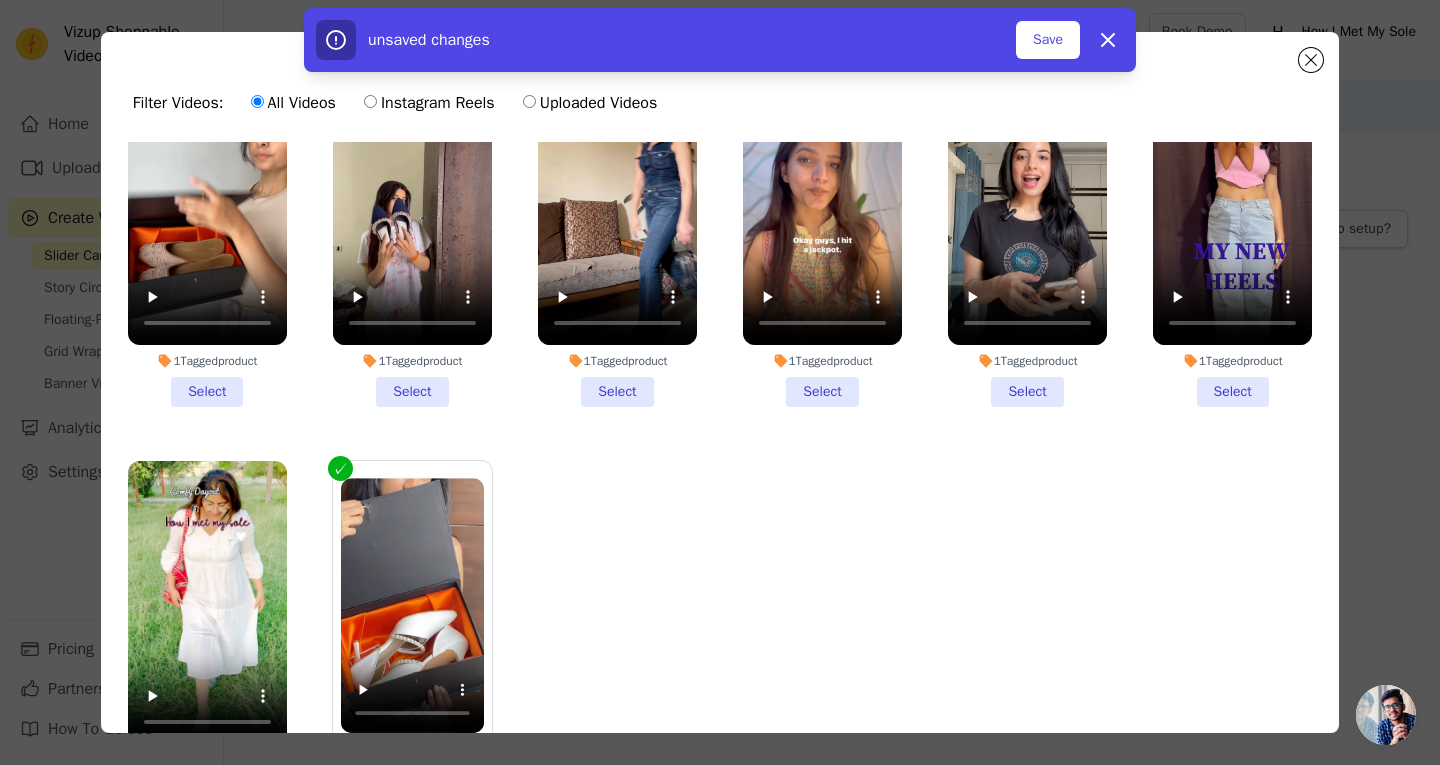click on "1  Tagged  product     Select" at bounding box center (207, 234) 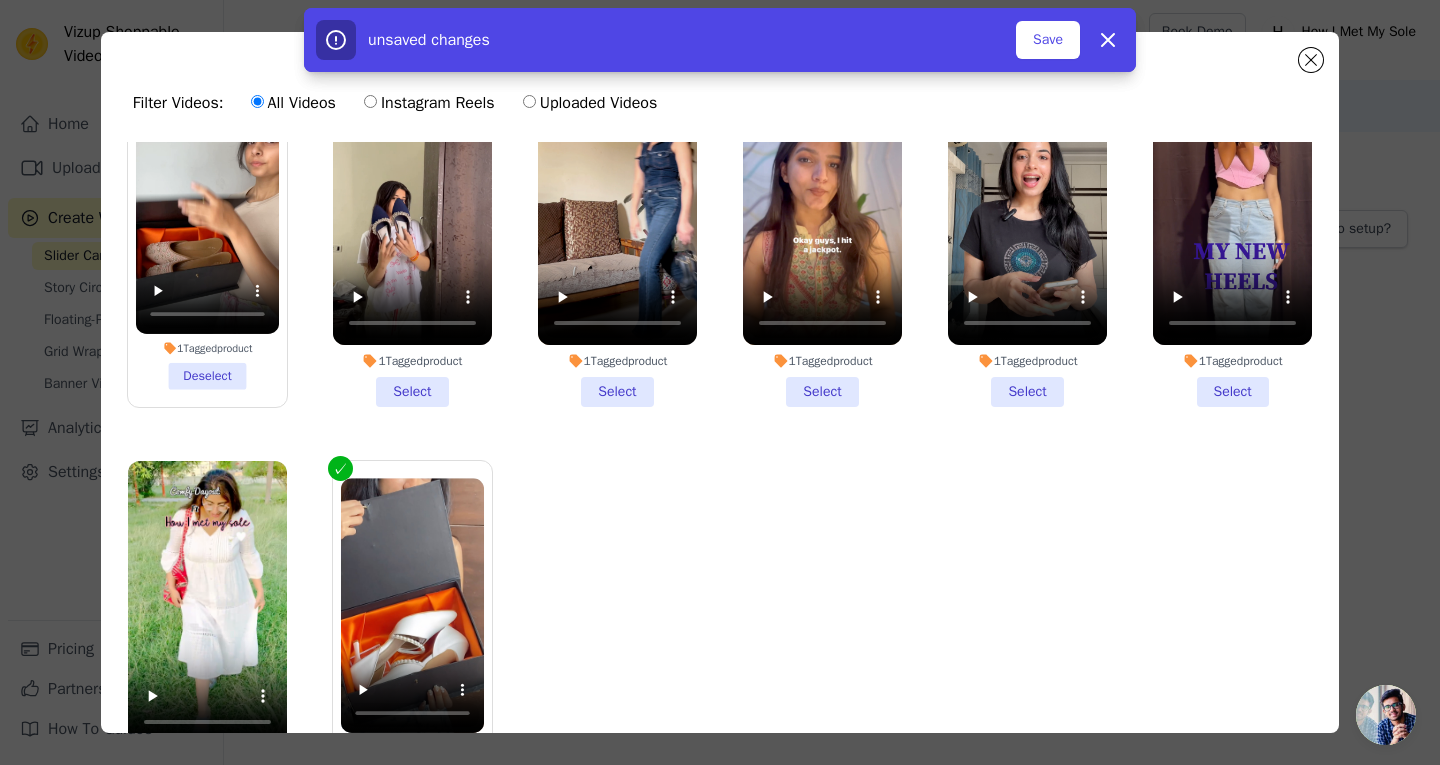 click on "1  Tagged  product     Select" at bounding box center (412, 234) 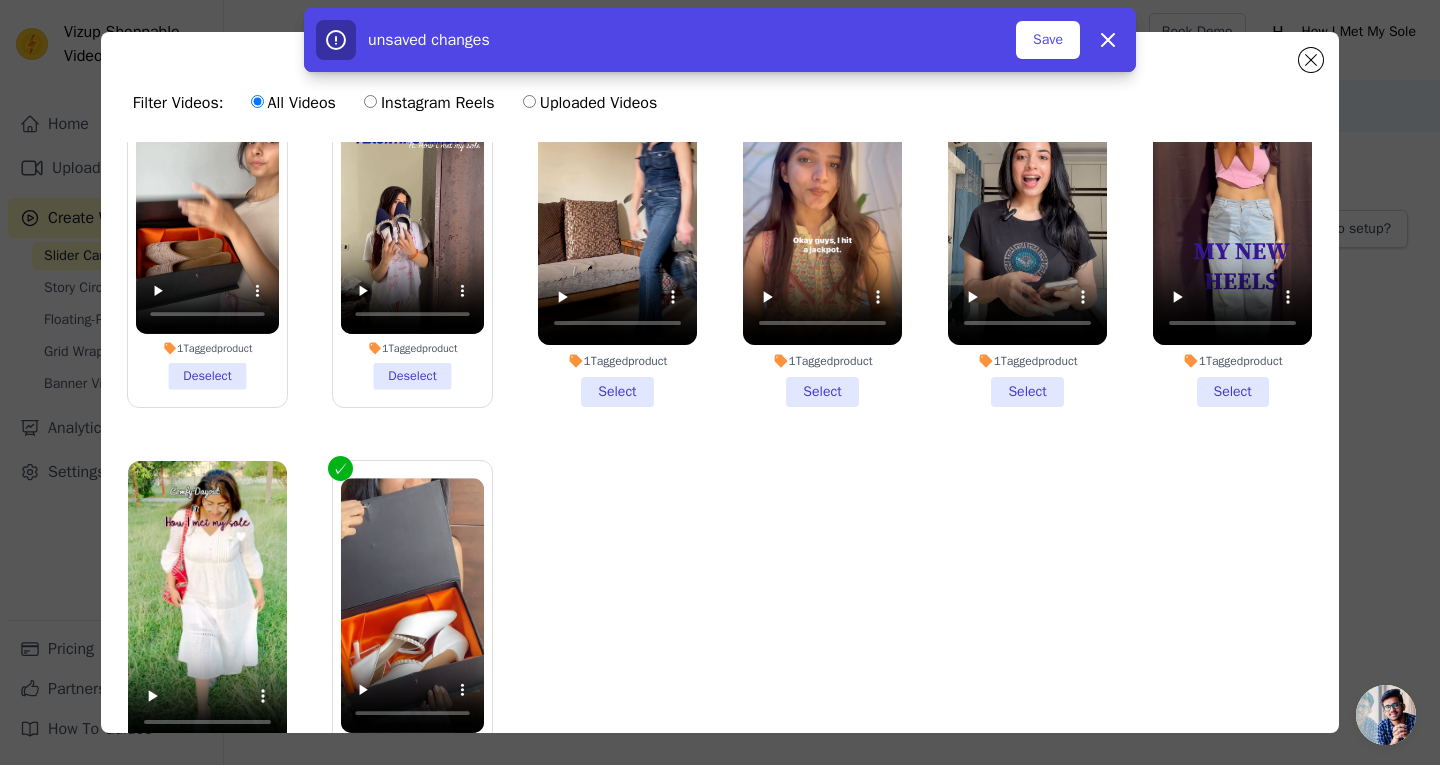 click on "1  Tagged  product     Select" at bounding box center [617, 234] 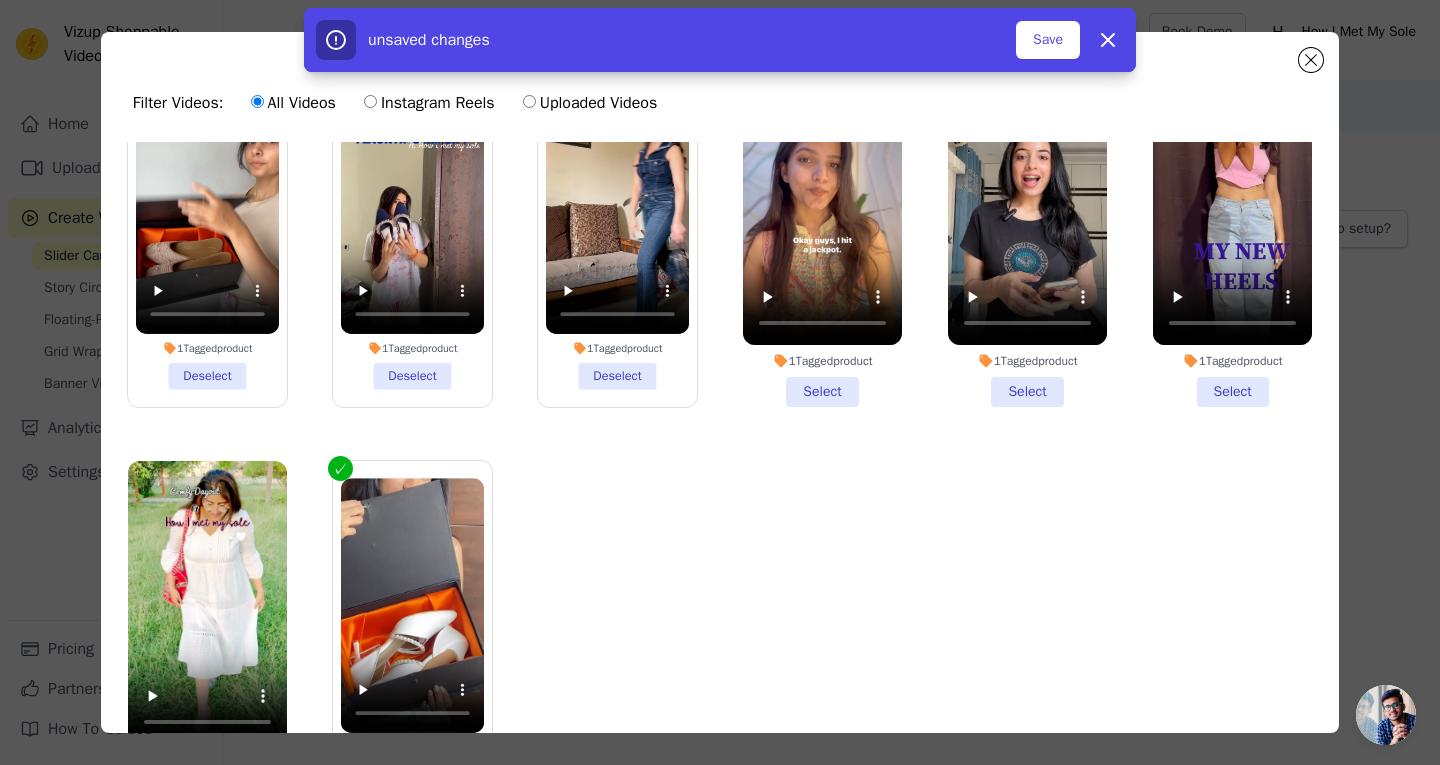click on "1  Tagged  product     Select" at bounding box center (822, 234) 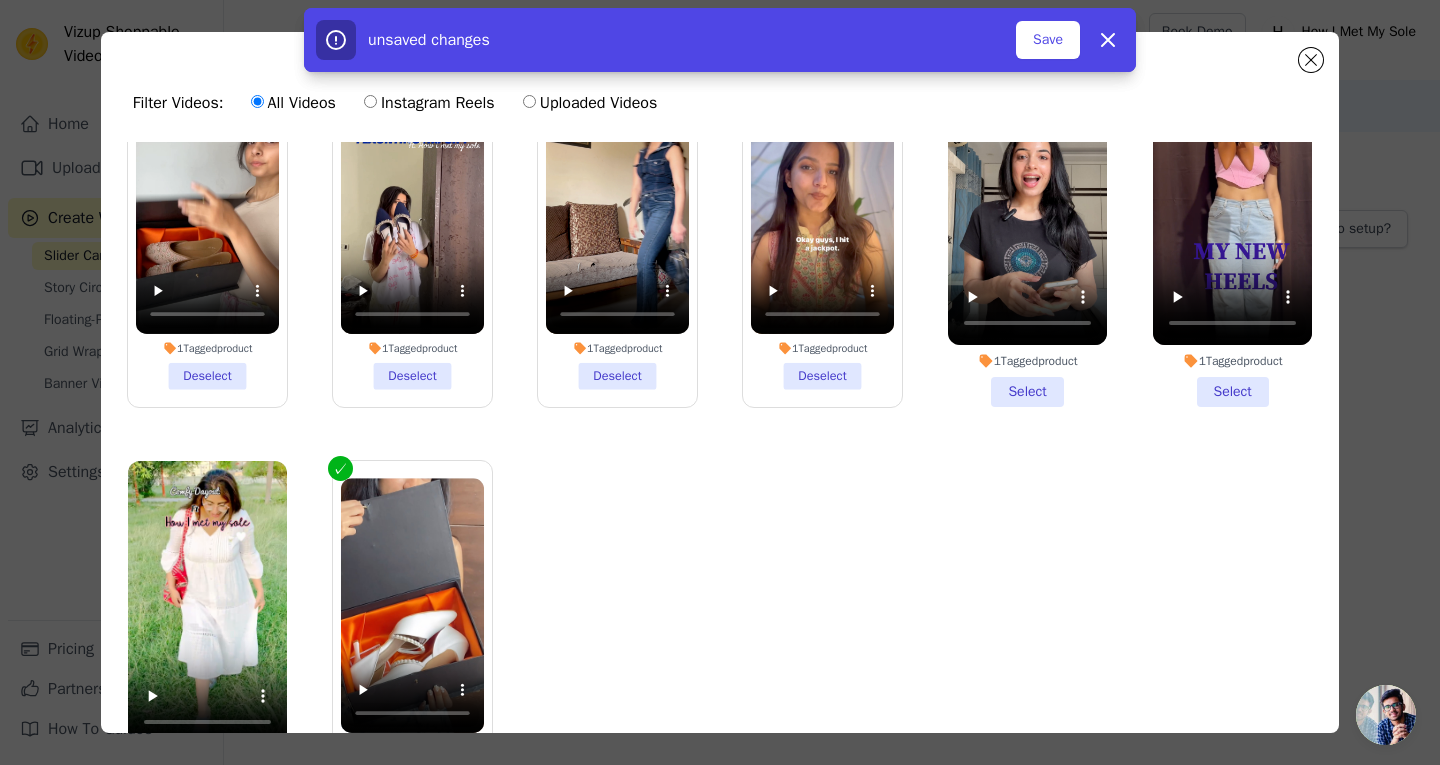 click on "1  Tagged  product     Select" at bounding box center (1027, 234) 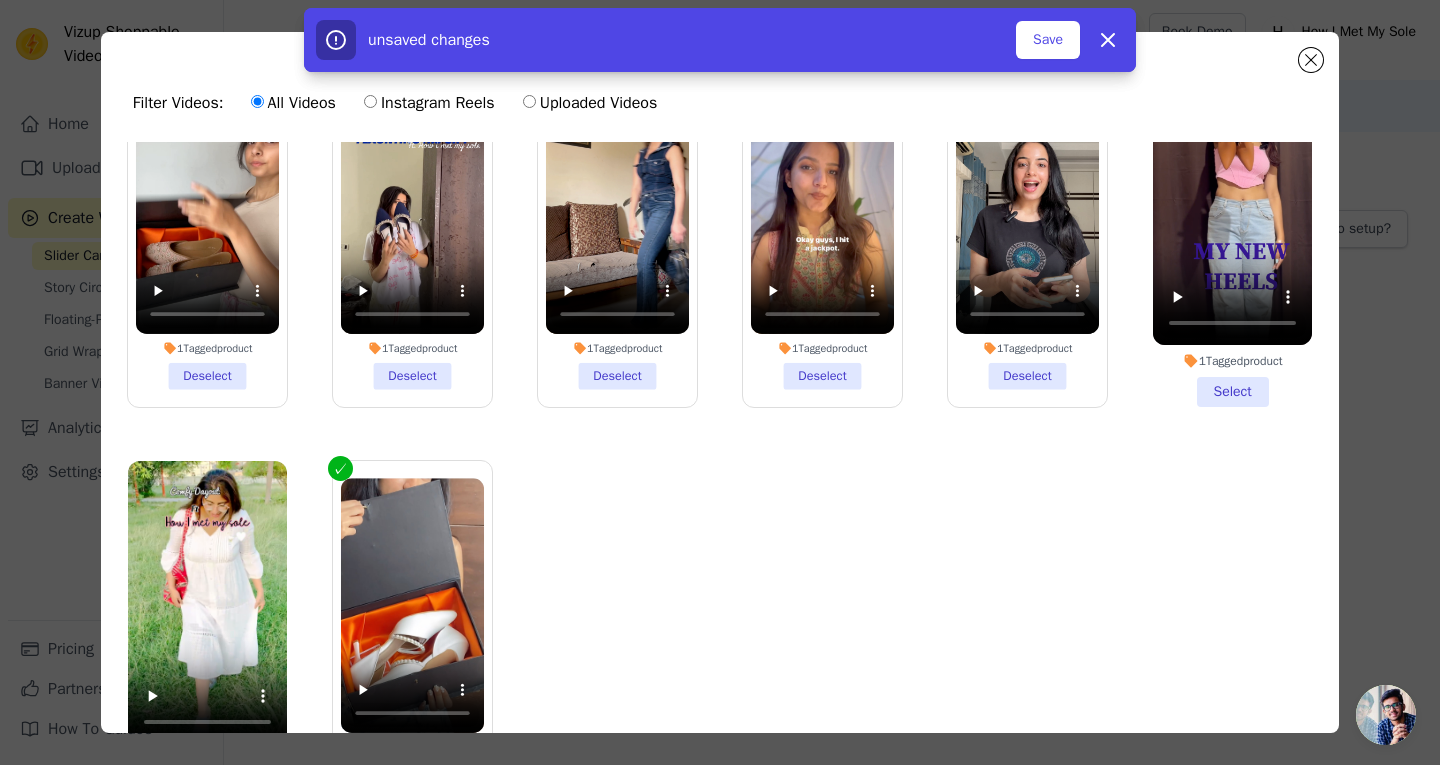 click on "1  Tagged  product     Select" at bounding box center (1232, 234) 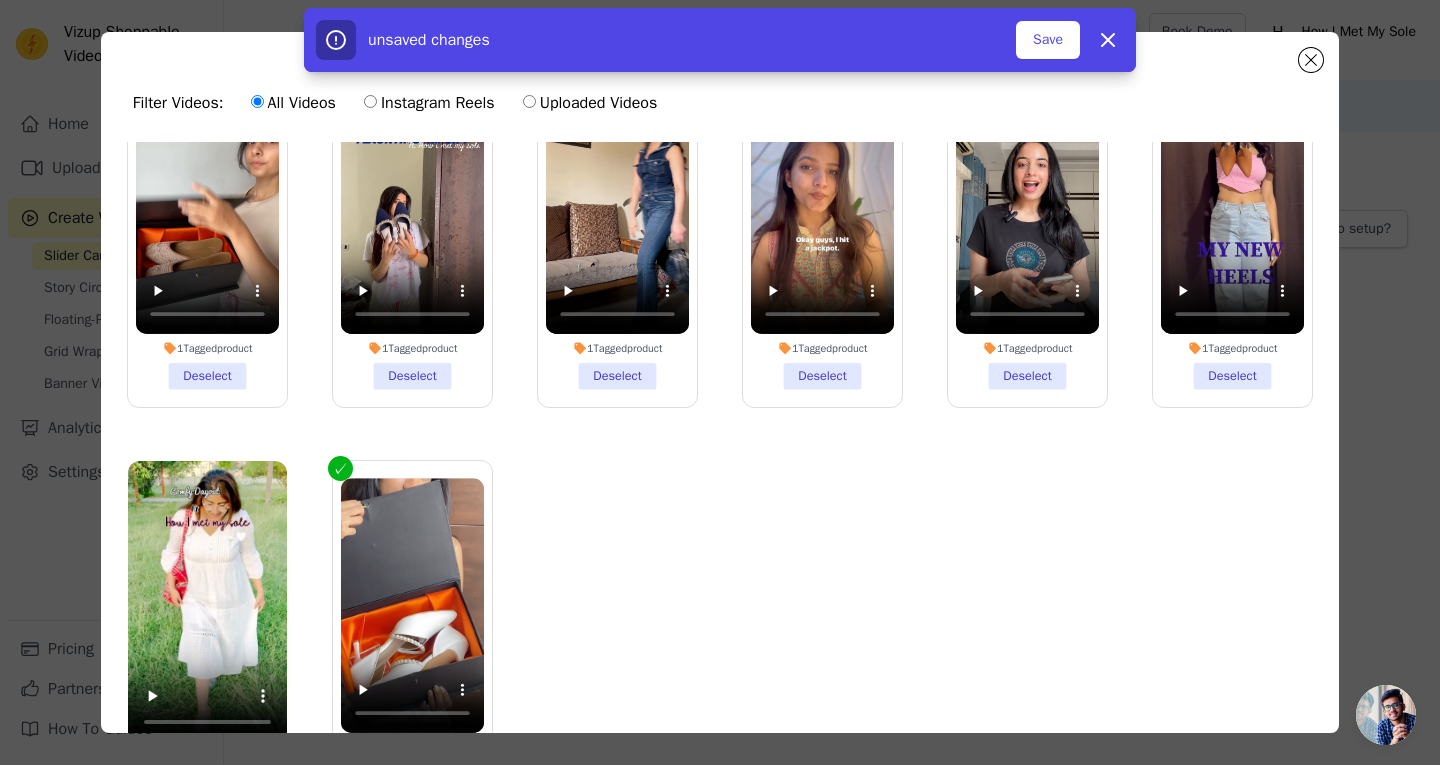 scroll, scrollTop: 174, scrollLeft: 0, axis: vertical 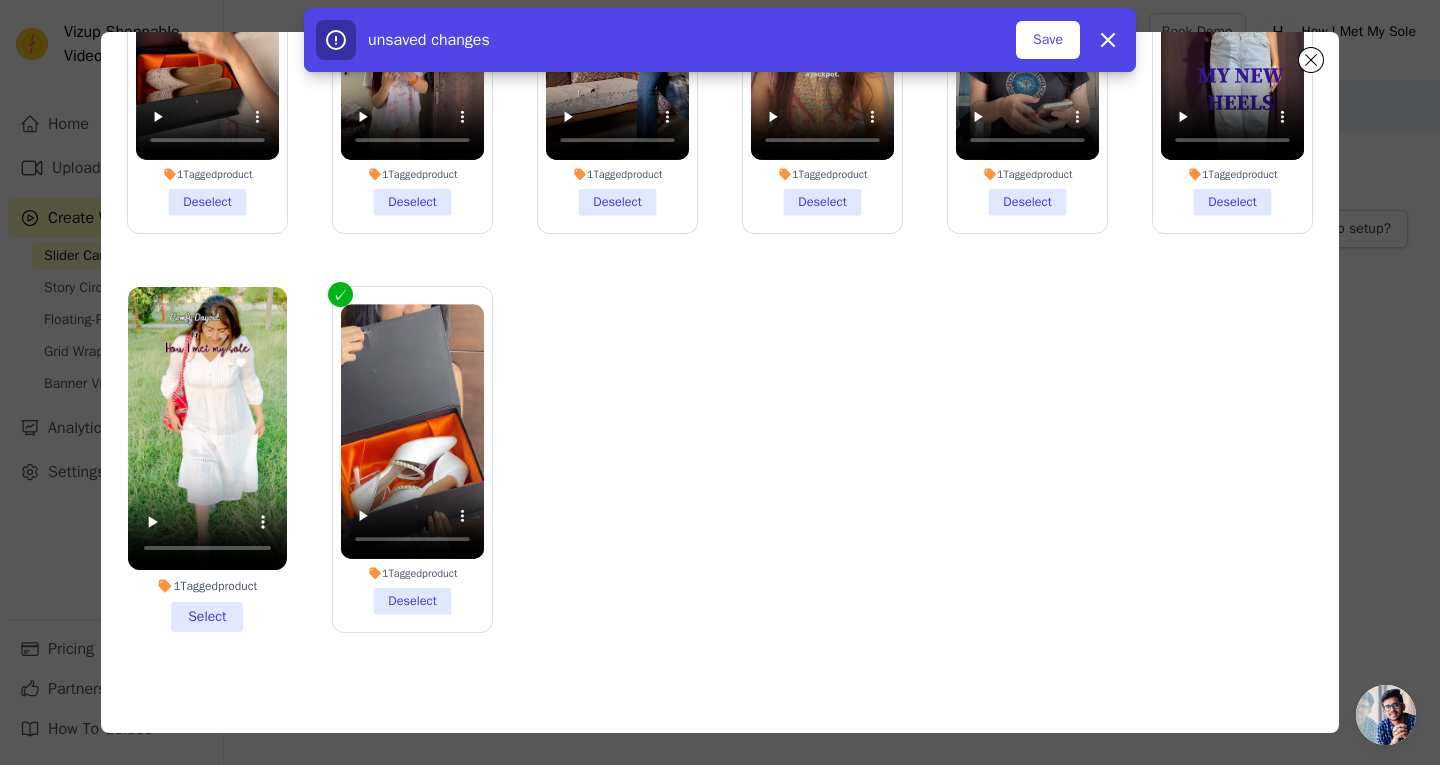 click on "1  Tagged  product     Select" at bounding box center (207, 459) 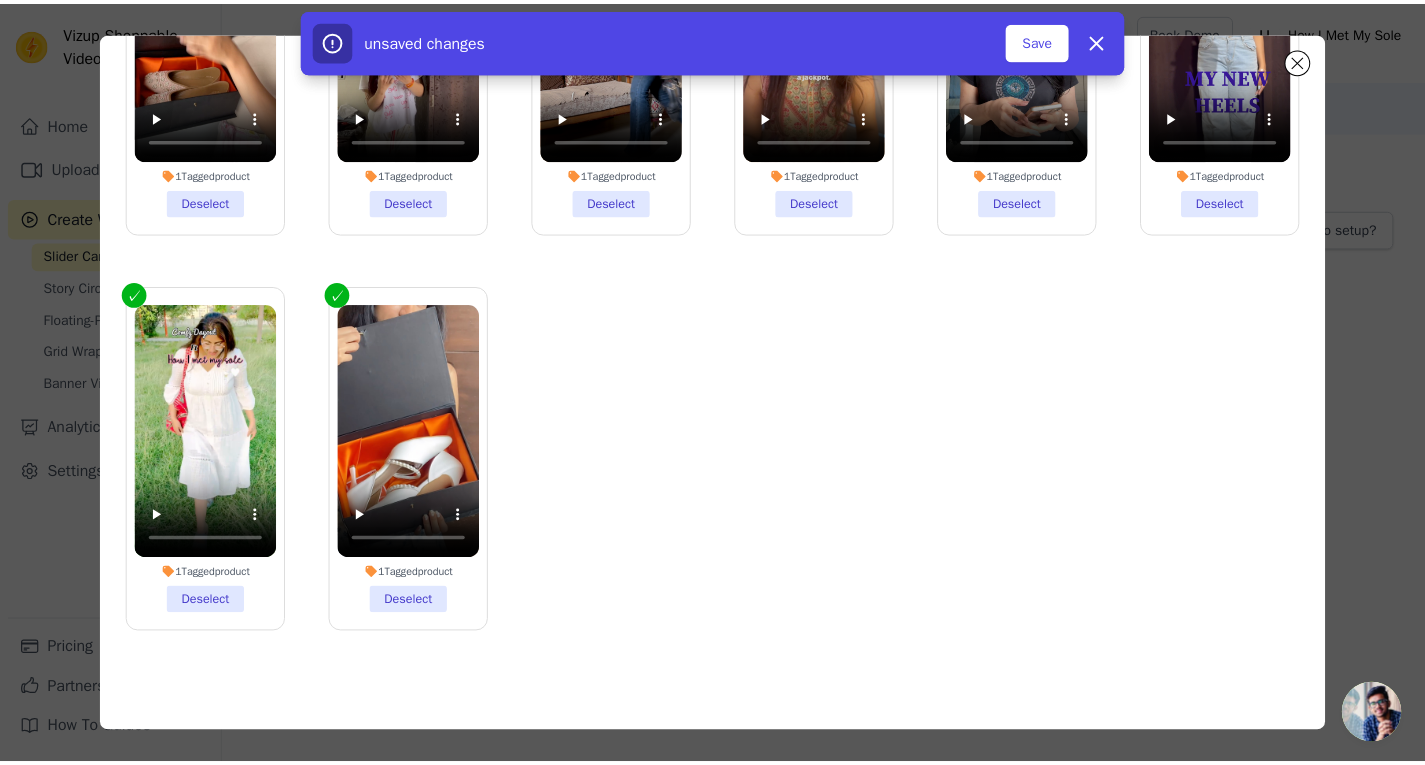 scroll, scrollTop: 0, scrollLeft: 0, axis: both 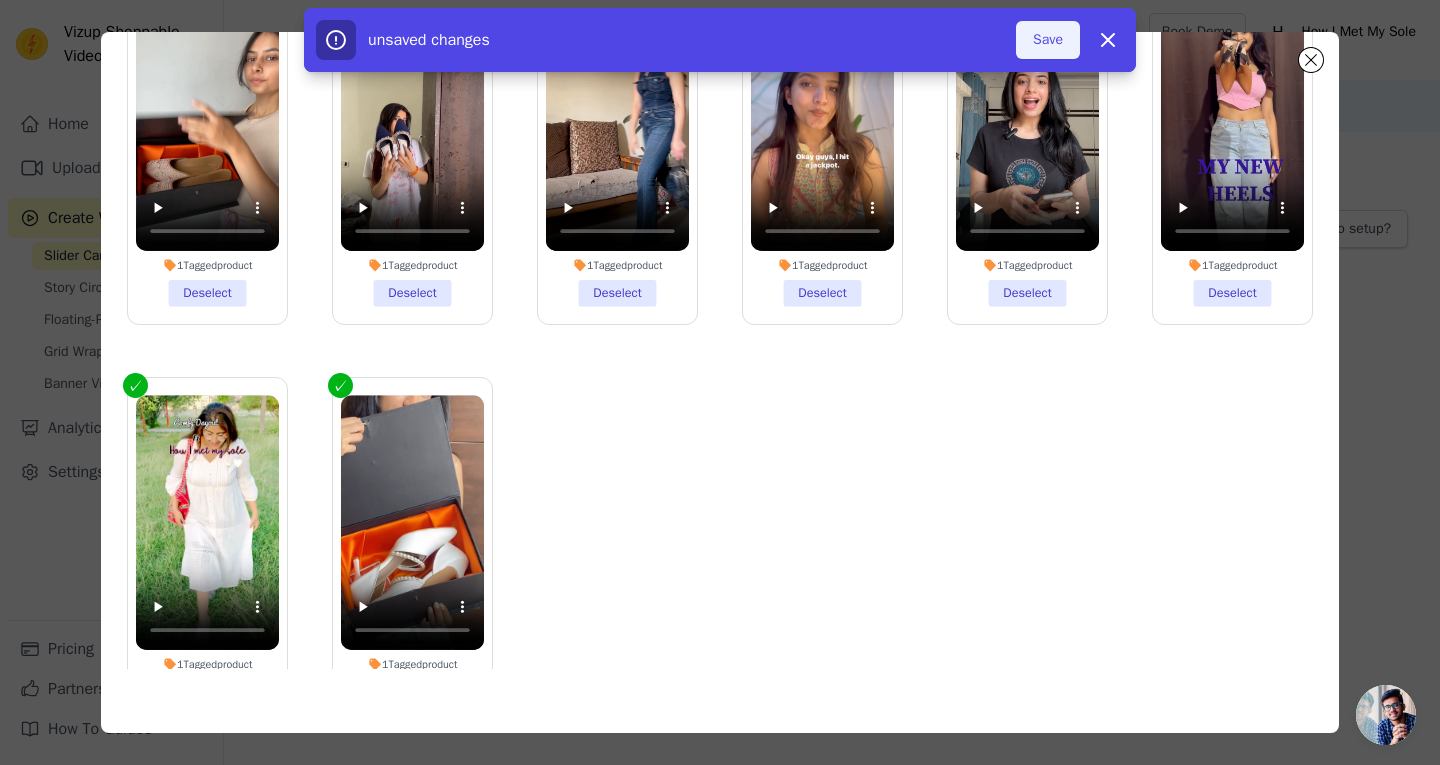 click on "Save" at bounding box center [1048, 40] 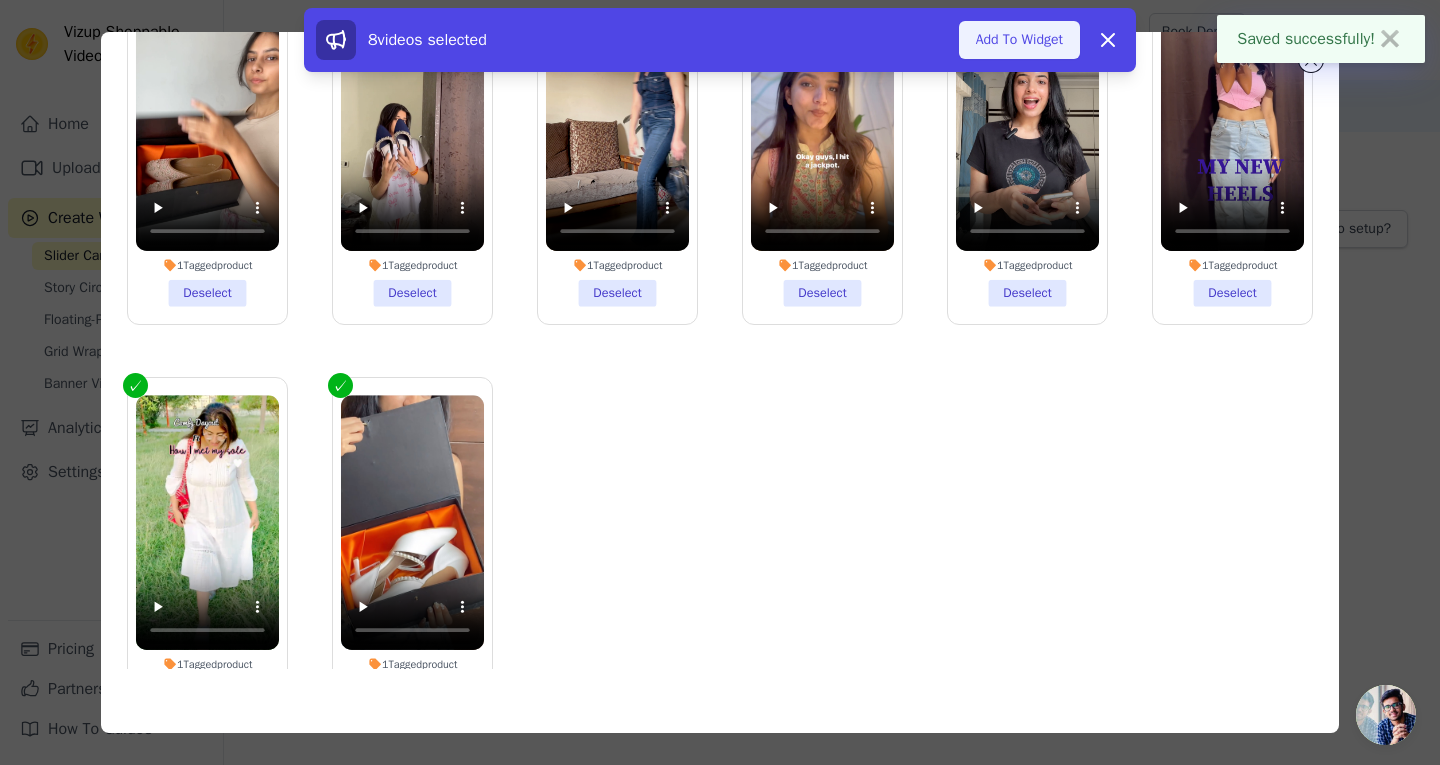 click on "Add To Widget" at bounding box center (1019, 40) 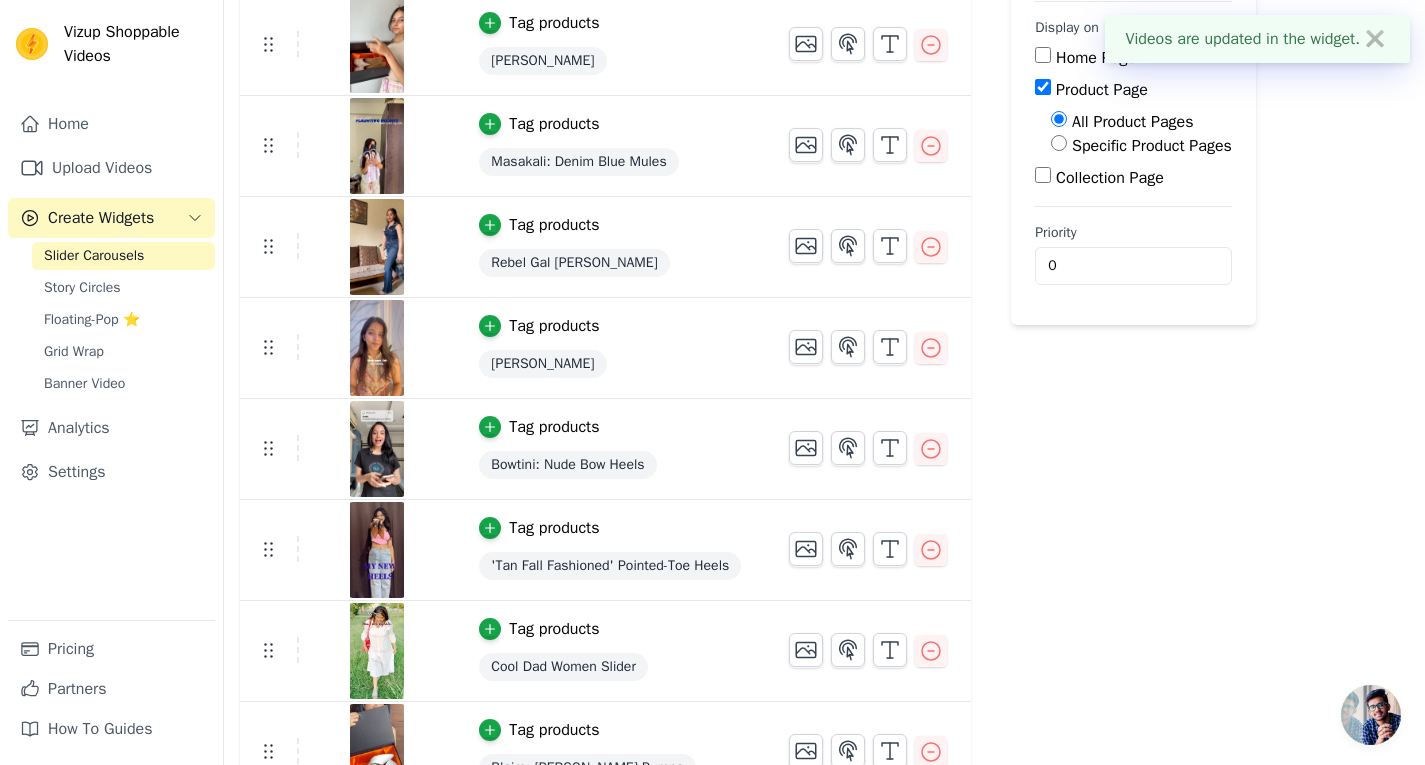 scroll, scrollTop: 366, scrollLeft: 0, axis: vertical 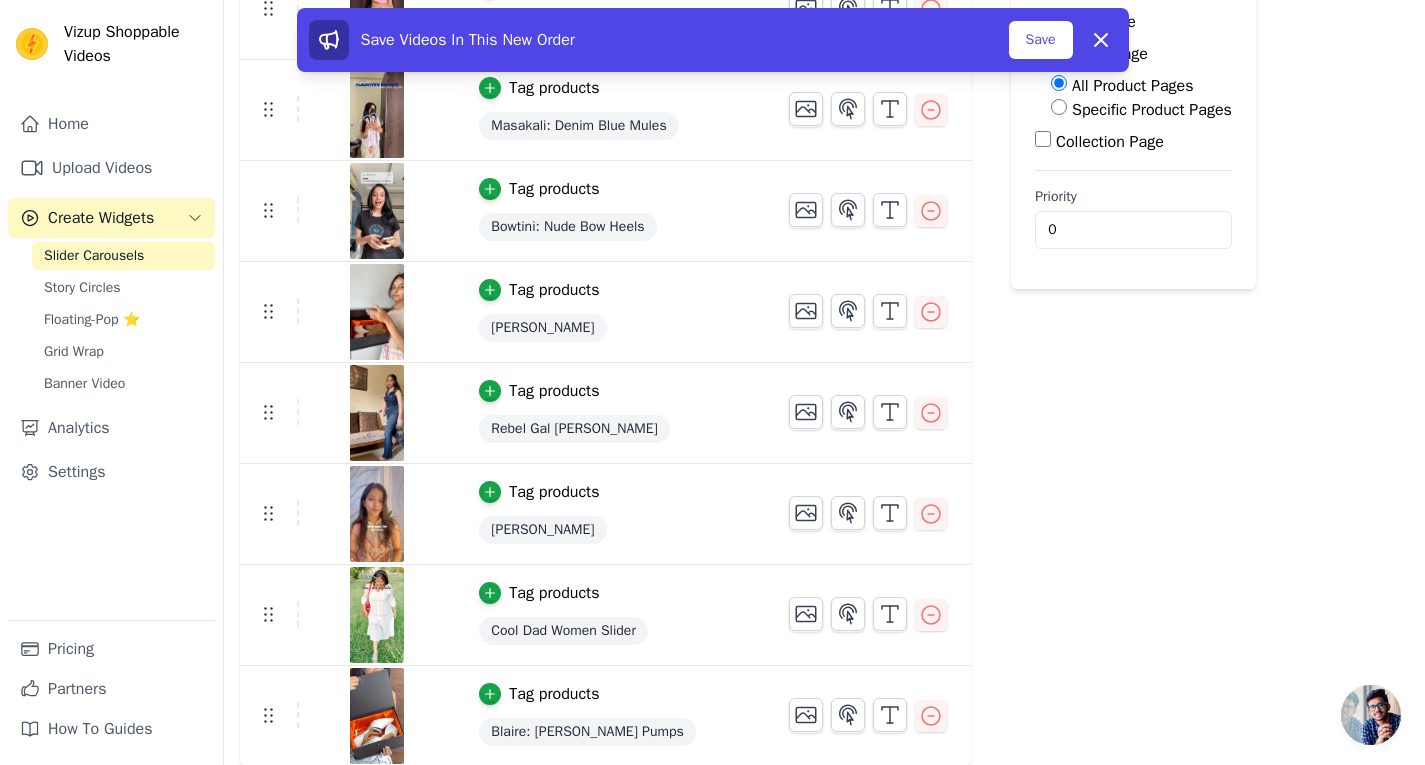 click at bounding box center [377, 716] 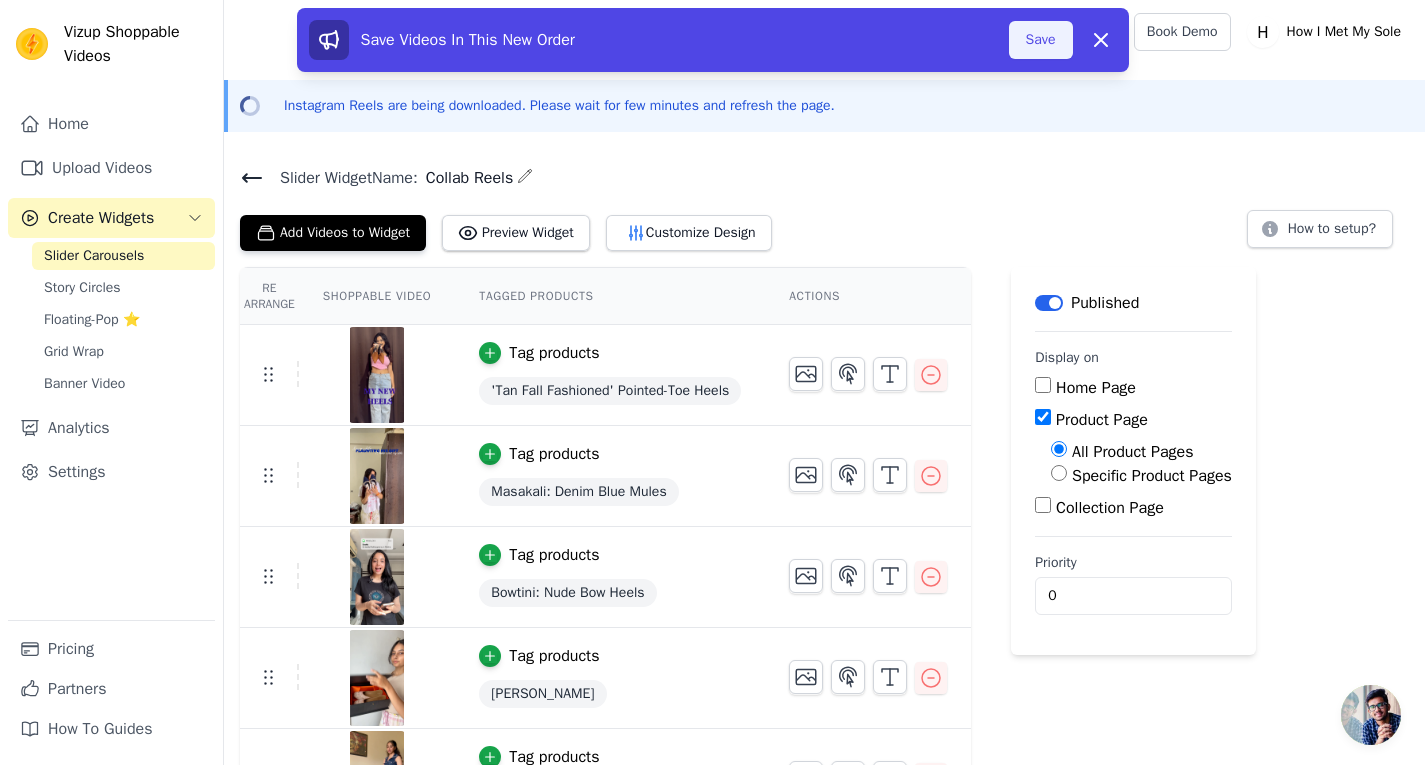 click on "Save" at bounding box center (1041, 40) 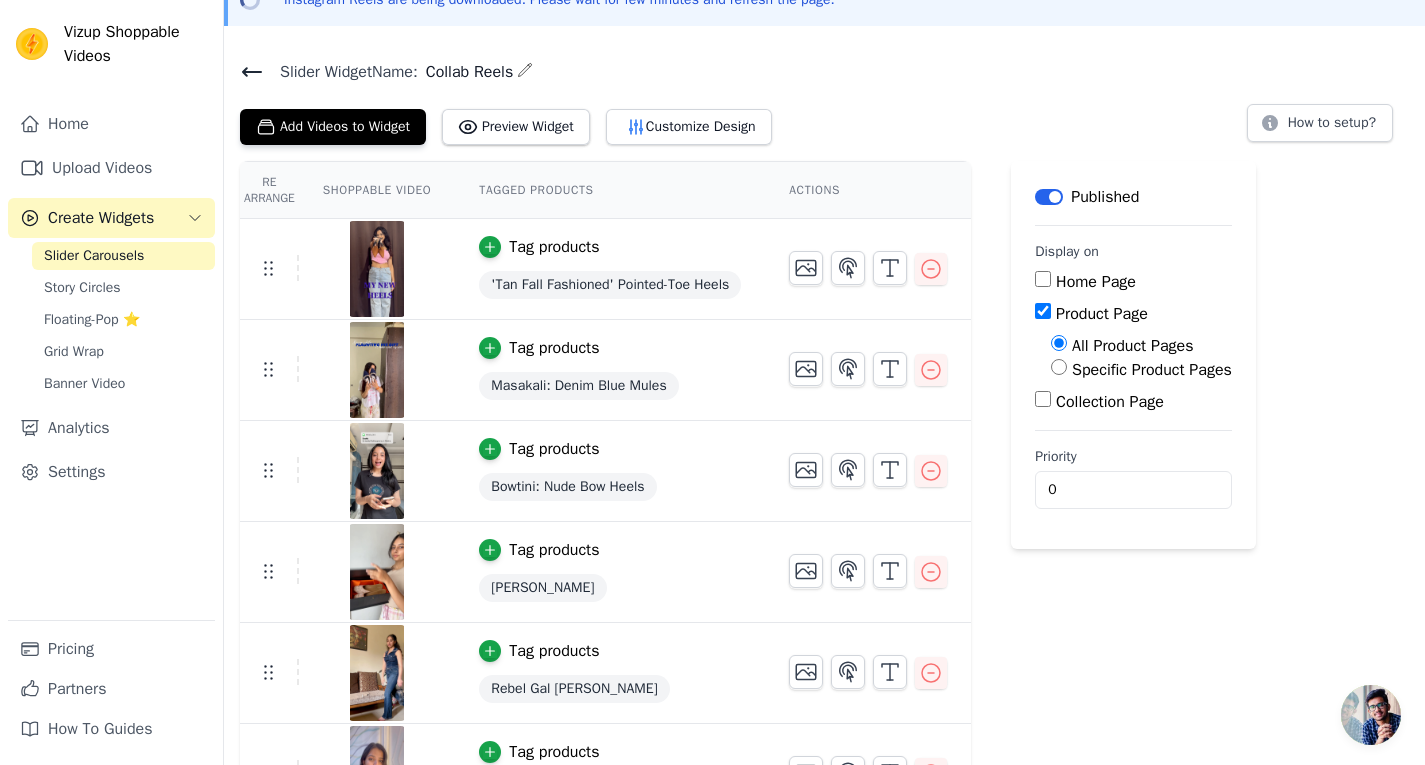 scroll, scrollTop: 0, scrollLeft: 0, axis: both 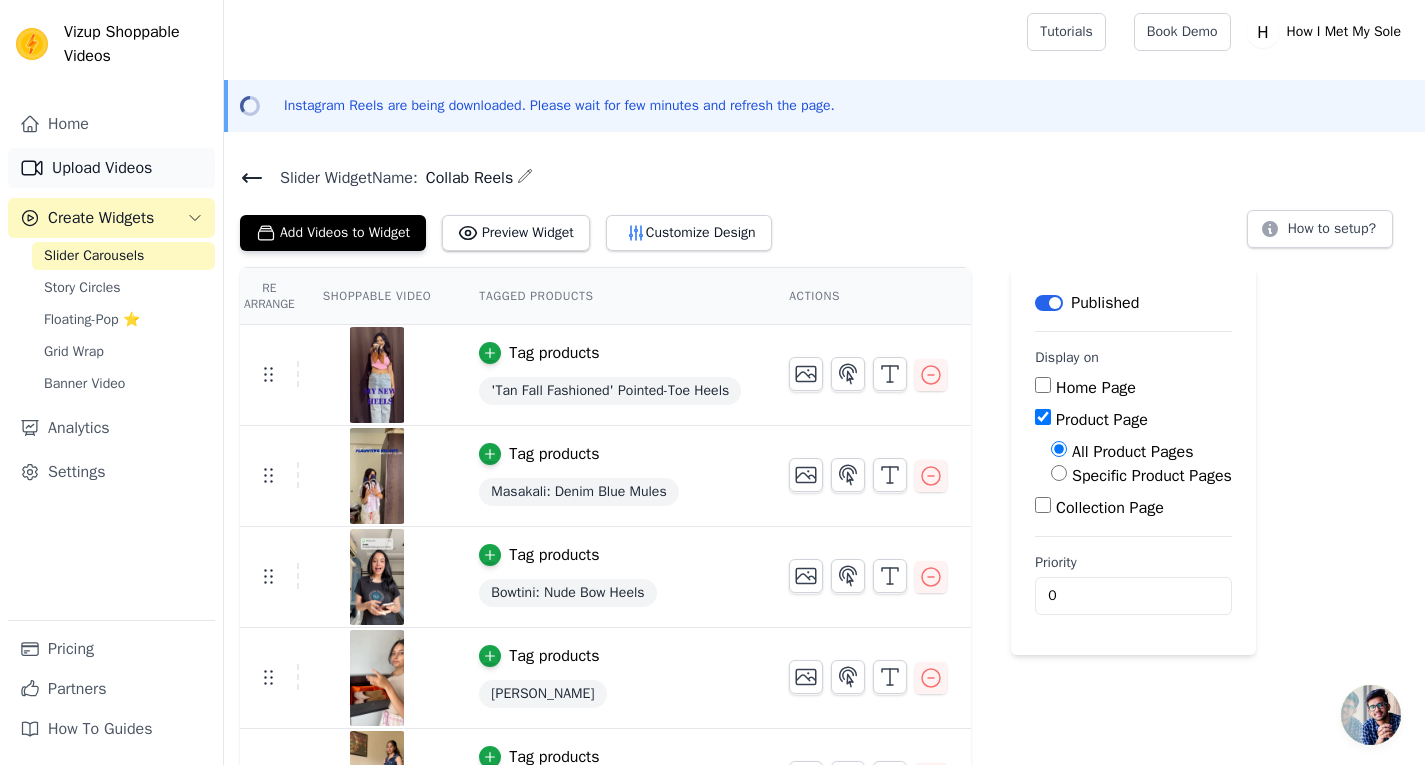 click on "Upload Videos" at bounding box center (111, 168) 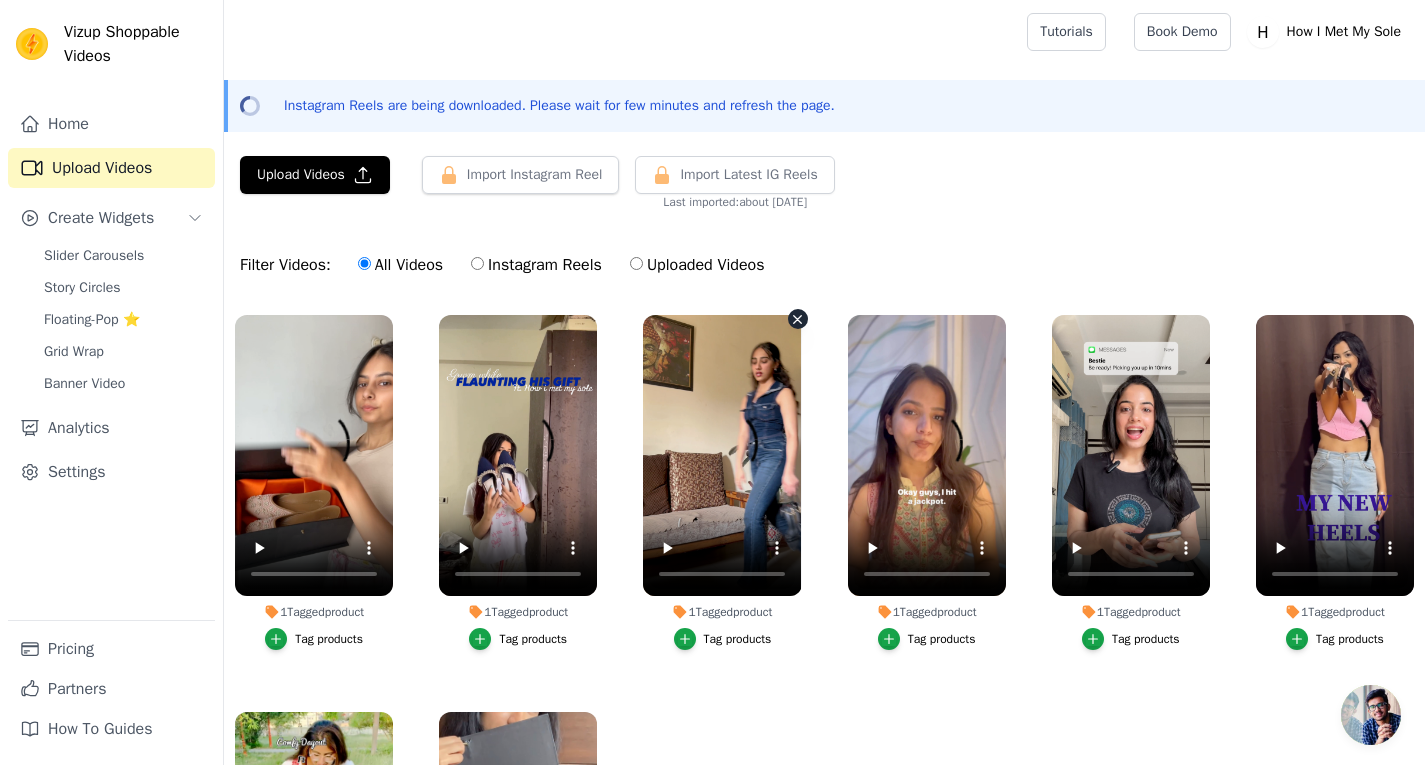 scroll, scrollTop: 97, scrollLeft: 0, axis: vertical 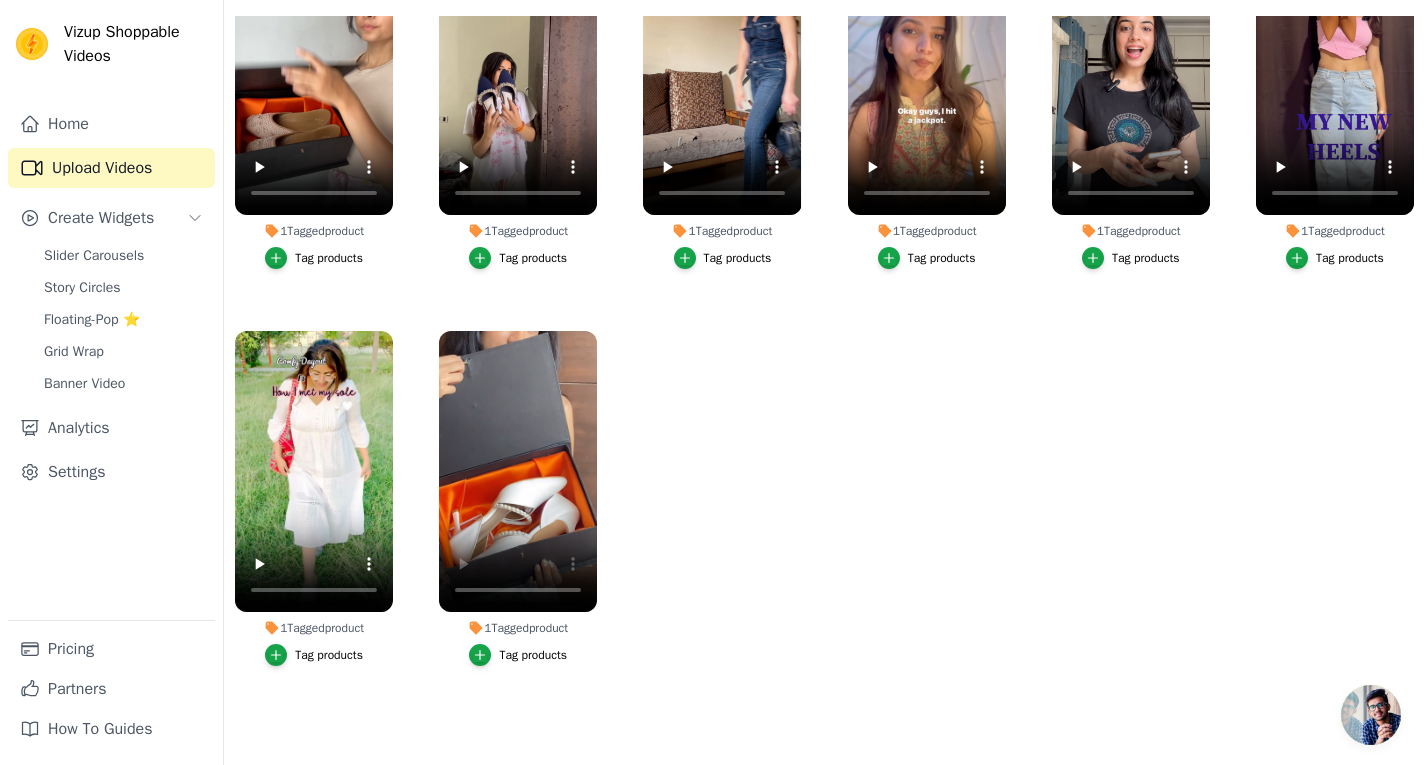 click on "1  Tagged  product       Tag products           1  Tagged  product       Tag products           1  Tagged  product       Tag products           1  Tagged  product       Tag products           1  Tagged  product       Tag products           1  Tagged  product       Tag products           1  Tagged  product       Tag products           1  Tagged  product       Tag products" at bounding box center (824, 366) 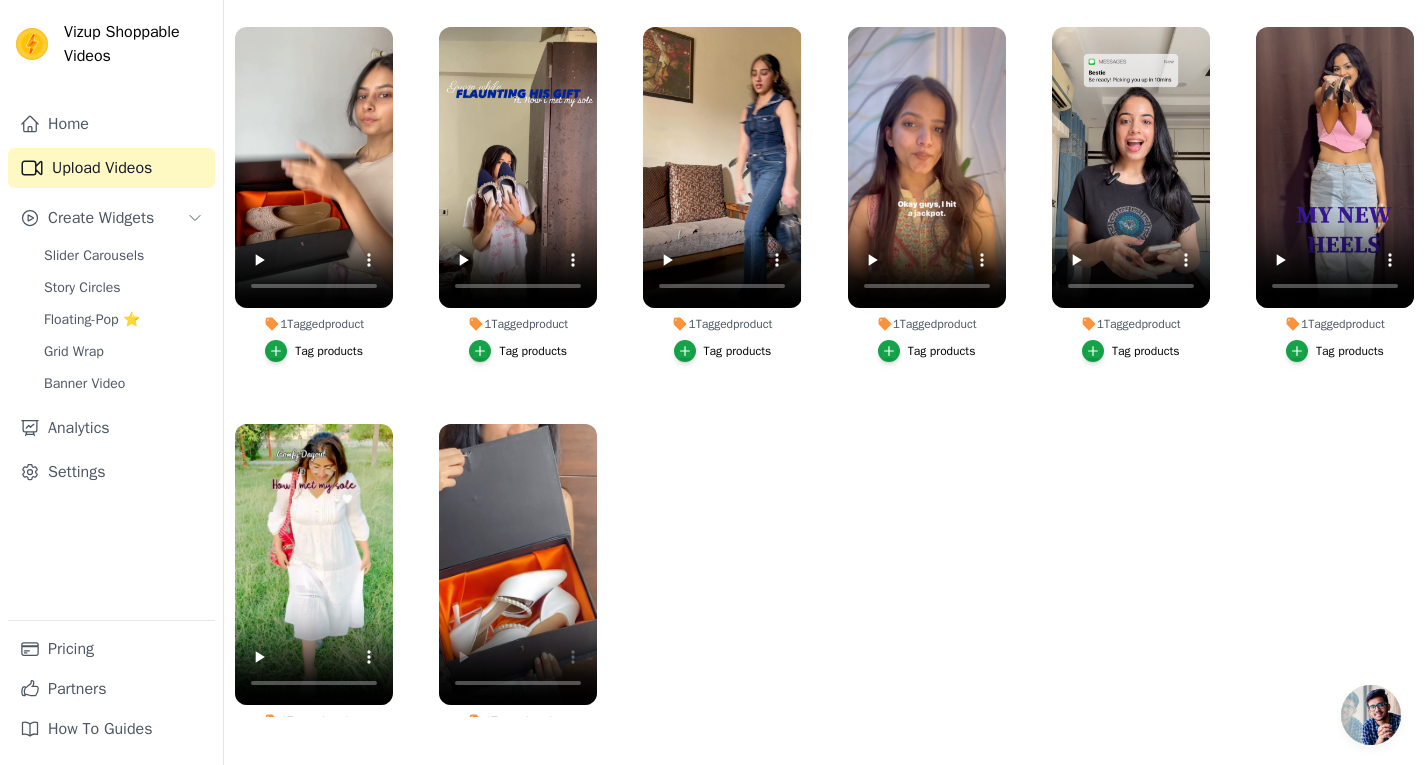 scroll, scrollTop: 0, scrollLeft: 0, axis: both 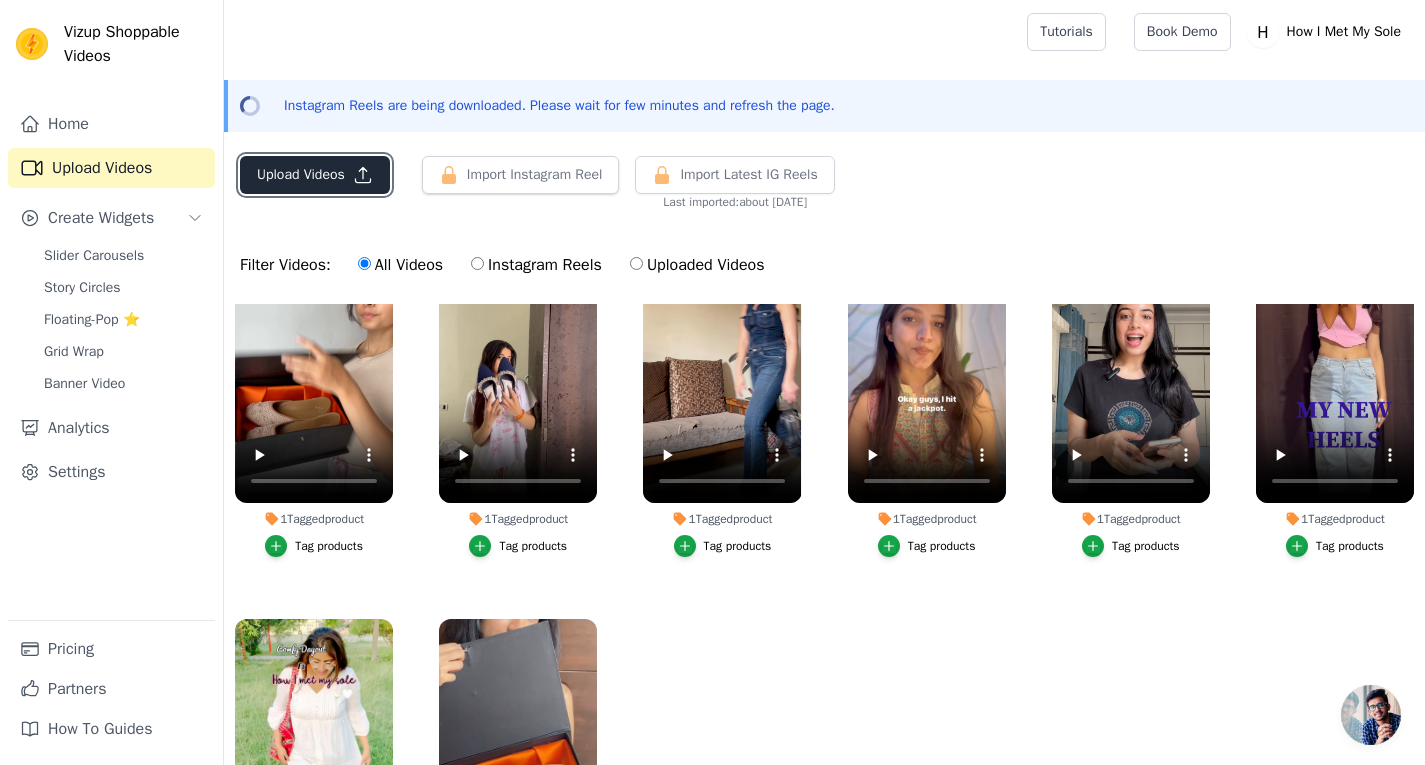 click on "Upload Videos" at bounding box center [315, 175] 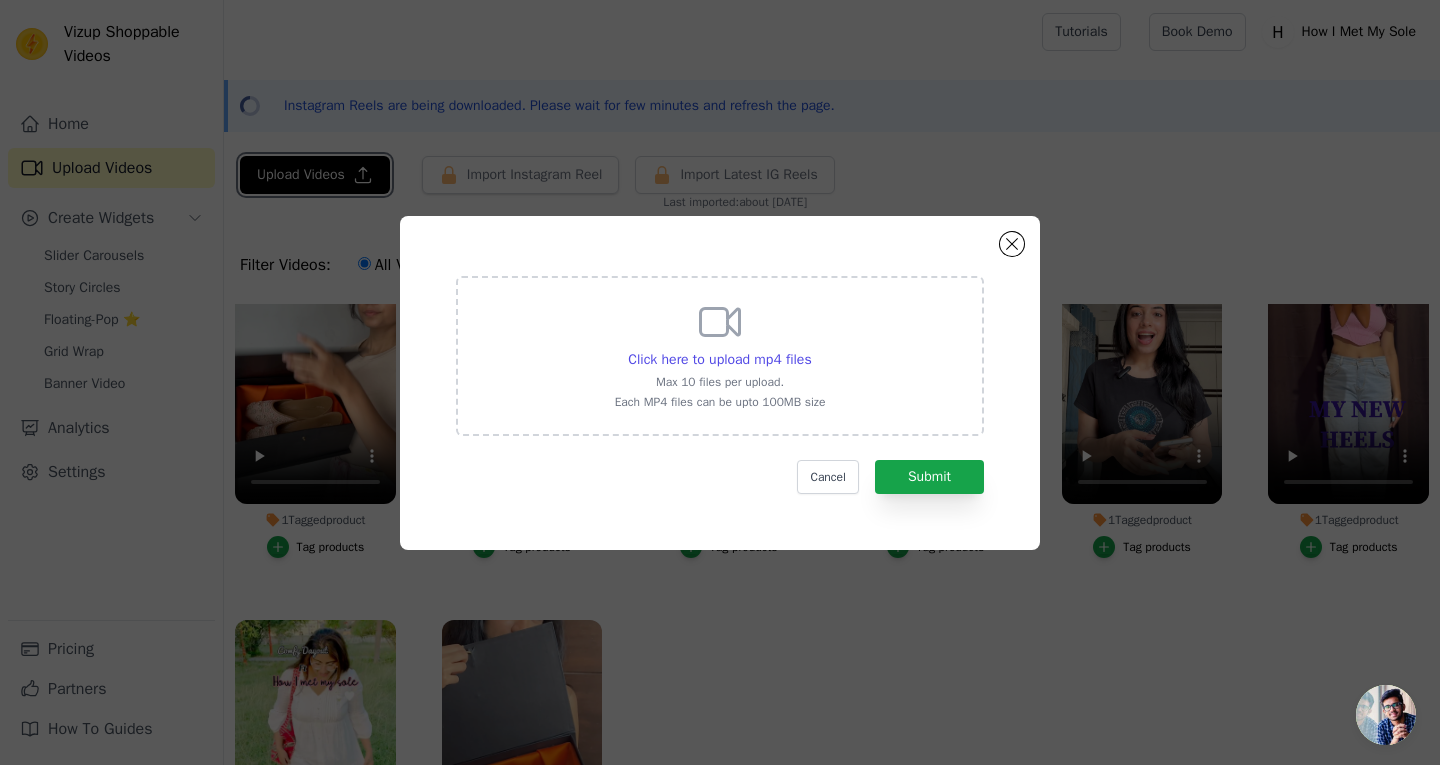 type 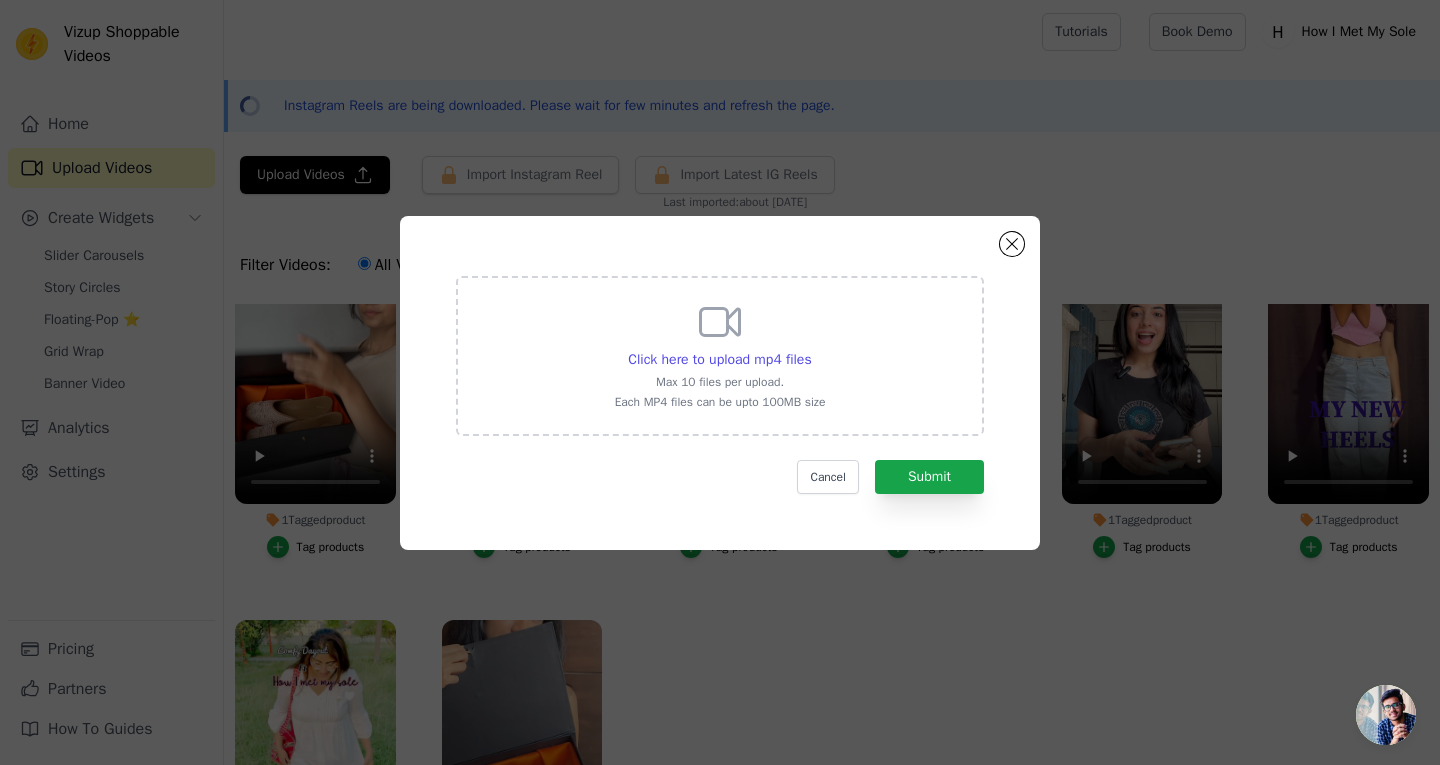 click on "Click here to upload mp4 files     Max 10 files per upload.   Each MP4 files can be upto 100MB size" at bounding box center [720, 354] 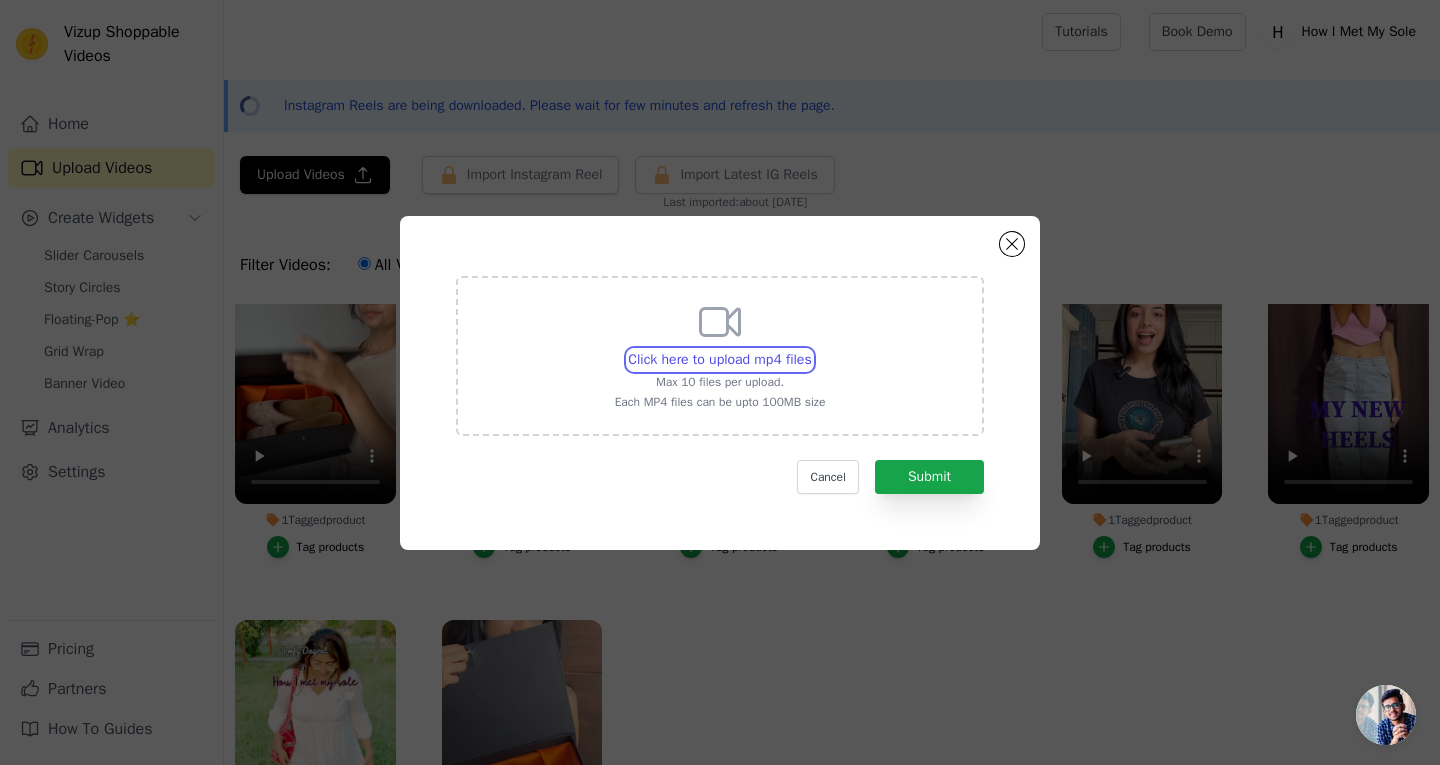 click on "Click here to upload mp4 files     Max 10 files per upload.   Each MP4 files can be upto 100MB size" at bounding box center [811, 349] 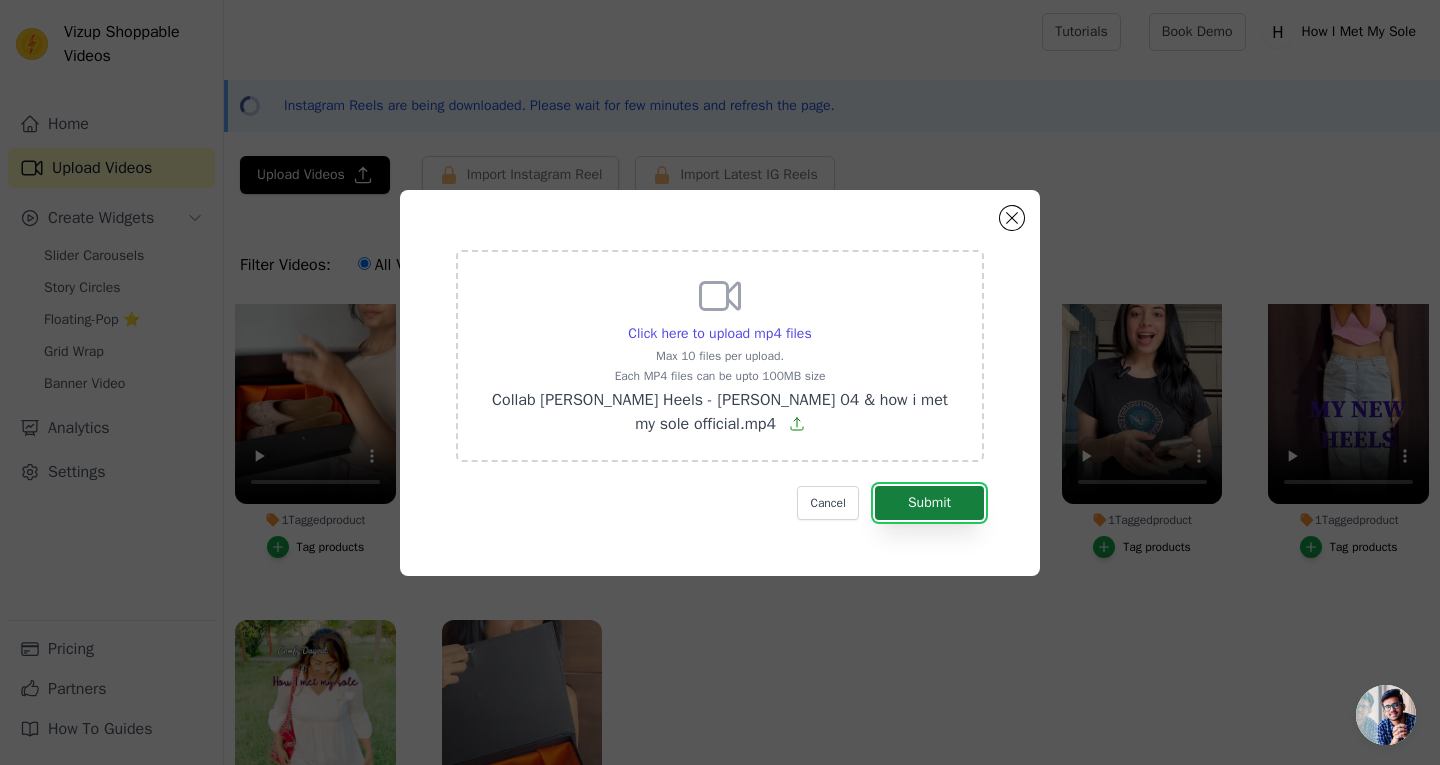click on "Submit" at bounding box center [929, 503] 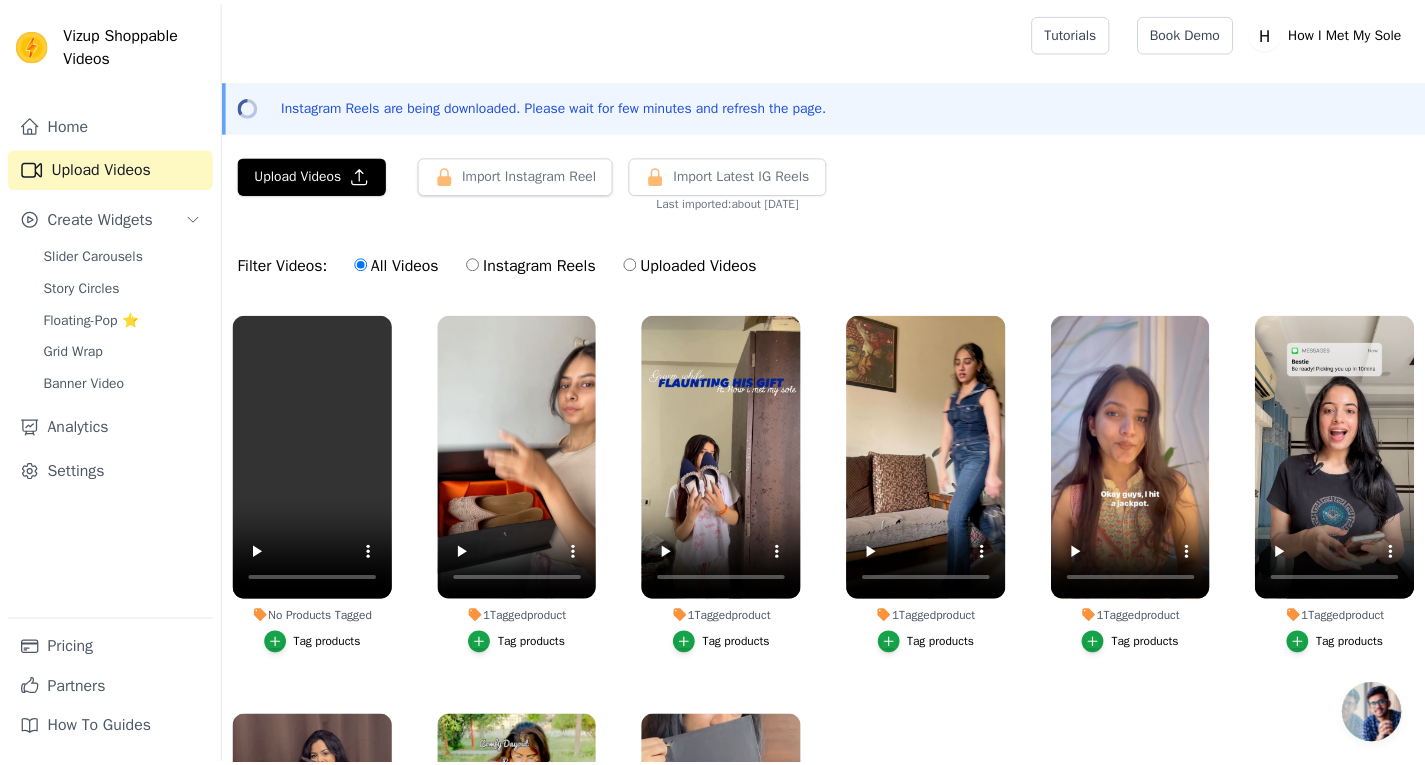 scroll, scrollTop: 0, scrollLeft: 0, axis: both 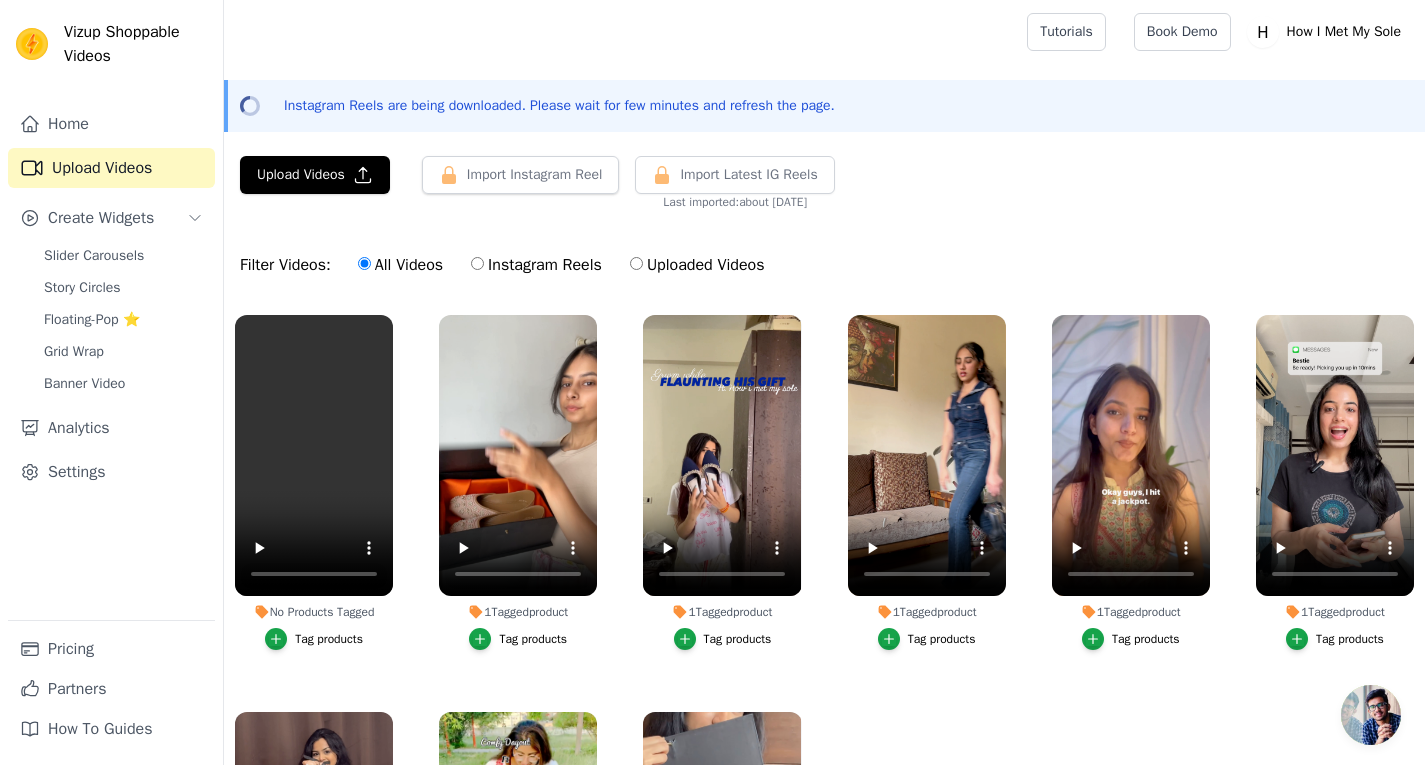 click on "No Products Tagged" at bounding box center [314, 612] 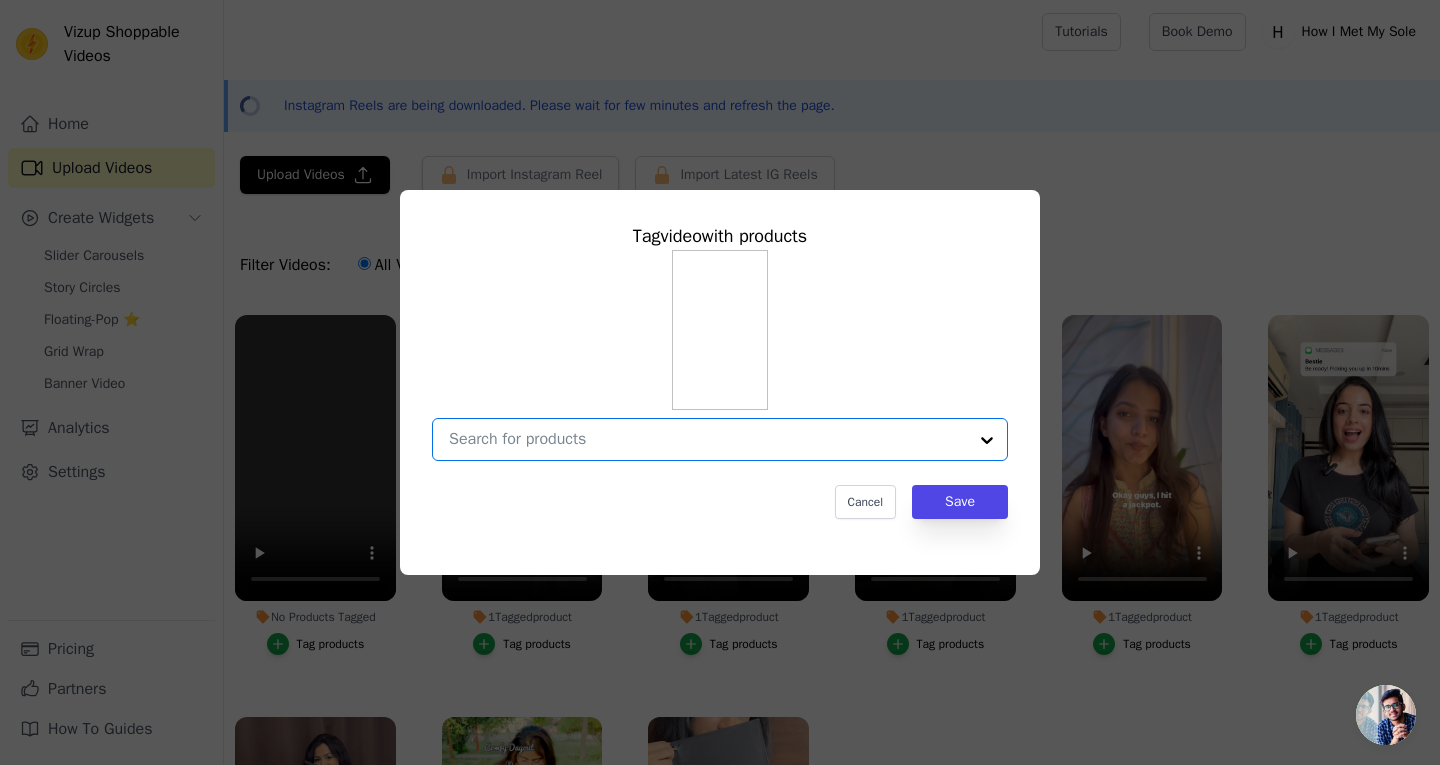 click on "No Products Tagged     Tag  video  with products       Option undefined, selected.   Select is focused, type to refine list, press down to open the menu.                   Cancel   Save     Tag products" at bounding box center (708, 439) 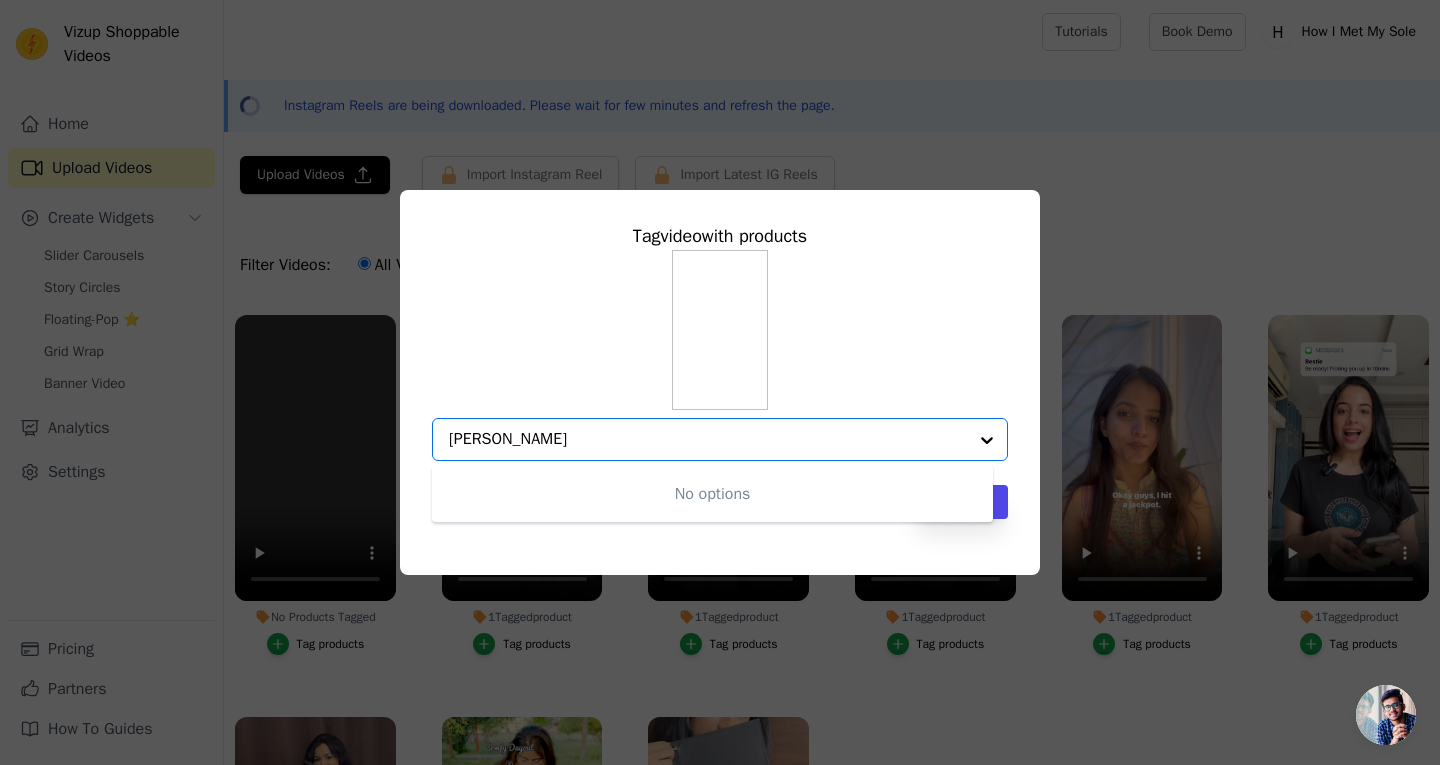 type on "blaire" 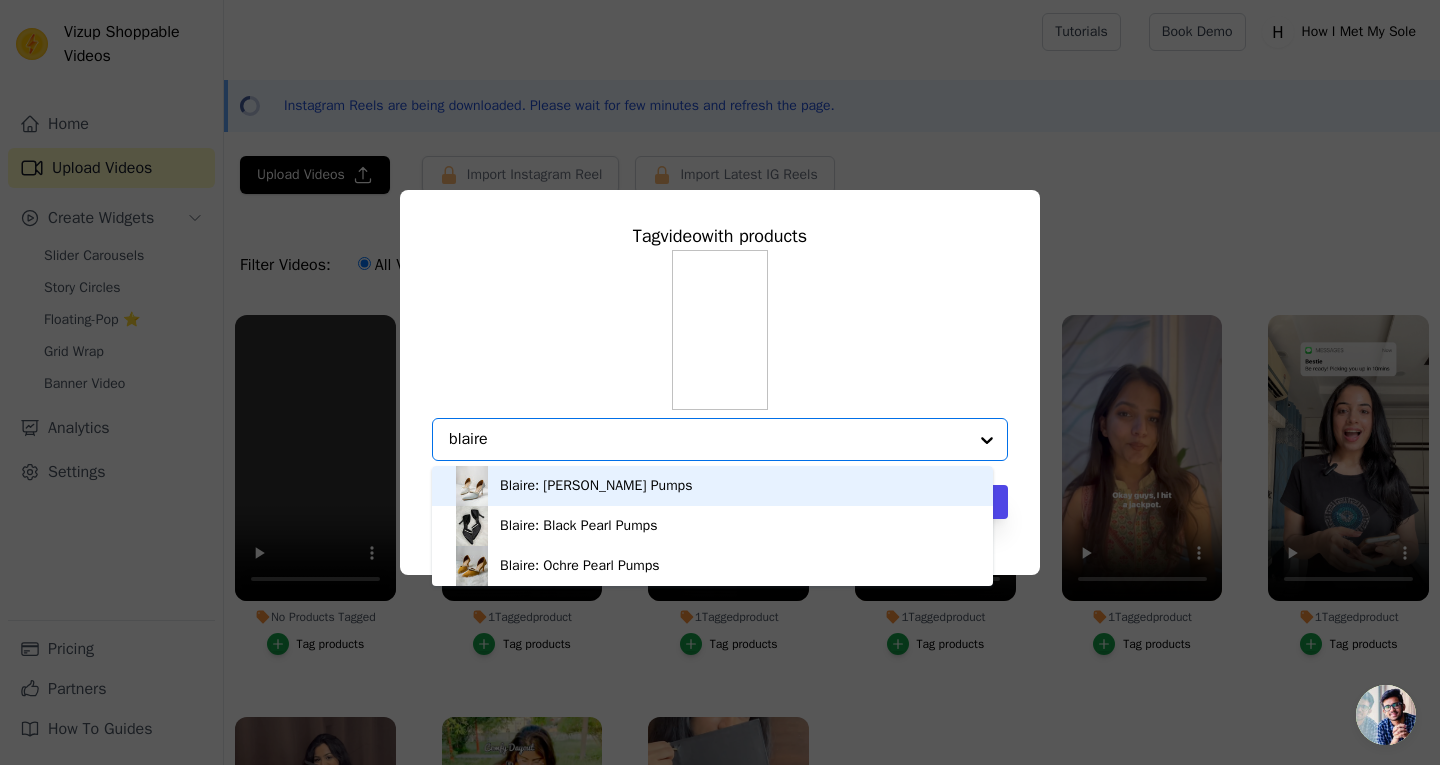 click on "Blaire: [PERSON_NAME] Pumps" at bounding box center (596, 486) 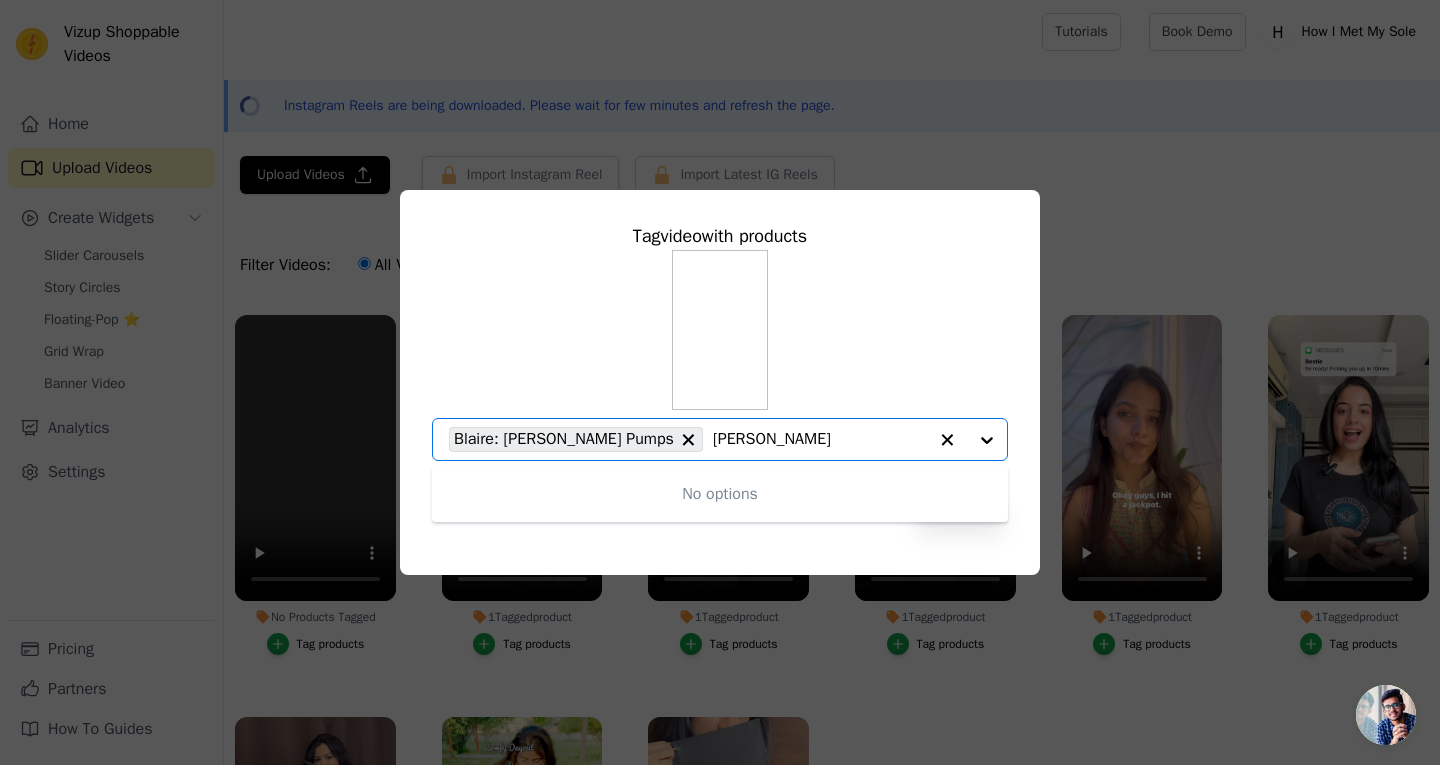 type on "blaire" 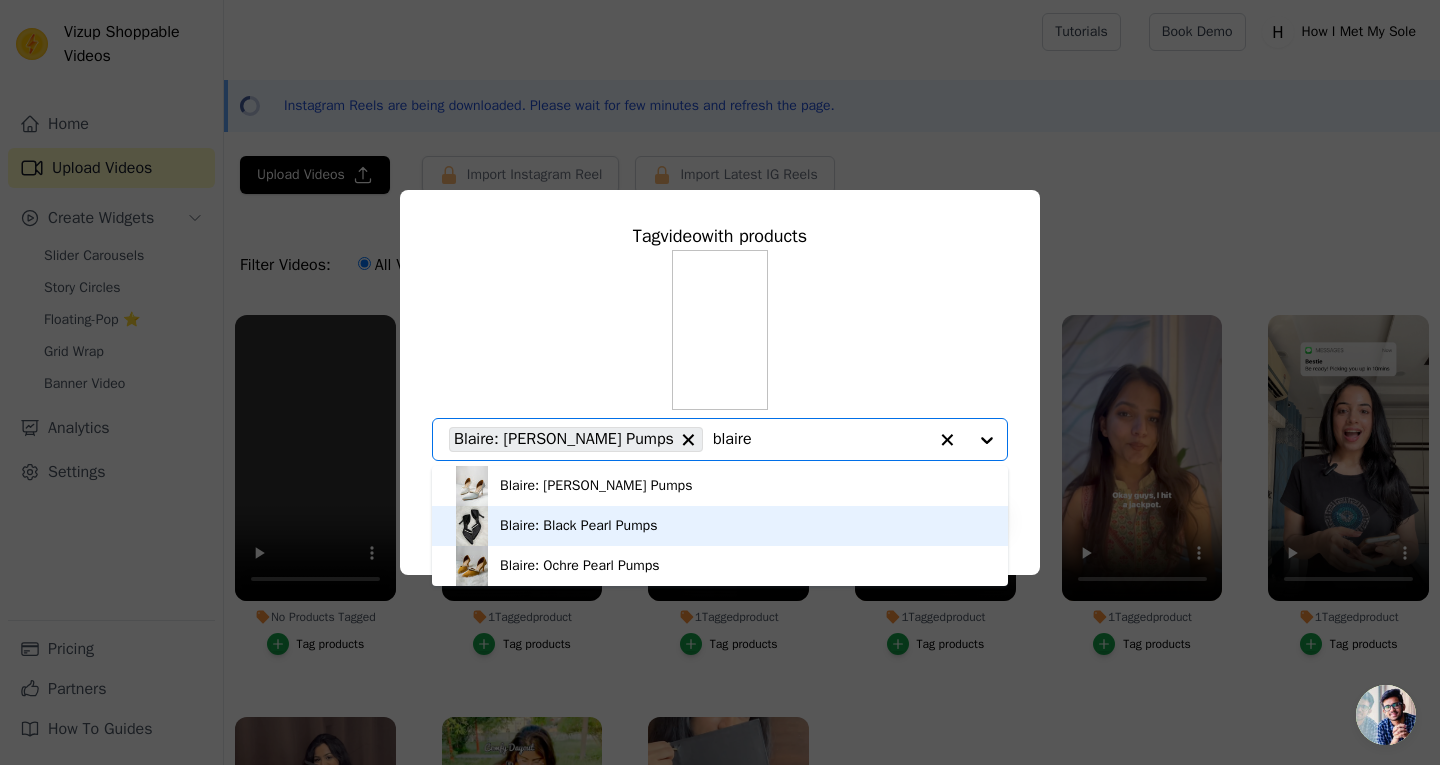 click on "Blaire: Black Pearl Pumps" at bounding box center [720, 526] 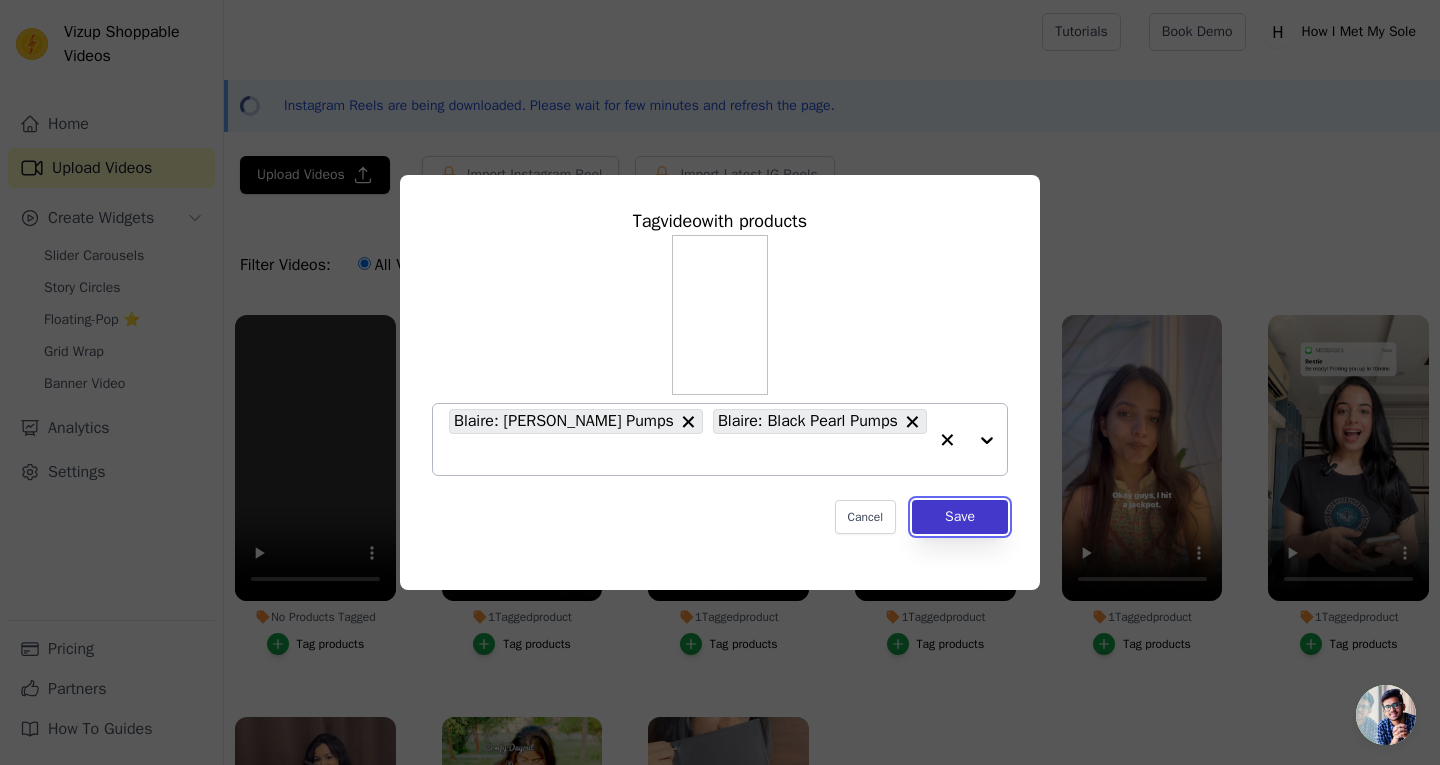 click on "Save" at bounding box center (960, 517) 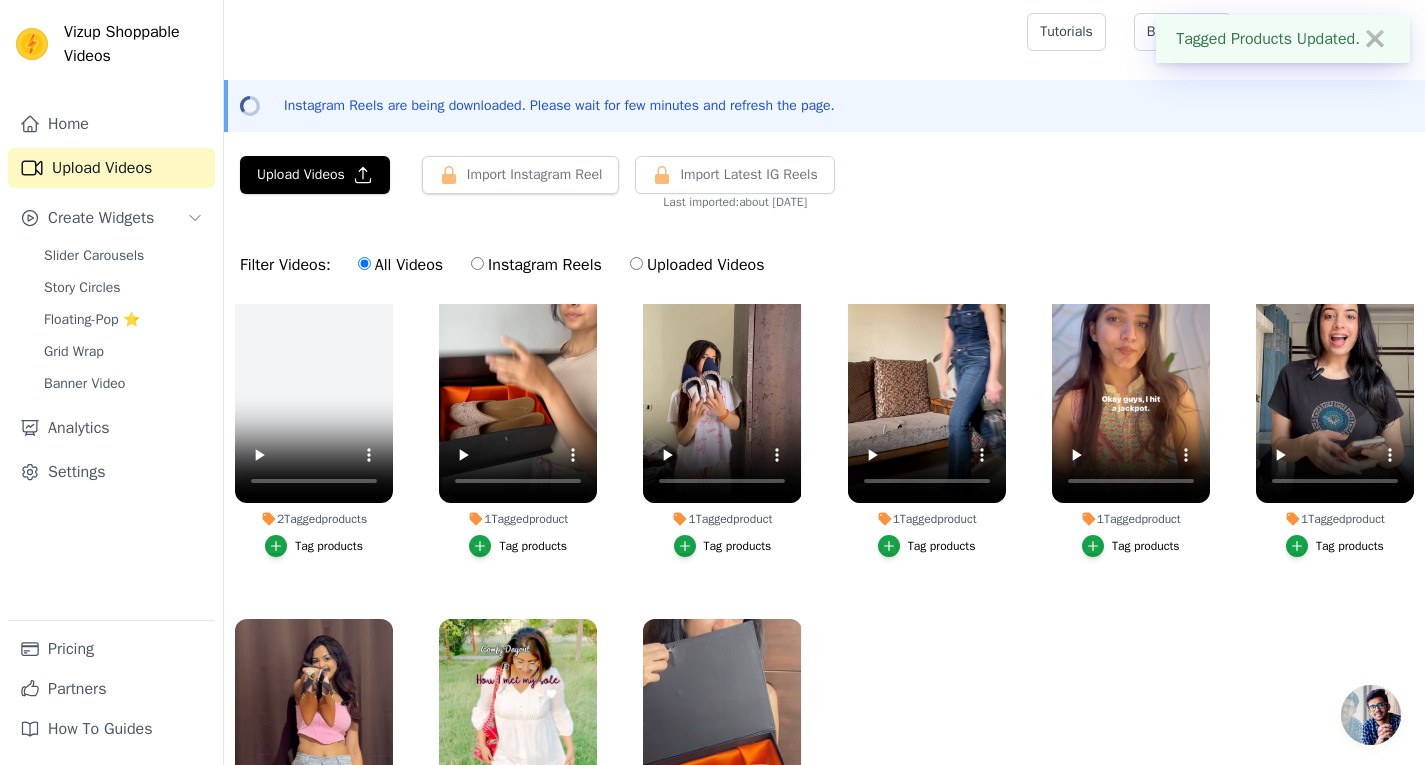 scroll, scrollTop: 0, scrollLeft: 0, axis: both 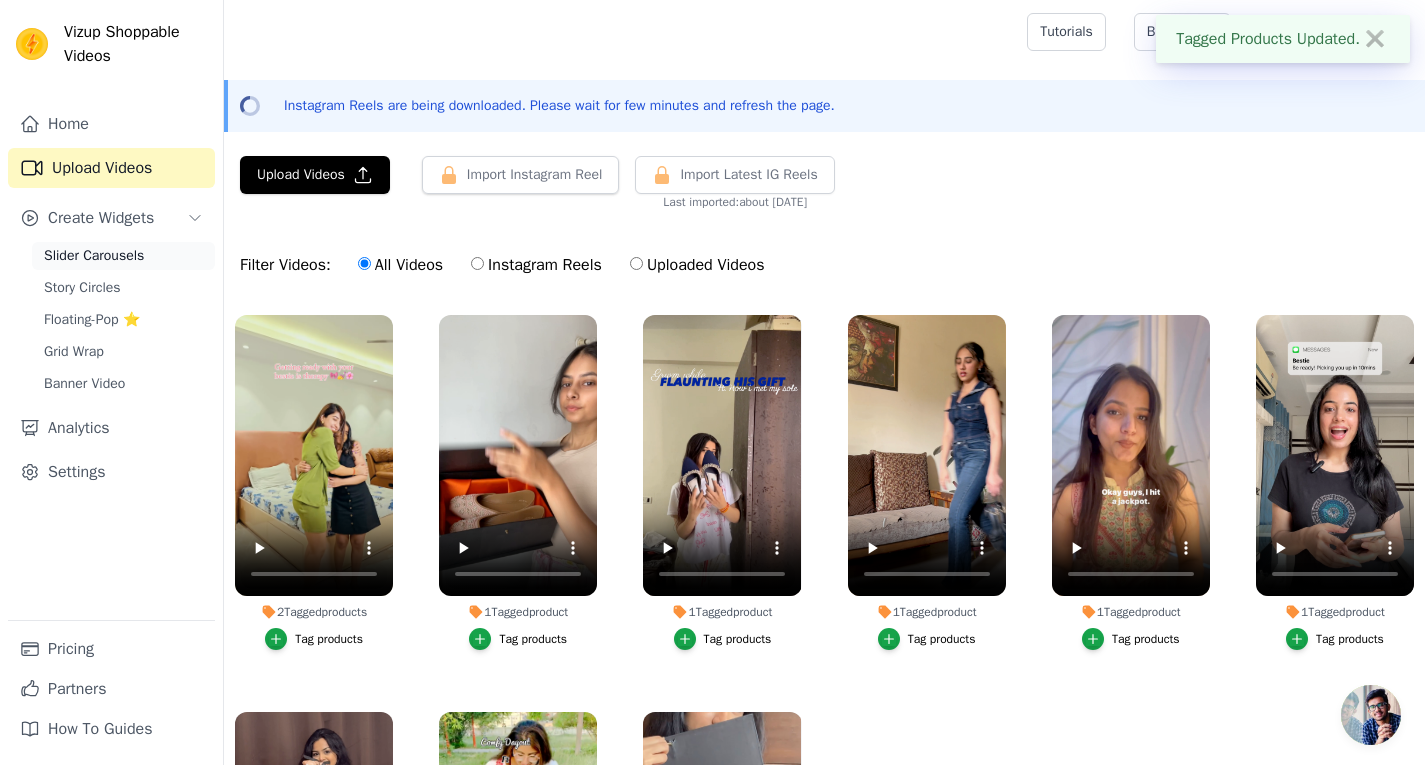 click on "Slider Carousels" at bounding box center [94, 256] 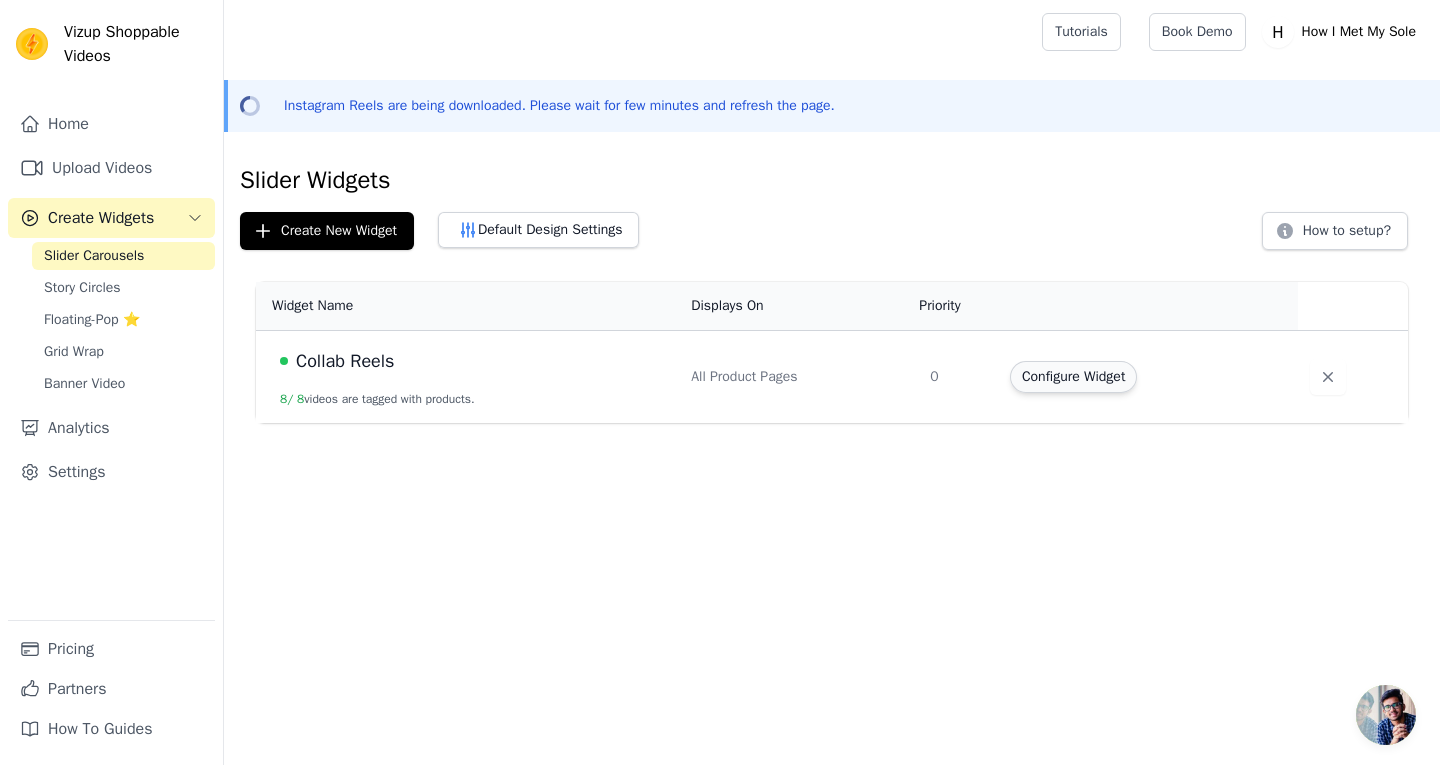 click on "Configure Widget" at bounding box center [1073, 377] 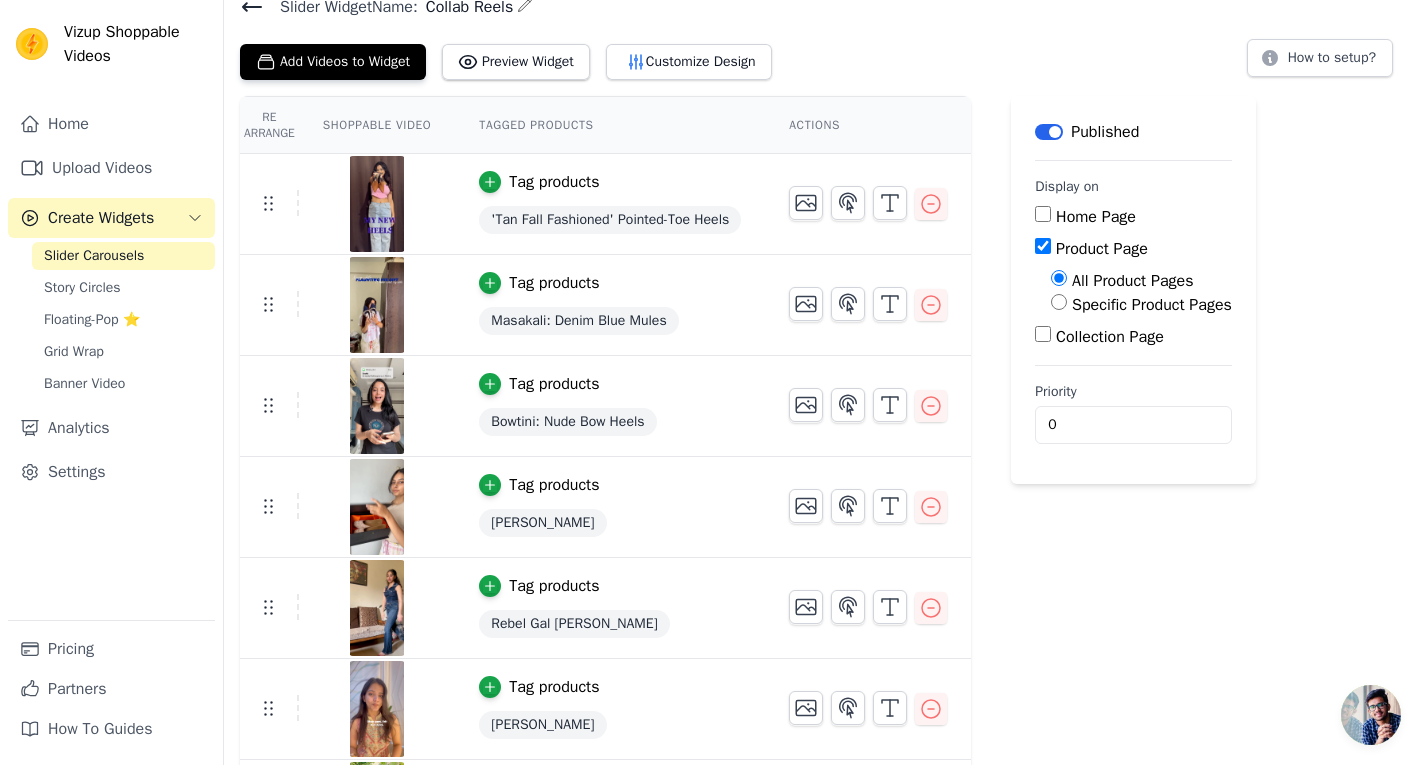 scroll, scrollTop: 186, scrollLeft: 0, axis: vertical 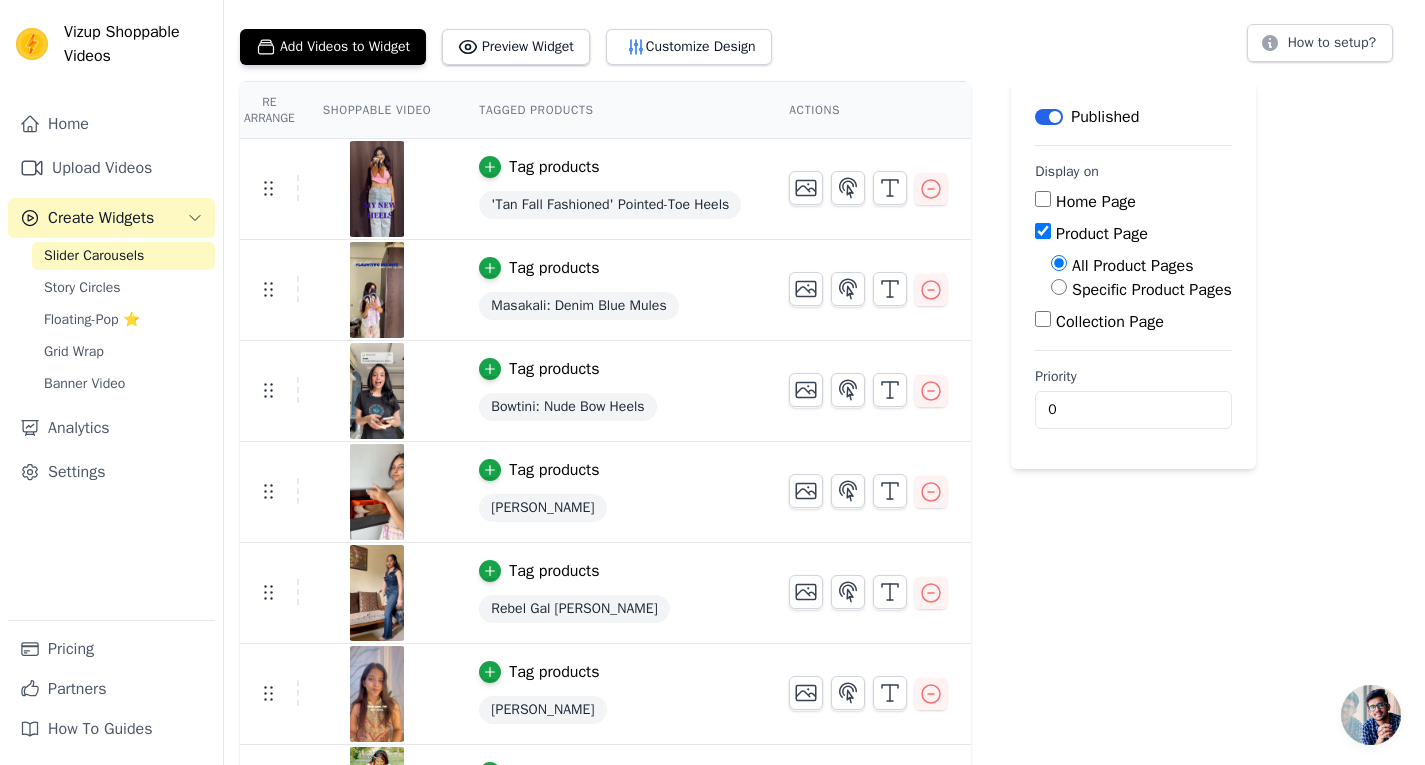 click on "Tag products" at bounding box center (610, 167) 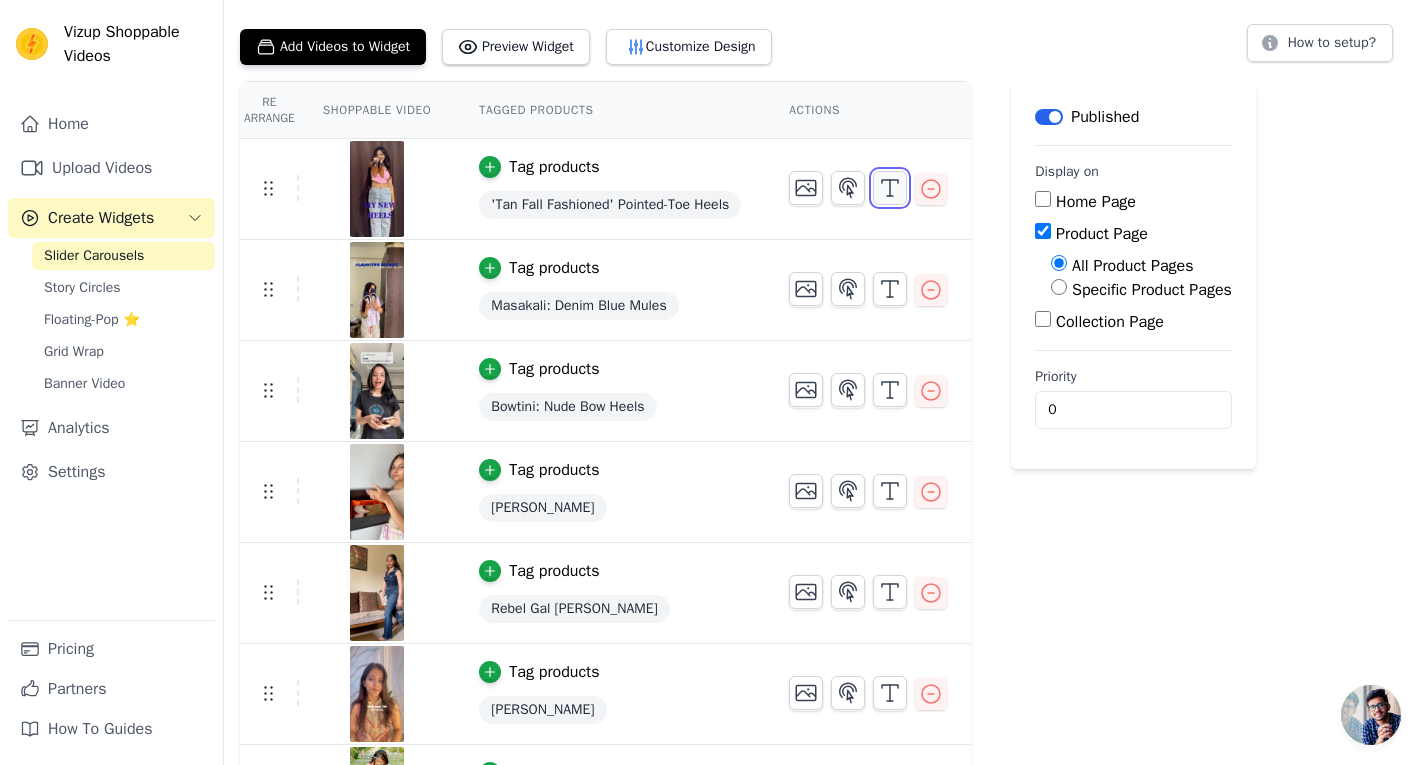 click at bounding box center (890, 188) 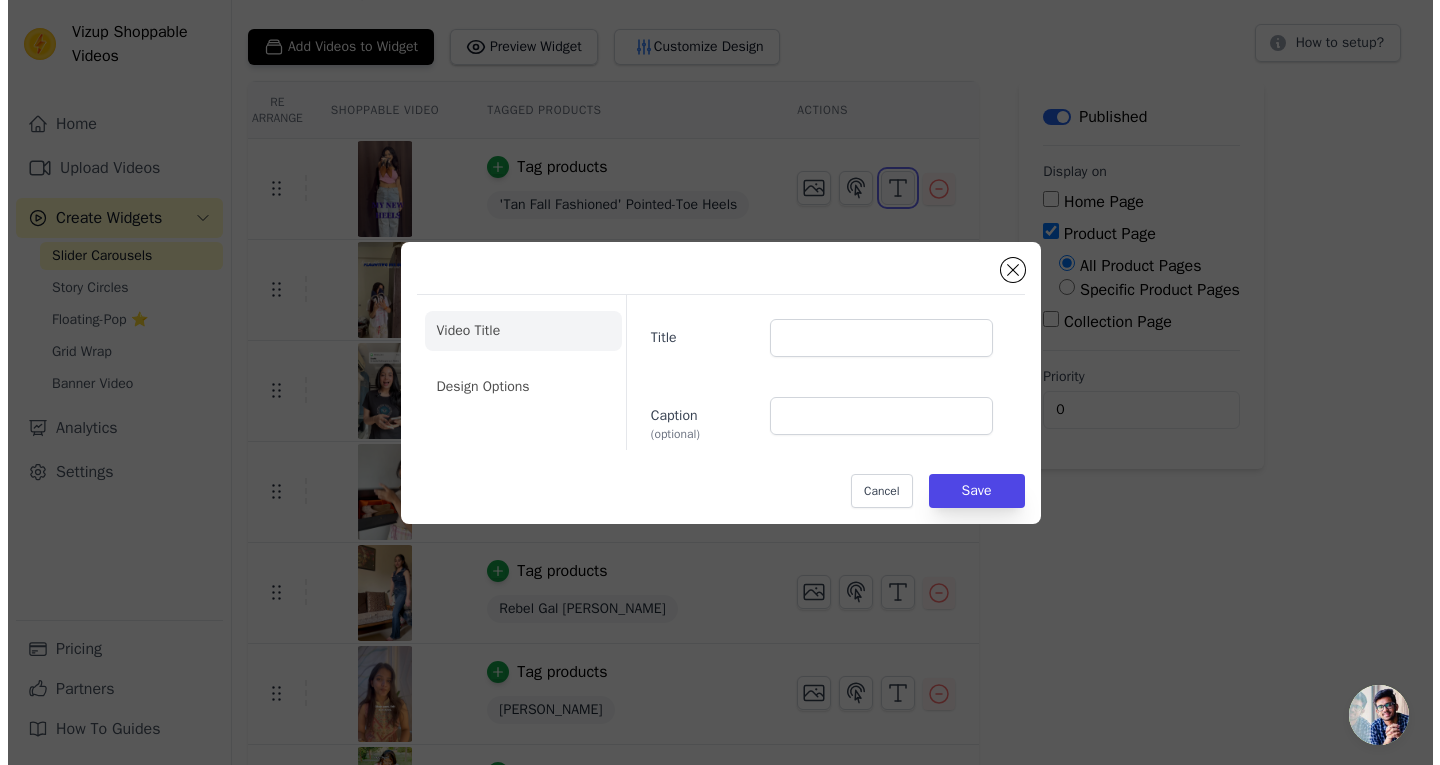 scroll, scrollTop: 0, scrollLeft: 0, axis: both 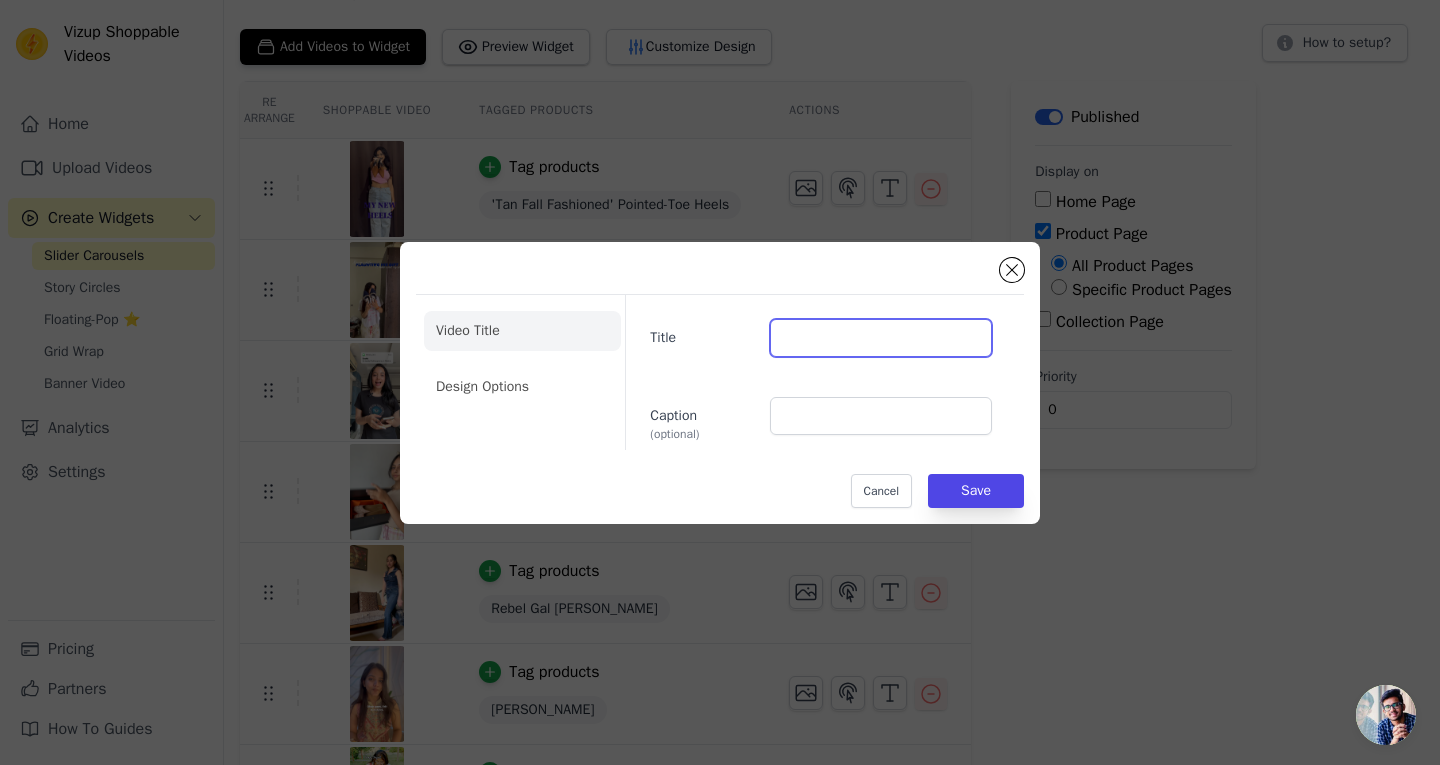 click on "Title" at bounding box center (881, 338) 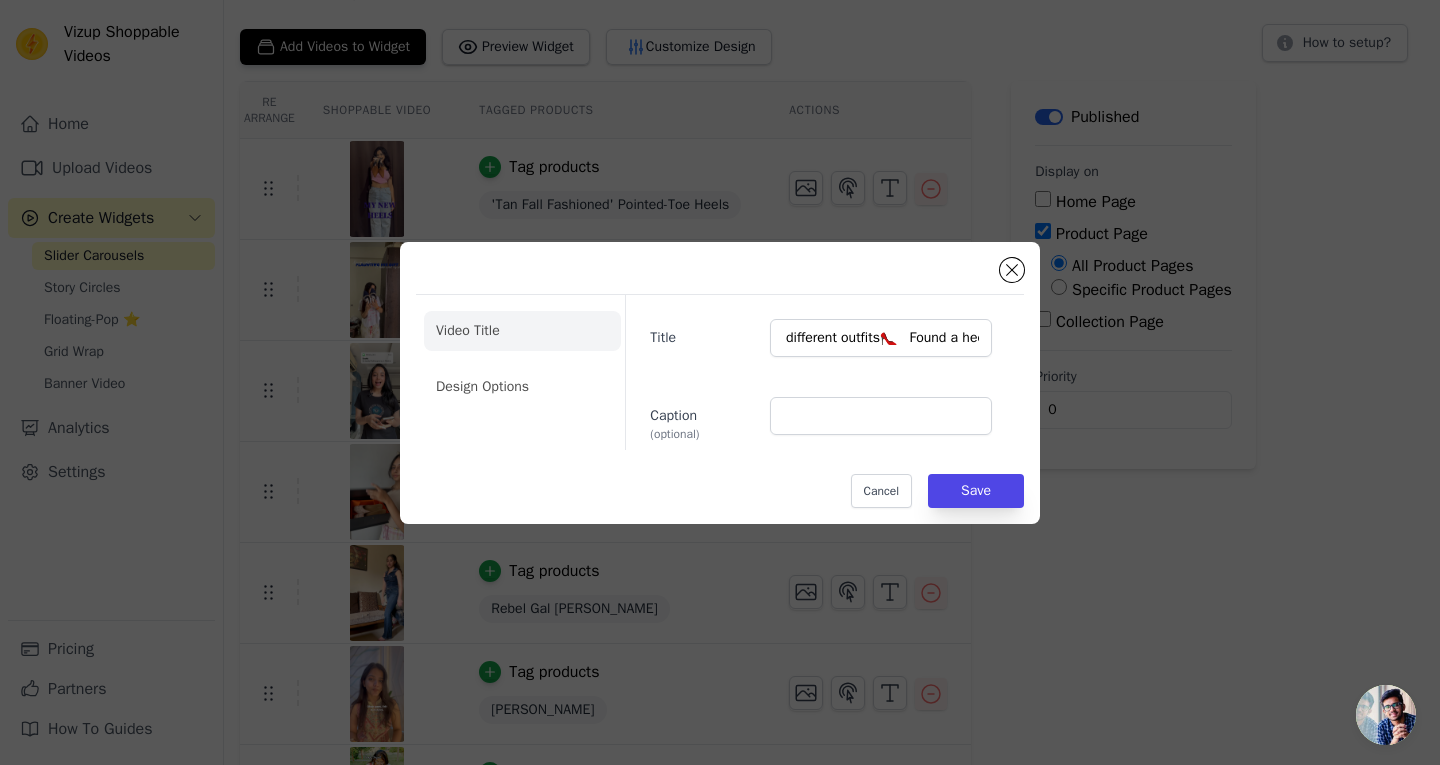 scroll, scrollTop: 0, scrollLeft: 0, axis: both 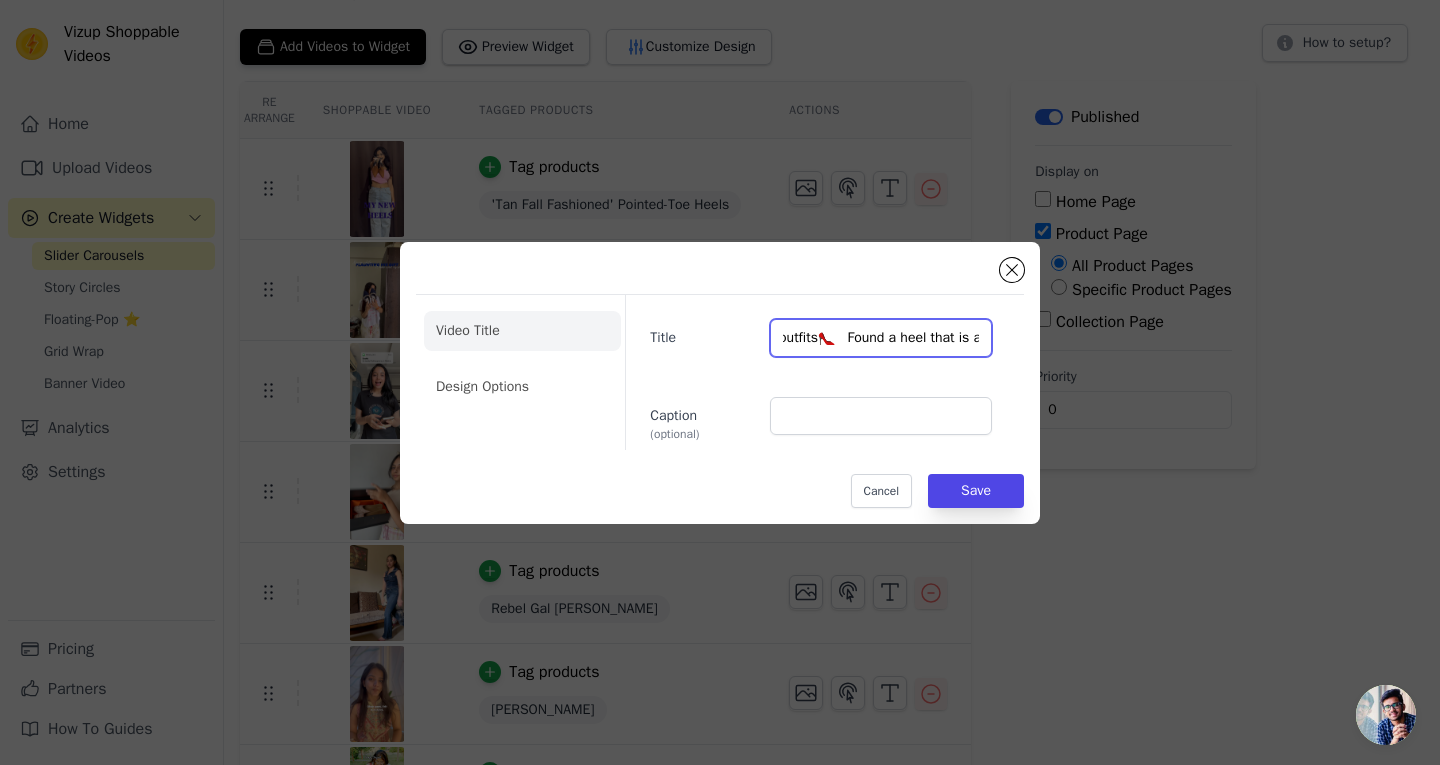 click on "✨Trying on my new heels from How I Met My Sole and styling it with different outfits👠   Found a heel that is actually both comfy and pretty 😍   Which look are you vibing with the most? 👀 @howimetmysole_official   #OOTD but make it heel-worthy 💁‍♀️ . . heels styling, outfit inspo, fashion reel, try on heels, footwear goals, trending heels, outfit check, influencer style, lookbook vibes, match the vibe, brown heels, collabs, ugc creator, explore page . . #HowIMetMySole #HeelsTryOn #GRWM #OOTDReel #OutfitInspo #ShoeGameStrong #ReelStyle #StyleDiaries #ViralFashion #WhatToWear #explorepage #fyp #ugccreator #glamheels" at bounding box center (881, 338) 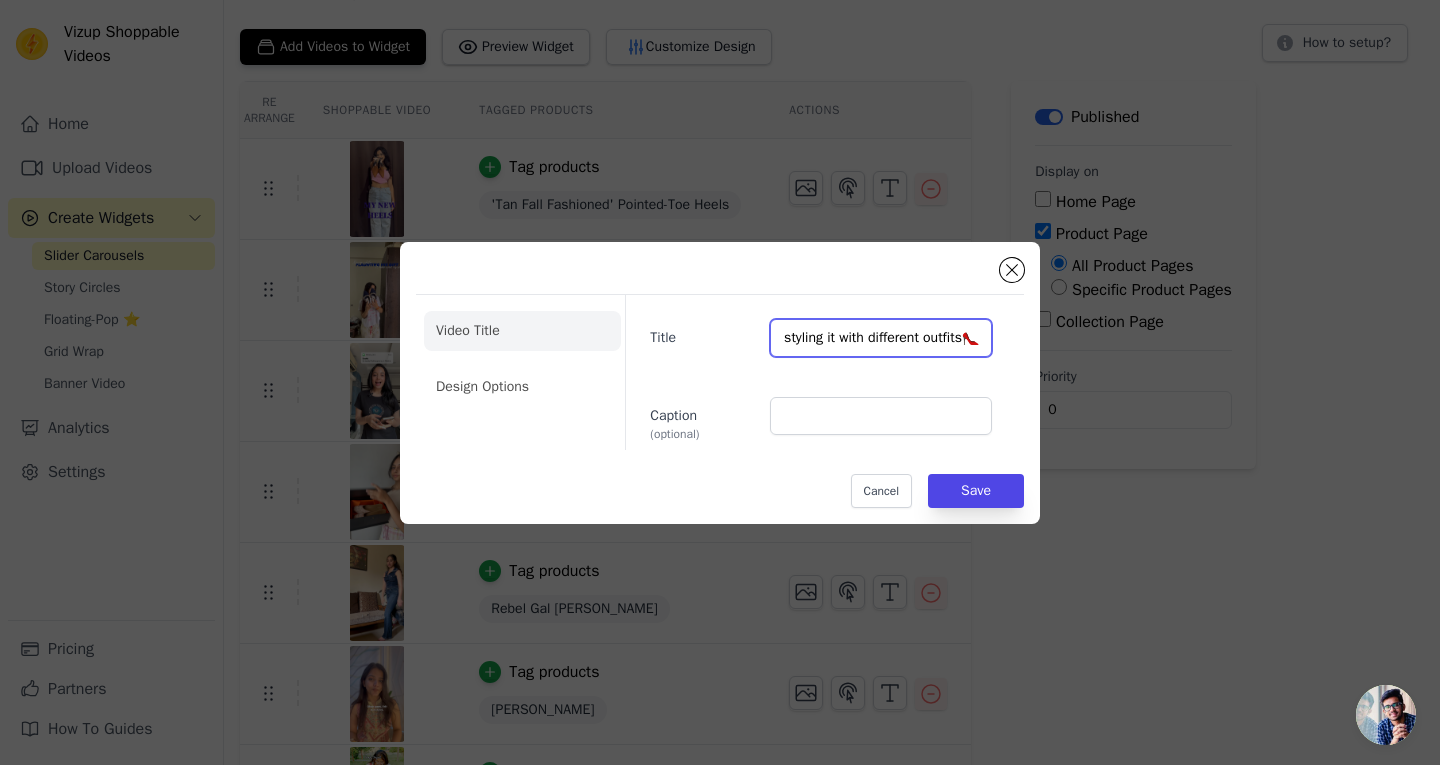 scroll, scrollTop: 0, scrollLeft: 354, axis: horizontal 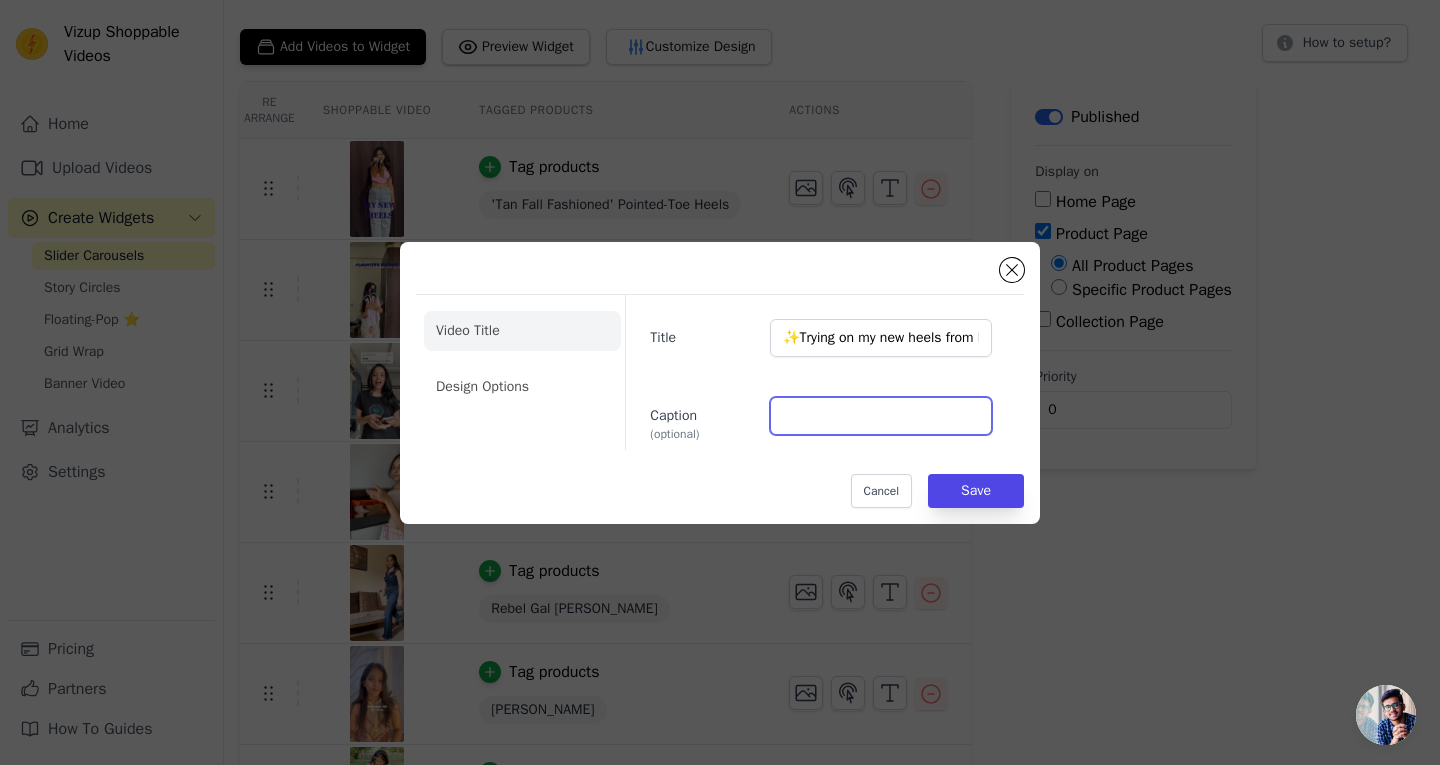 paste on "Found a heel that is actually both comfy and pretty 😍   Which look are you vibing with the most? 👀 @howimetmysole_official   #OOTD but make it heel-worthy 💁‍♀️ . . heels styling, outfit inspo, fashion reel, try on heels, footwear goals, trending heels, outfit check, influencer style, lookbook vibes, match the vibe, brown heels, collabs, ugc creator, explore page . . #HowIMetMySole #HeelsTryOn #GRWM #OOTDReel #OutfitInspo #ShoeGameStrong #ReelStyle #StyleDiaries #ViralFashion #WhatToWear #explorepage #fyp #ugccreator #glamheels" 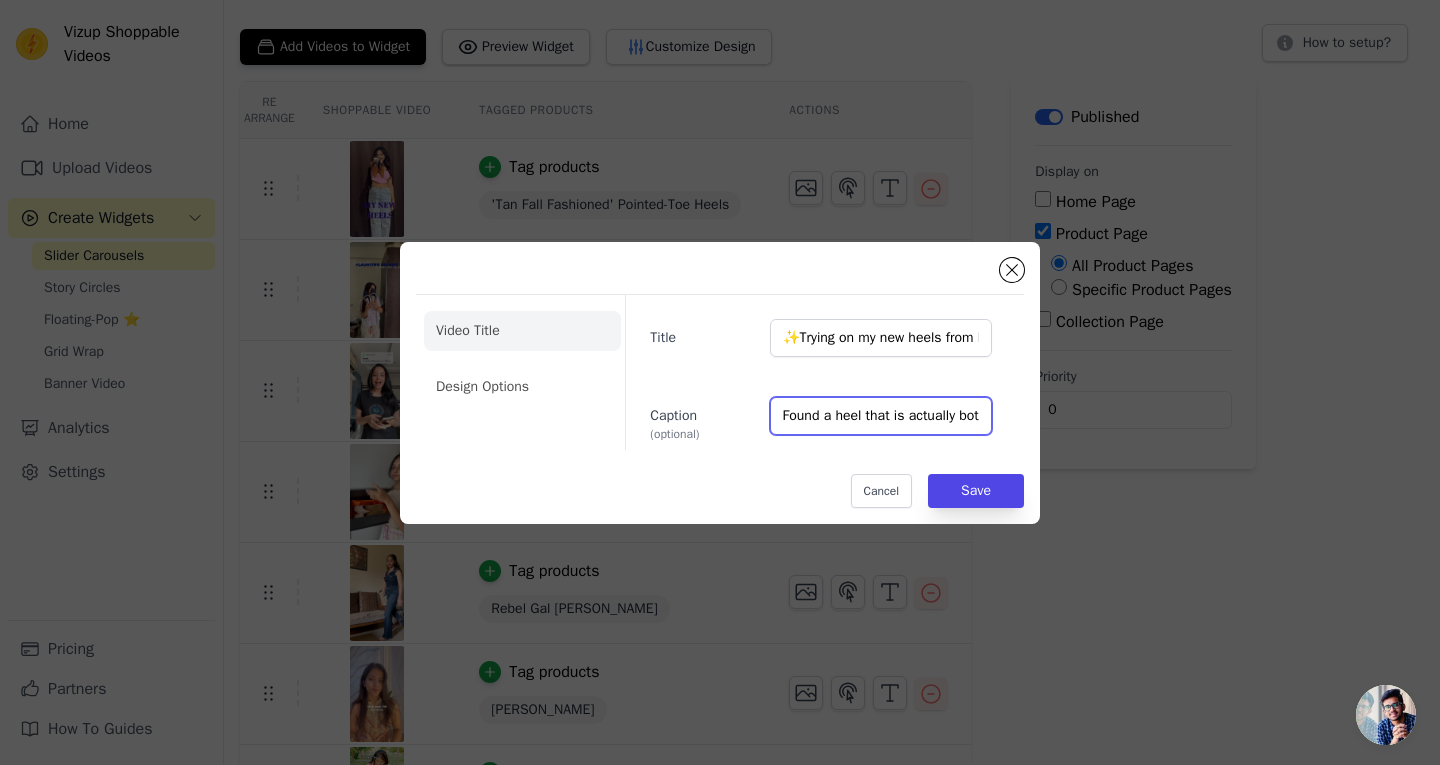 scroll, scrollTop: 0, scrollLeft: 3171, axis: horizontal 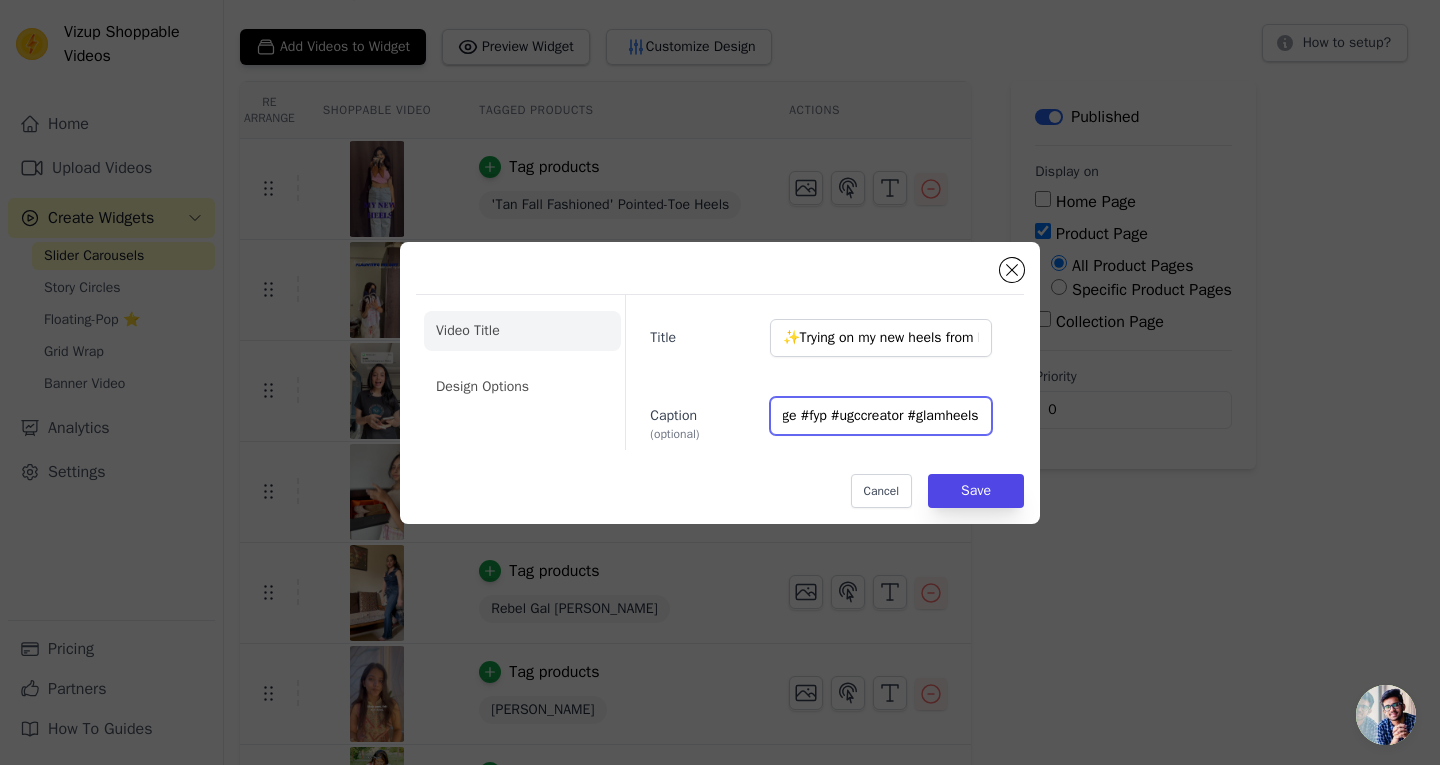 type on "Found a heel that is actually both comfy and pretty 😍   Which look are you vibing with the most? 👀 @howimetmysole_official   #OOTD but make it heel-worthy 💁‍♀️ . . heels styling, outfit inspo, fashion reel, try on heels, footwear goals, trending heels, outfit check, influencer style, lookbook vibes, match the vibe, brown heels, collabs, ugc creator, explore page . . #HowIMetMySole #HeelsTryOn #GRWM #OOTDReel #OutfitInspo #ShoeGameStrong #ReelStyle #StyleDiaries #ViralFashion #WhatToWear #explorepage #fyp #ugccreator #glamheels" 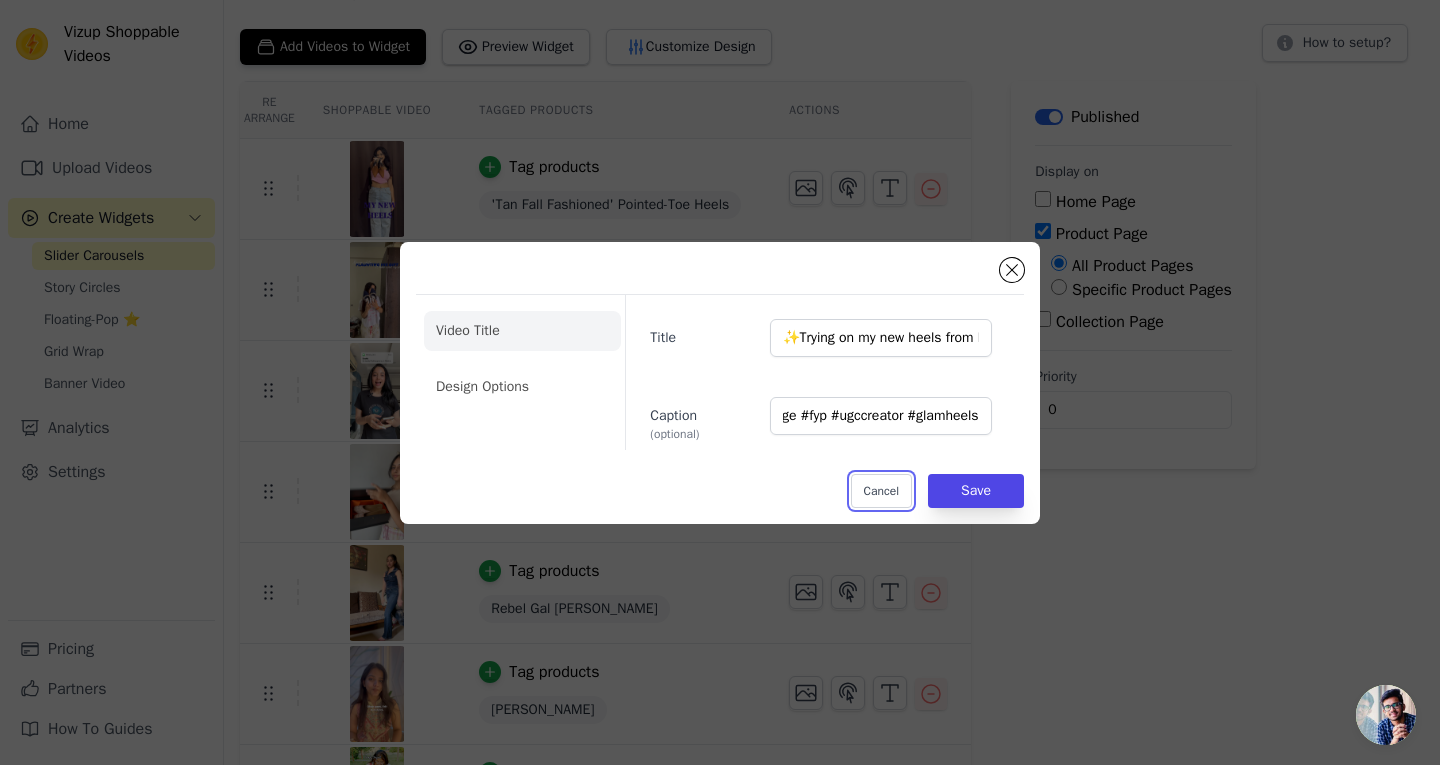 scroll, scrollTop: 0, scrollLeft: 0, axis: both 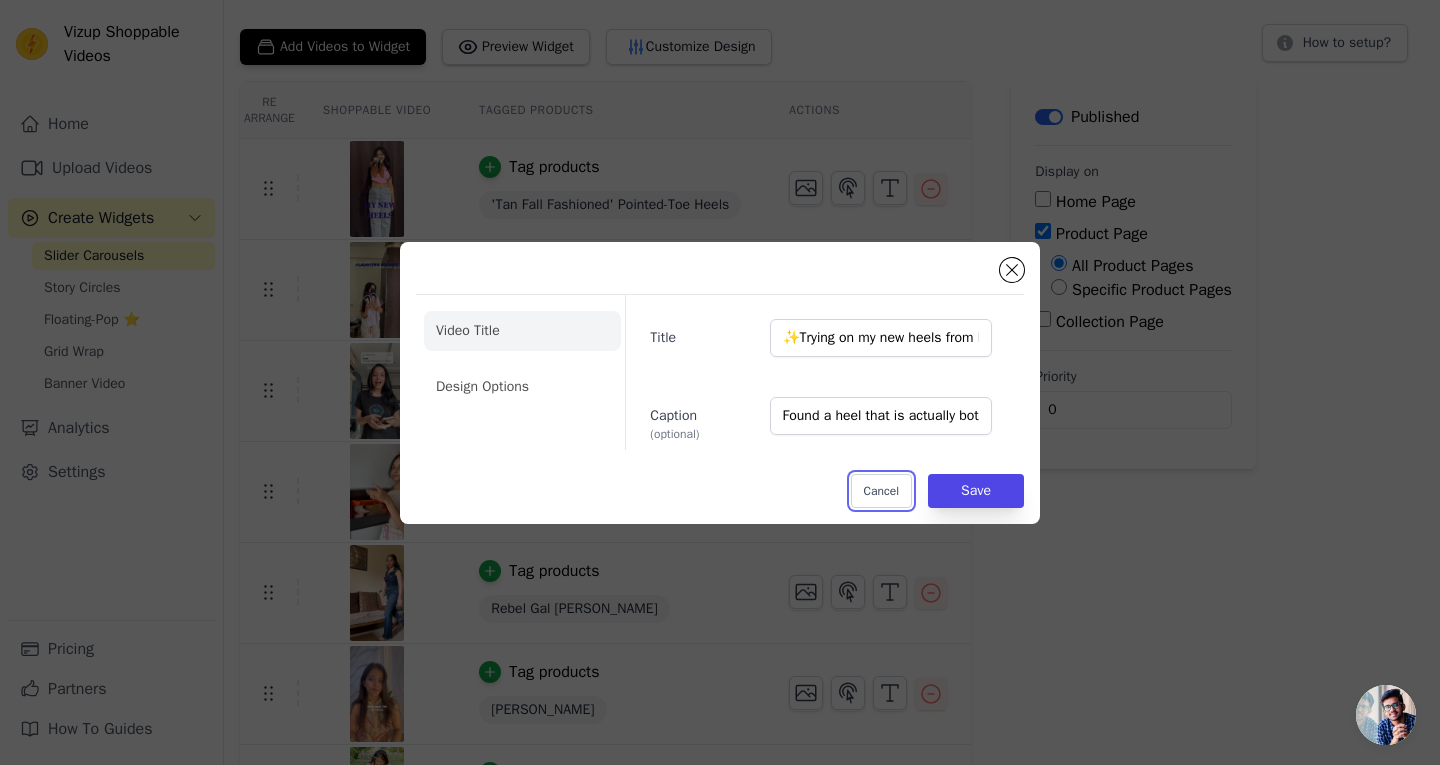 type 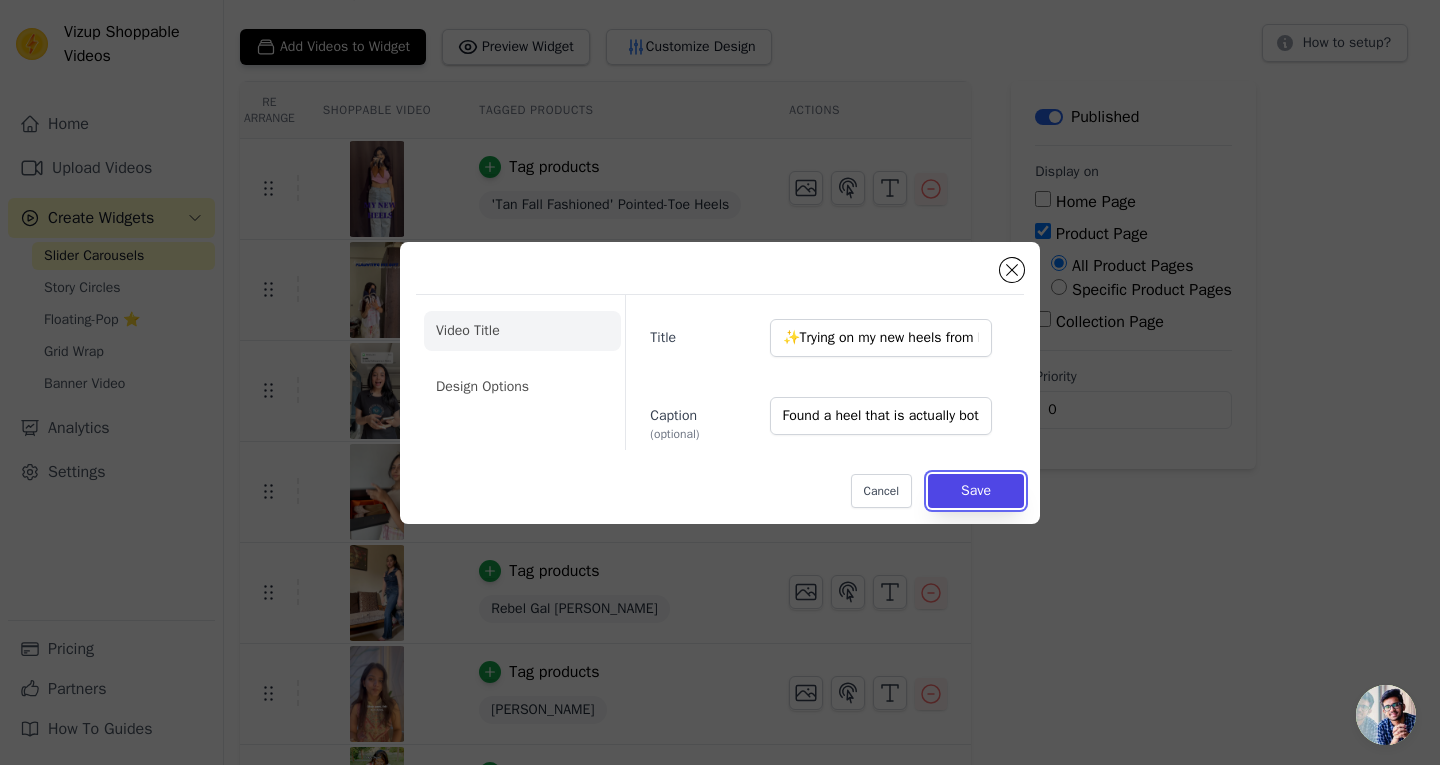 type 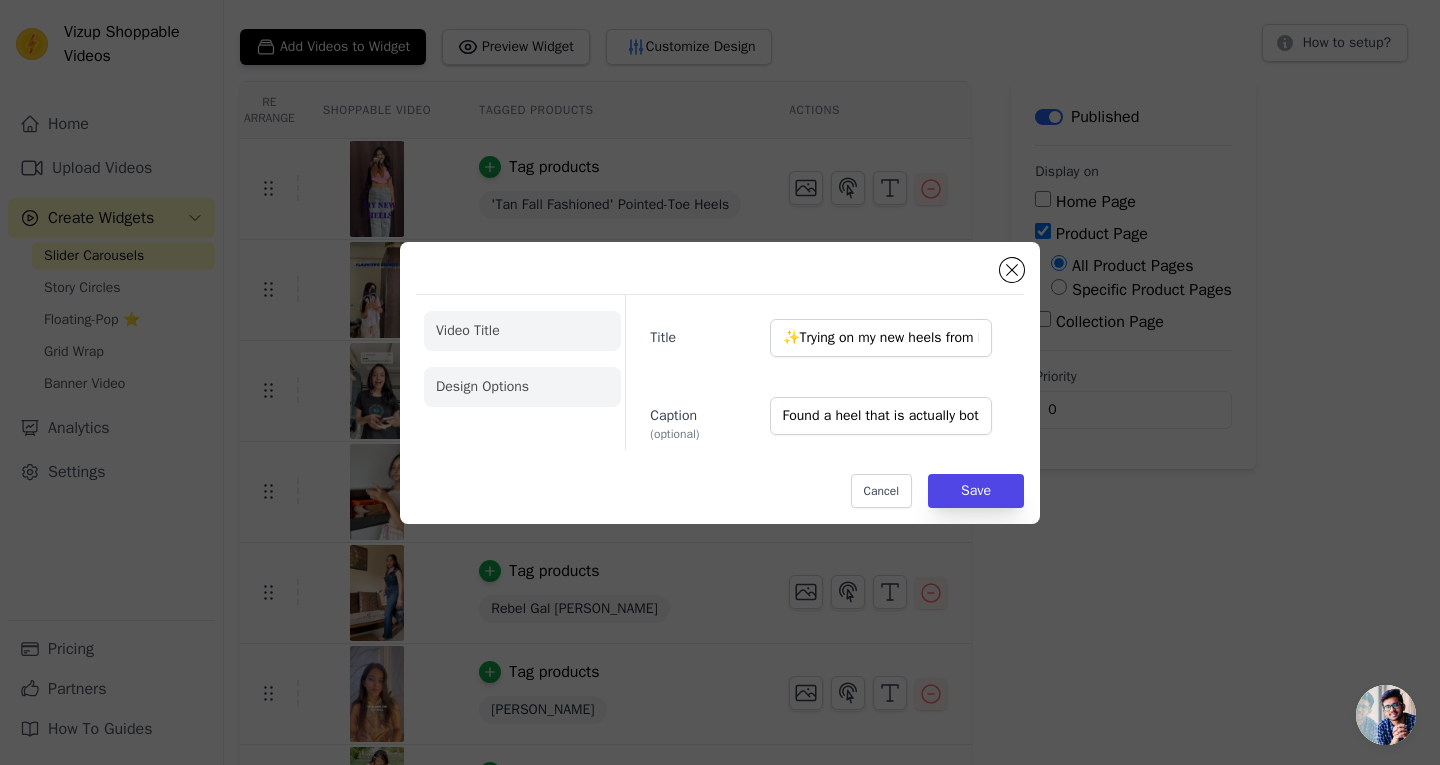 click on "Design Options" 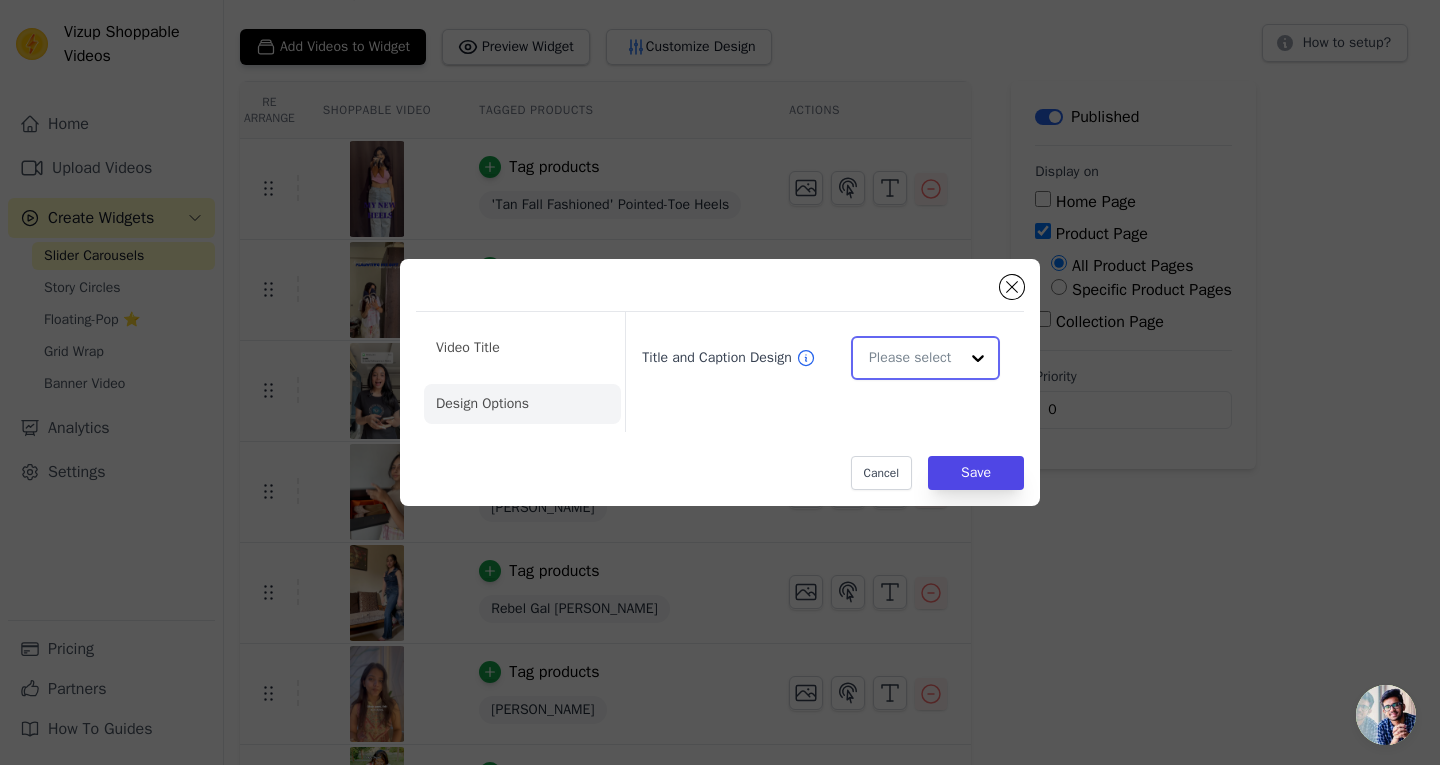 click on "Title and Caption Design" at bounding box center [913, 358] 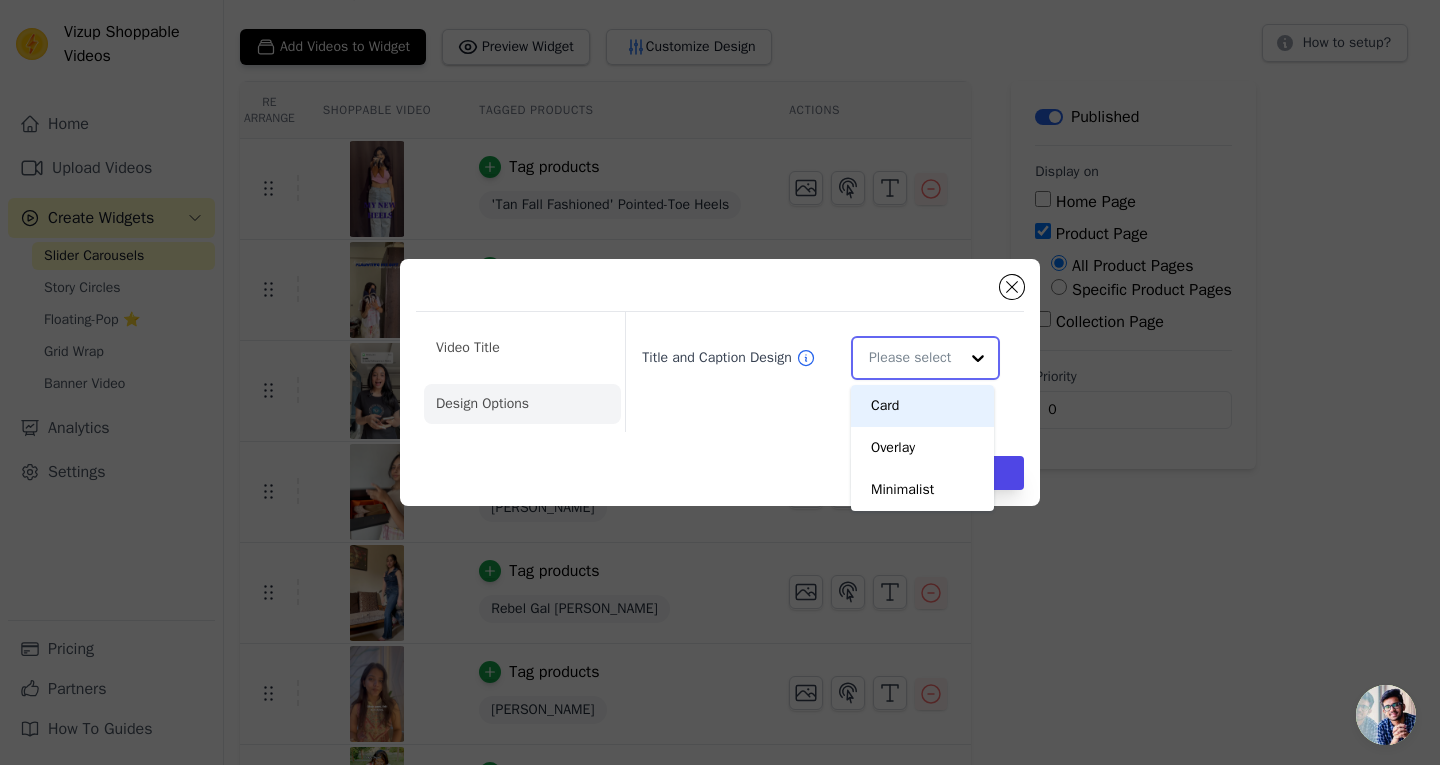 scroll, scrollTop: 0, scrollLeft: 0, axis: both 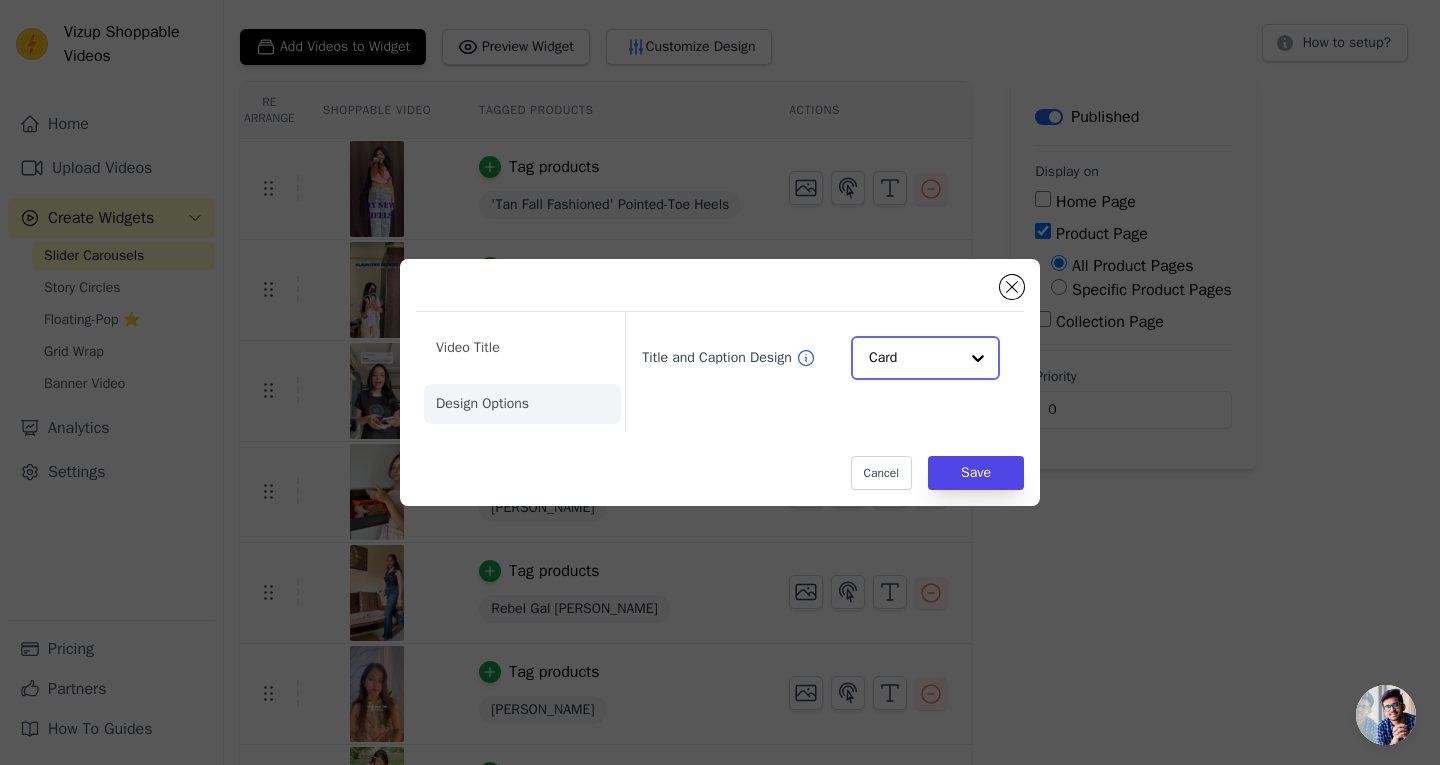 click on "Title and Caption Design" 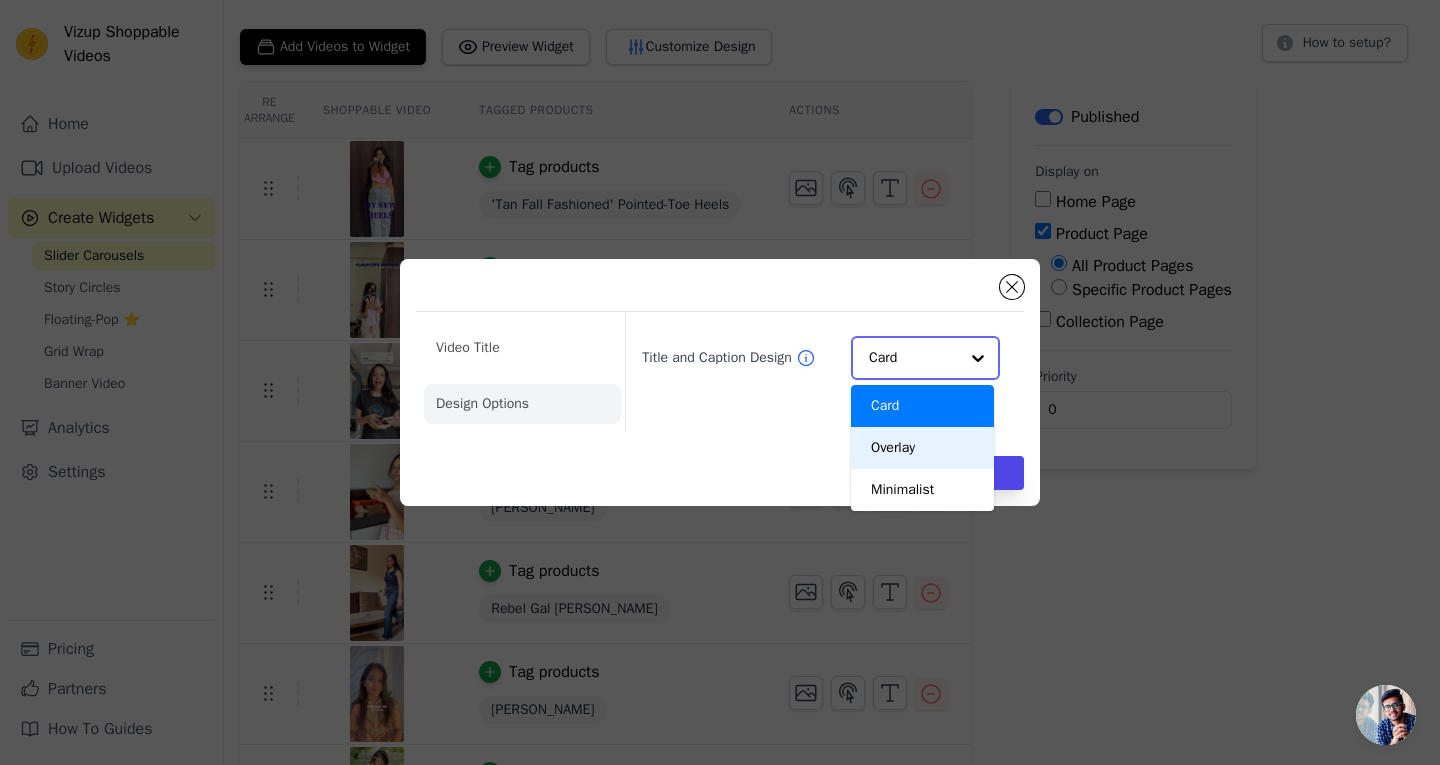 click on "Overlay" at bounding box center (922, 448) 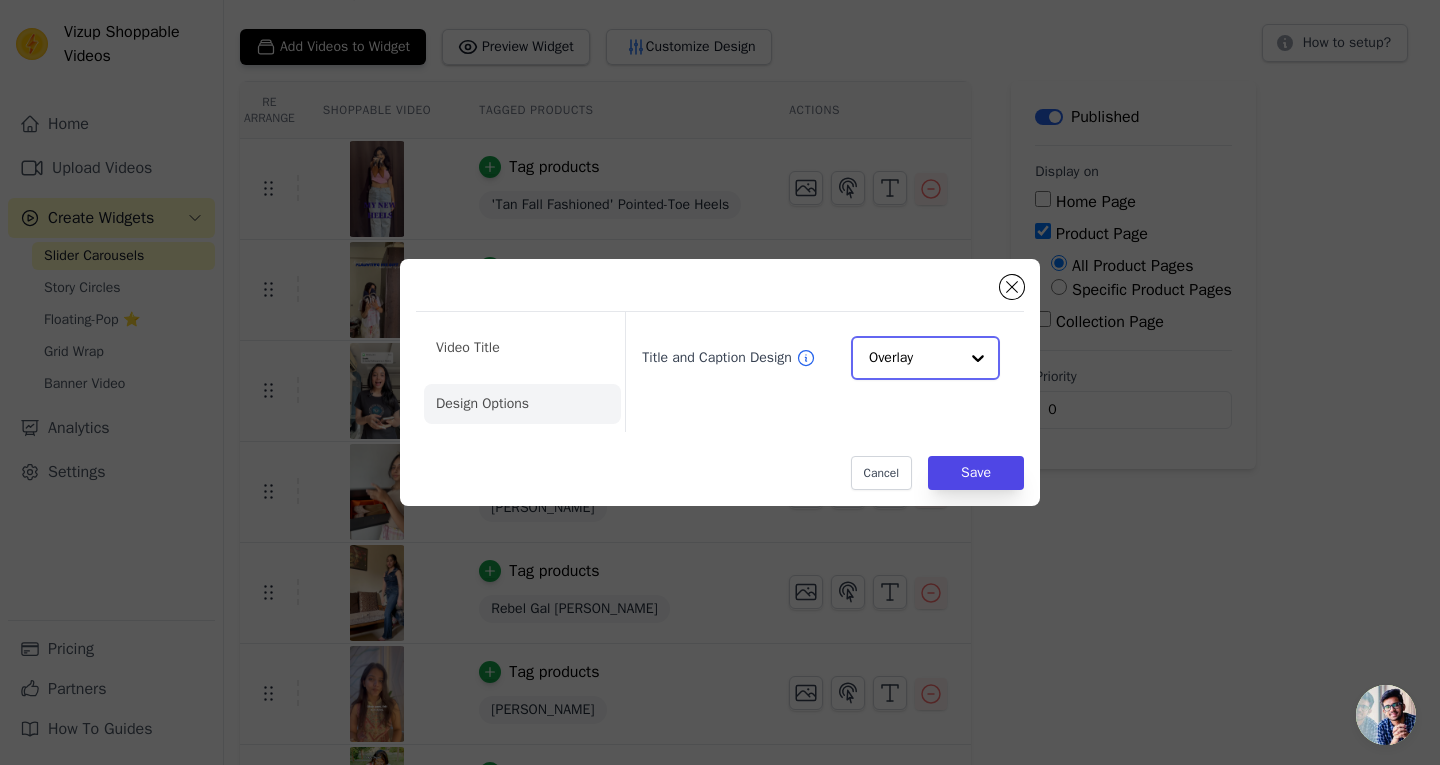 click on "Title and Caption Design" 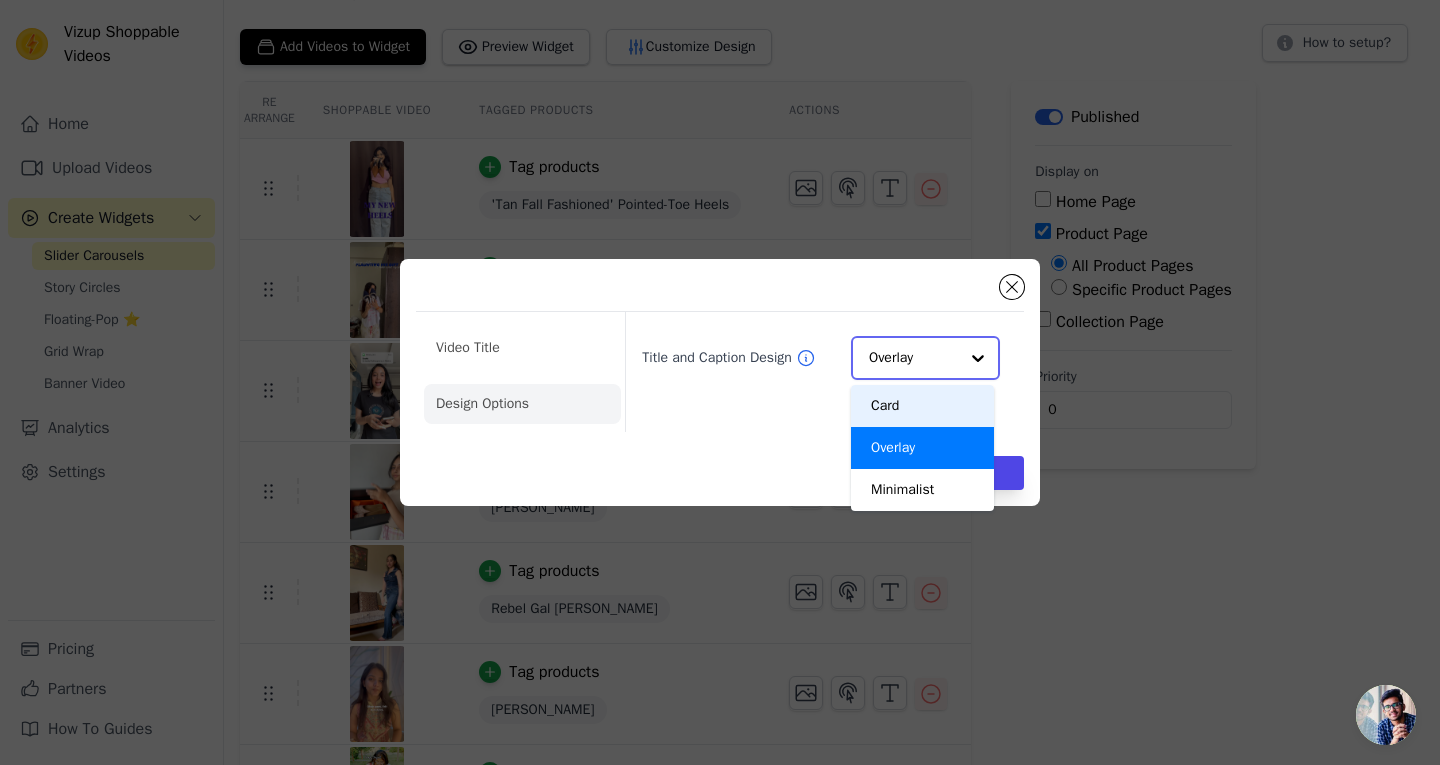 click on "Card" at bounding box center (922, 406) 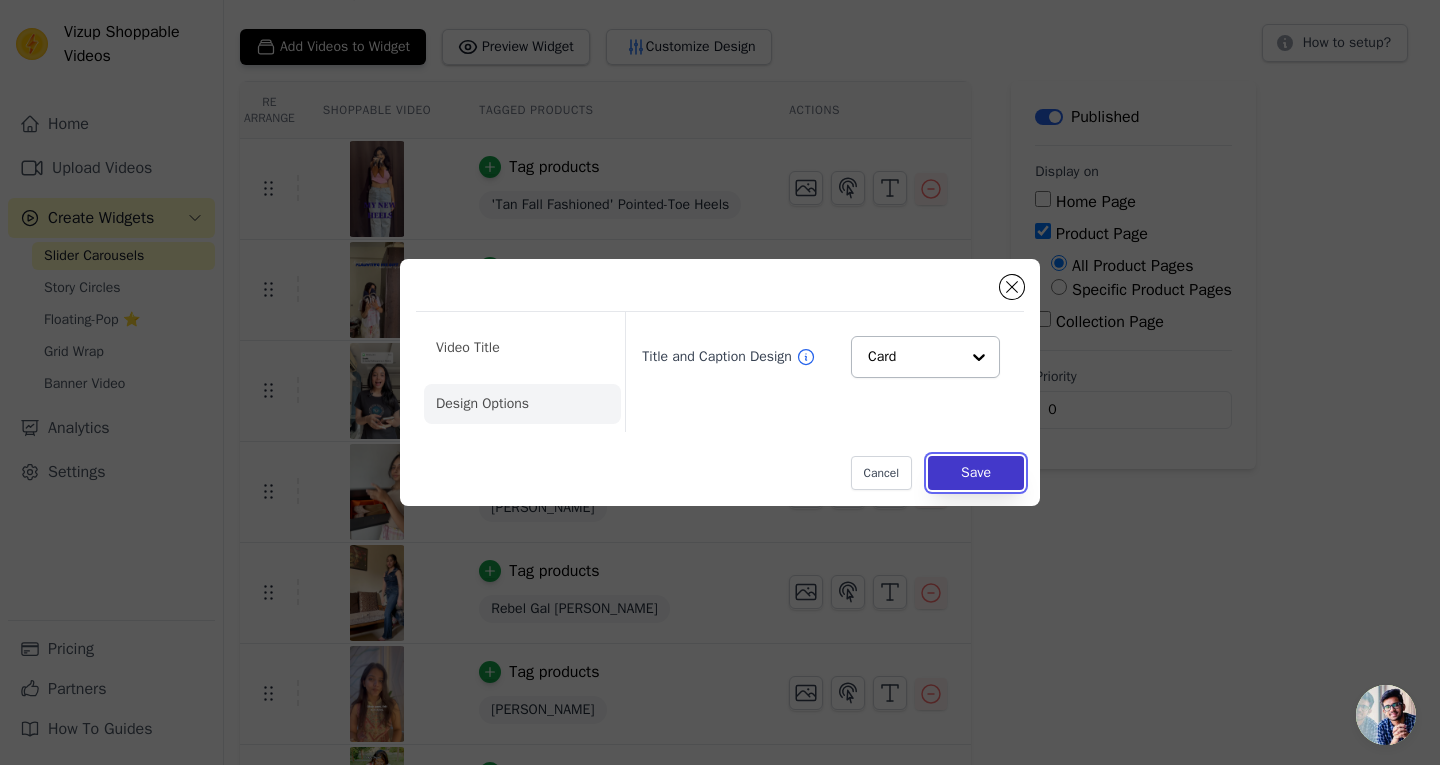 click on "Save" at bounding box center [976, 473] 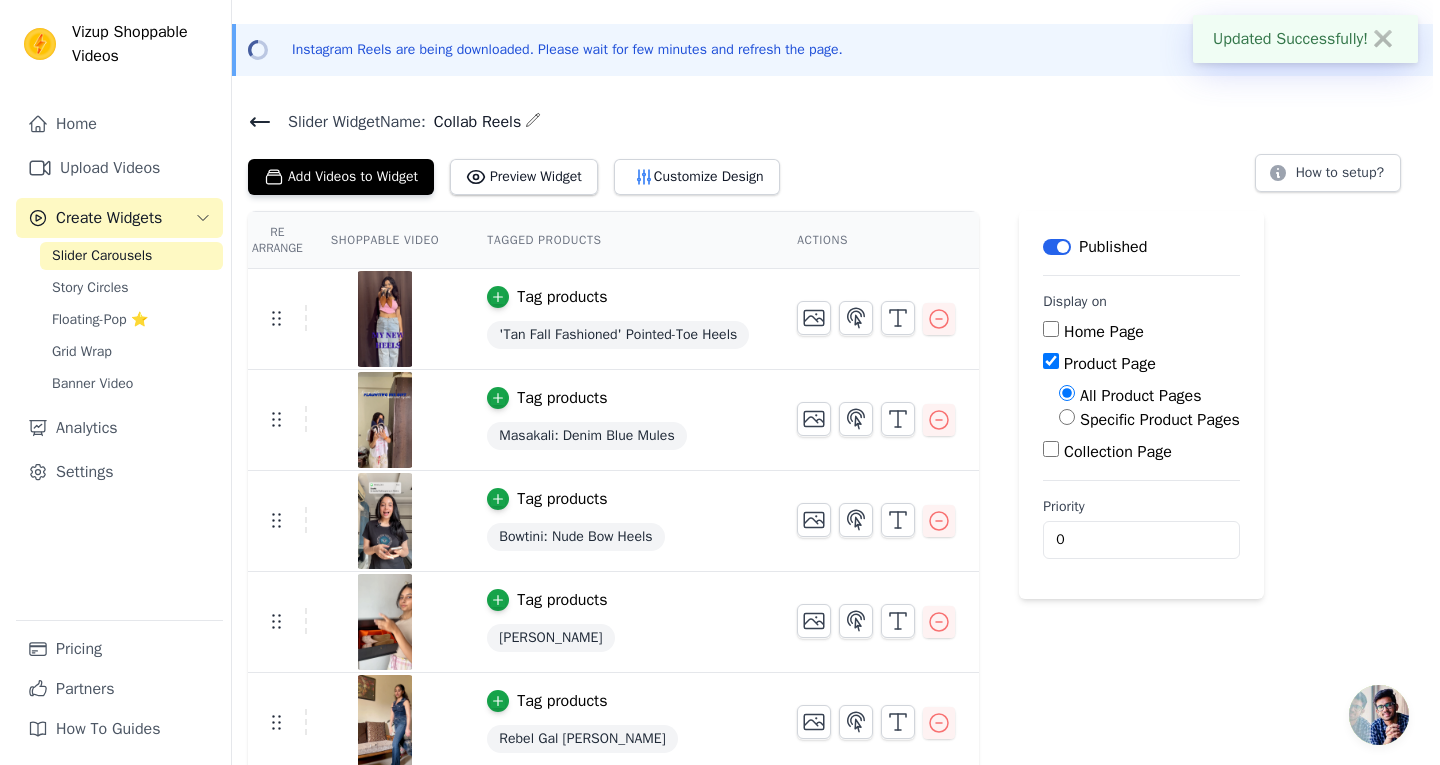 scroll, scrollTop: 0, scrollLeft: 0, axis: both 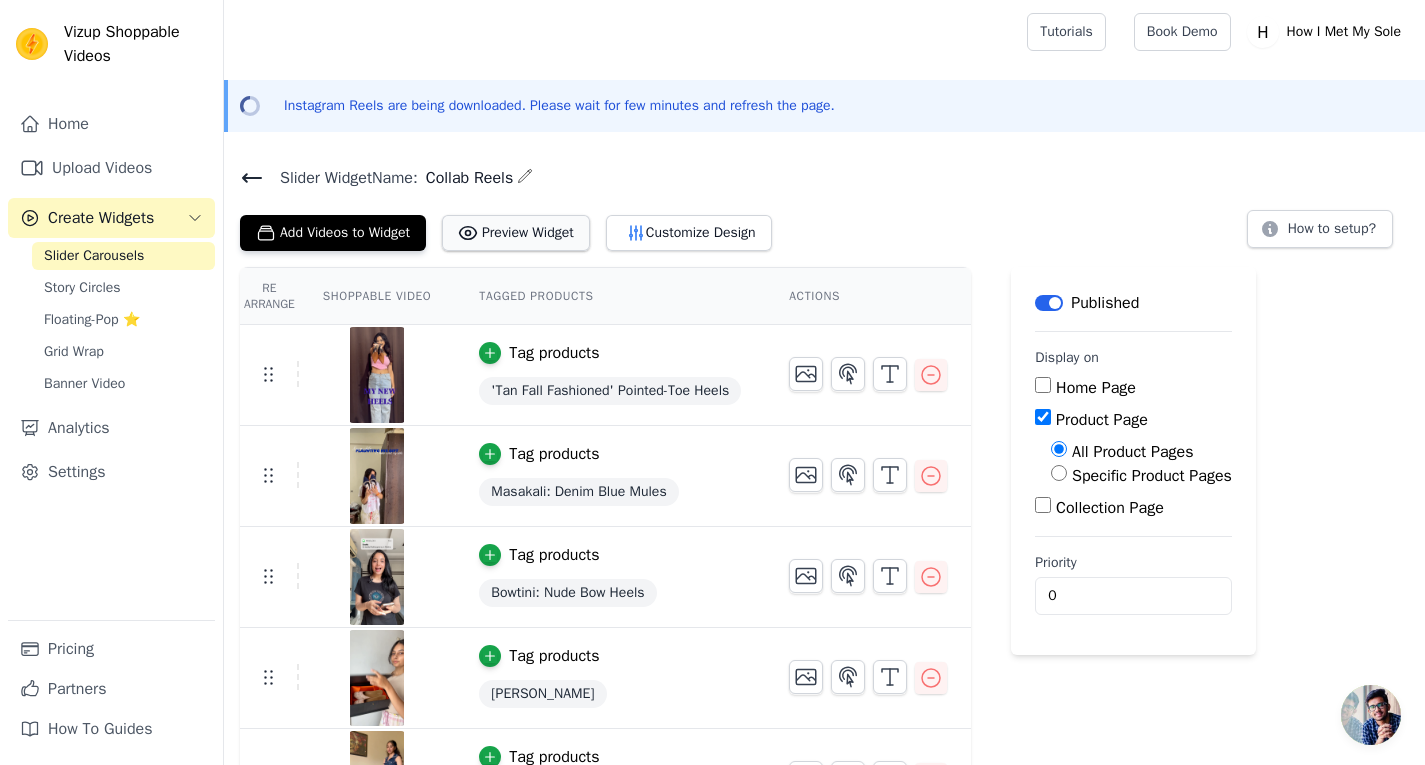 click on "Preview Widget" at bounding box center [516, 233] 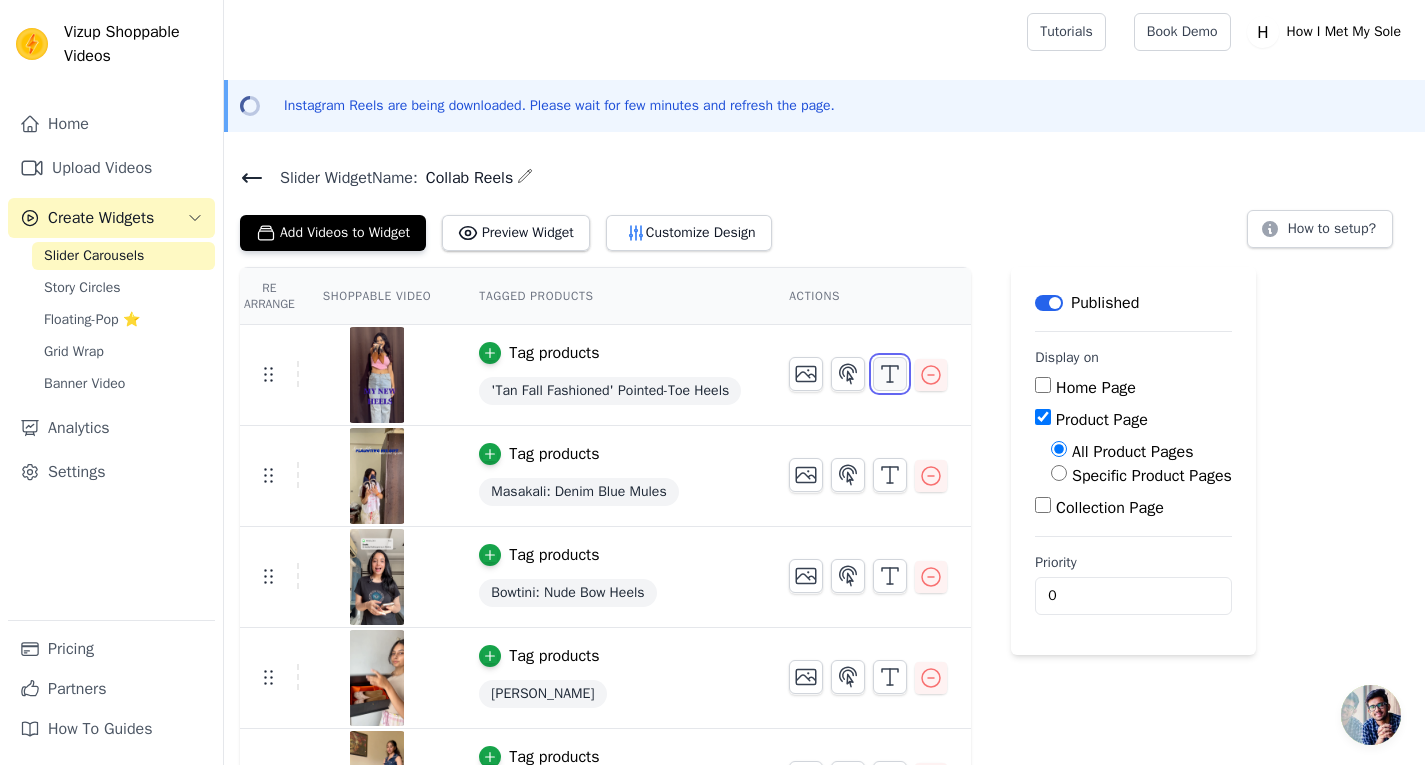 click 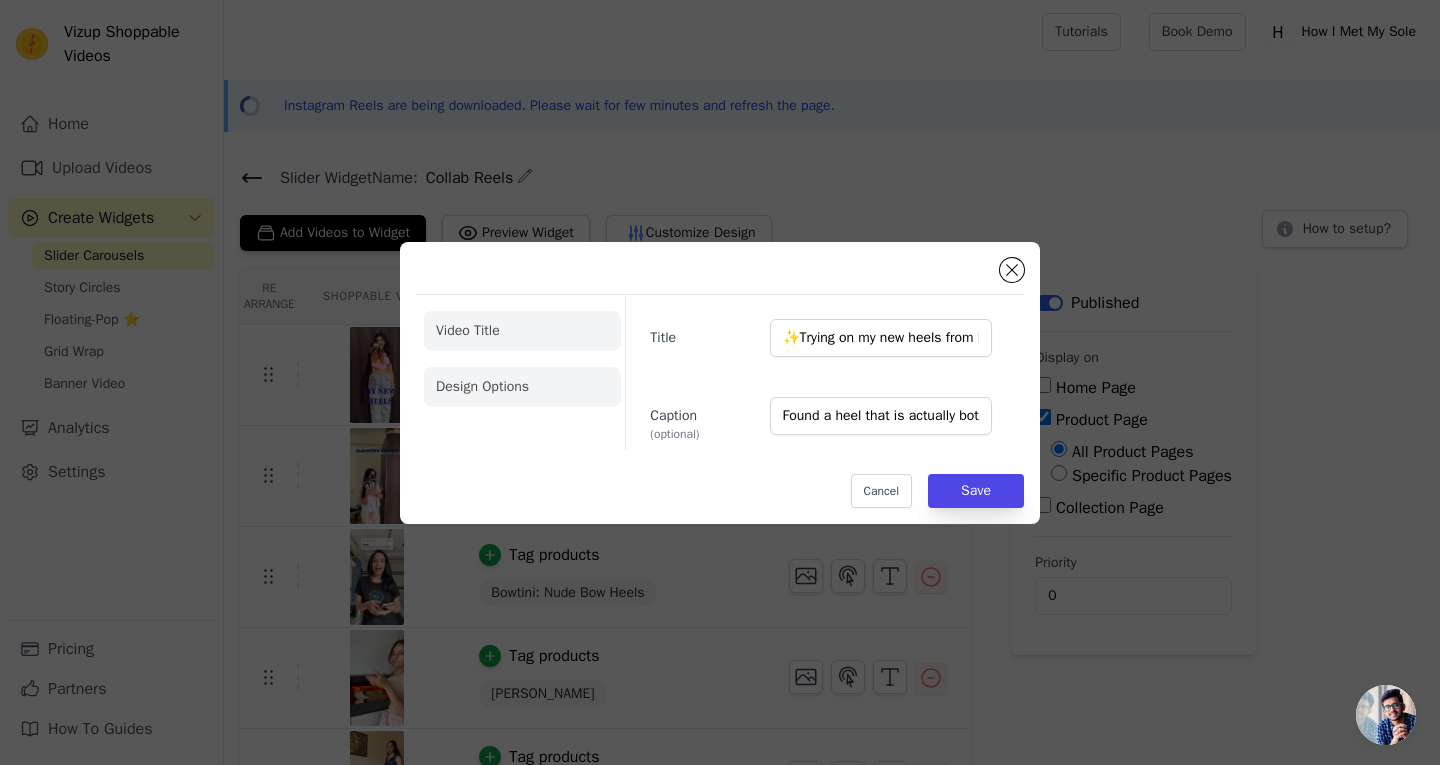 click on "Design Options" 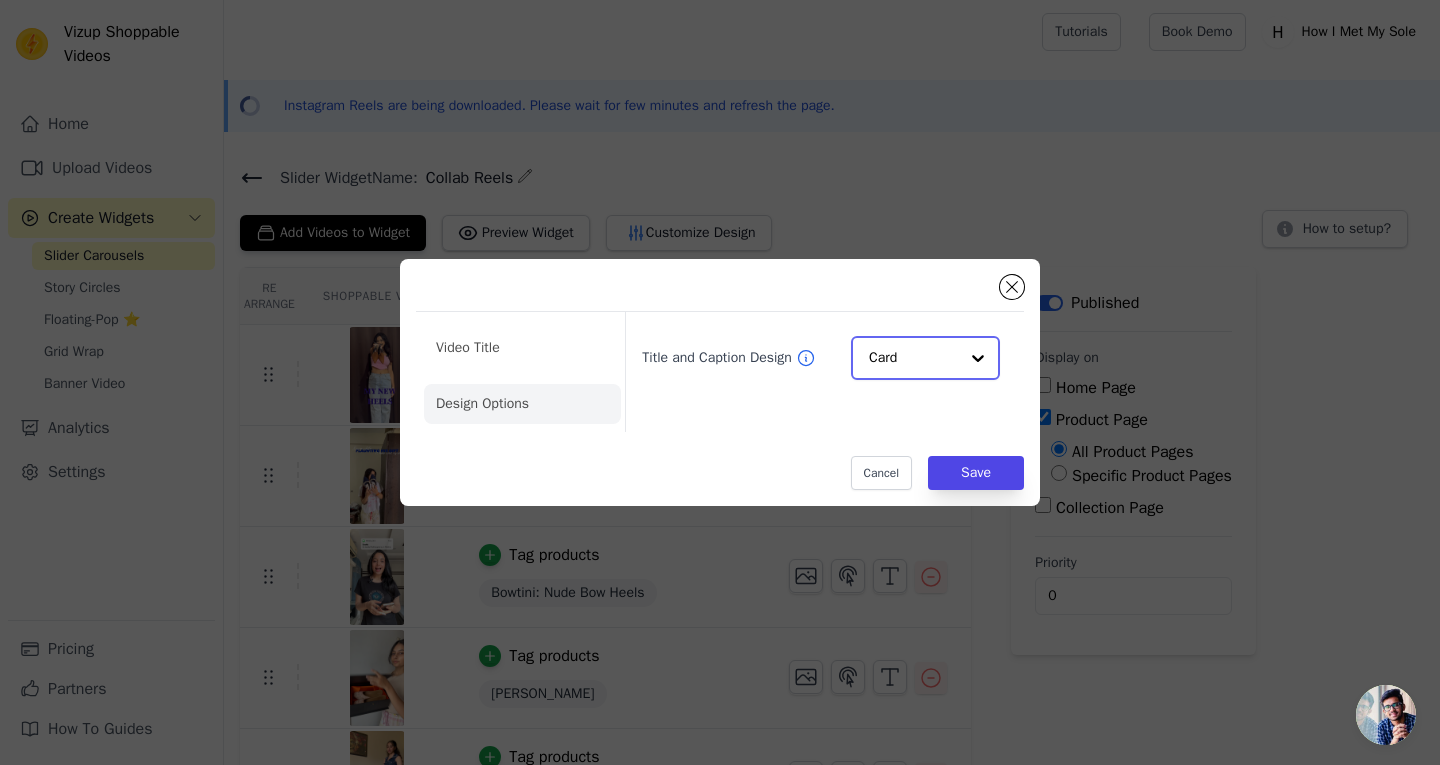click on "Title and Caption Design" 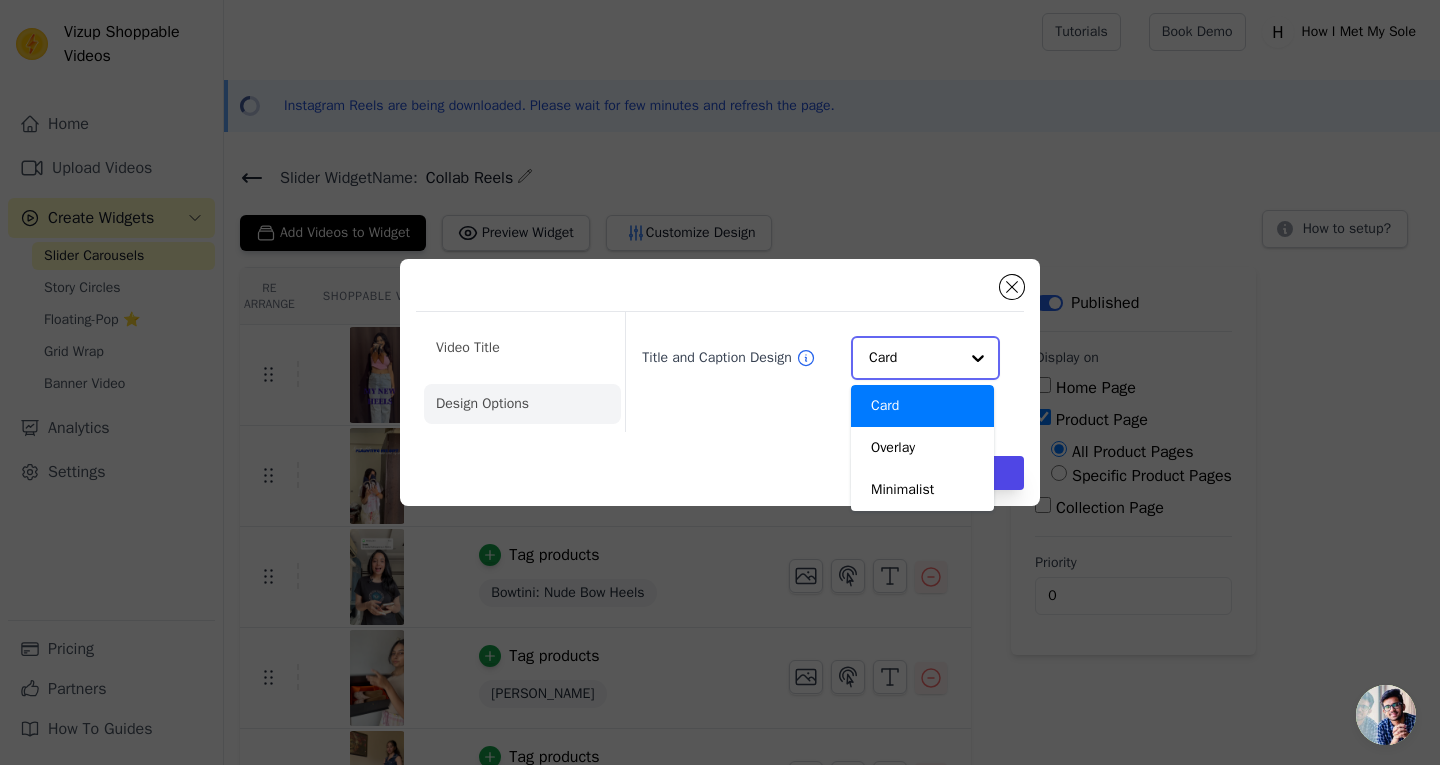 scroll, scrollTop: 0, scrollLeft: 0, axis: both 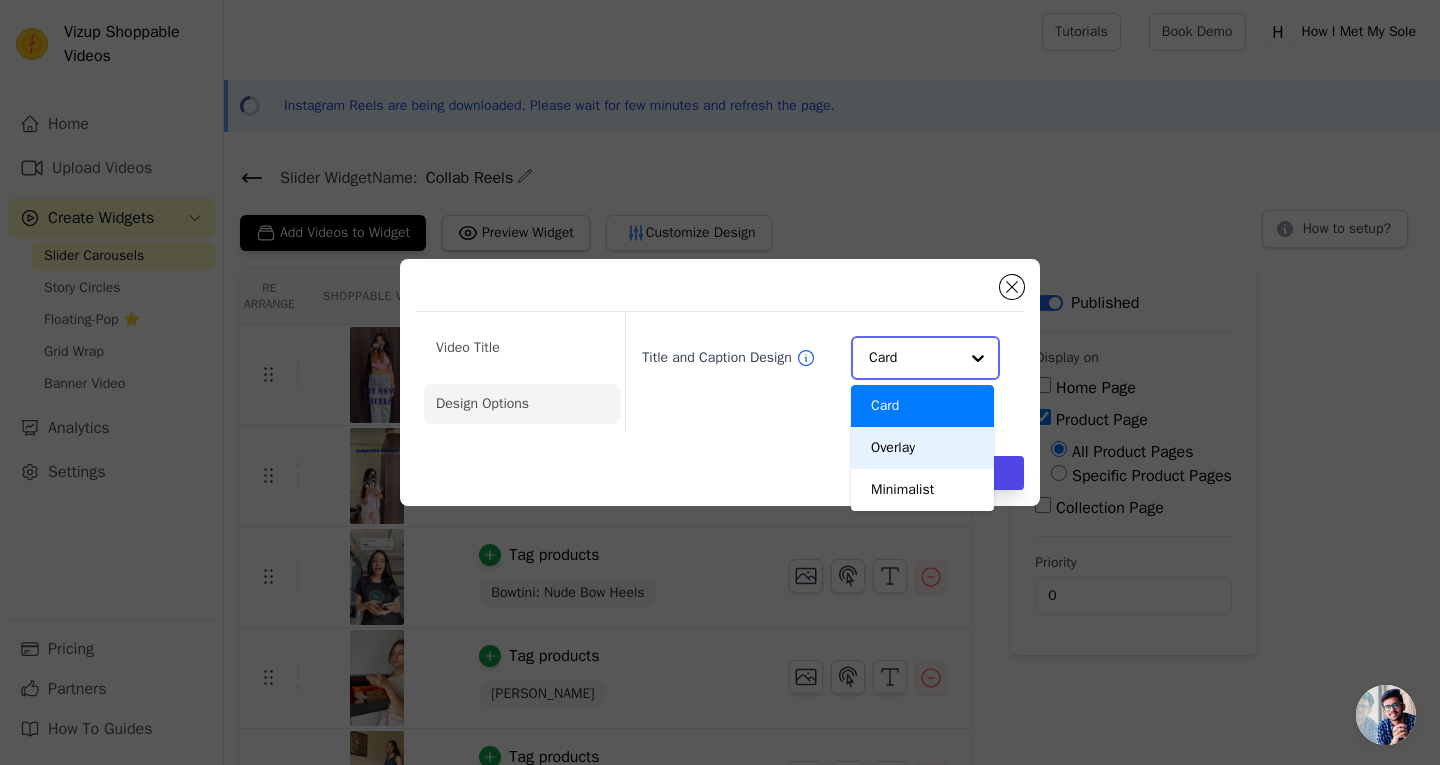 click on "Overlay" at bounding box center (922, 448) 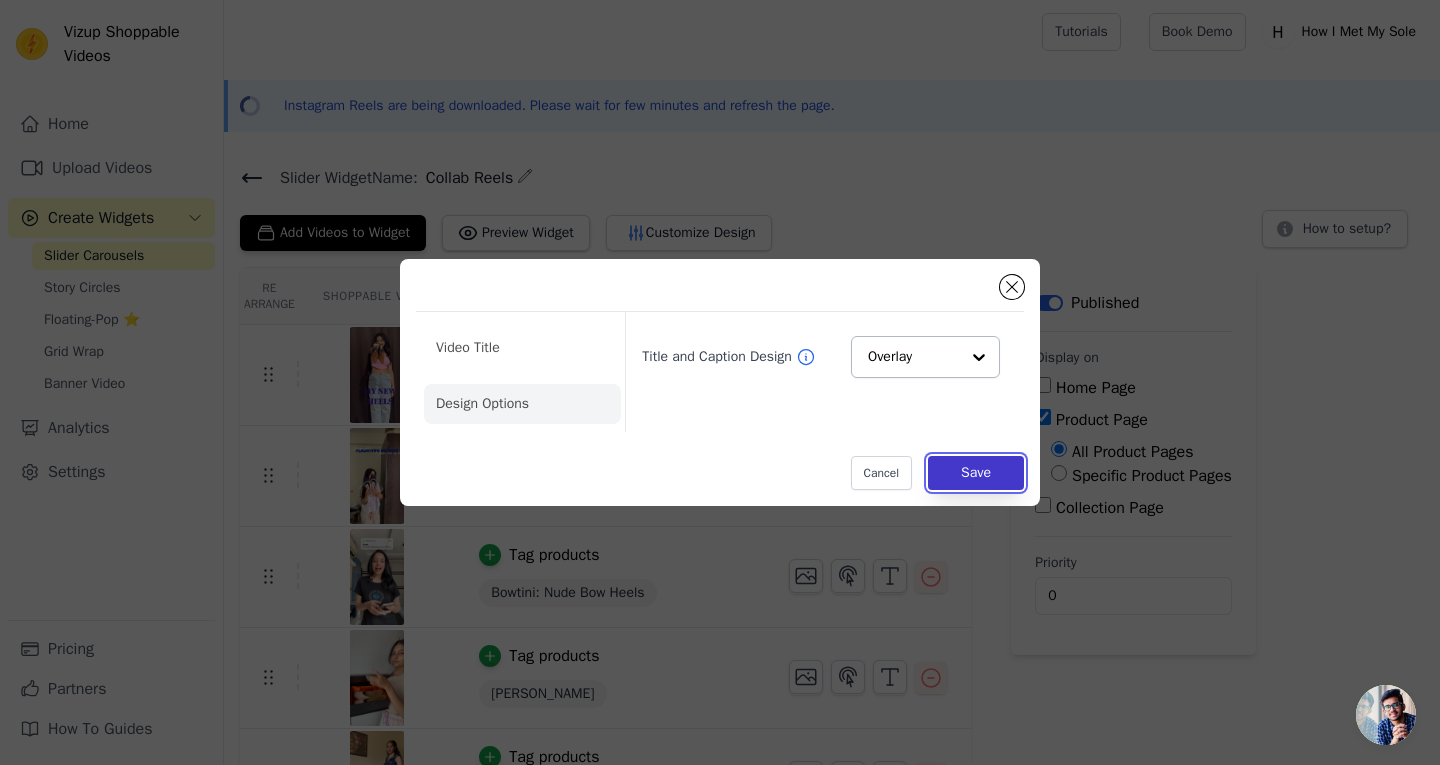 click on "Save" at bounding box center [976, 473] 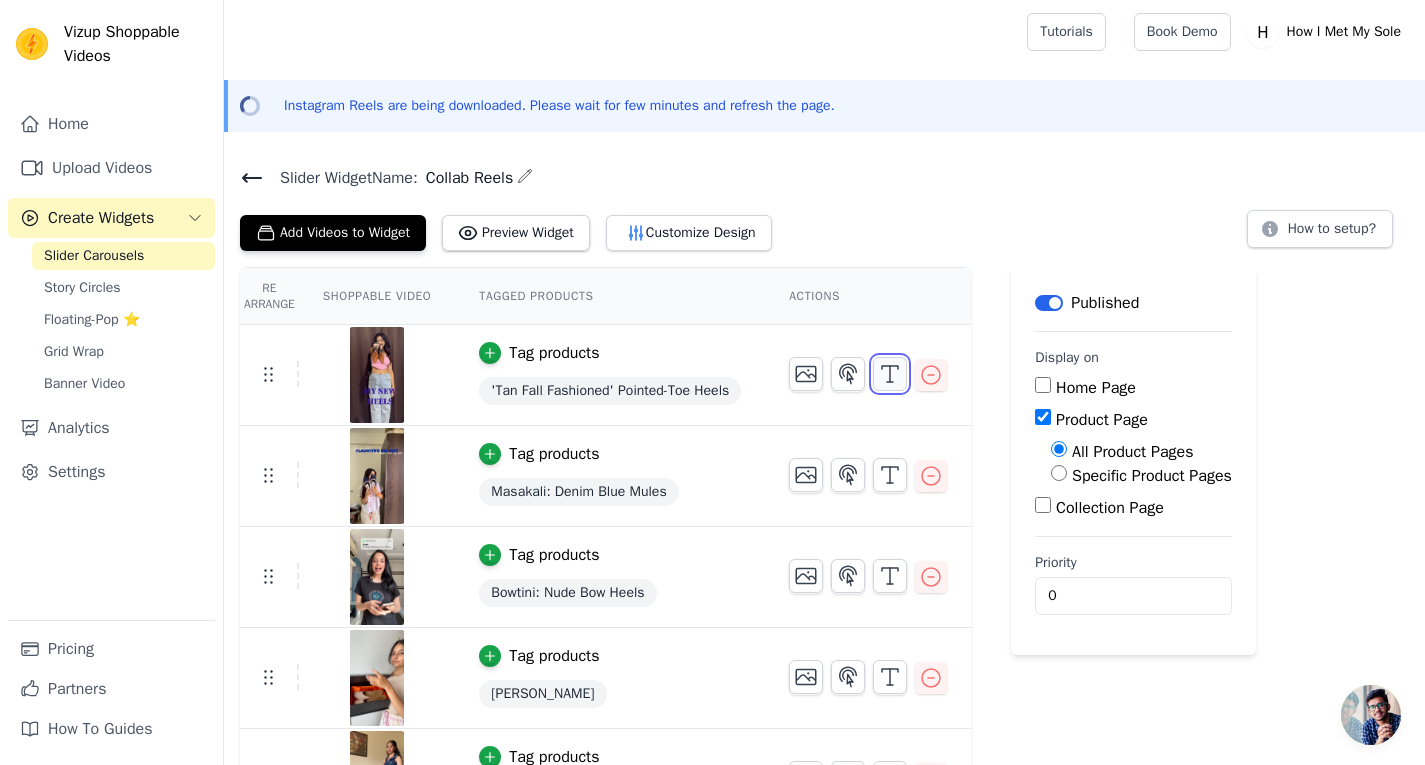 click 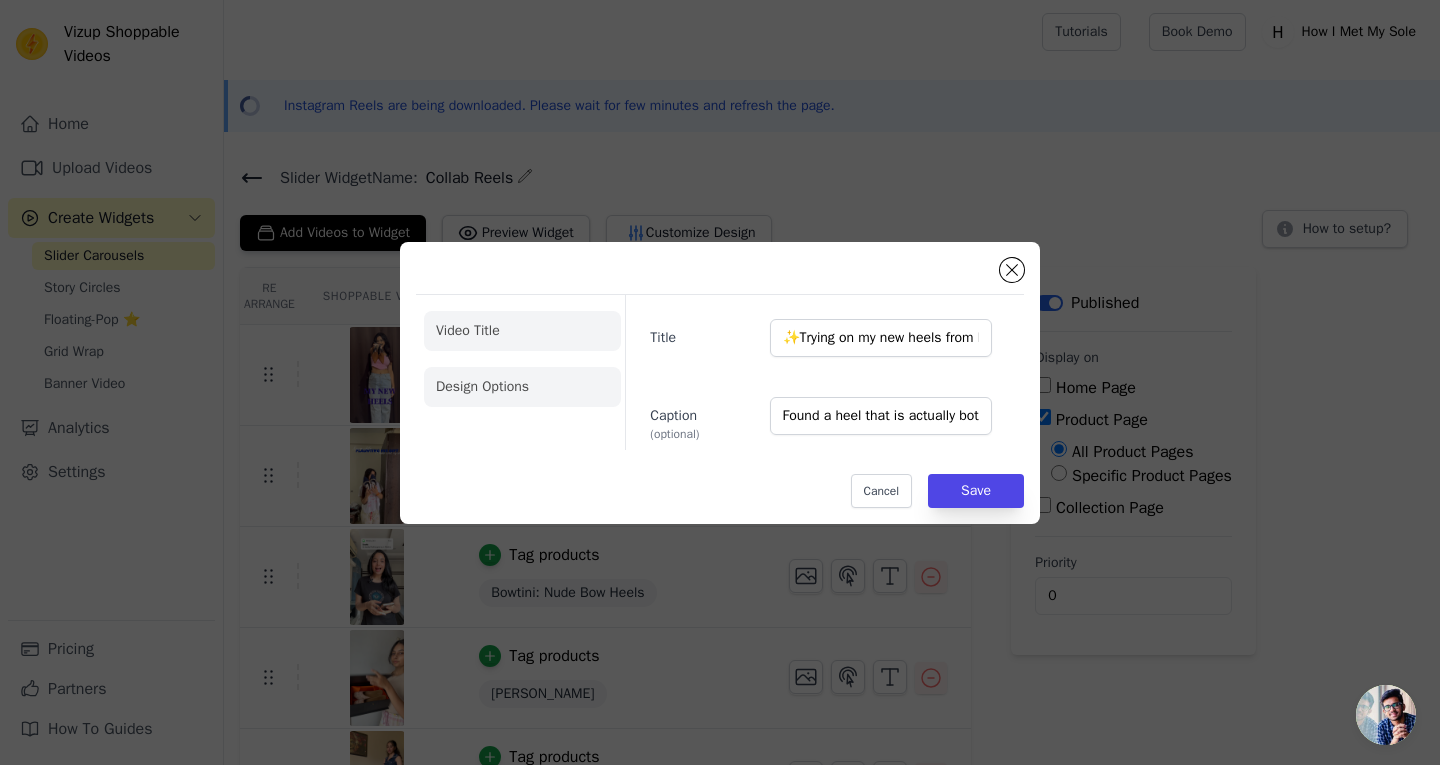click on "Design Options" 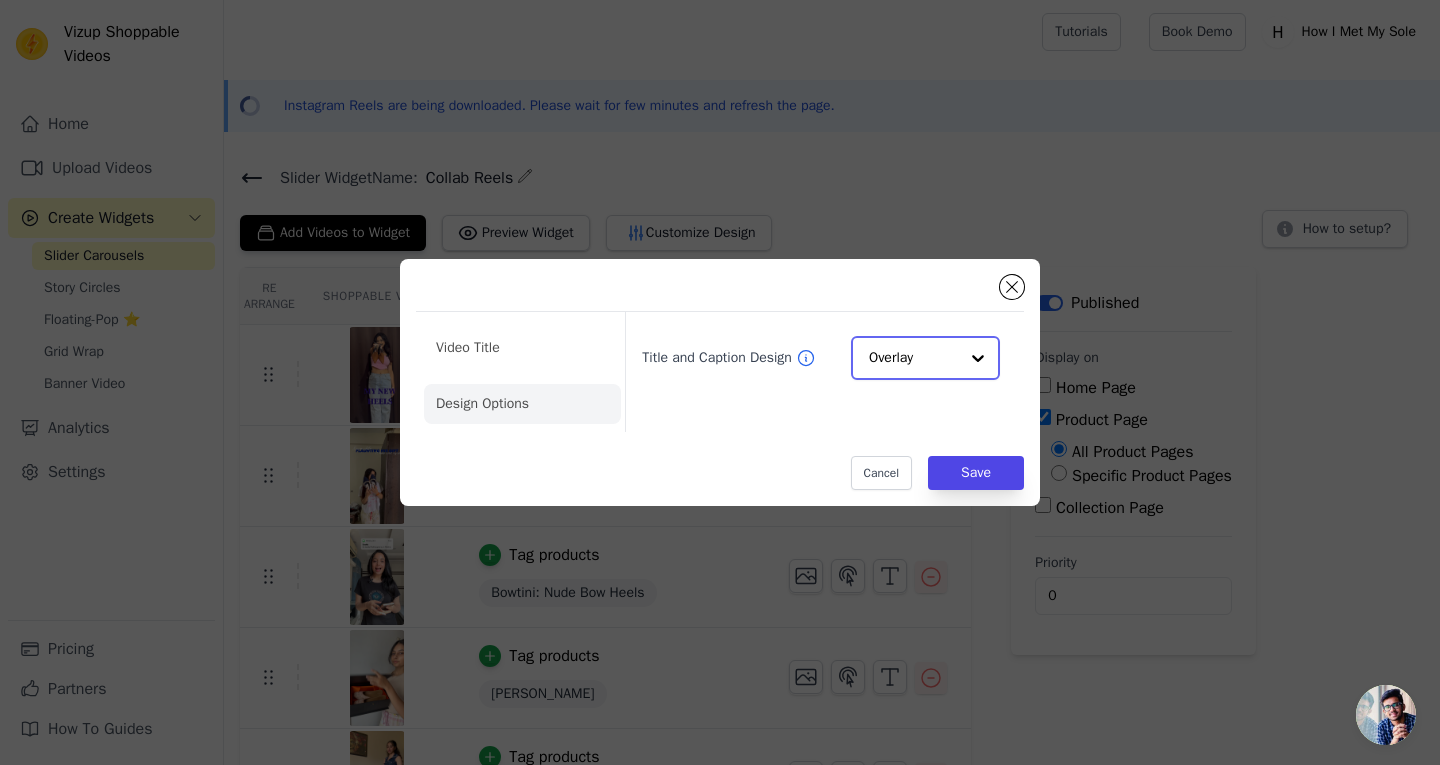 click on "Title and Caption Design" 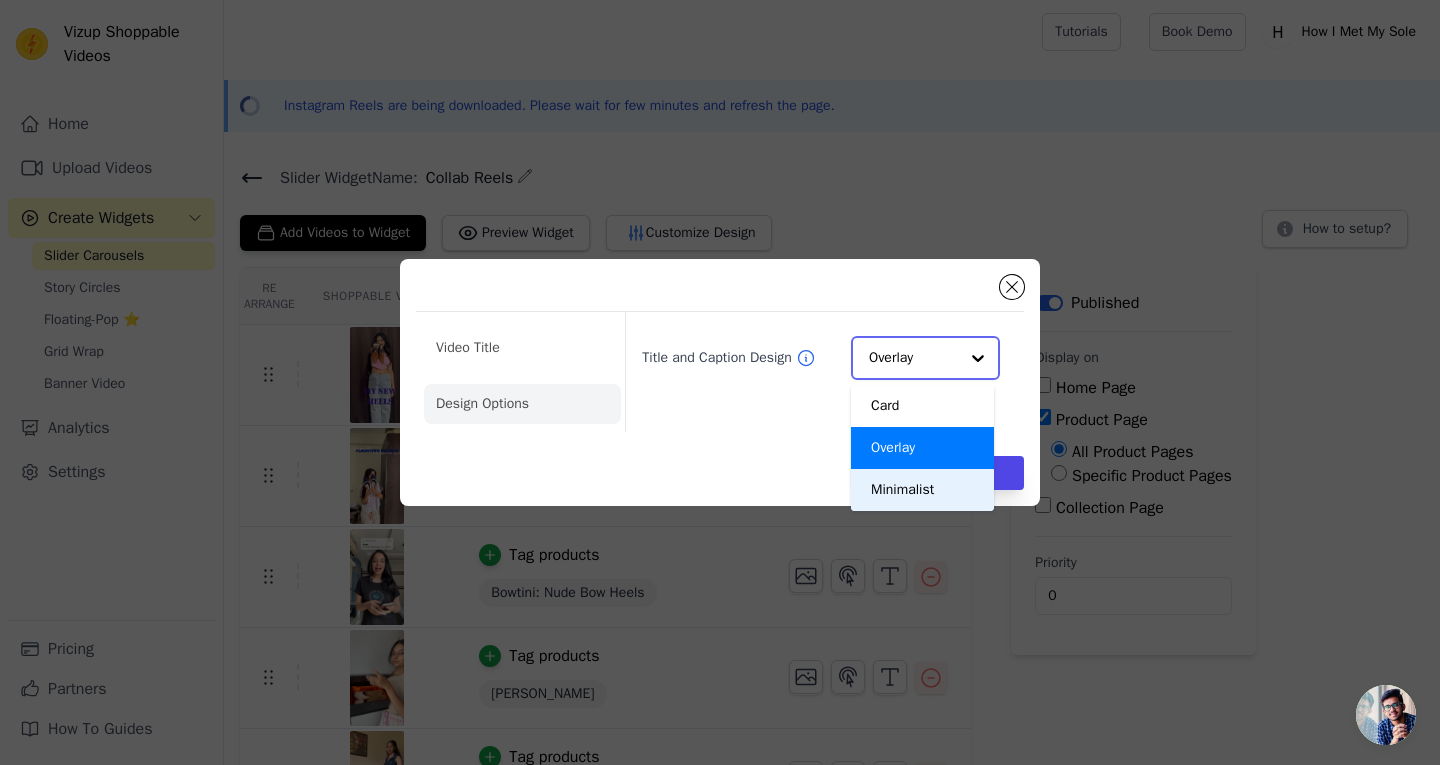 click on "Minimalist" at bounding box center [922, 490] 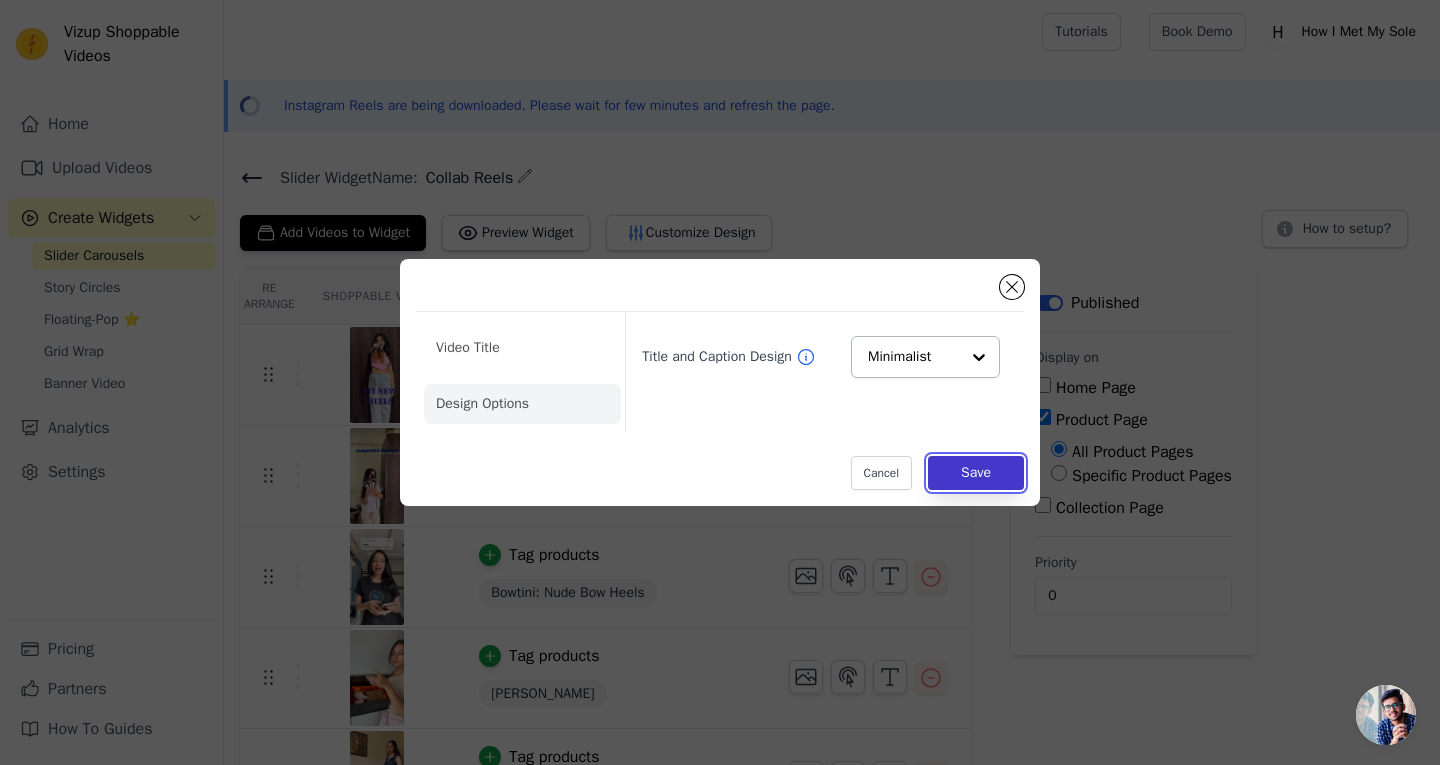 click on "Save" at bounding box center (976, 473) 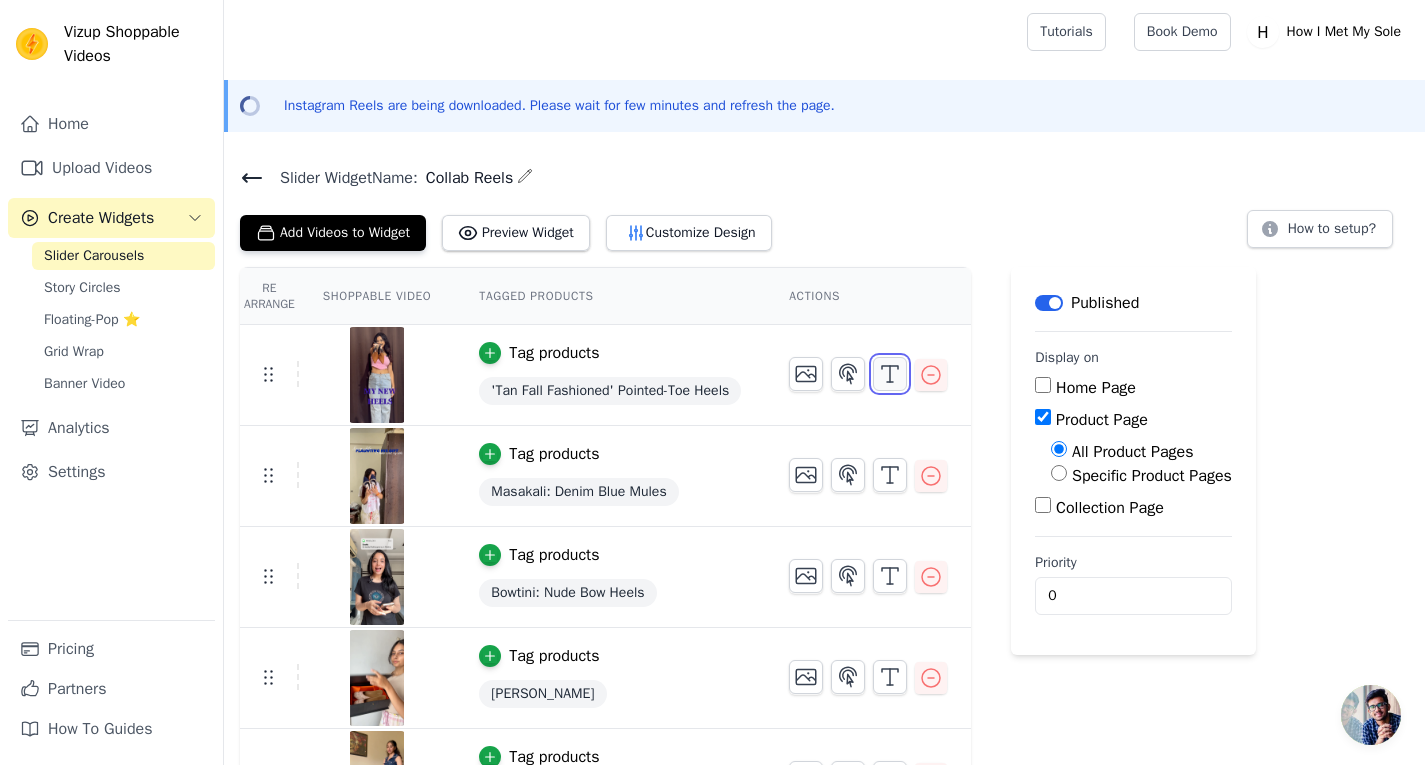 click 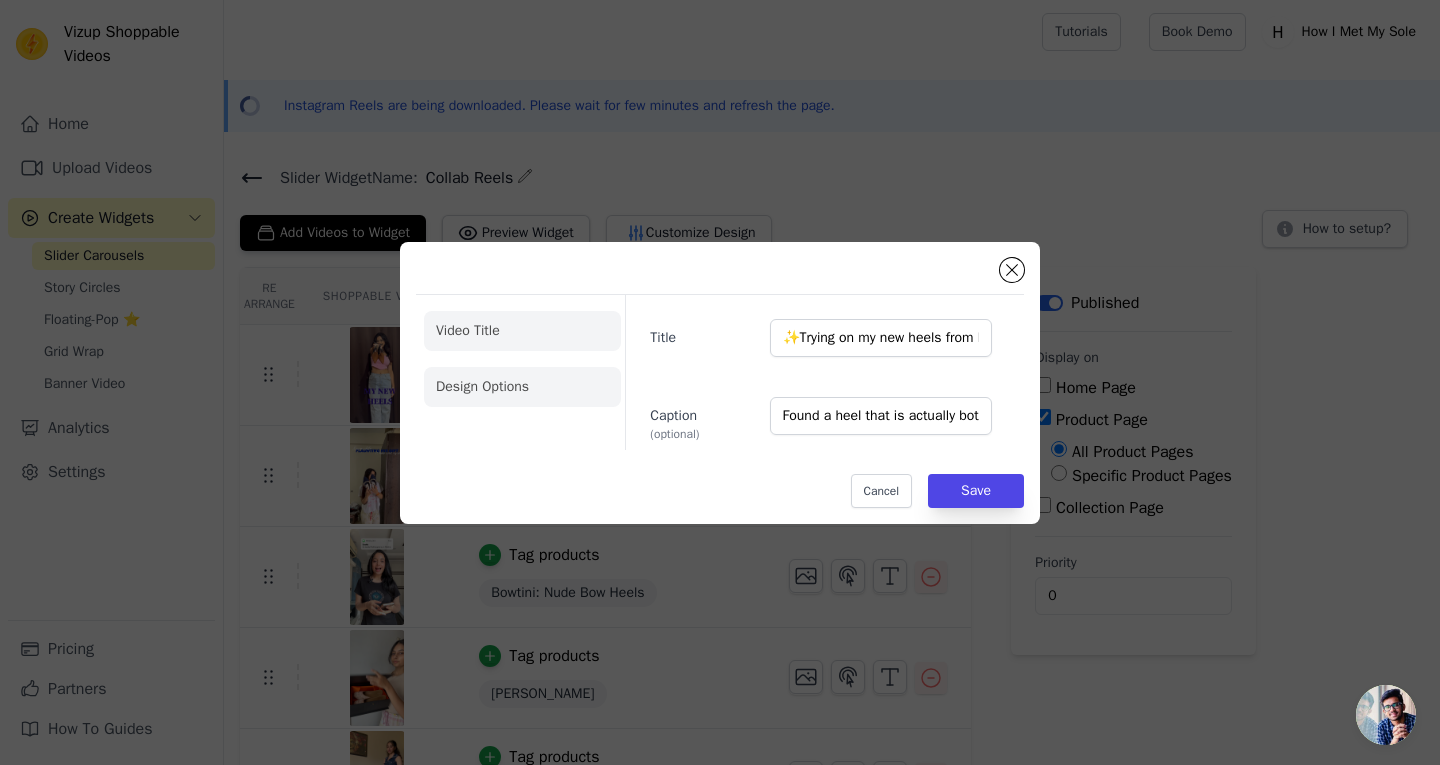 click on "Design Options" 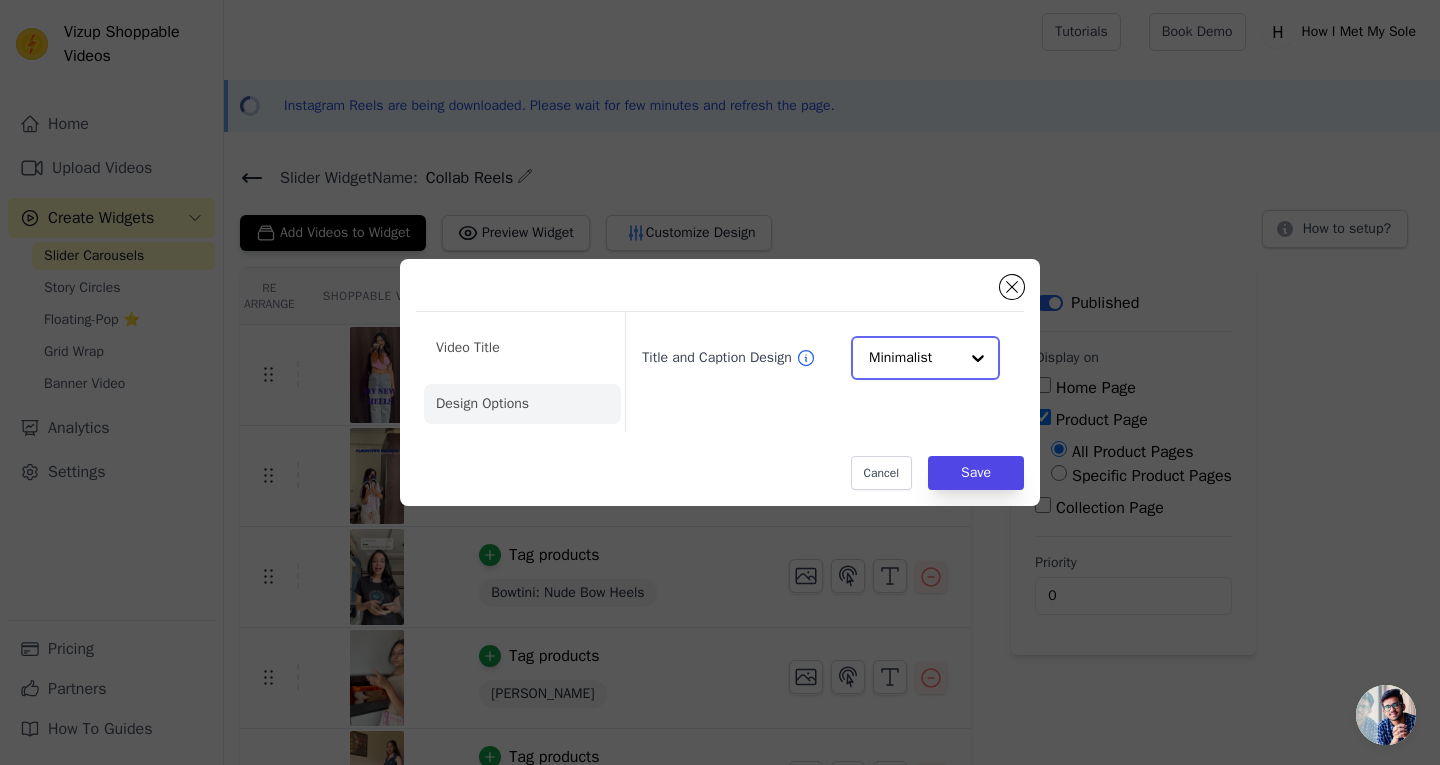 click on "Title and Caption Design" 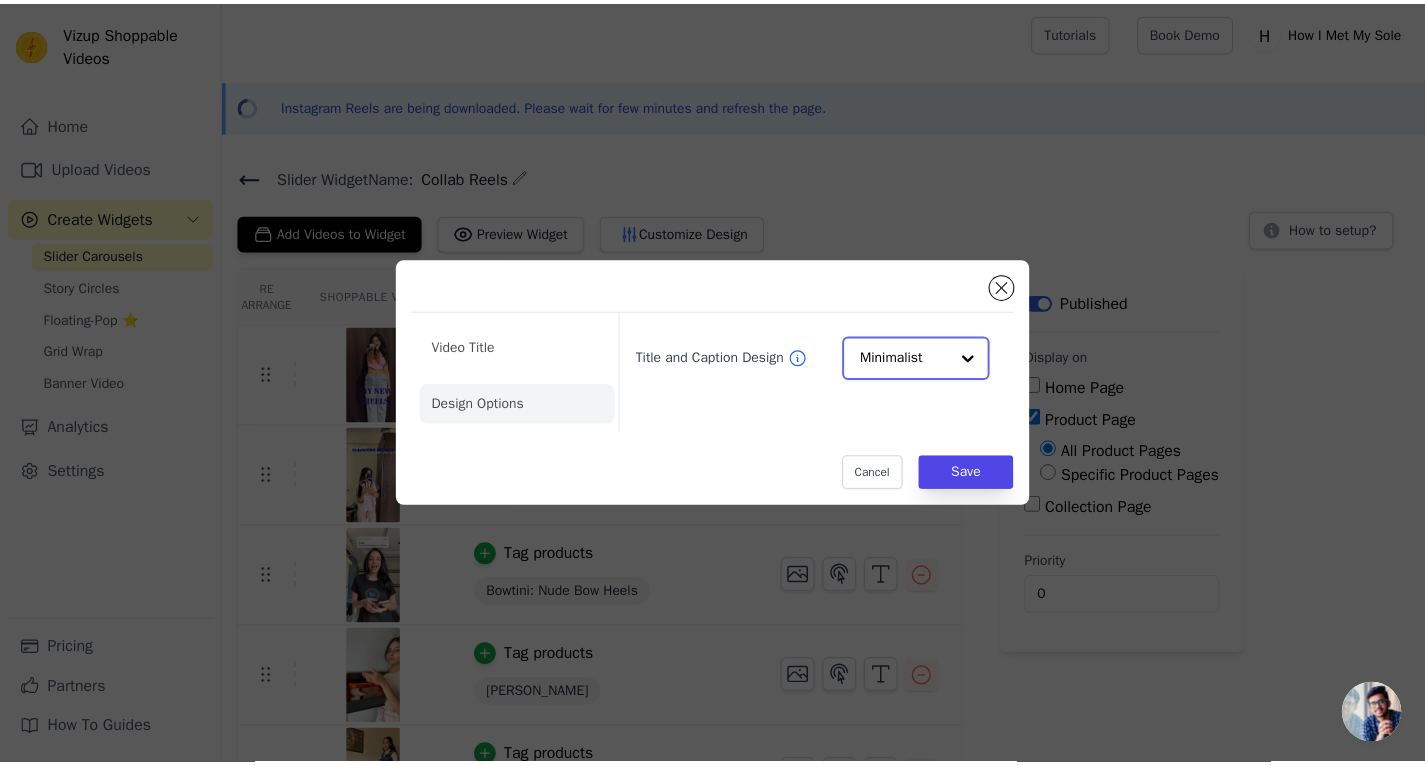 scroll, scrollTop: 0, scrollLeft: 0, axis: both 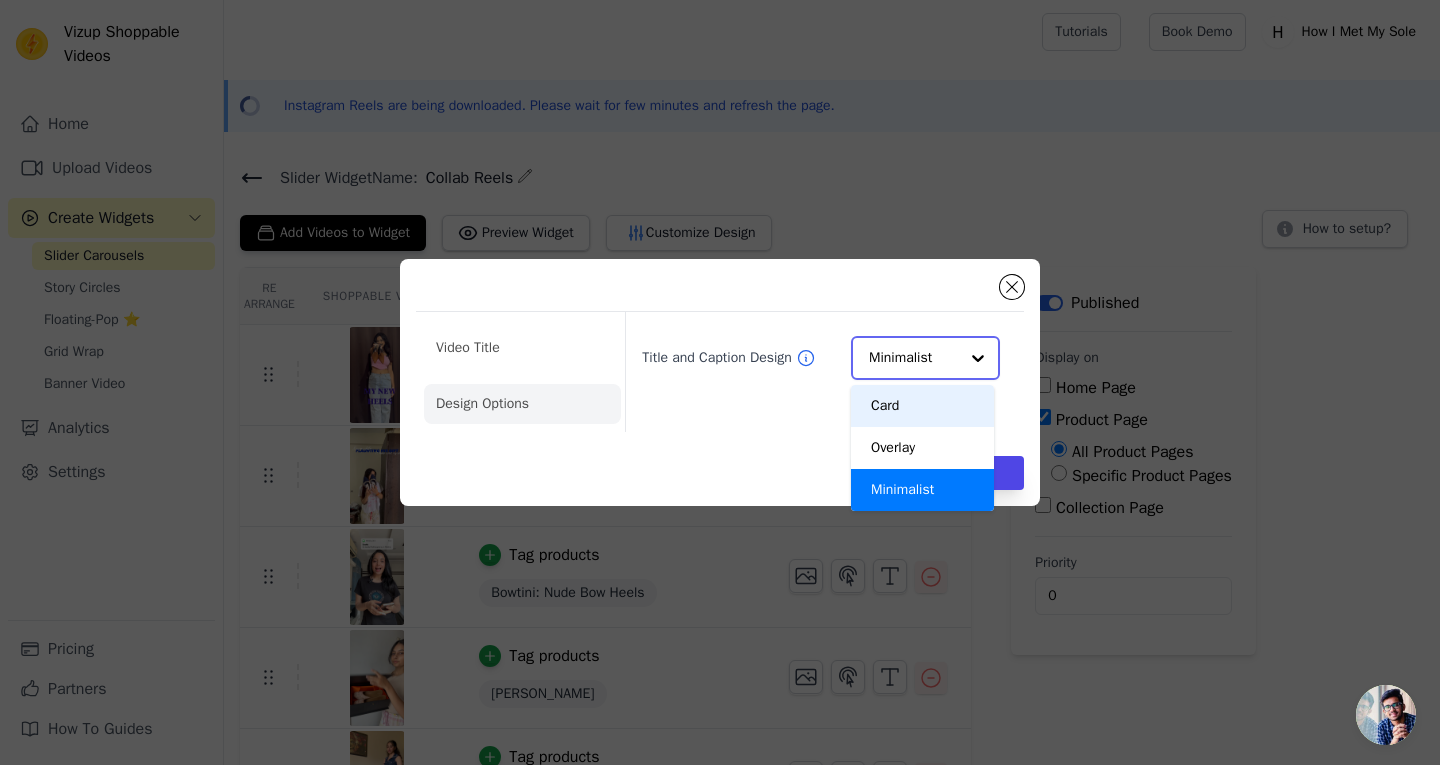 click on "Card" at bounding box center [922, 406] 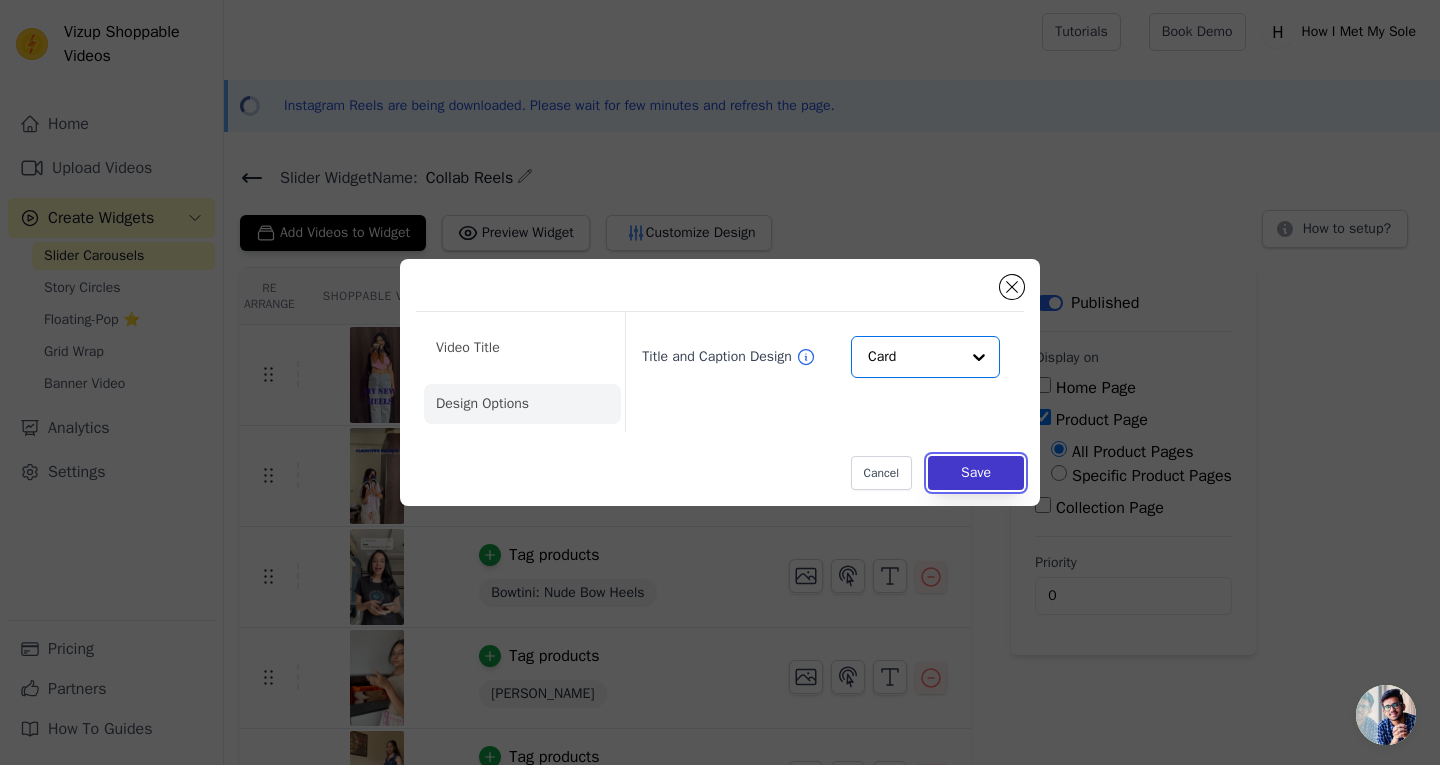 click on "Save" at bounding box center (976, 473) 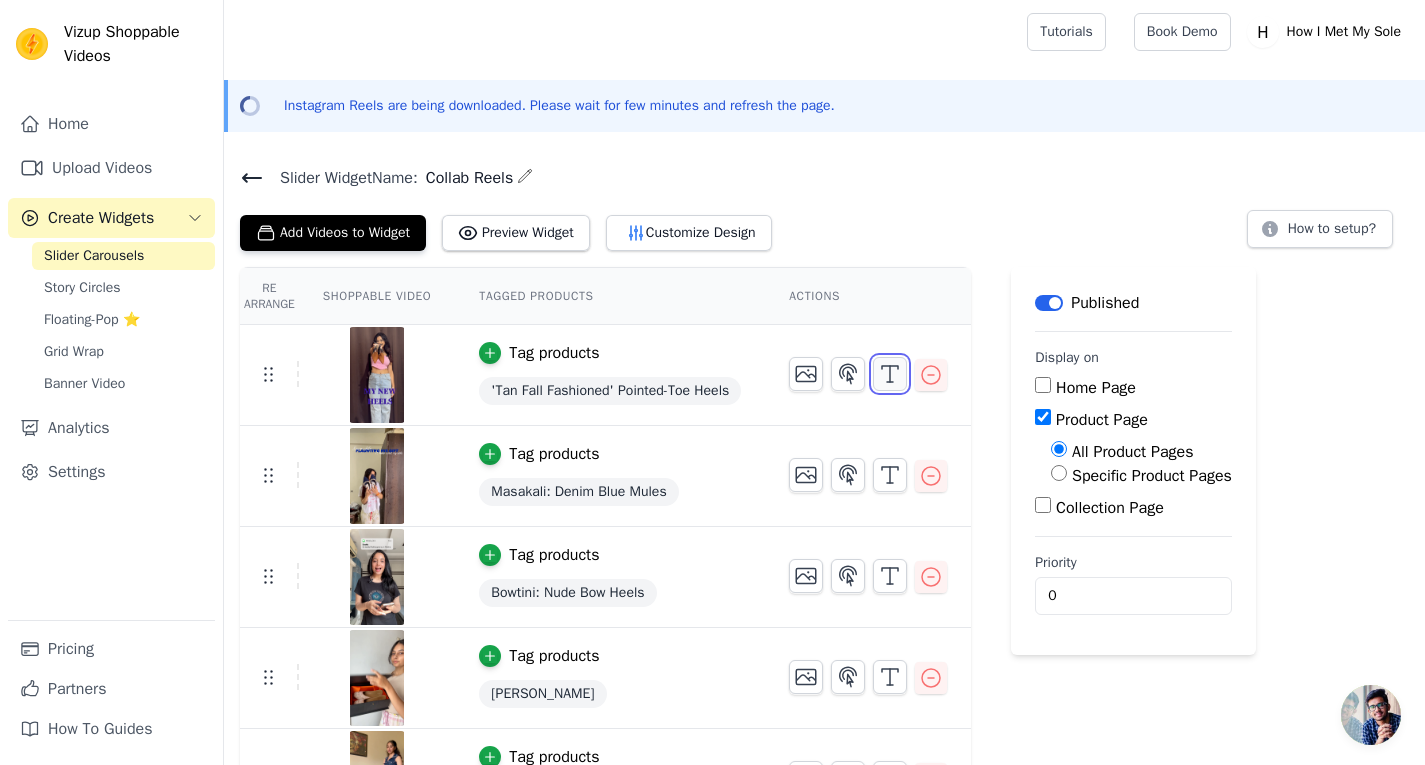 click 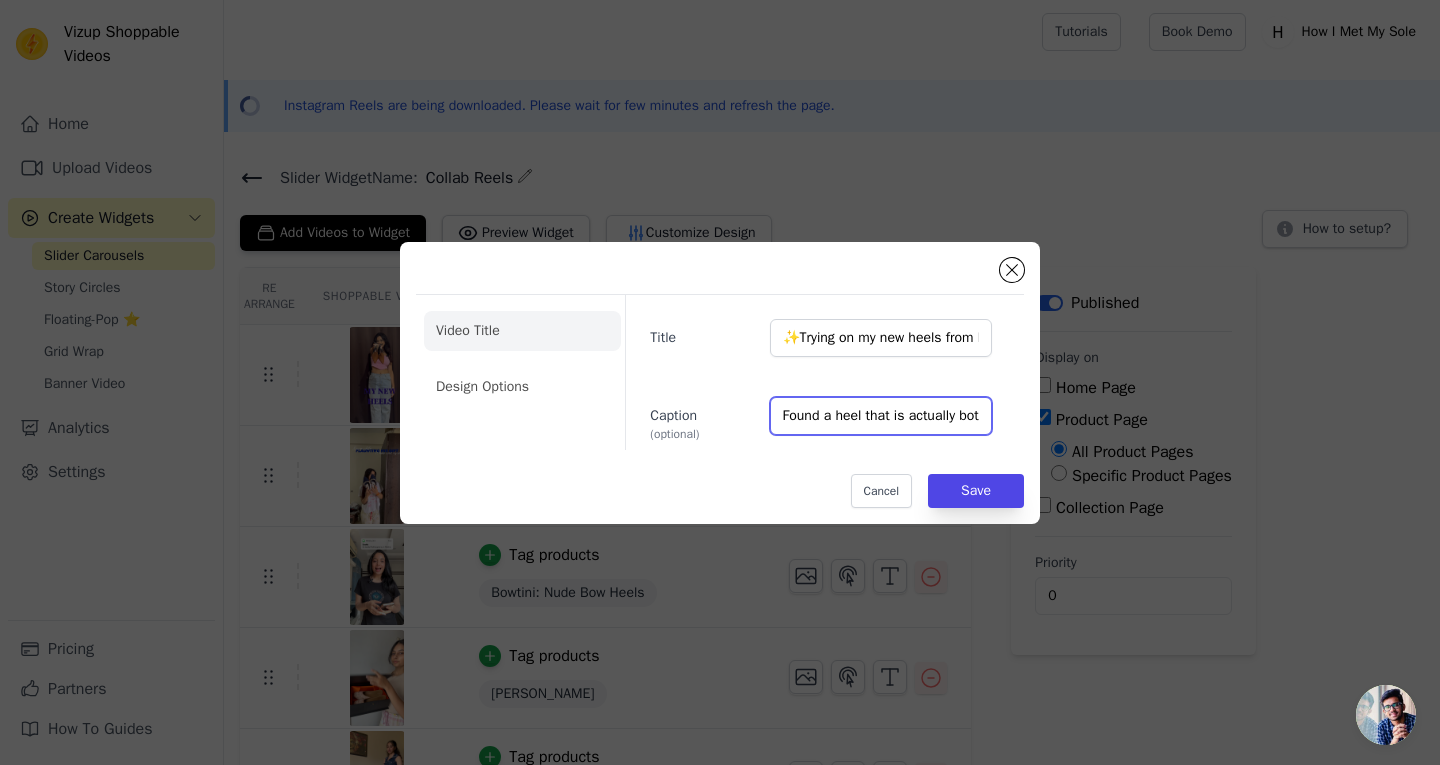 click on "Found a heel that is actually both comfy and pretty 😍   Which look are you vibing with the most? 👀 @howimetmysole_official   #OOTD but make it heel-worthy 💁‍♀️ . . heels styling, outfit inspo, fashion reel, try on heels, footwear goals, trending heels, outfit check, influencer style, lookbook vibes, match the vibe, brown heels, collabs, ugc creator, explore page . . #HowIMetMySole #HeelsTryOn #GRWM #OOTDReel #OutfitInspo #ShoeGameStrong #ReelStyle #StyleDiaries #ViralFashion #WhatToWear #explorepage #fyp #ugccreator #glamheels" at bounding box center [881, 416] 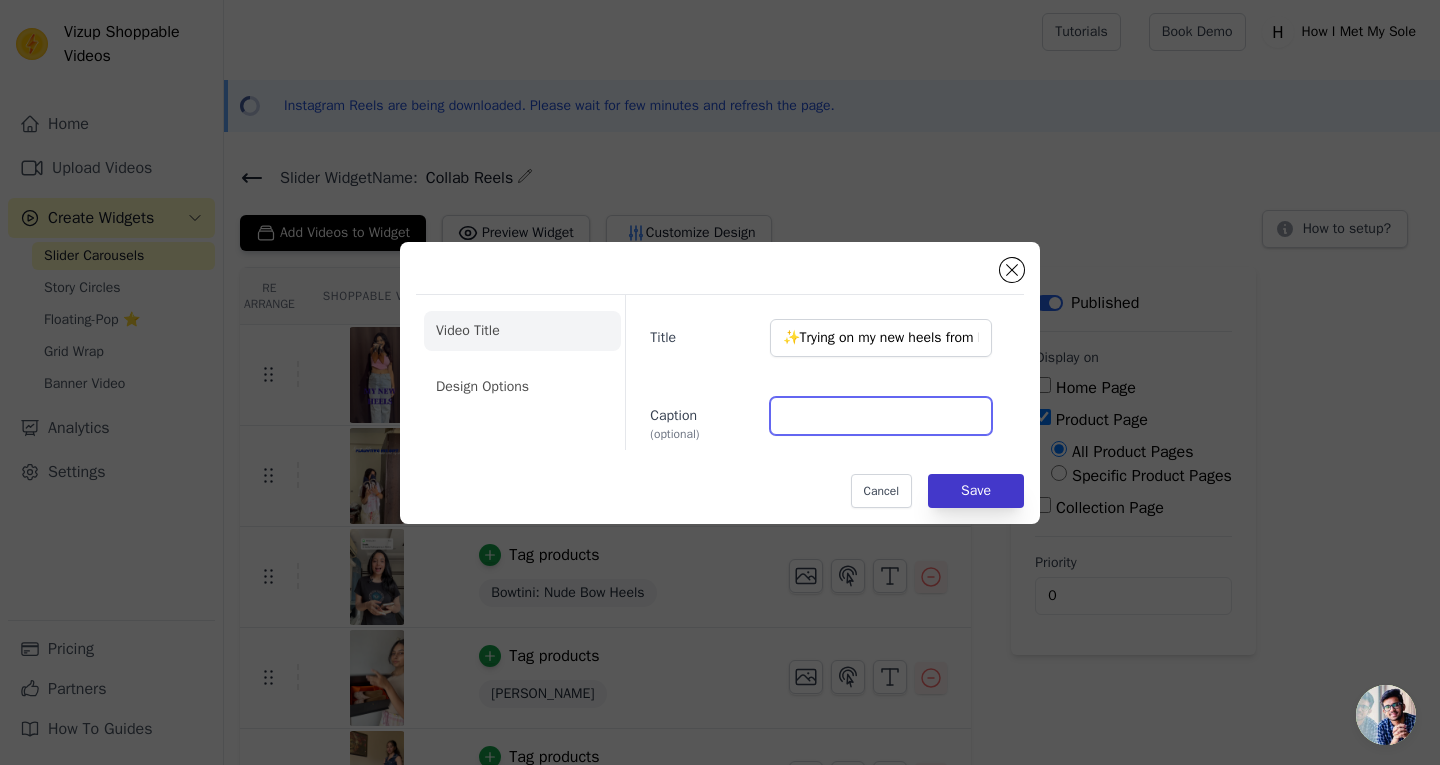 type 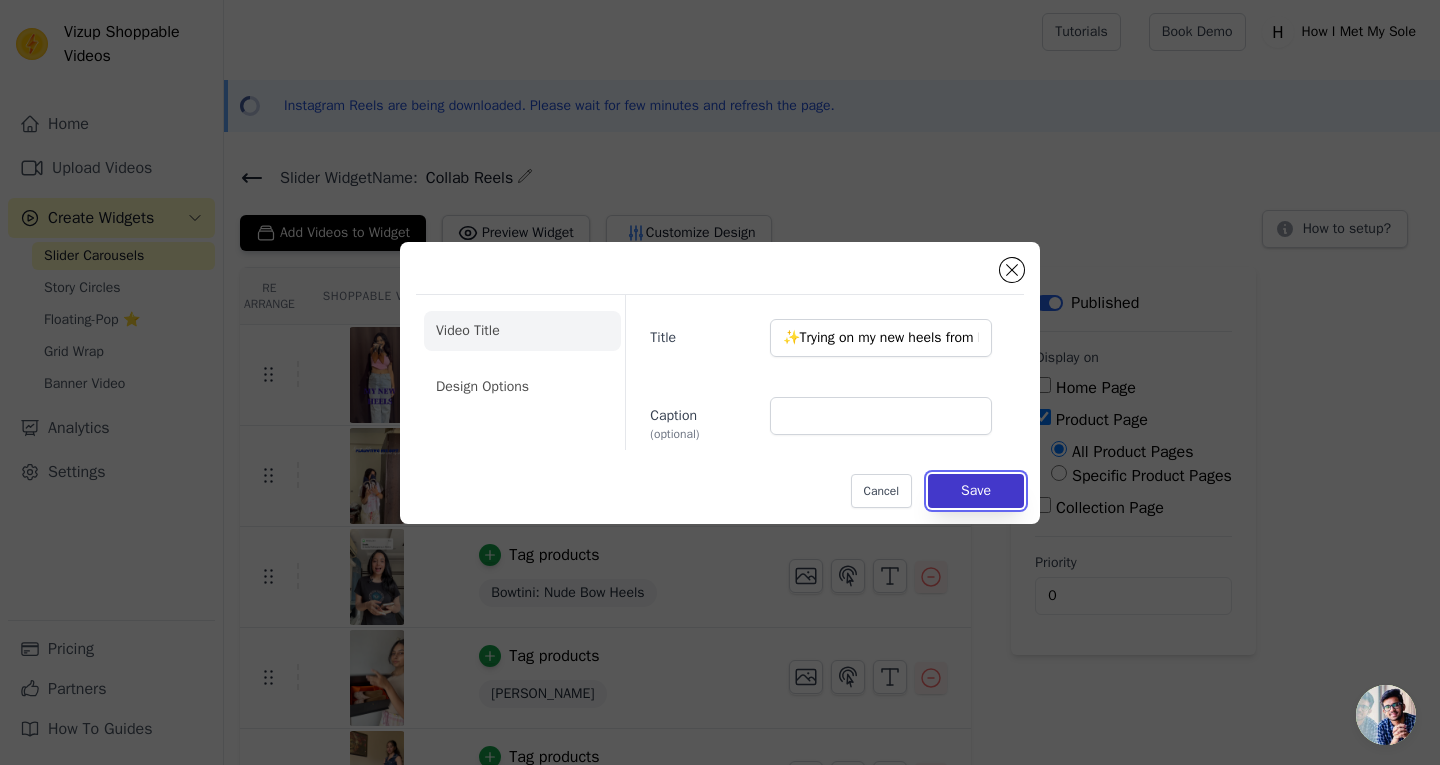 click on "Save" at bounding box center [976, 491] 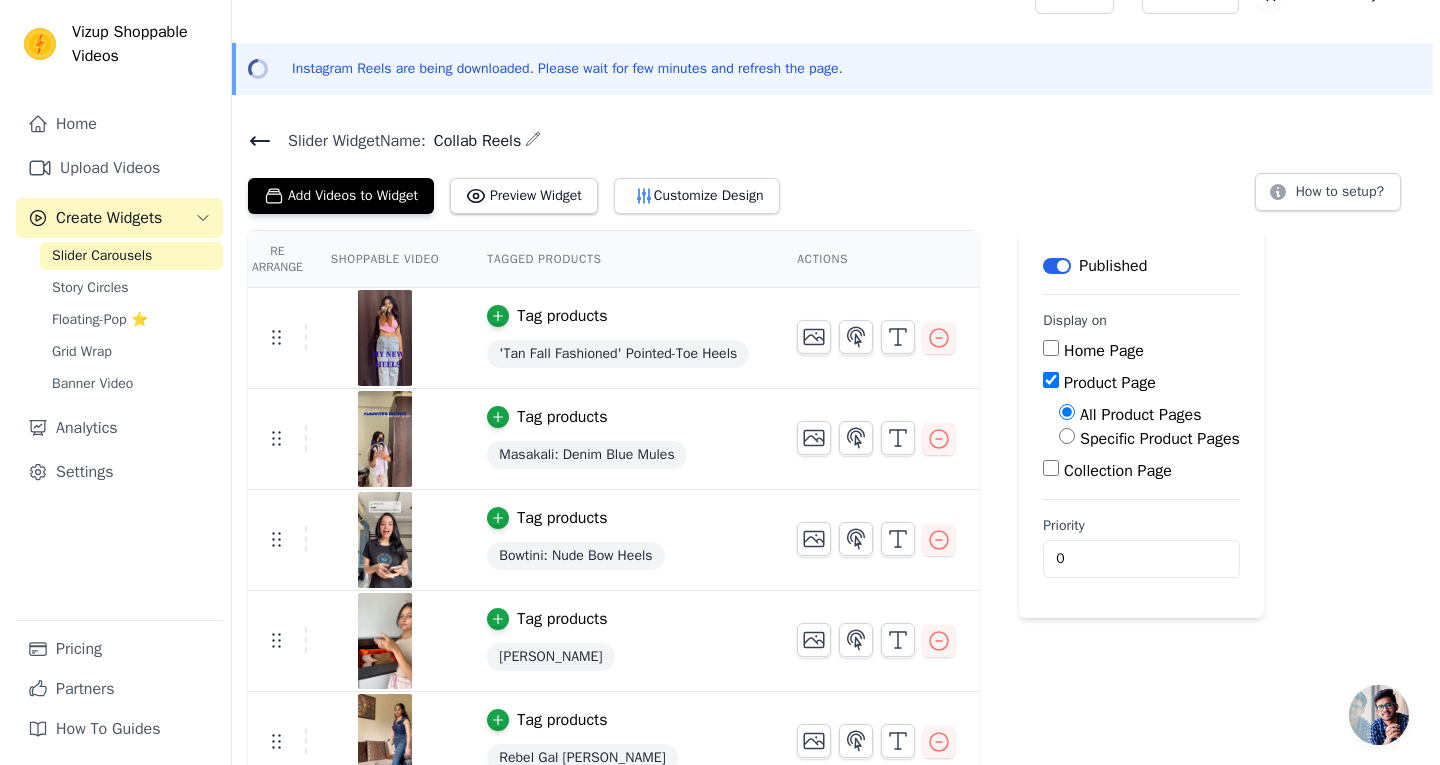 scroll, scrollTop: 0, scrollLeft: 0, axis: both 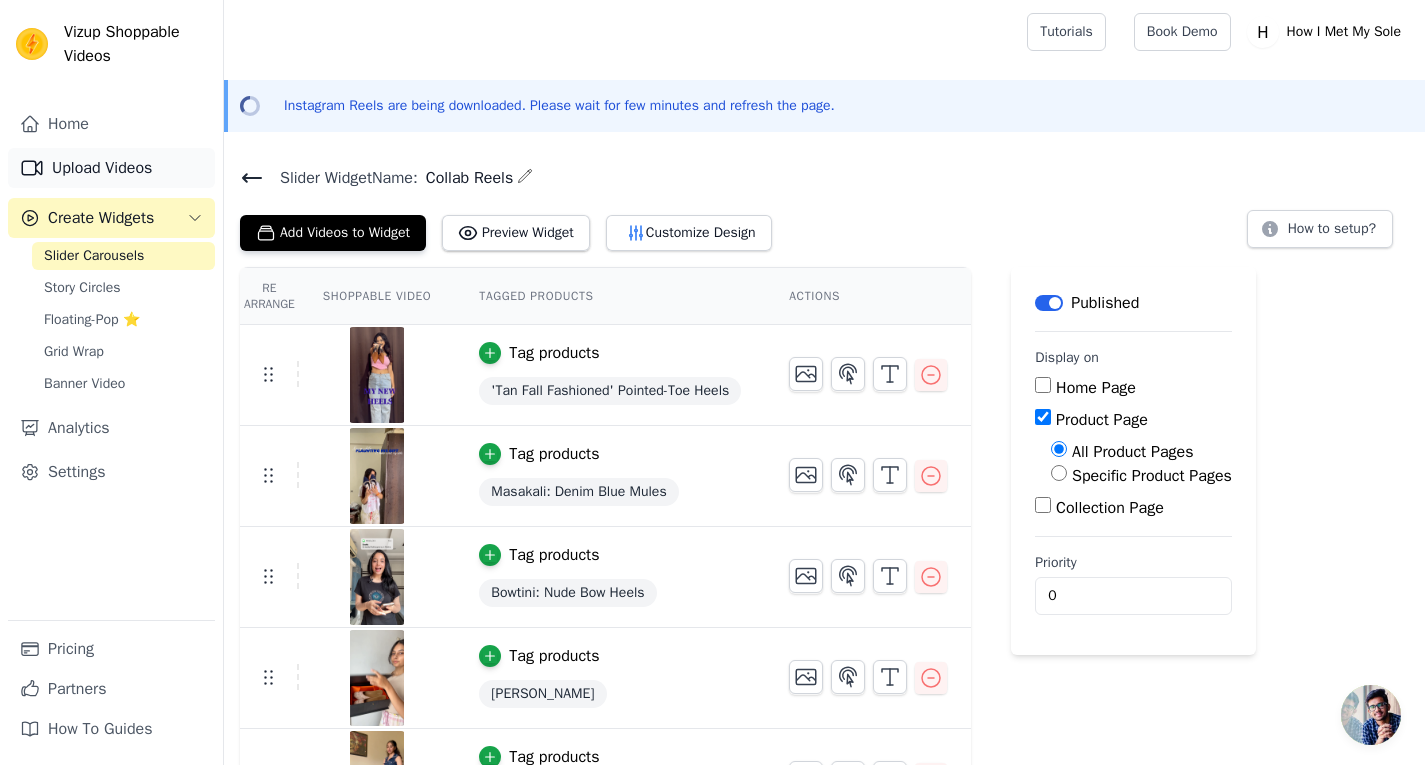 click on "Upload Videos" at bounding box center (111, 168) 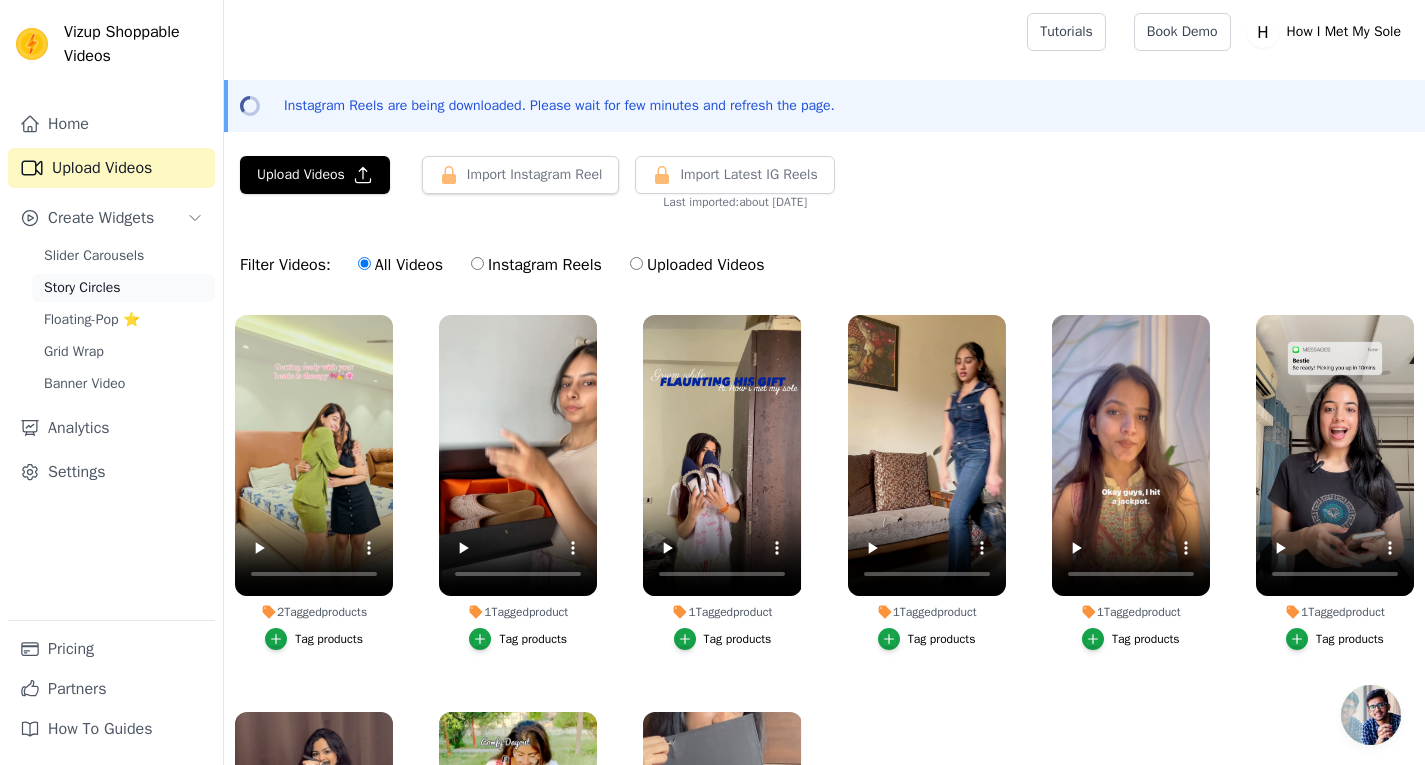 click on "Story Circles" at bounding box center [82, 288] 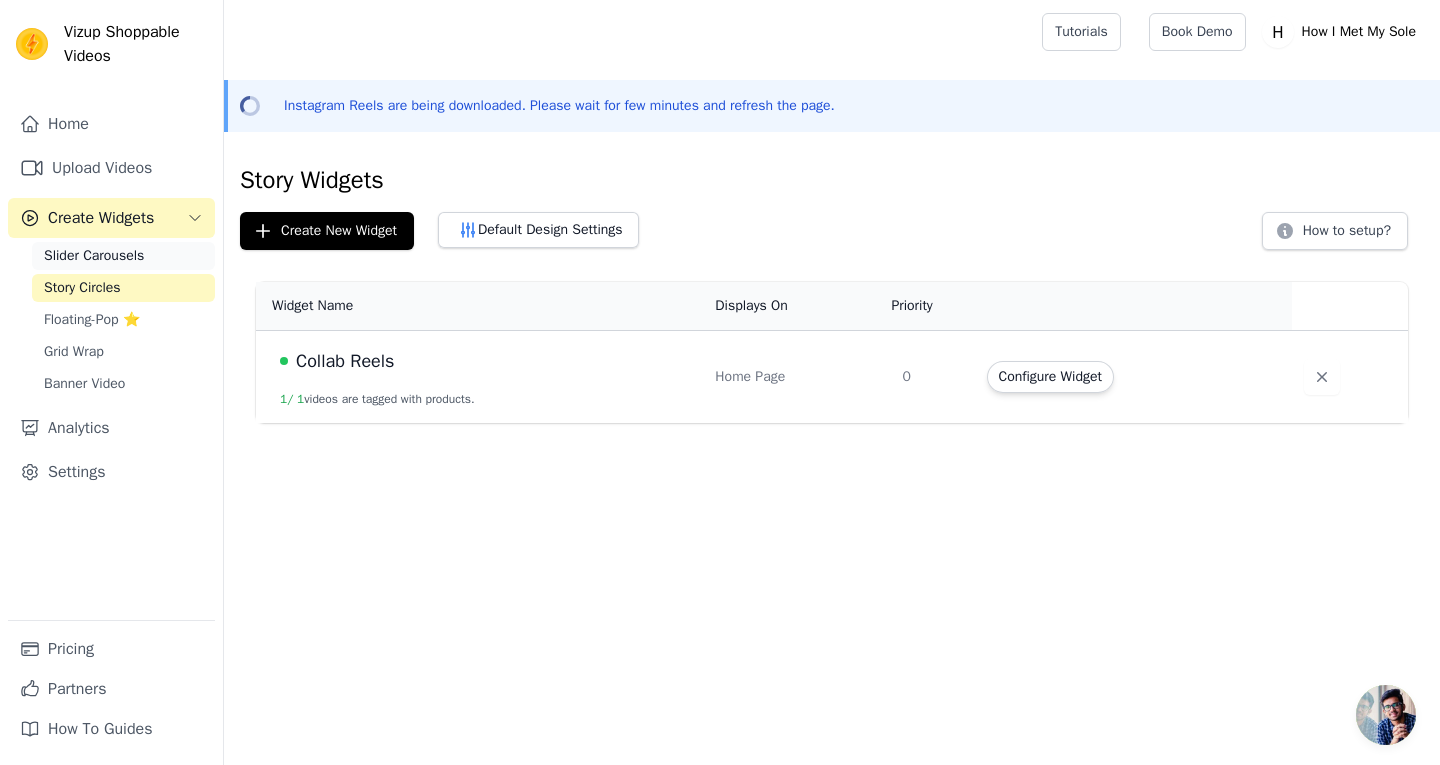 click on "Slider Carousels" at bounding box center [94, 256] 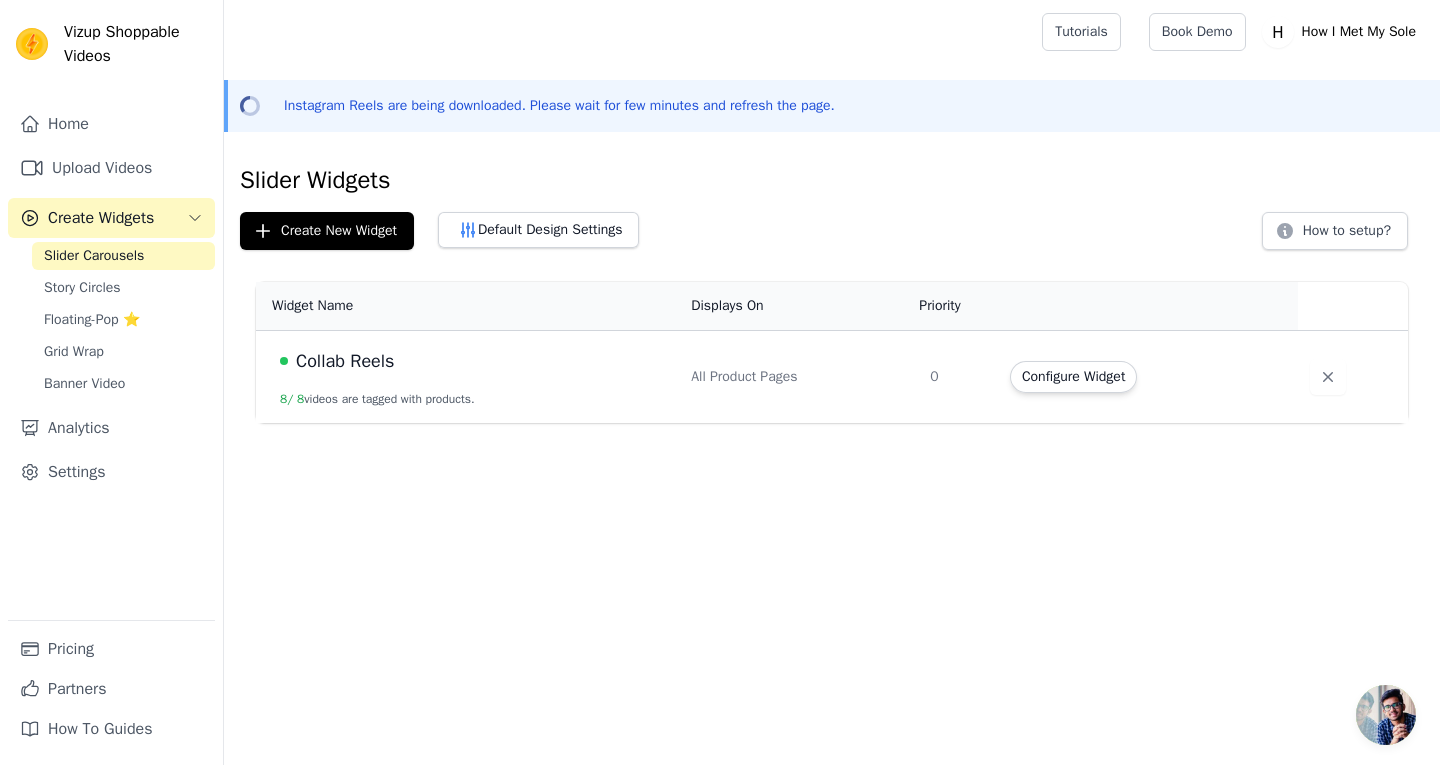 click on "Collab Reels   8  /   8  videos are tagged with products." at bounding box center [467, 377] 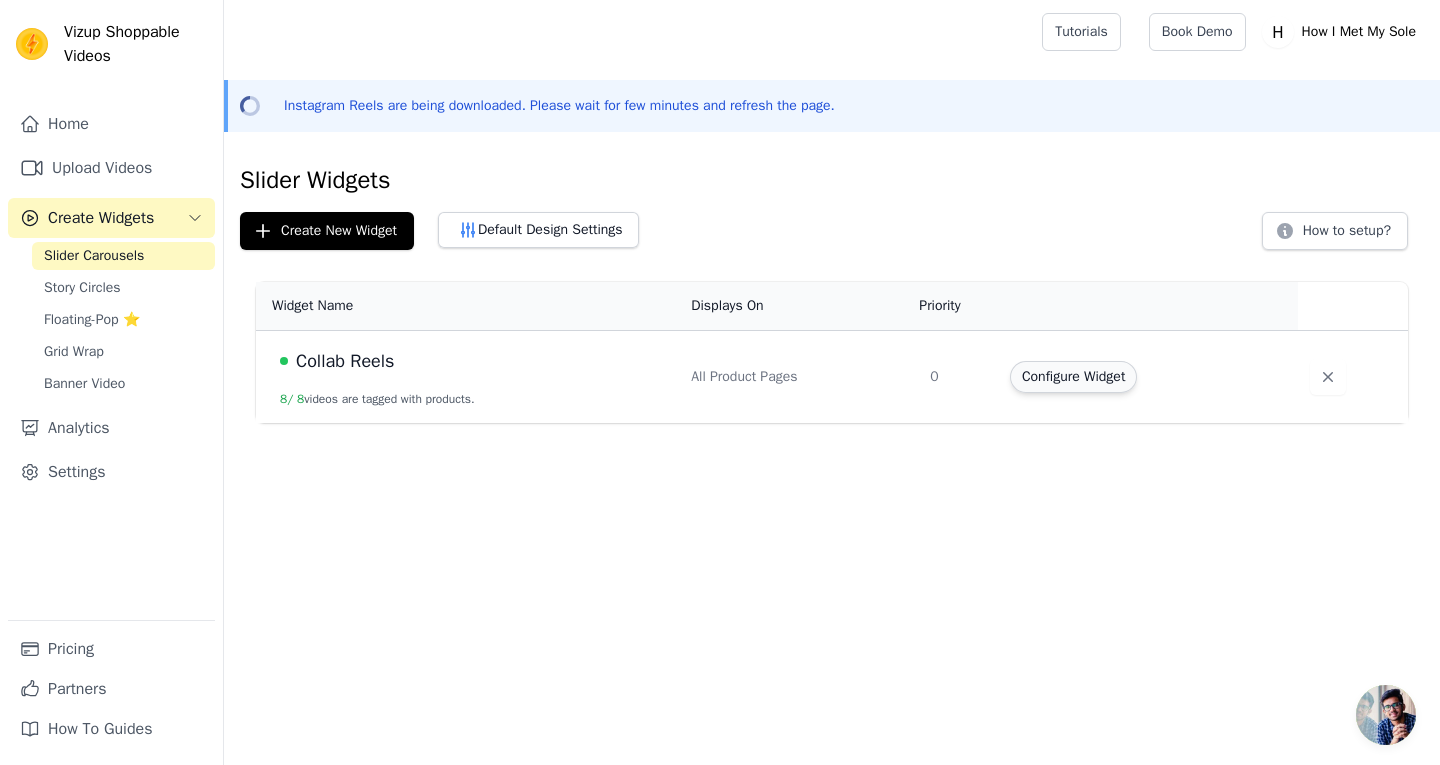 click on "Configure Widget" at bounding box center (1073, 377) 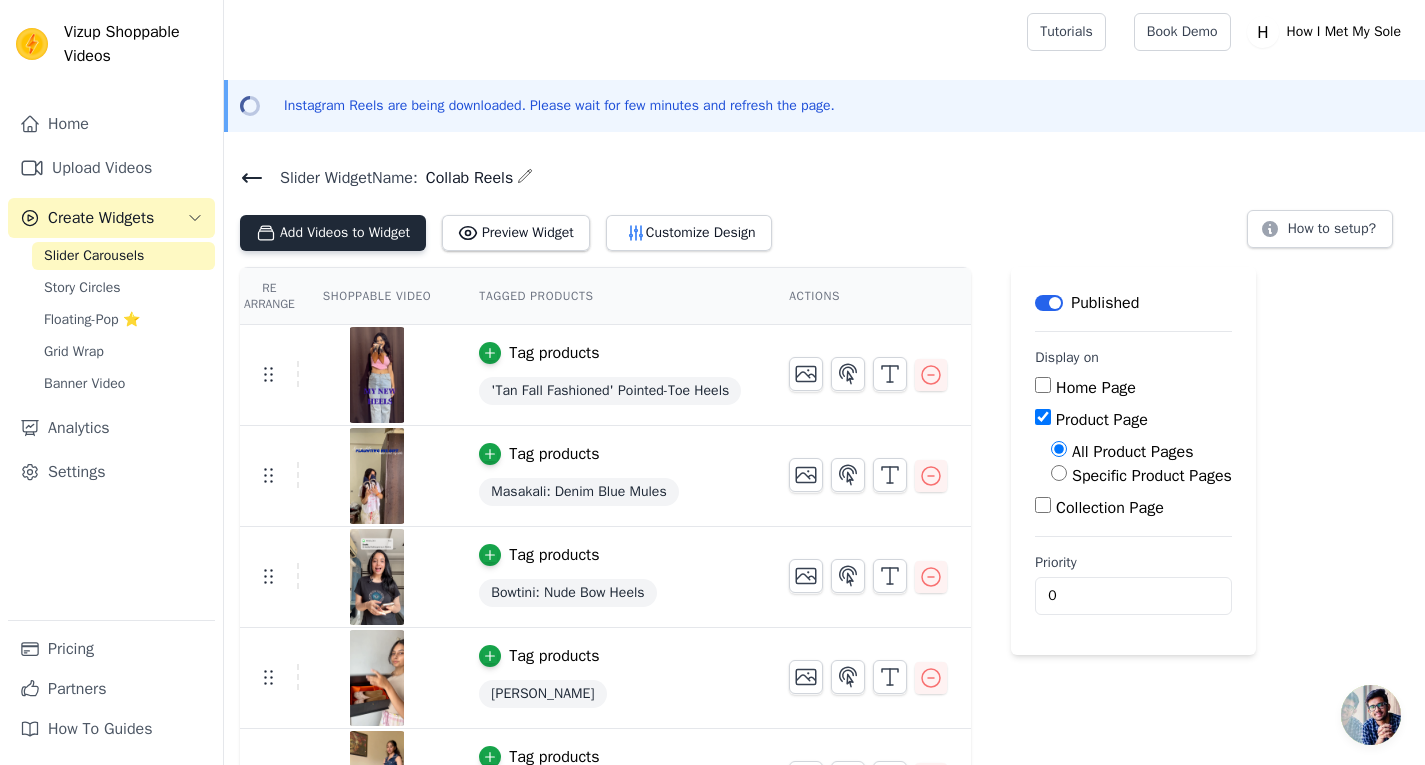 click on "Add Videos to Widget" at bounding box center [333, 233] 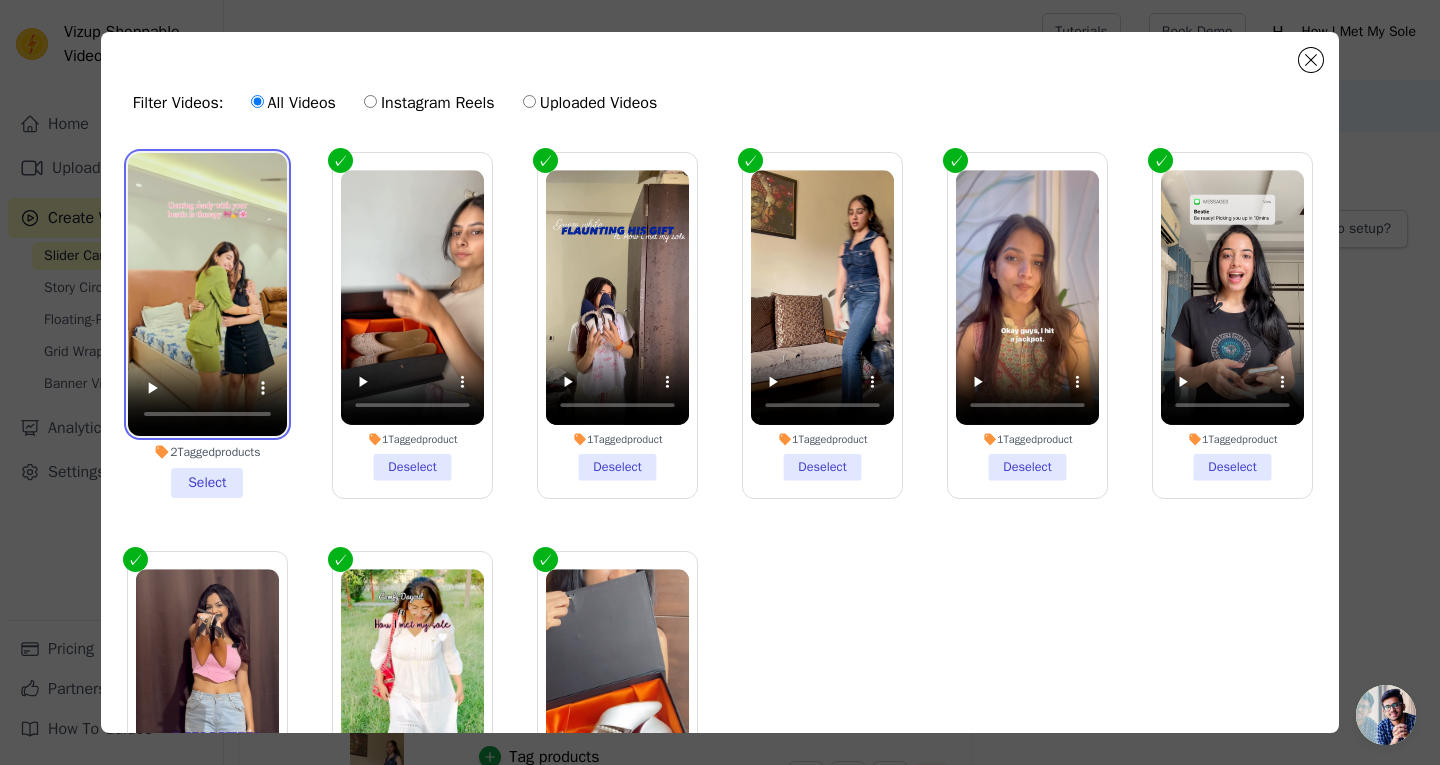 click at bounding box center (207, 294) 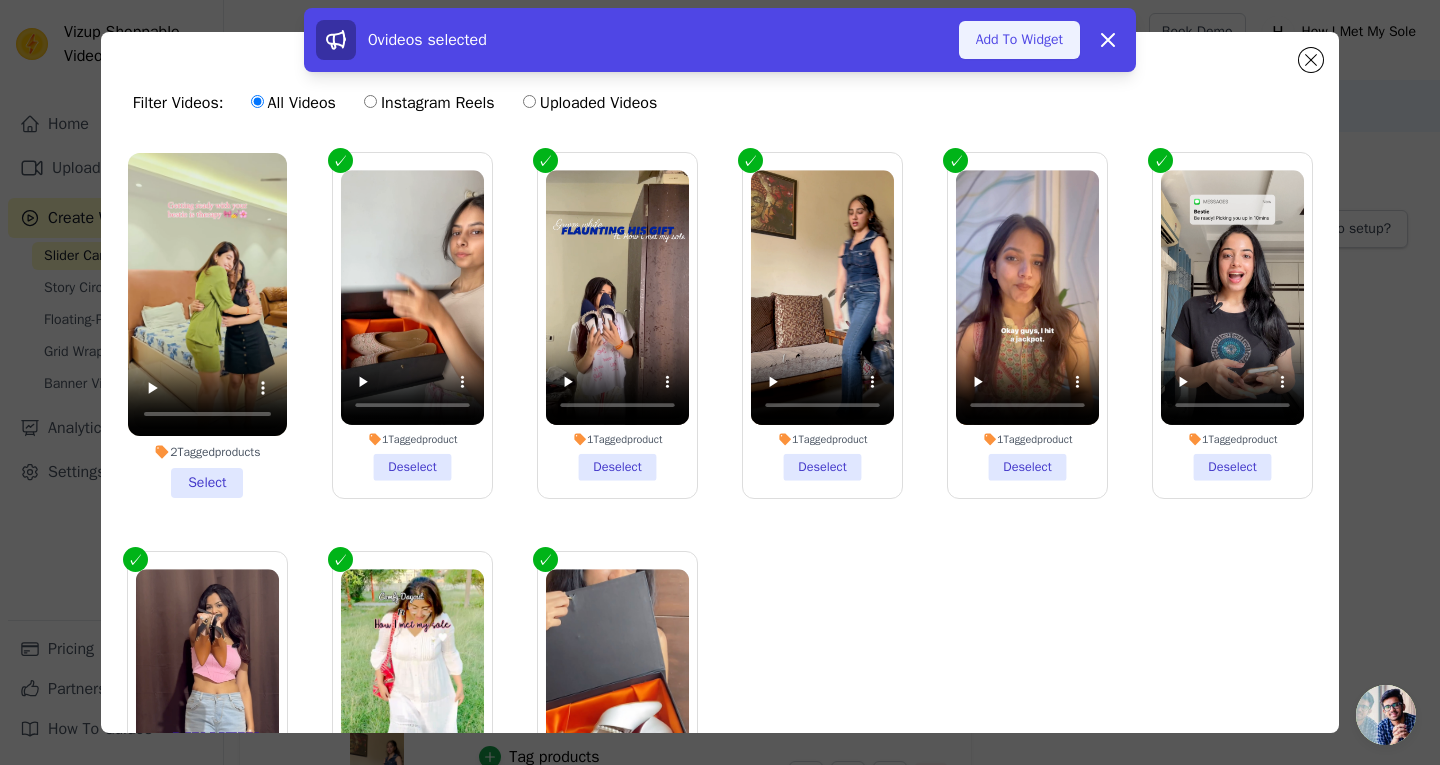 click on "Add To Widget" at bounding box center (1019, 40) 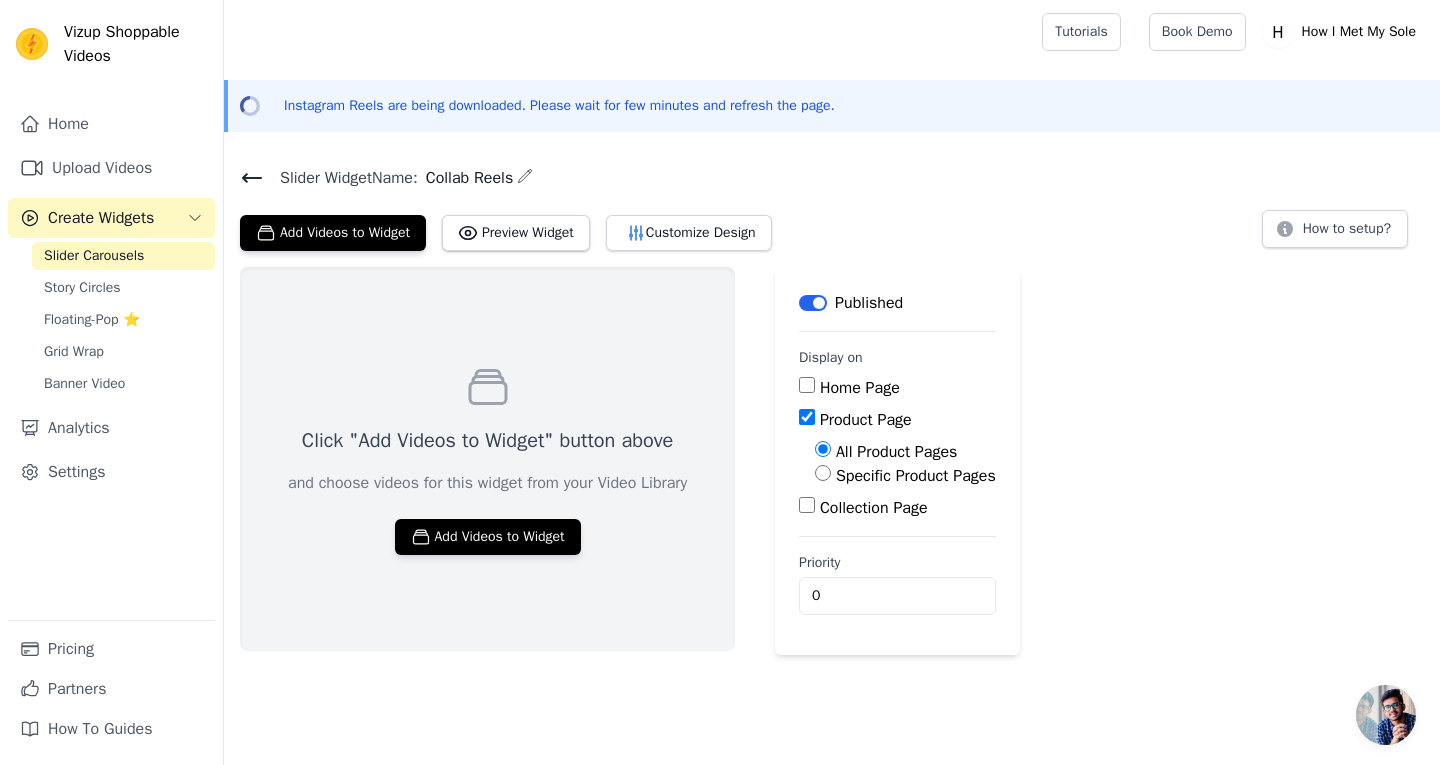 click 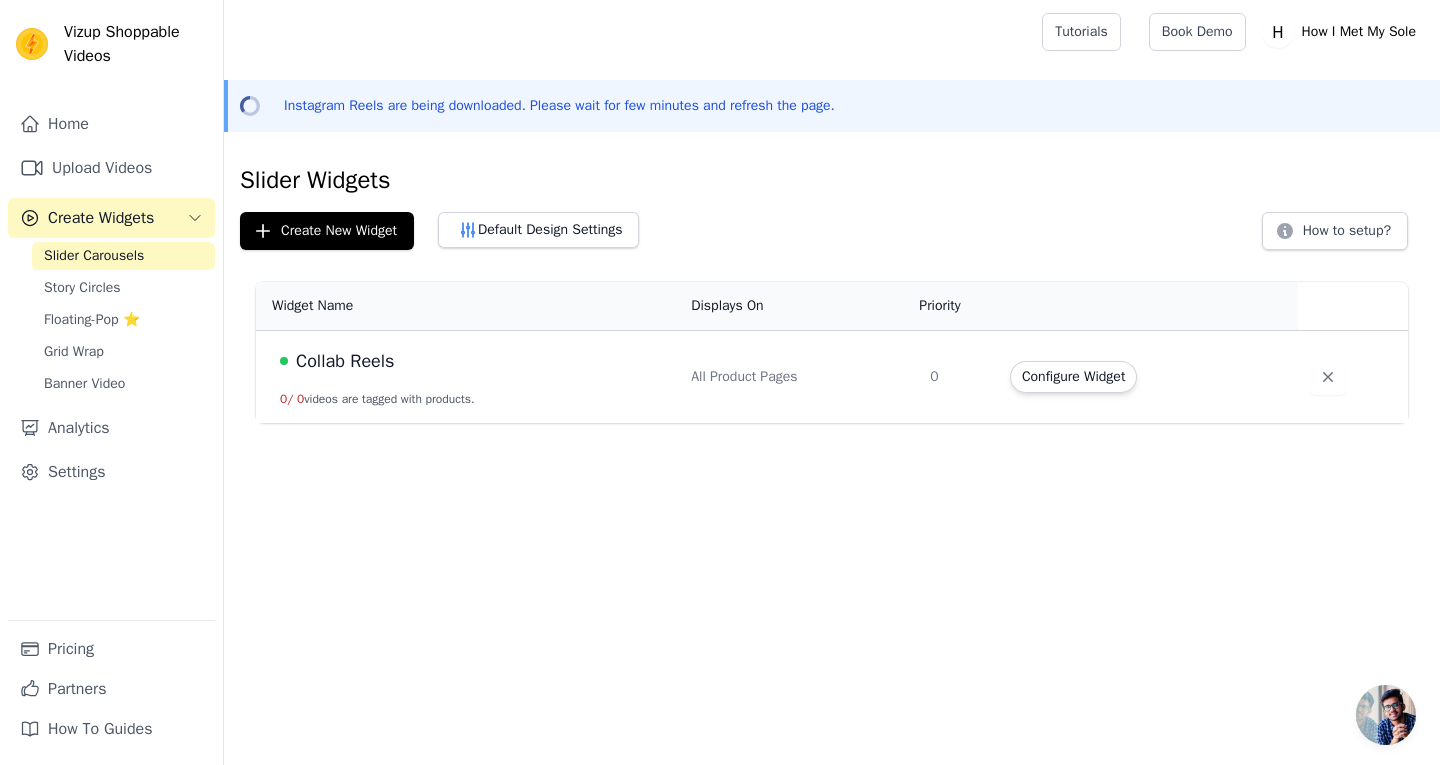 click on "Collab Reels" at bounding box center (473, 361) 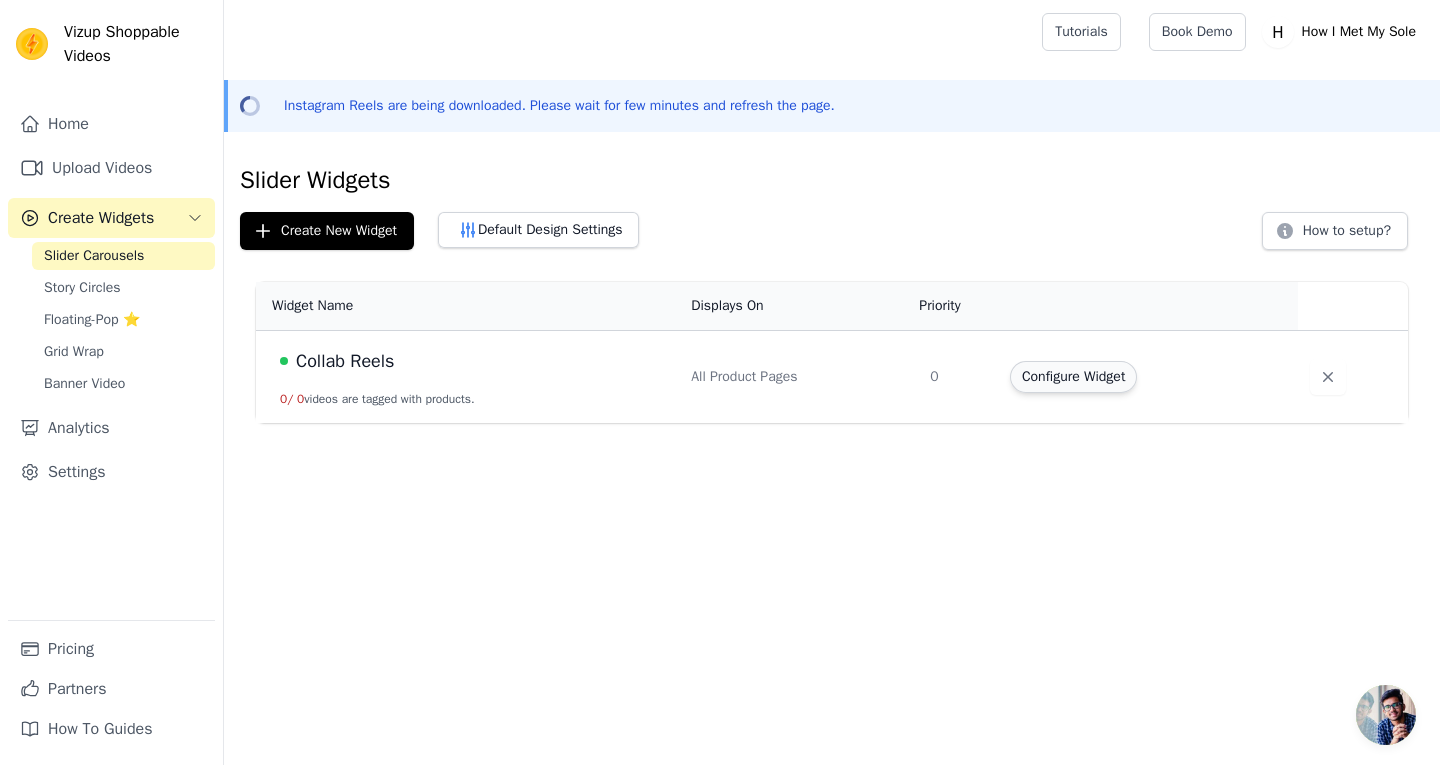 click on "Configure Widget" at bounding box center (1073, 377) 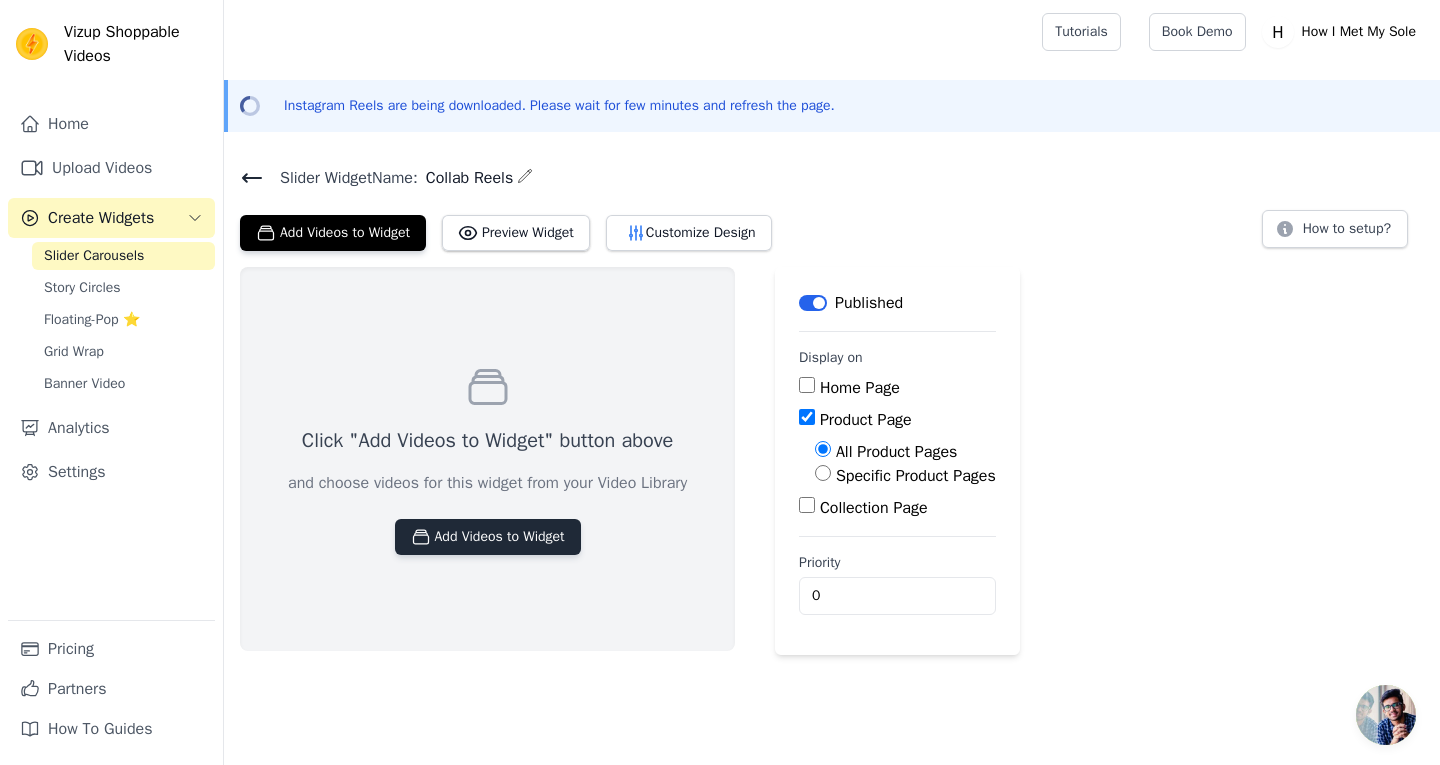 click on "Add Videos to Widget" at bounding box center (488, 537) 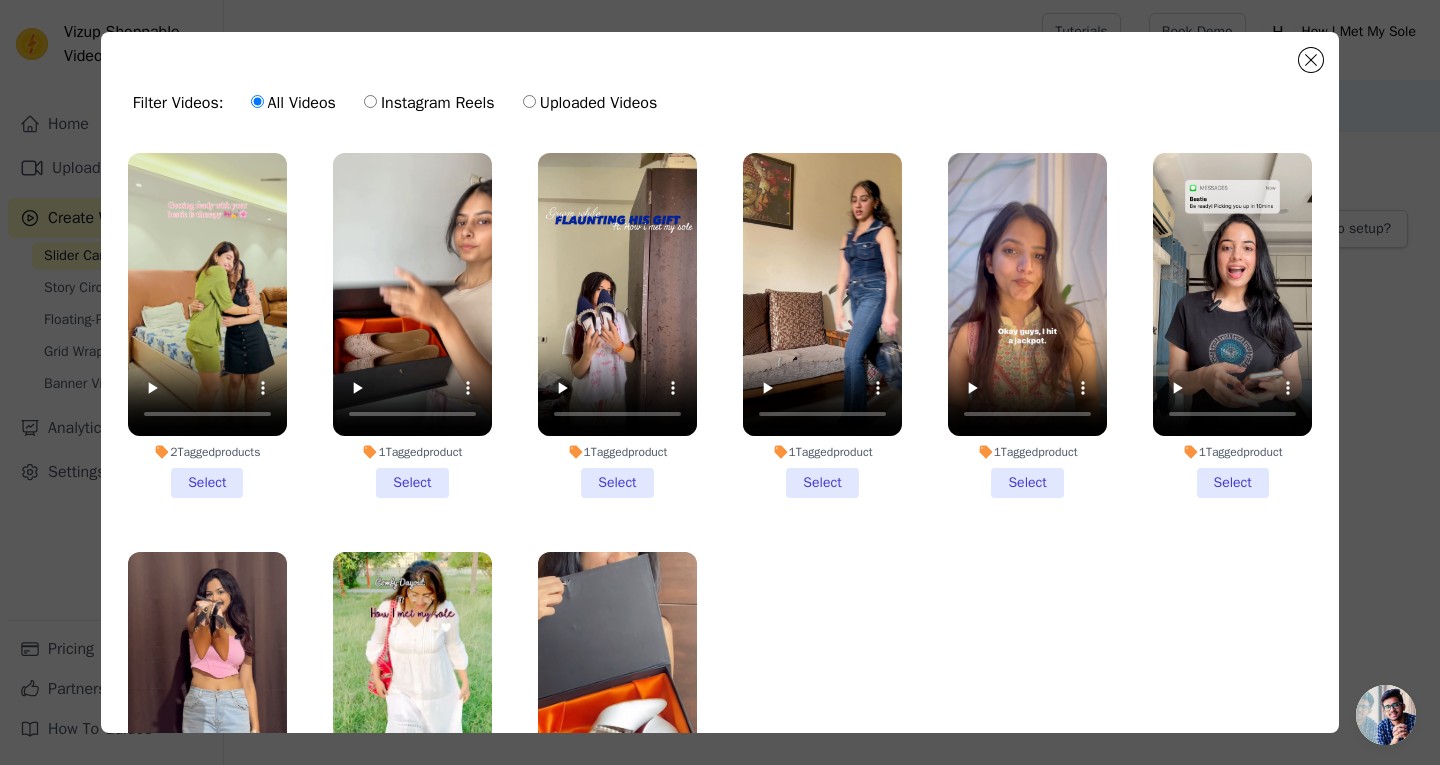 click on "2  Tagged  products     Select" at bounding box center (207, 325) 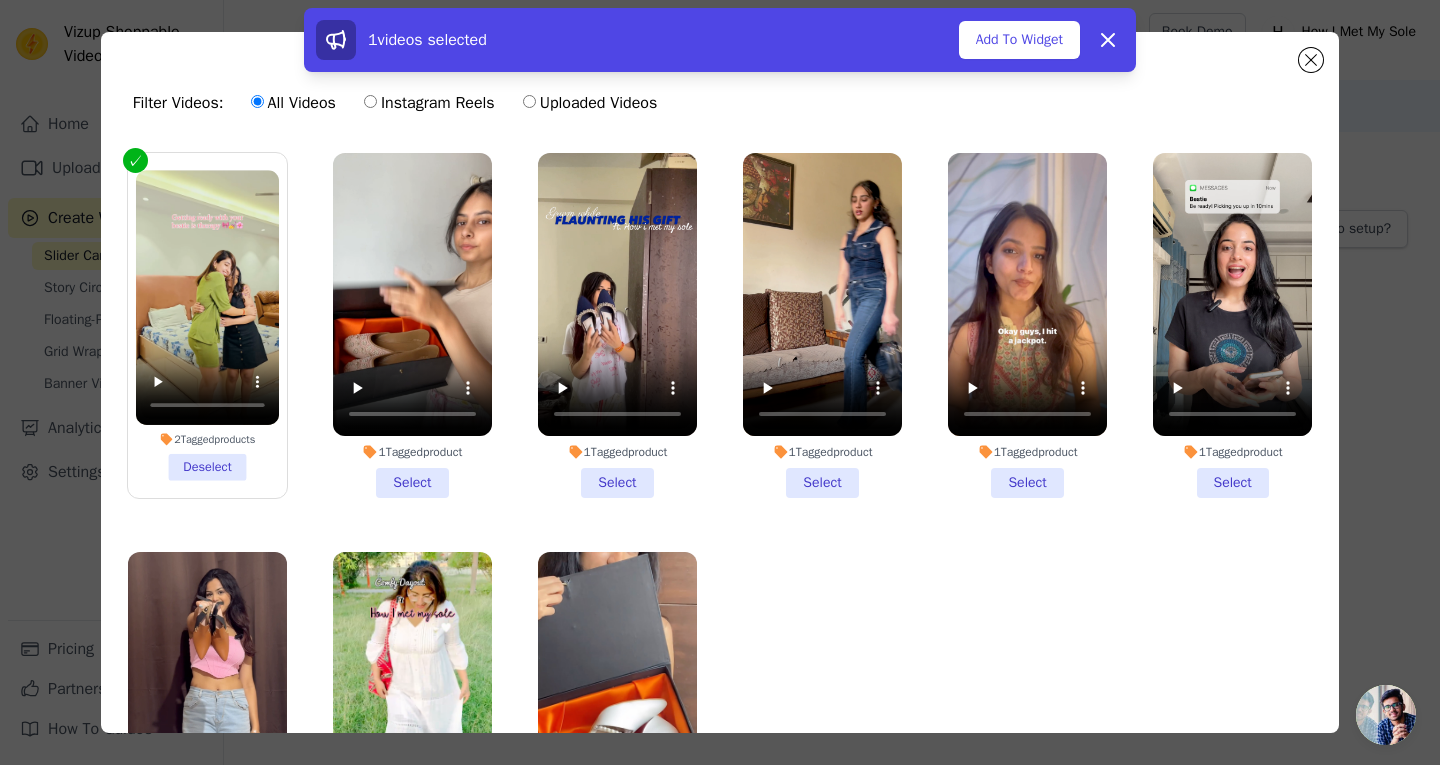click on "1  Tagged  product     Select" at bounding box center (412, 325) 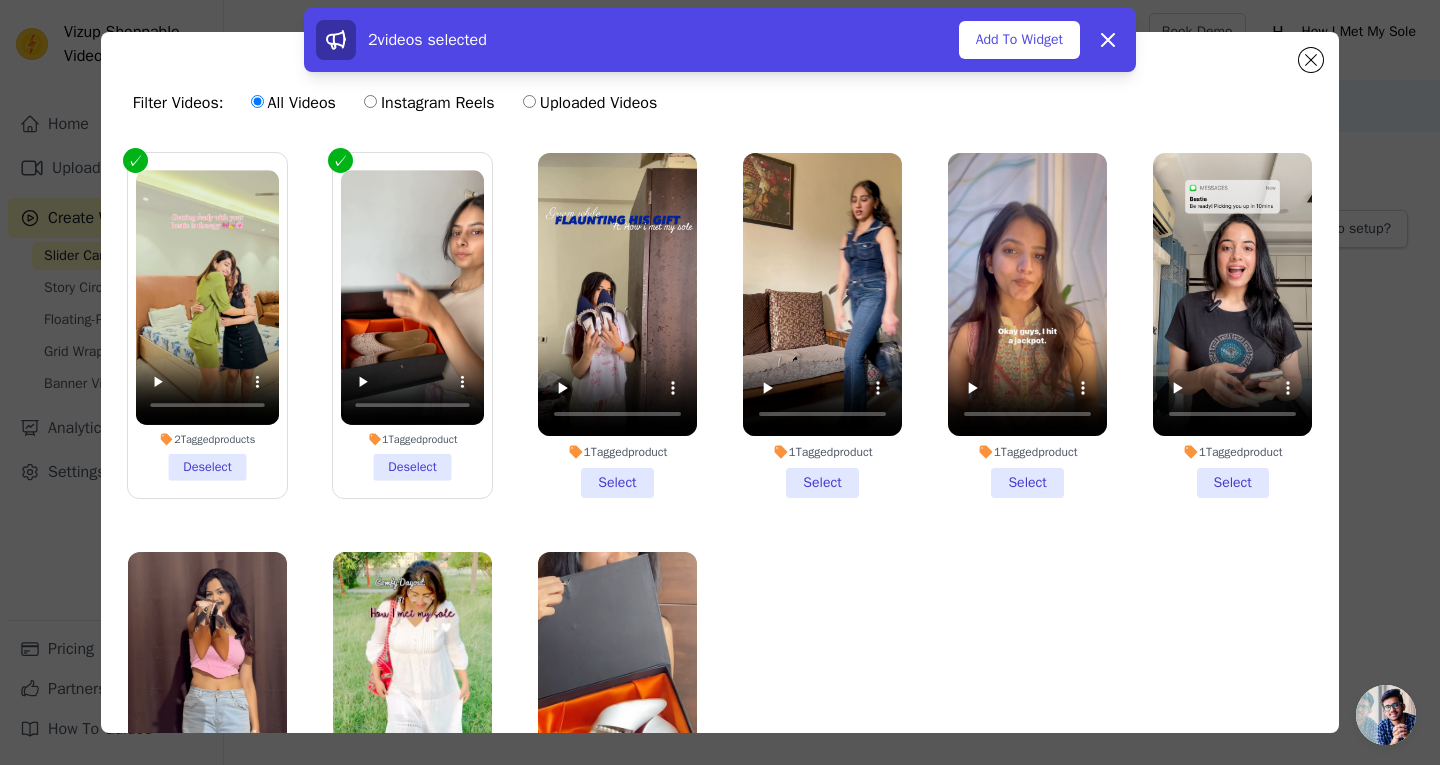 click on "1  Tagged  product     Select" at bounding box center (617, 325) 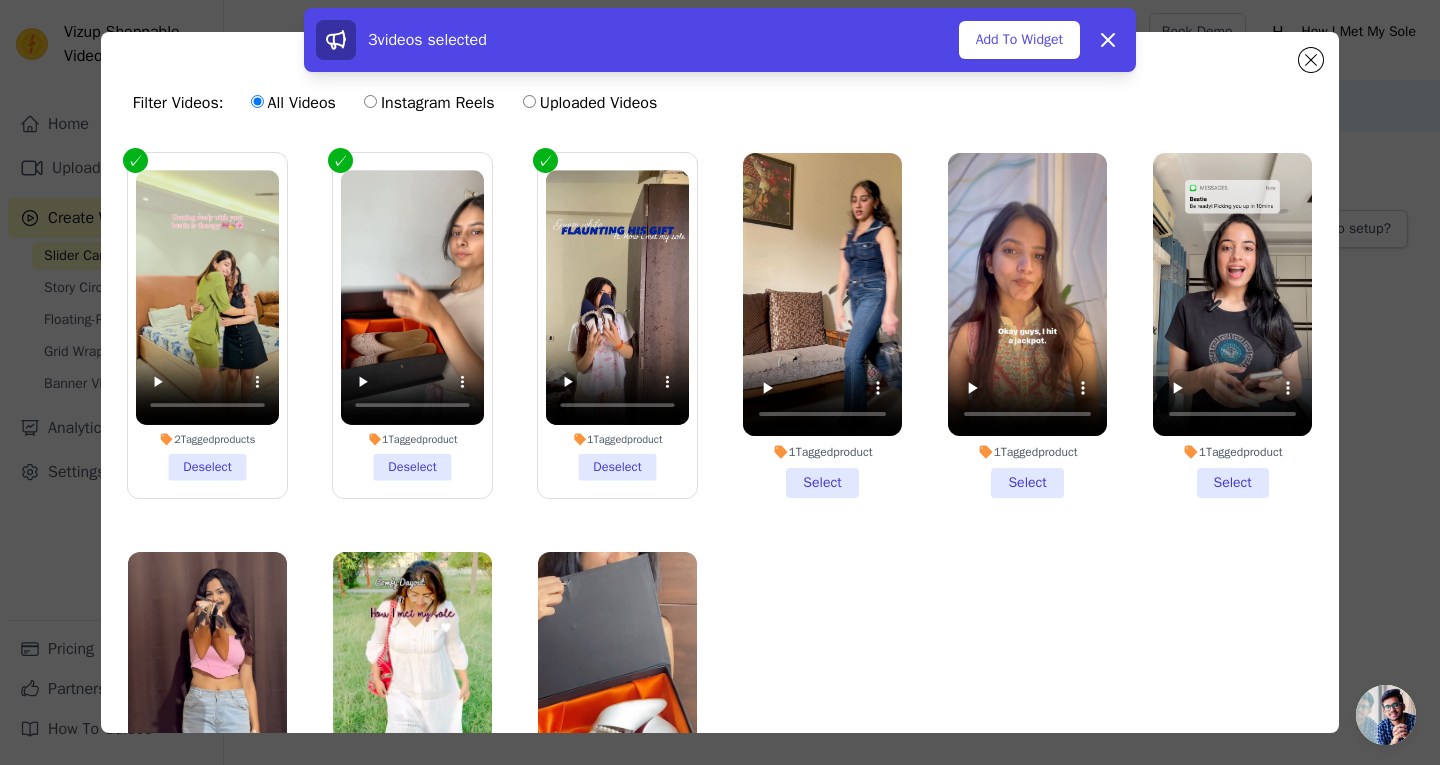click on "1  Tagged  product     Select" at bounding box center (822, 325) 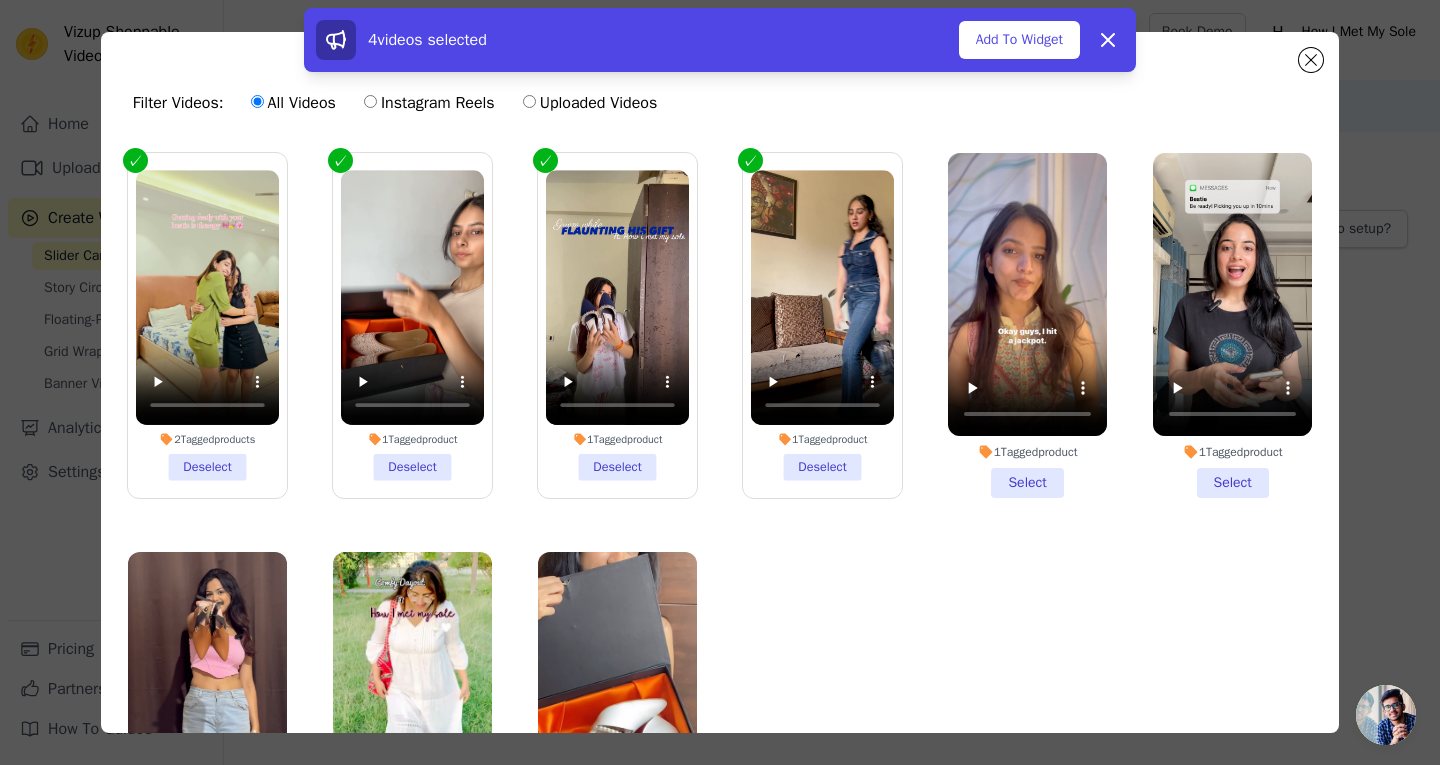 click on "1  Tagged  product     Select" at bounding box center [1027, 325] 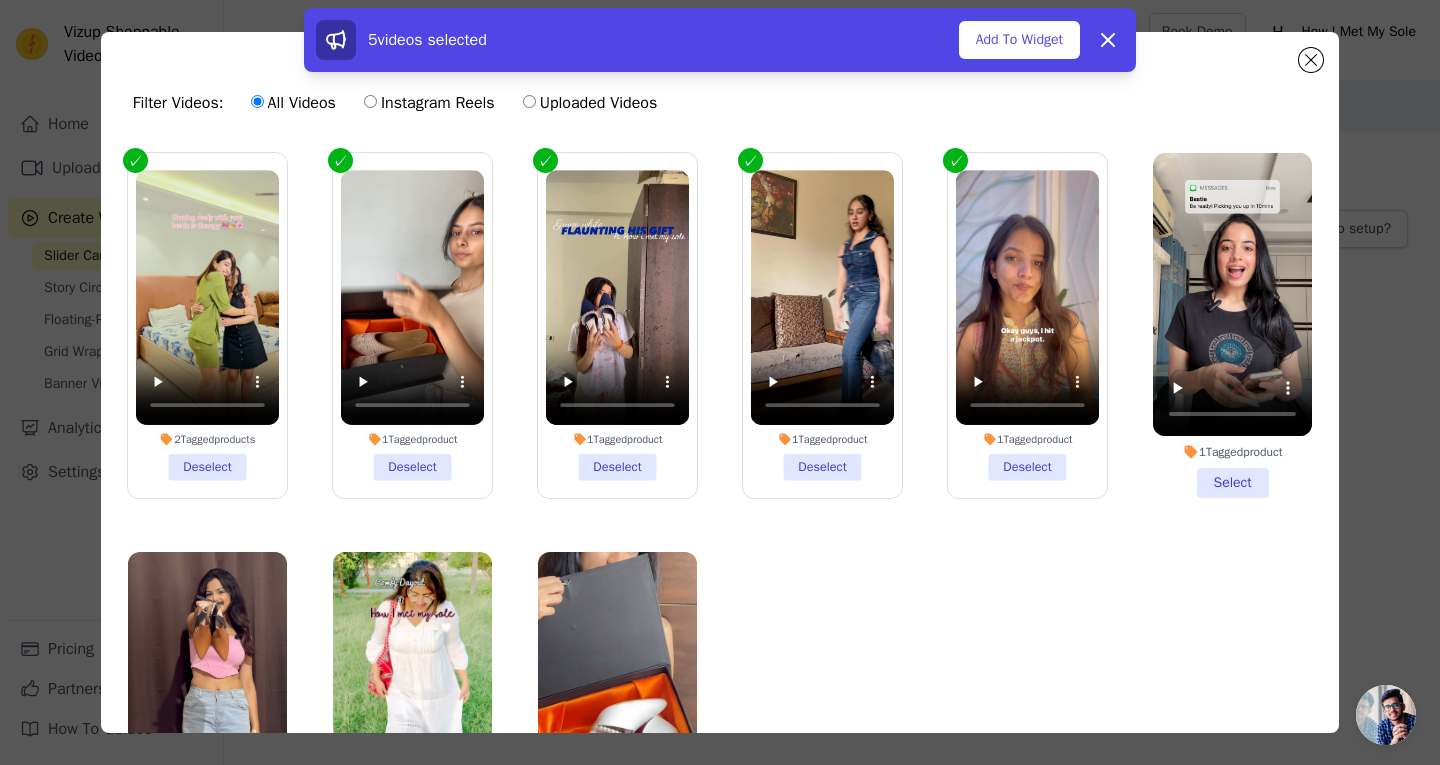 click on "1  Tagged  product     Select" at bounding box center (1232, 325) 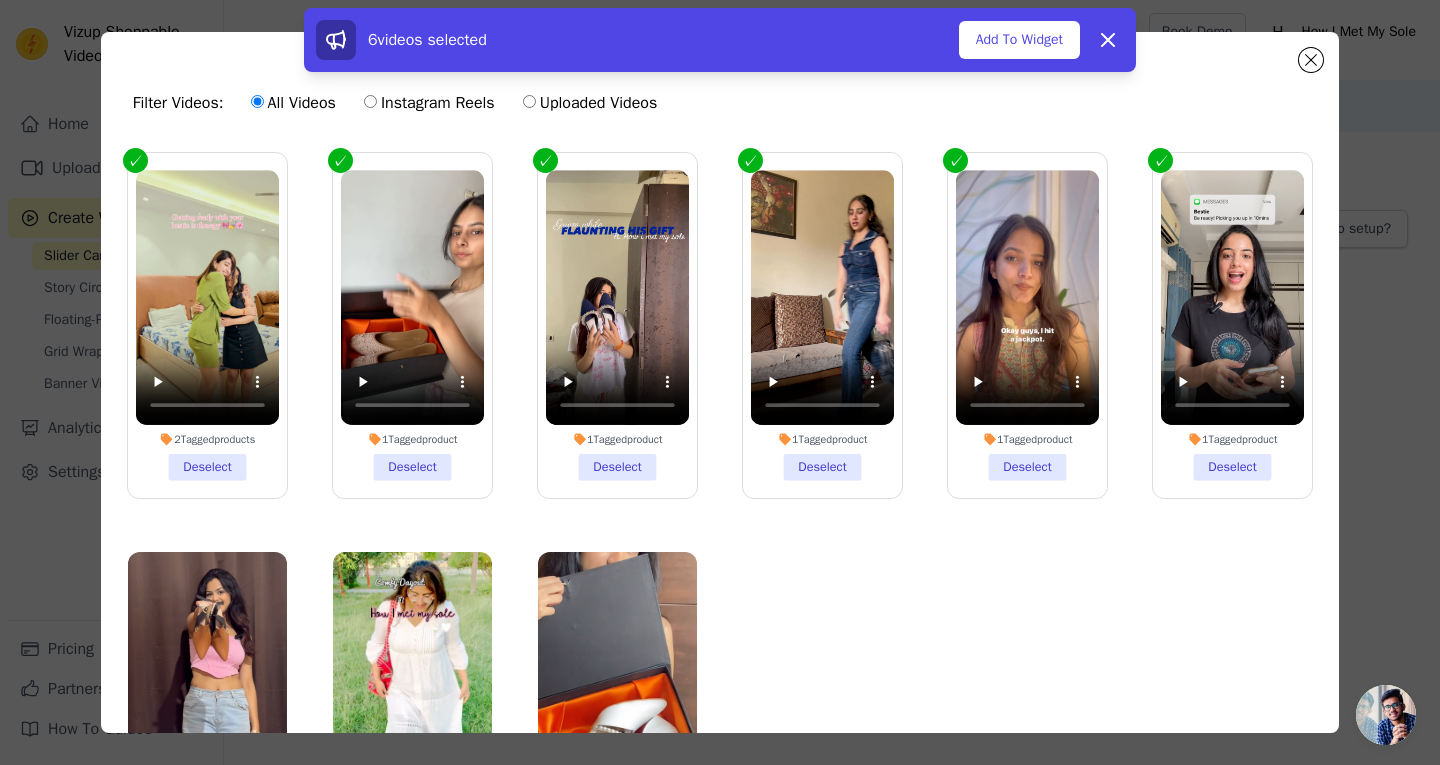 scroll, scrollTop: 91, scrollLeft: 0, axis: vertical 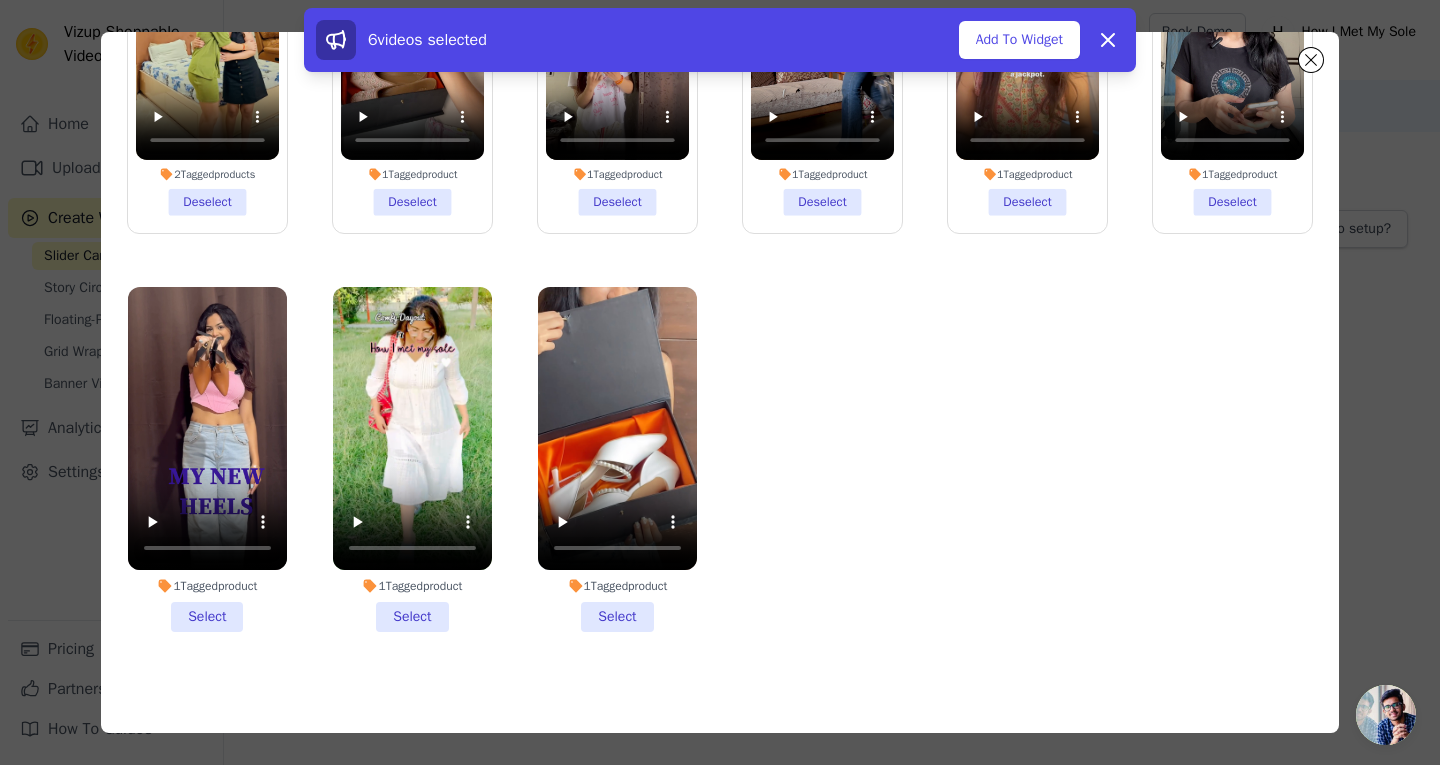 click on "1  Tagged  product     Select" at bounding box center (207, 459) 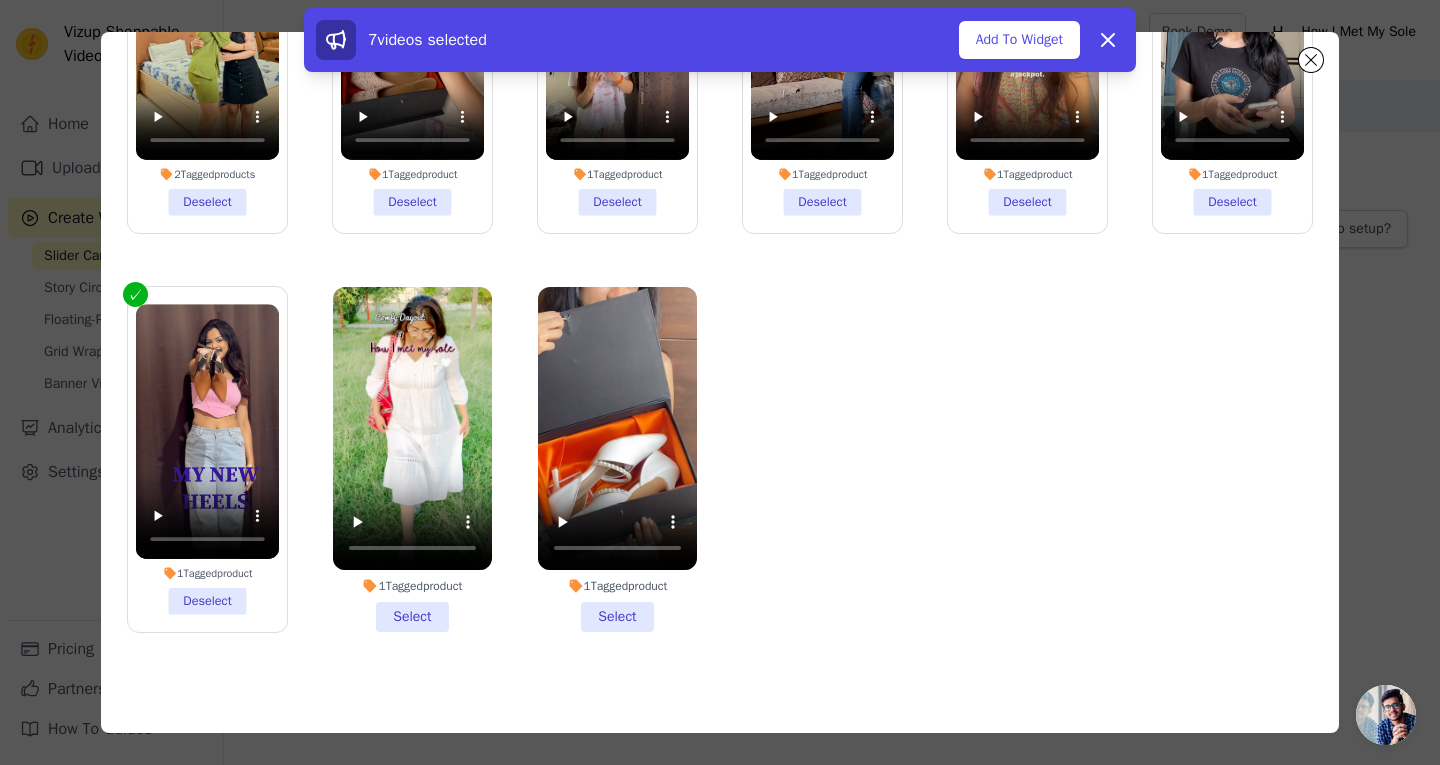 click on "1  Tagged  product     Select" at bounding box center [412, 459] 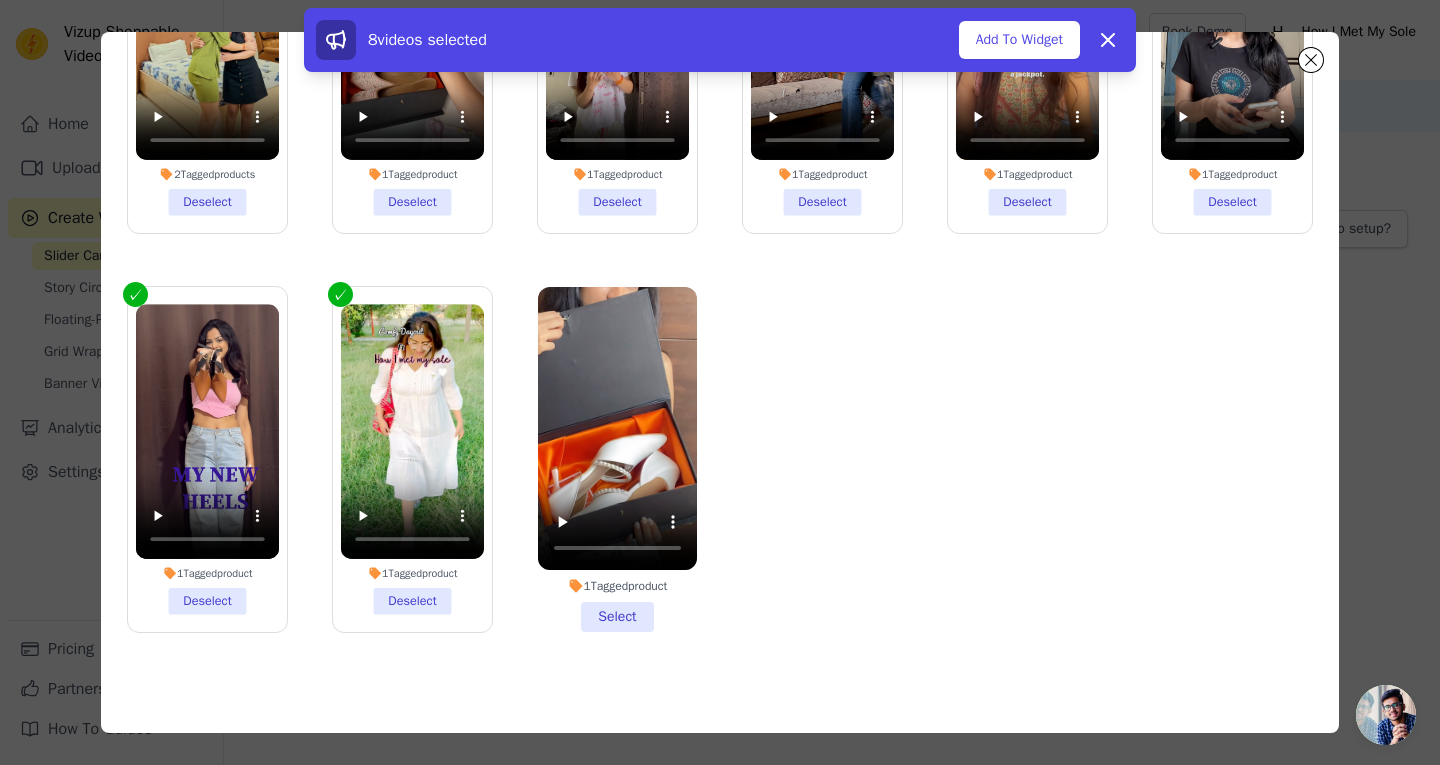 click on "1  Tagged  product     Select" at bounding box center [617, 459] 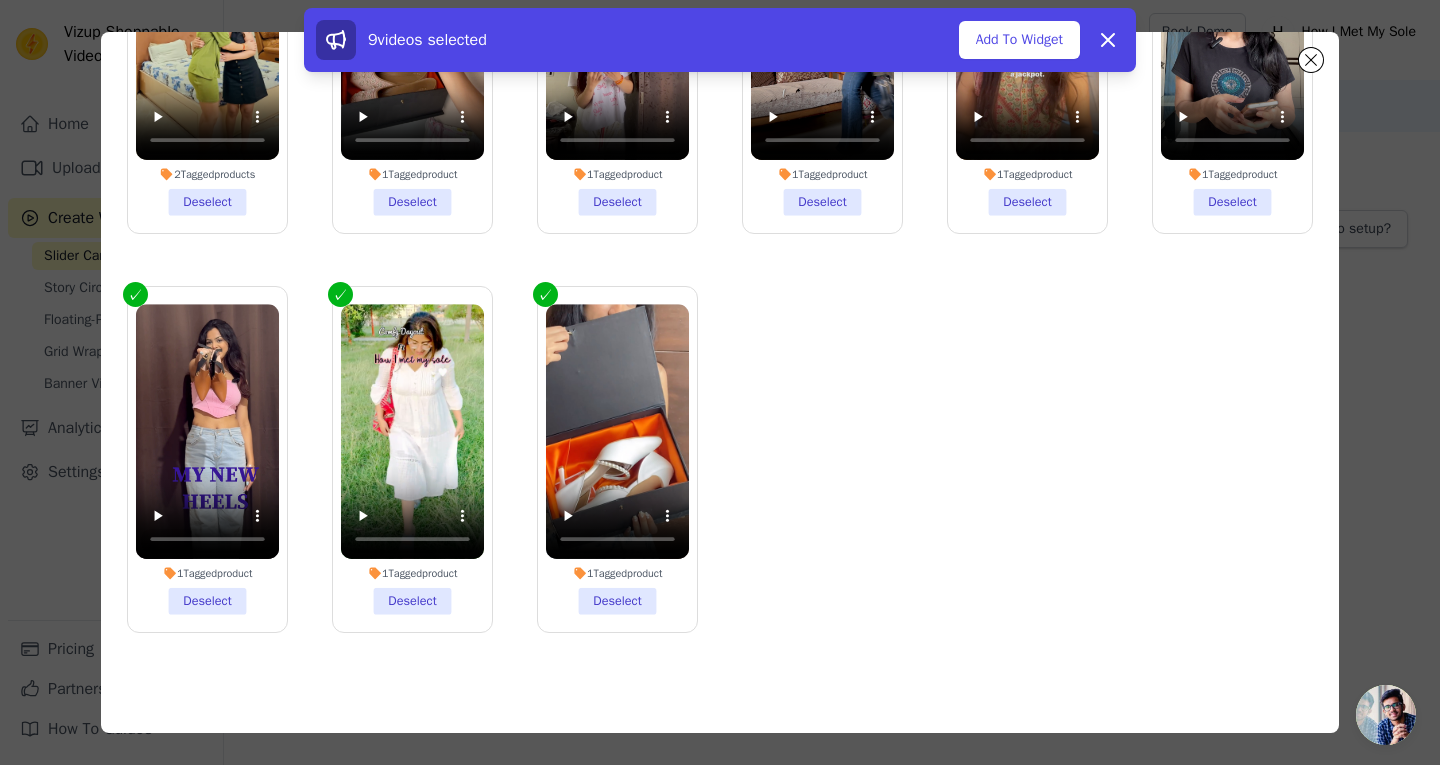 scroll, scrollTop: 0, scrollLeft: 0, axis: both 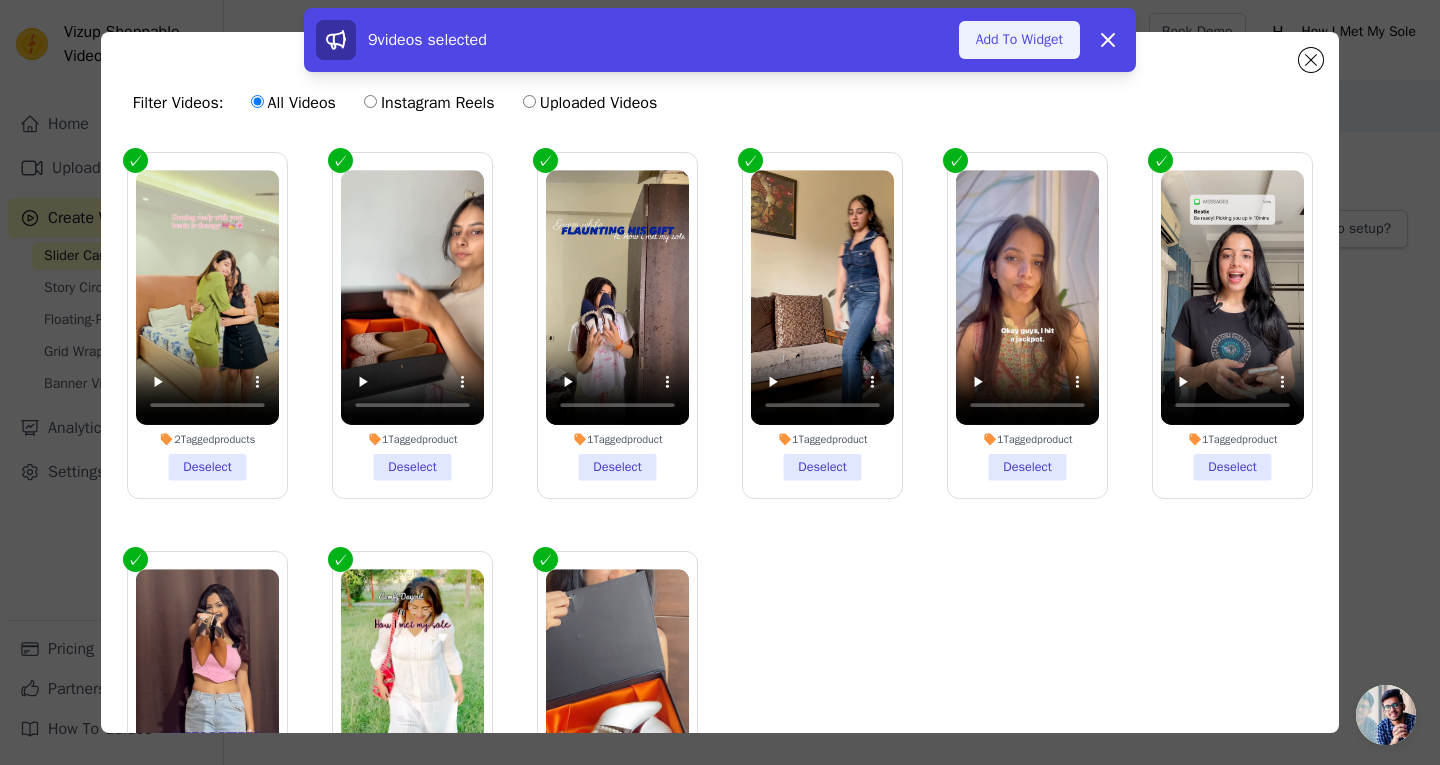 click on "Add To Widget" at bounding box center (1019, 40) 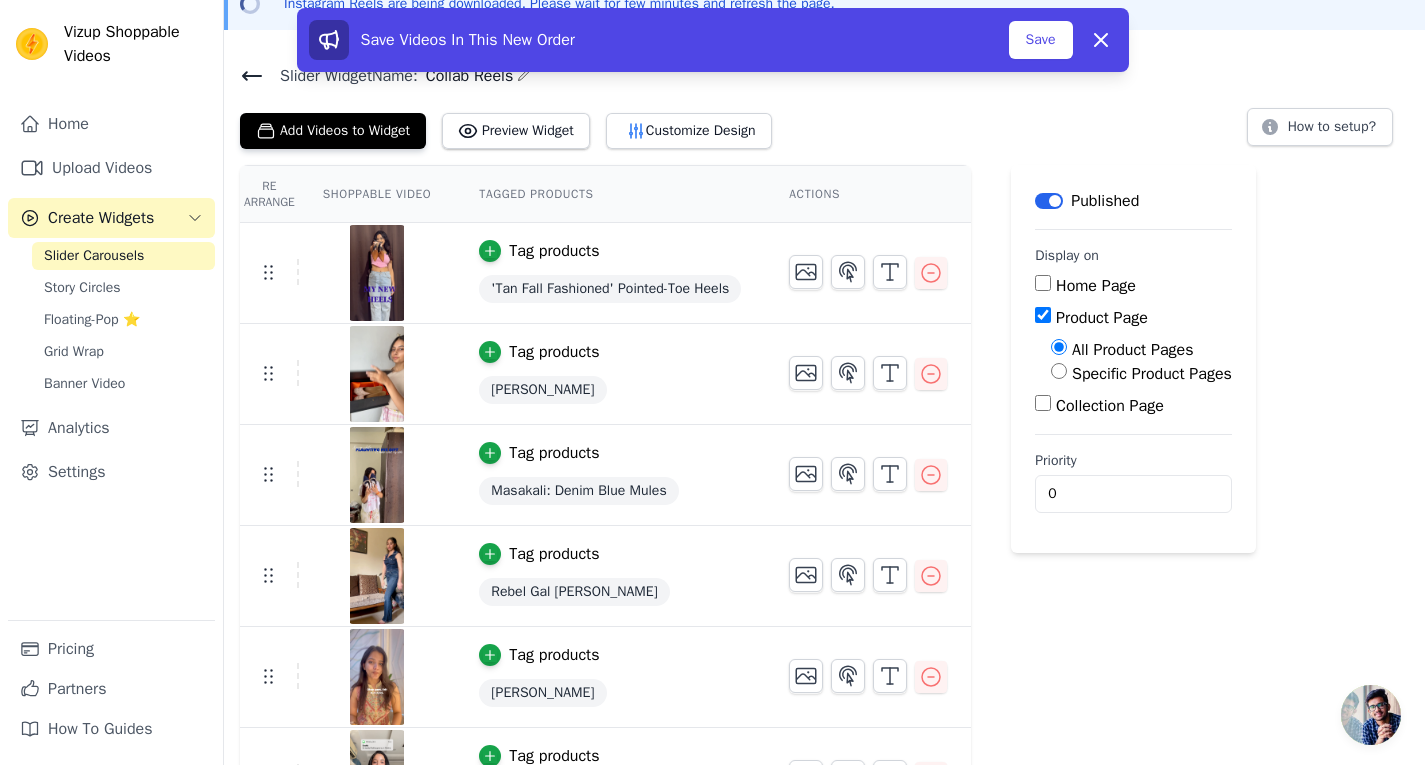 scroll, scrollTop: 140, scrollLeft: 0, axis: vertical 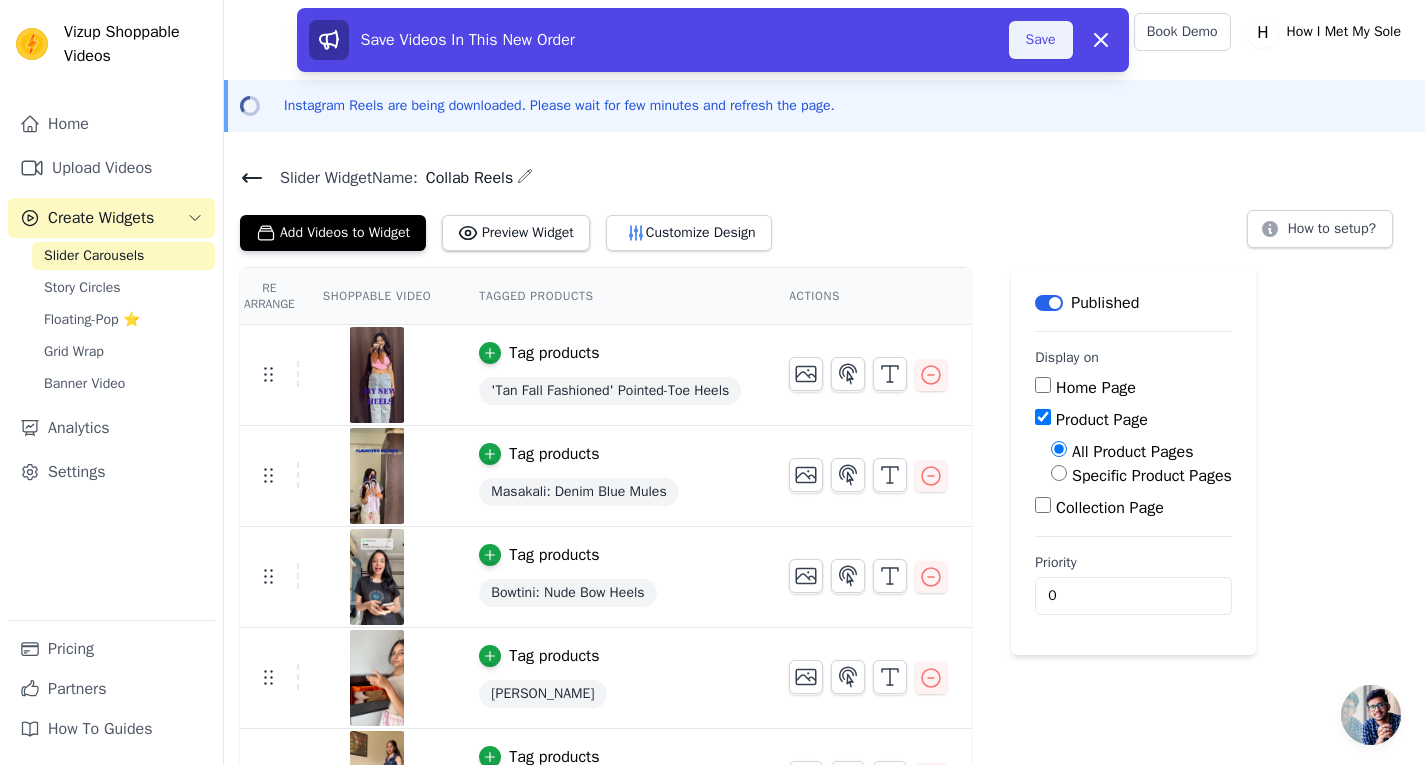 click on "Save" at bounding box center [1041, 40] 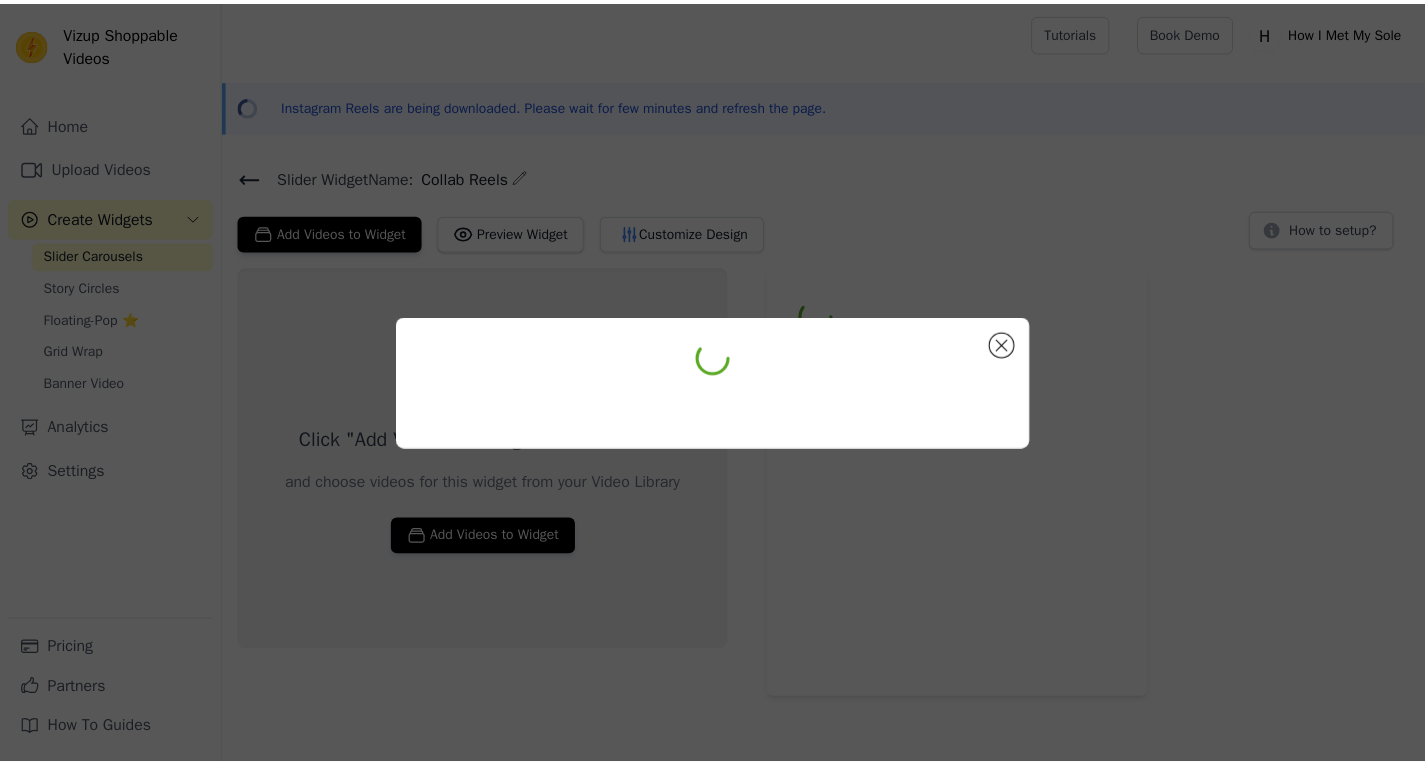 scroll, scrollTop: 0, scrollLeft: 0, axis: both 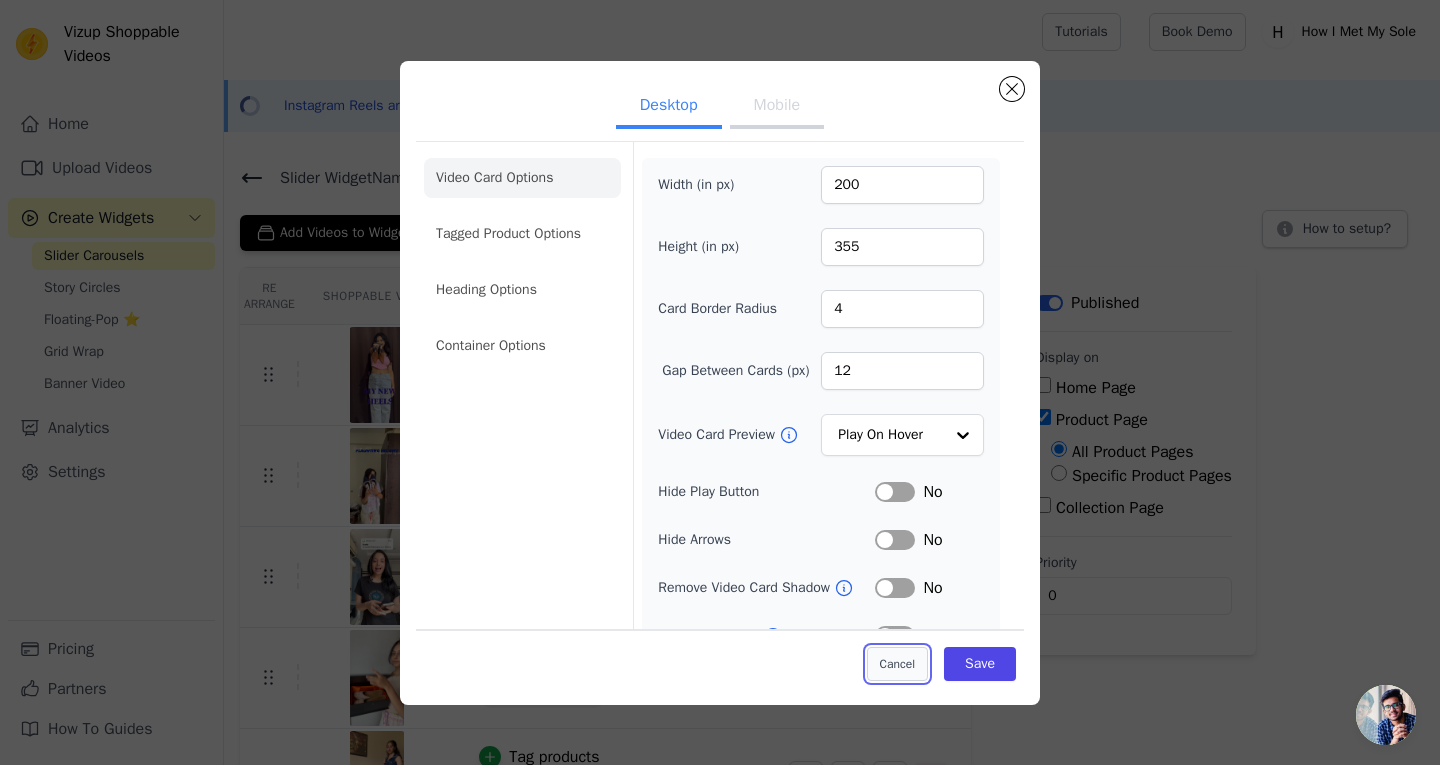 click on "Cancel" at bounding box center (897, 664) 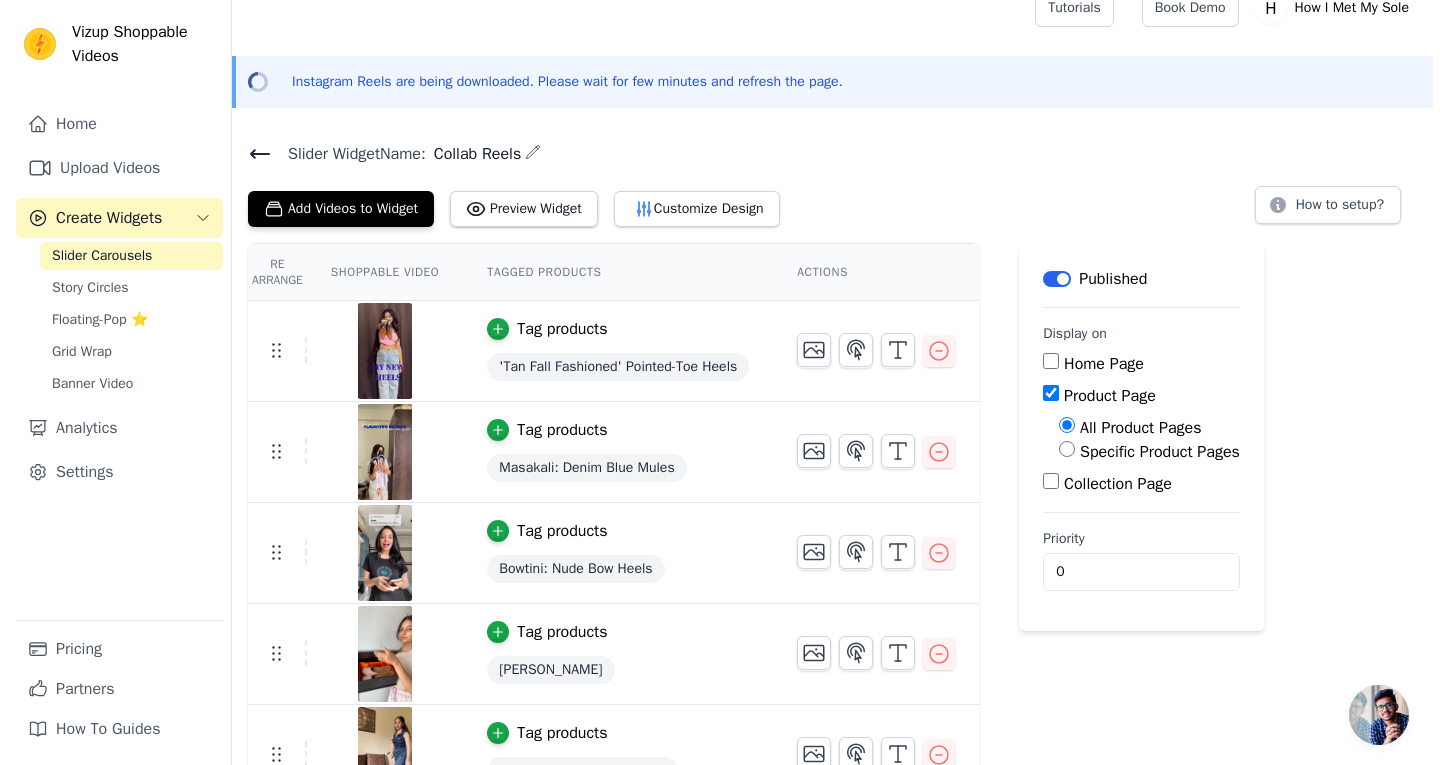 scroll, scrollTop: 0, scrollLeft: 0, axis: both 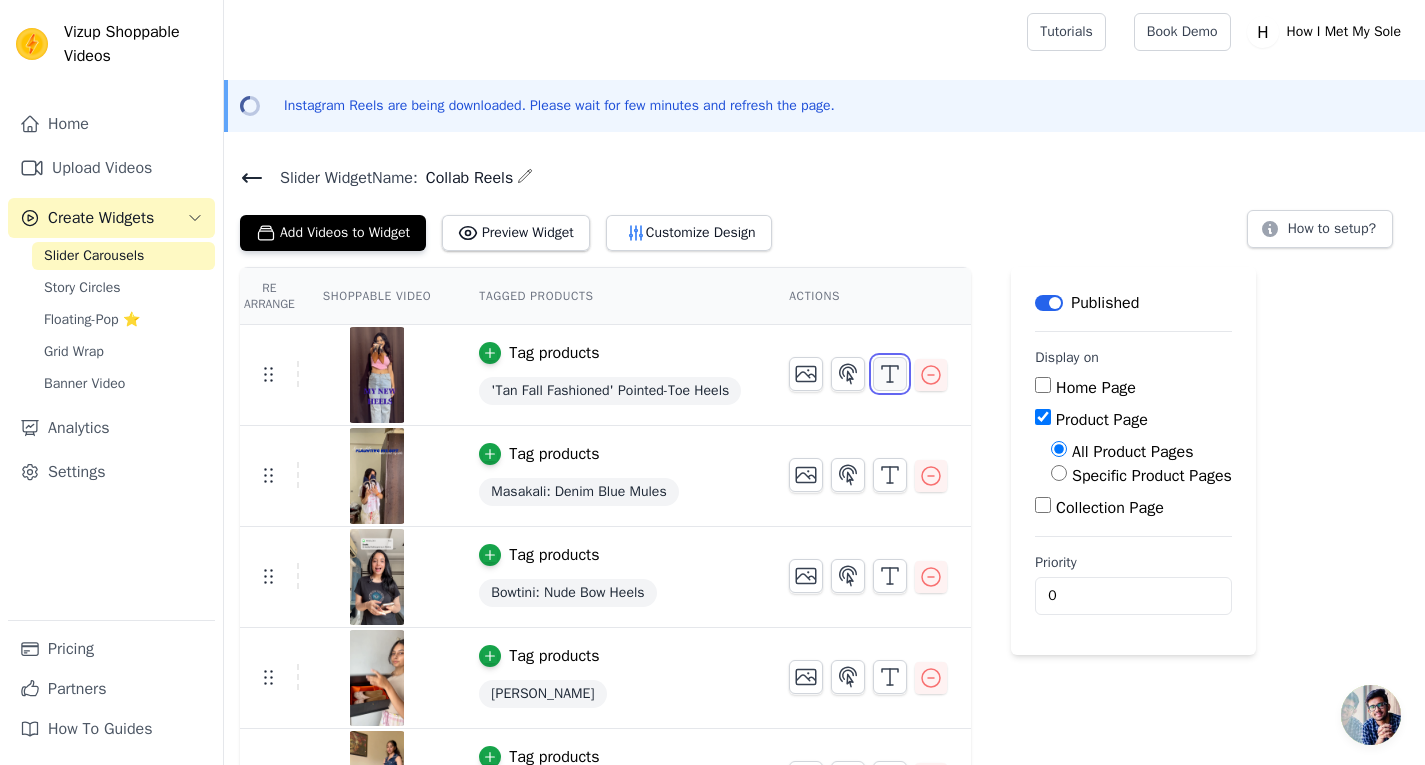 click at bounding box center [890, 374] 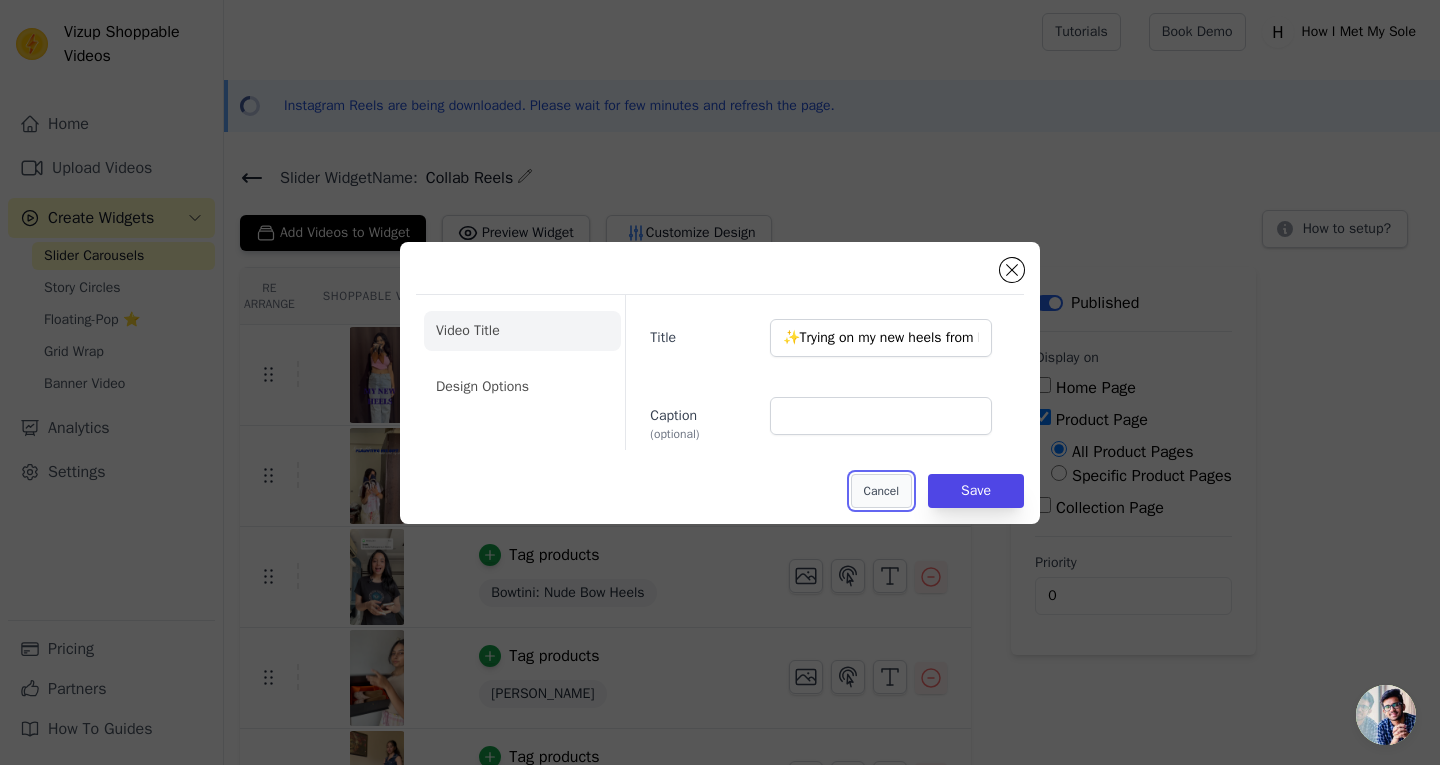 click on "Cancel" at bounding box center (881, 491) 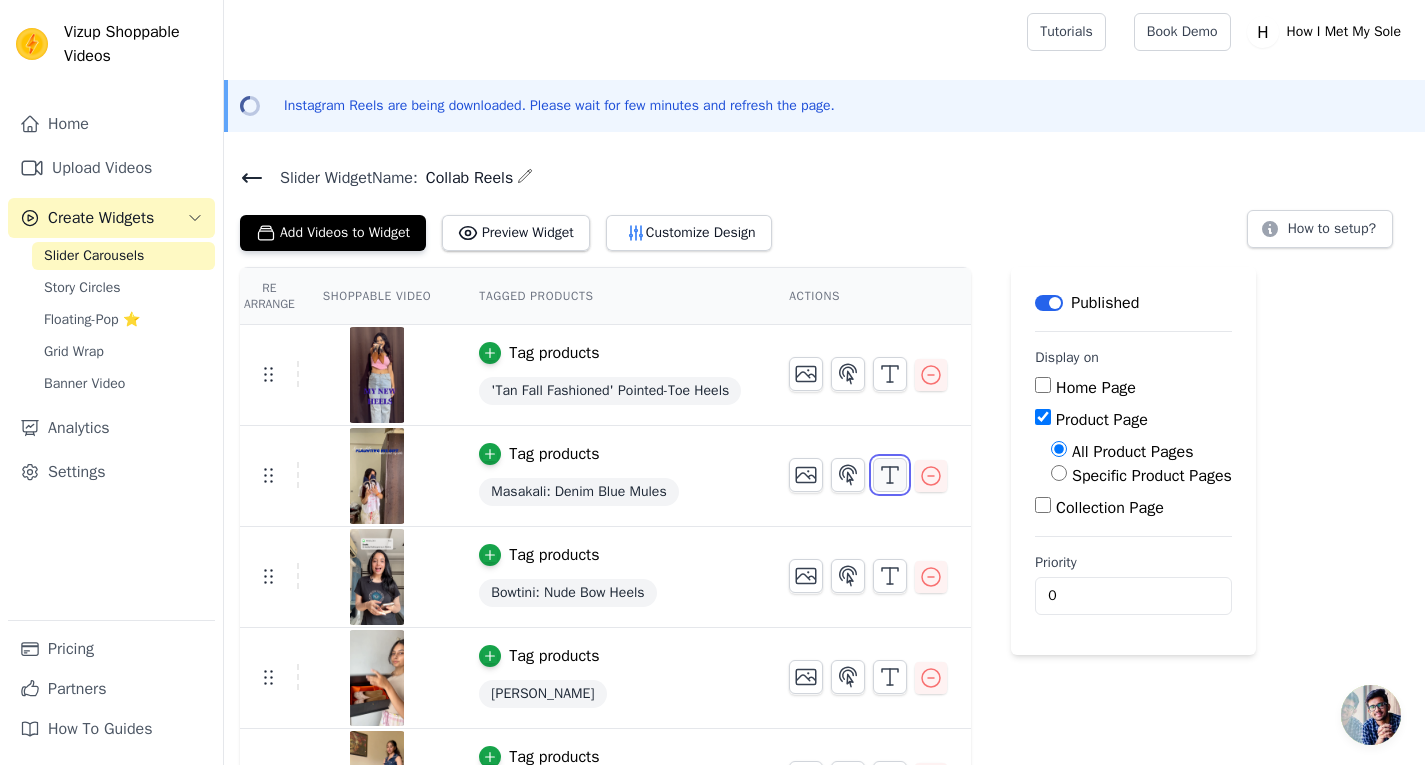 click 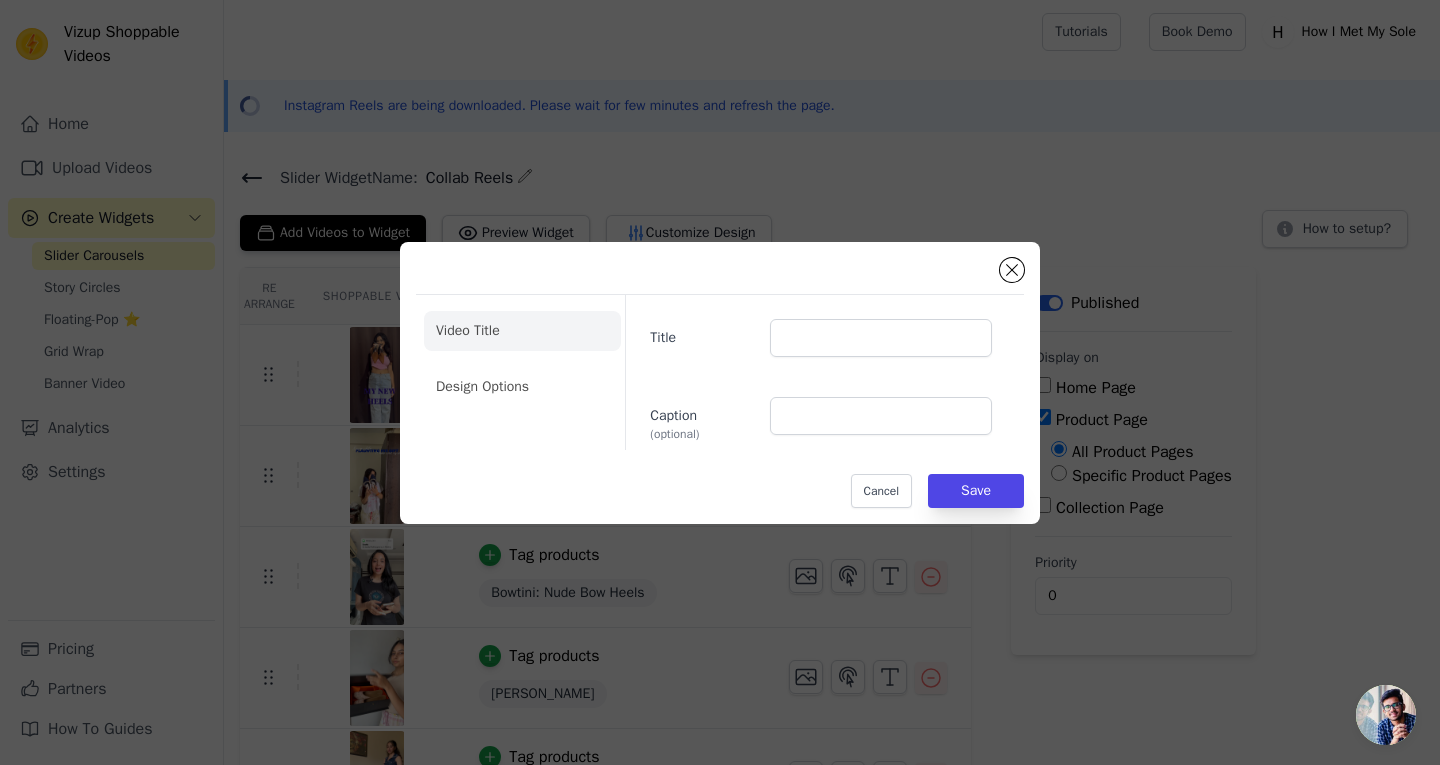 type 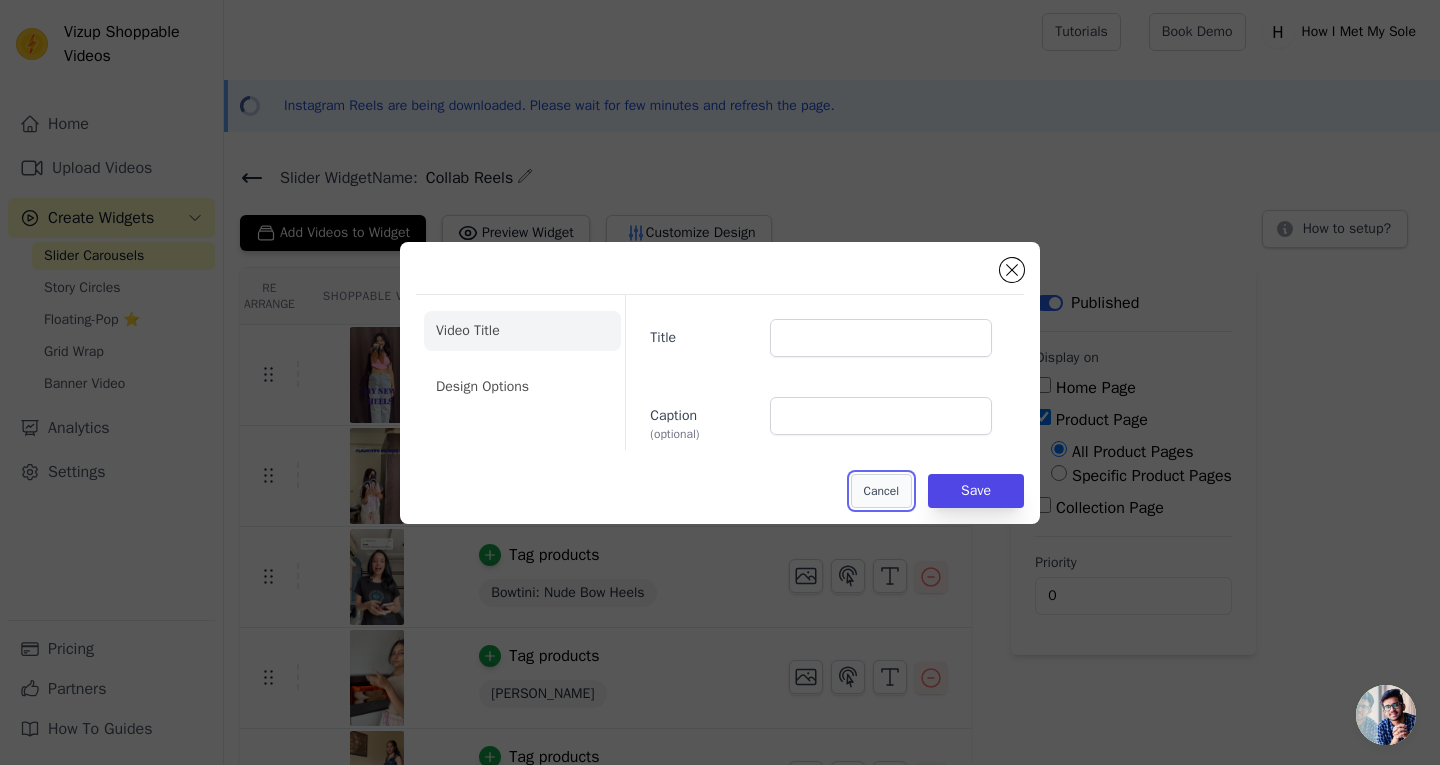 click on "Cancel" at bounding box center (881, 491) 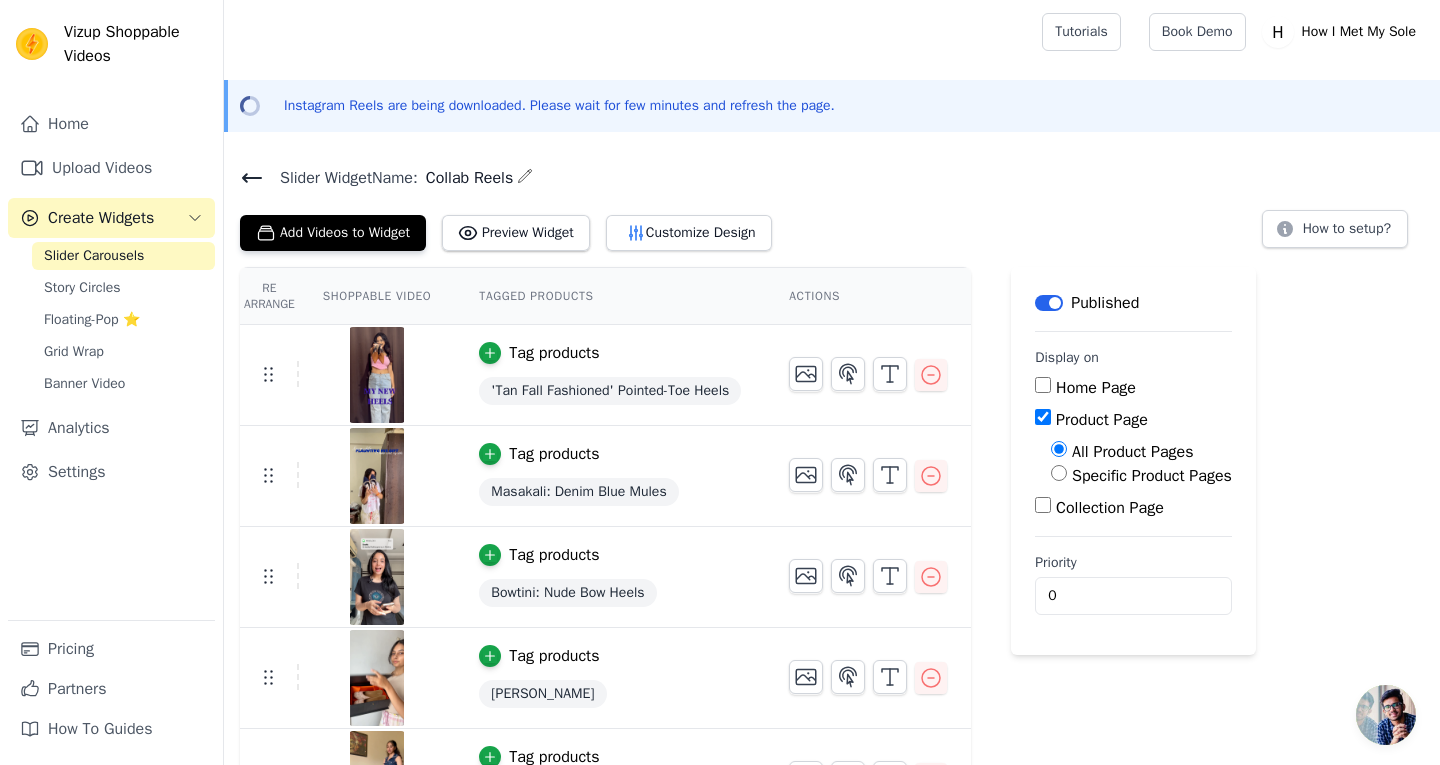 click on "Label     Published     Display on     Home Page     Product Page     All Product Pages     Specific Product Pages       Collection Page       Priority   0" at bounding box center (1133, 461) 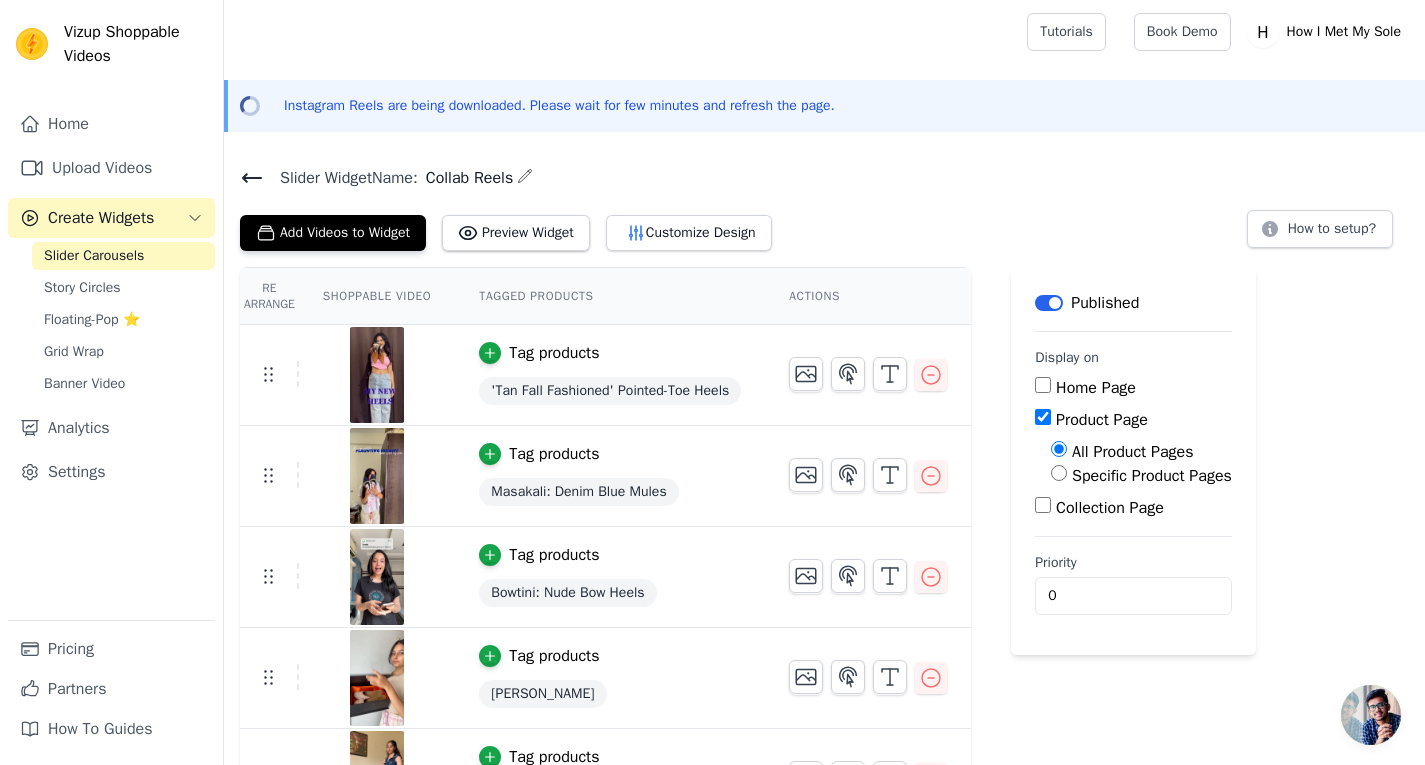 scroll, scrollTop: 503, scrollLeft: 0, axis: vertical 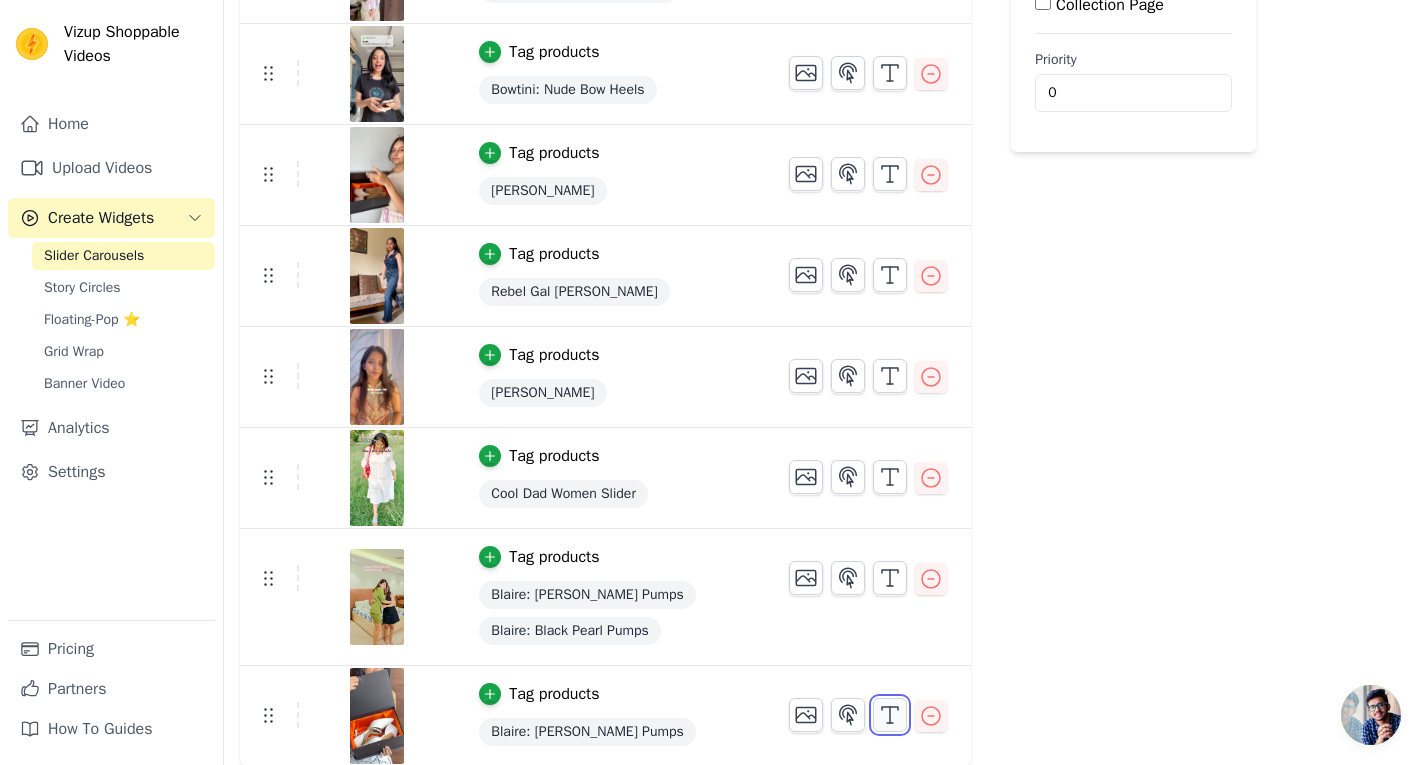 click 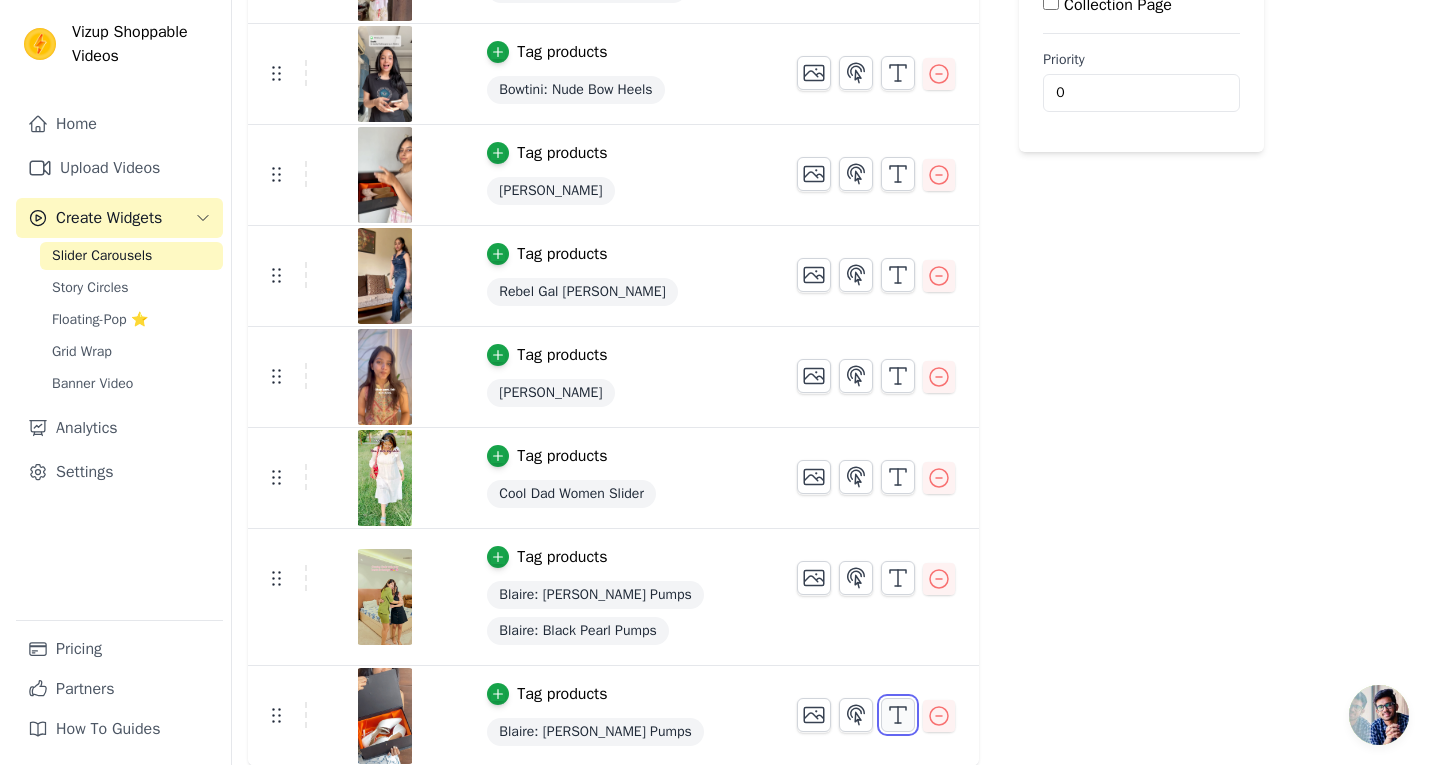 scroll, scrollTop: 0, scrollLeft: 0, axis: both 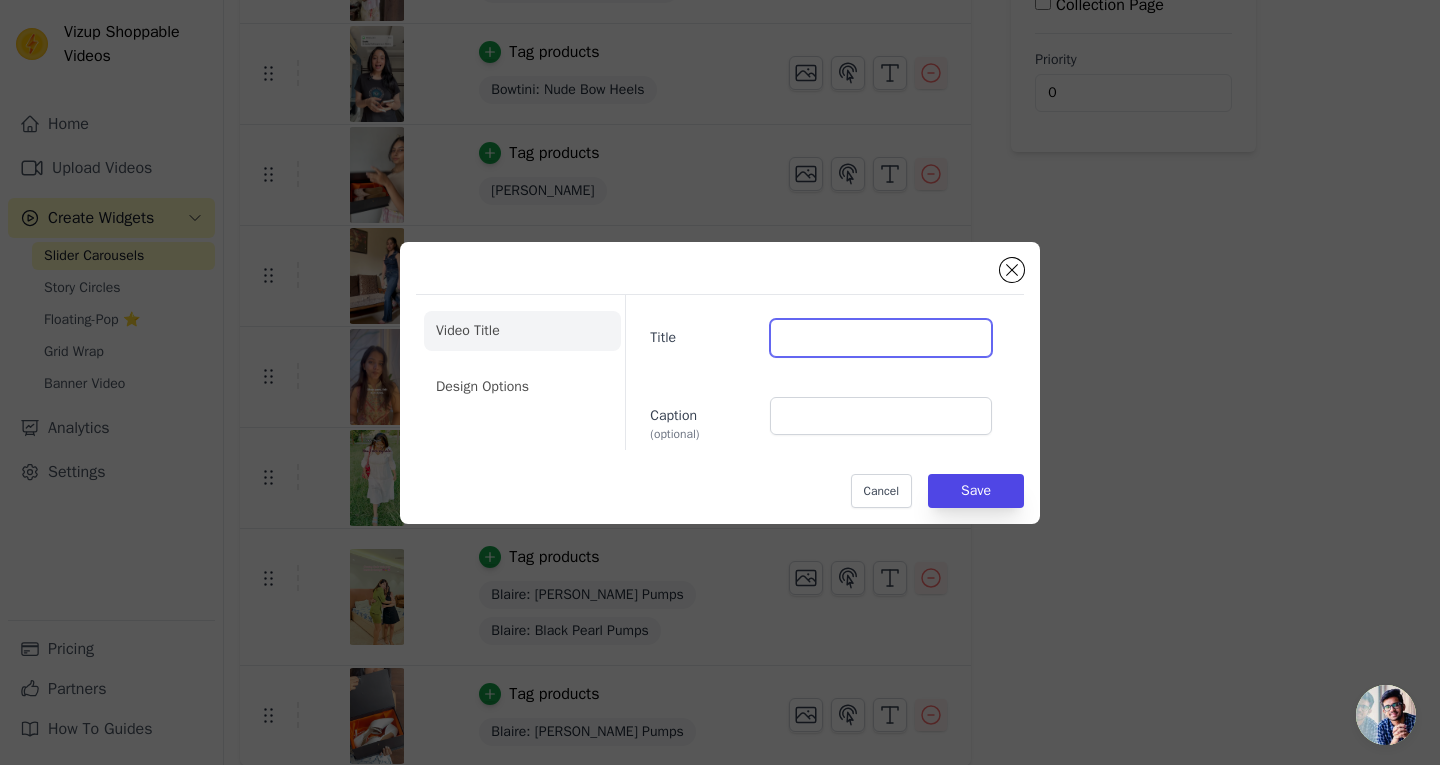 click on "Title" at bounding box center (881, 338) 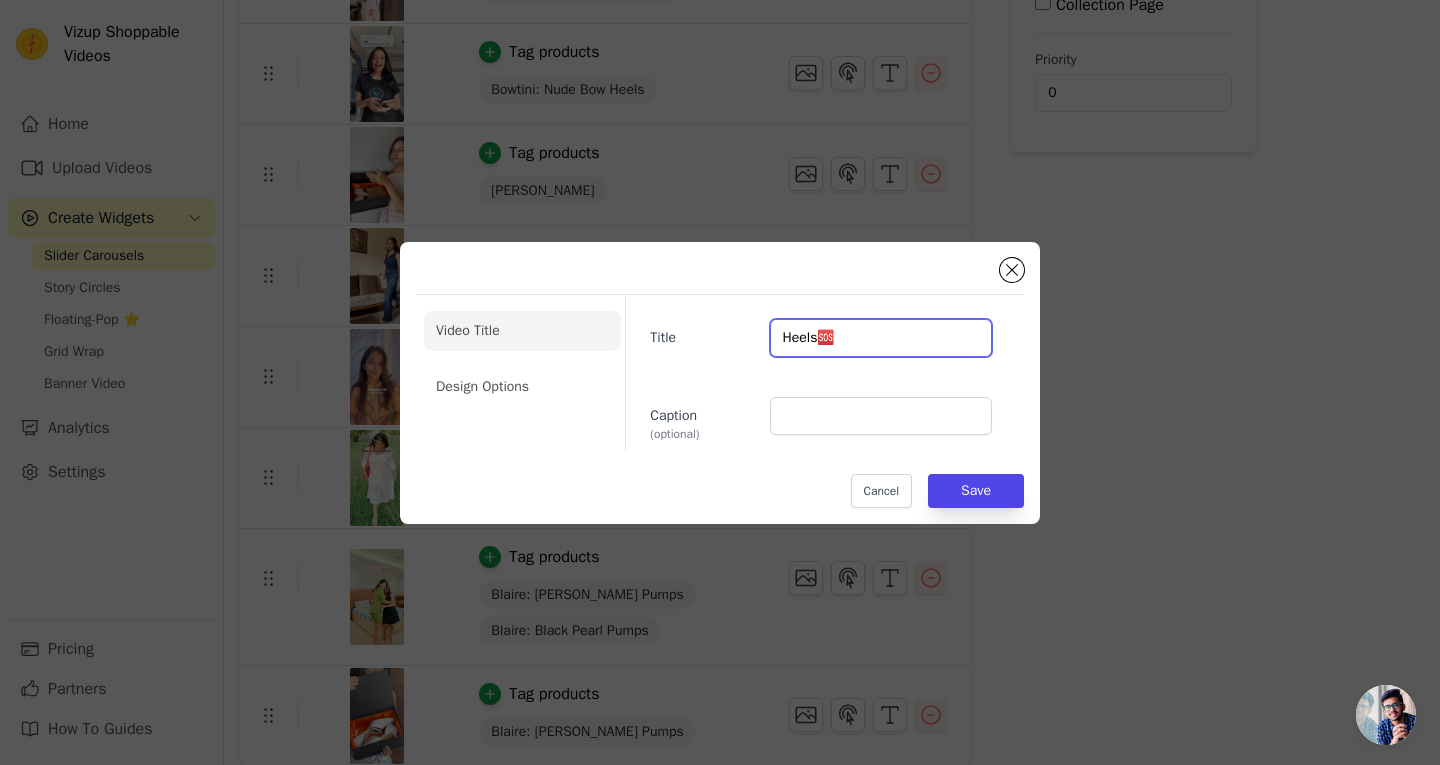 type on "Heels🆘" 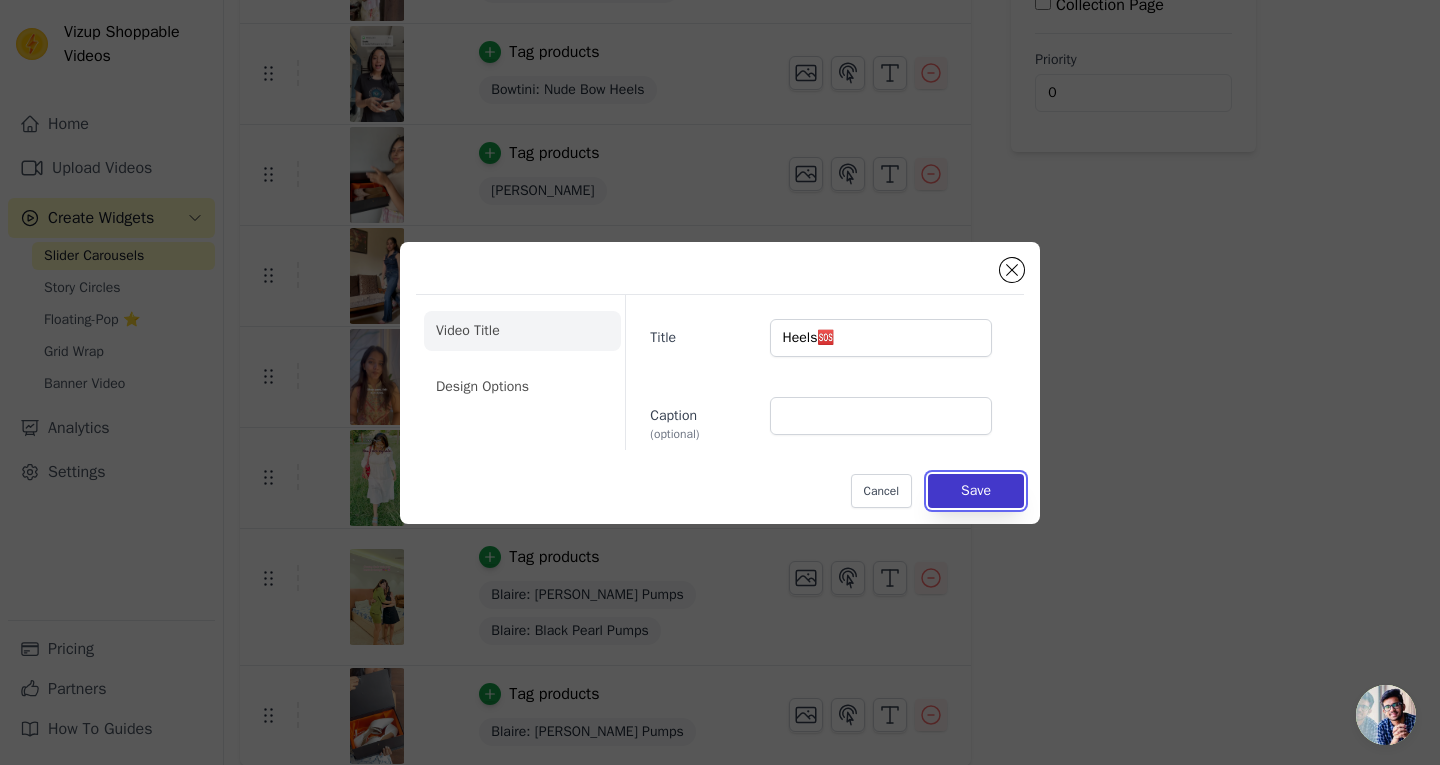 click on "Save" at bounding box center [976, 491] 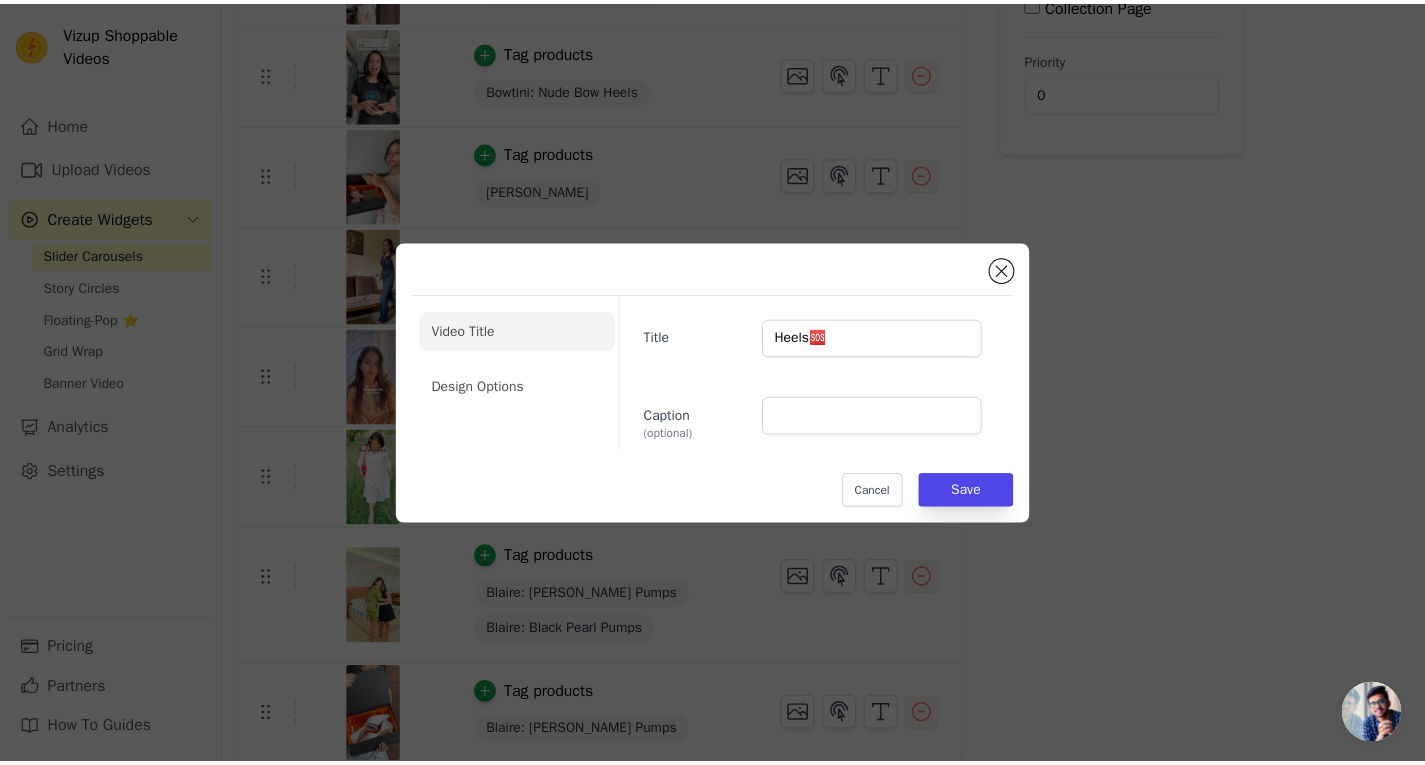 scroll, scrollTop: 503, scrollLeft: 0, axis: vertical 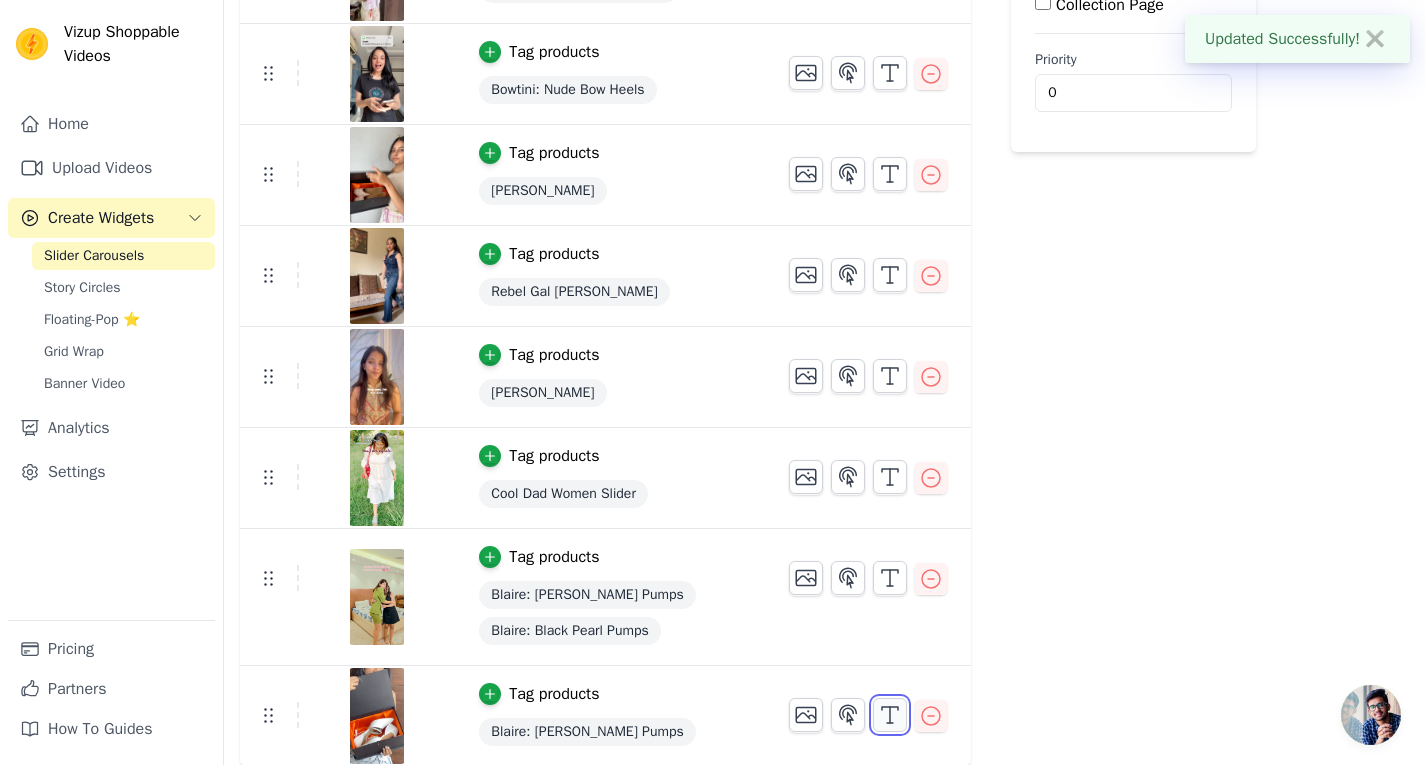 click 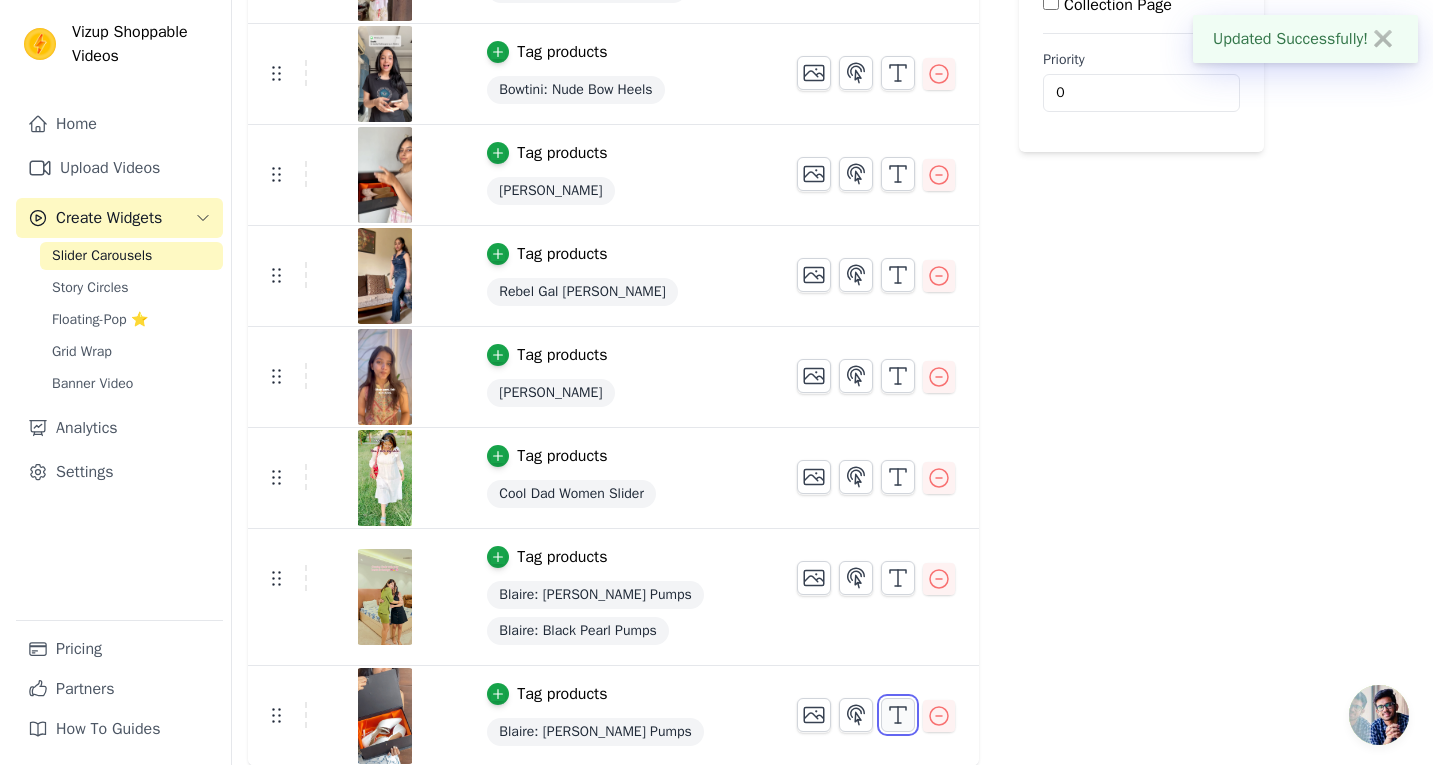 scroll, scrollTop: 0, scrollLeft: 0, axis: both 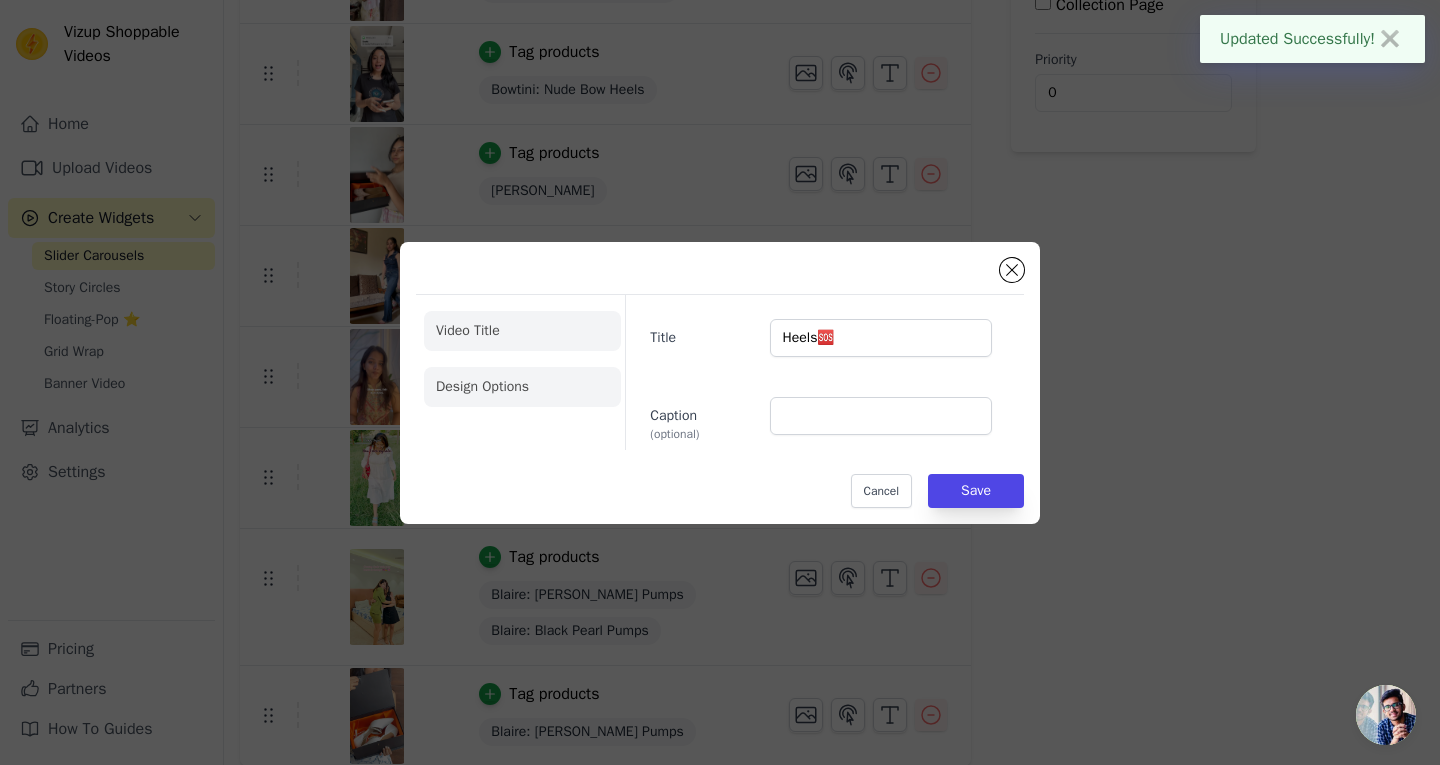 click on "Design Options" 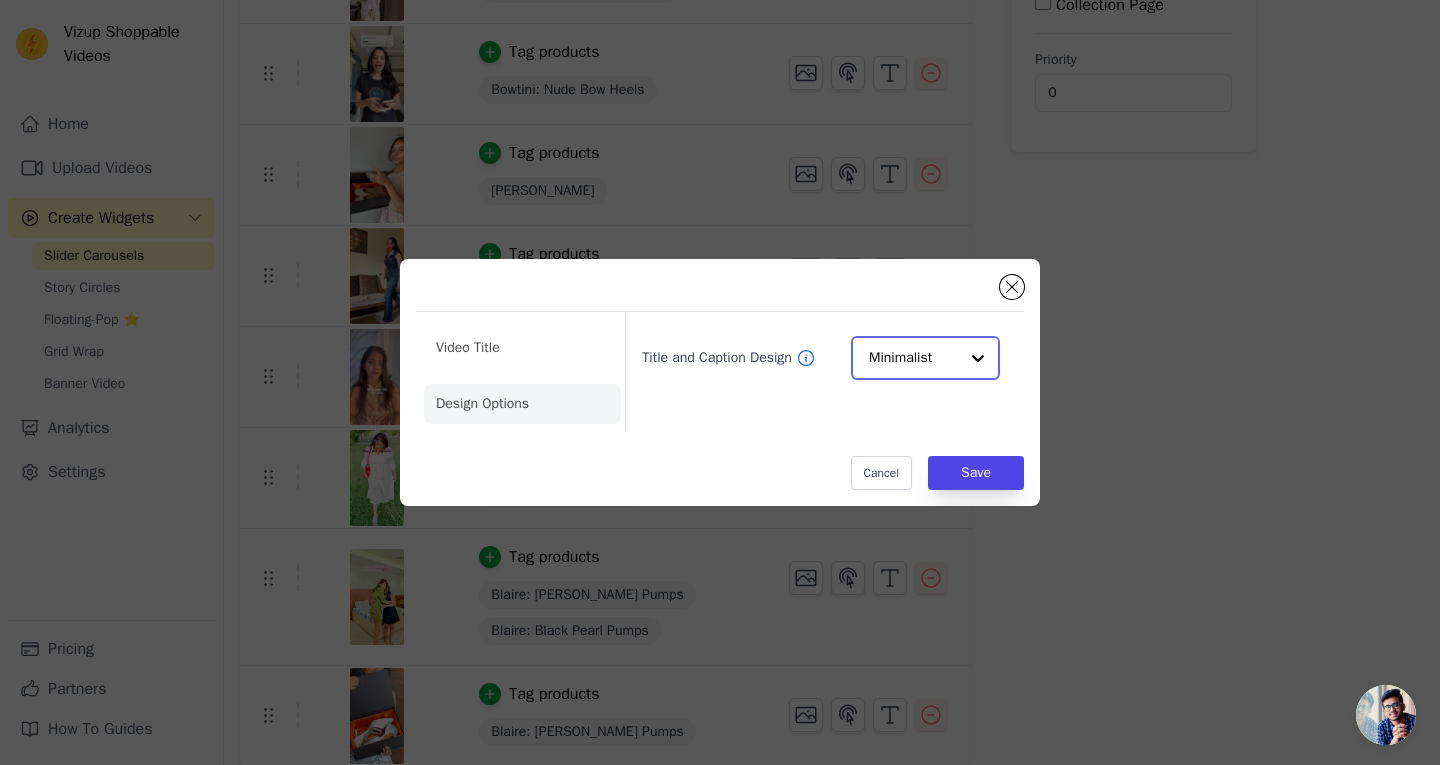 click on "Title and Caption Design" 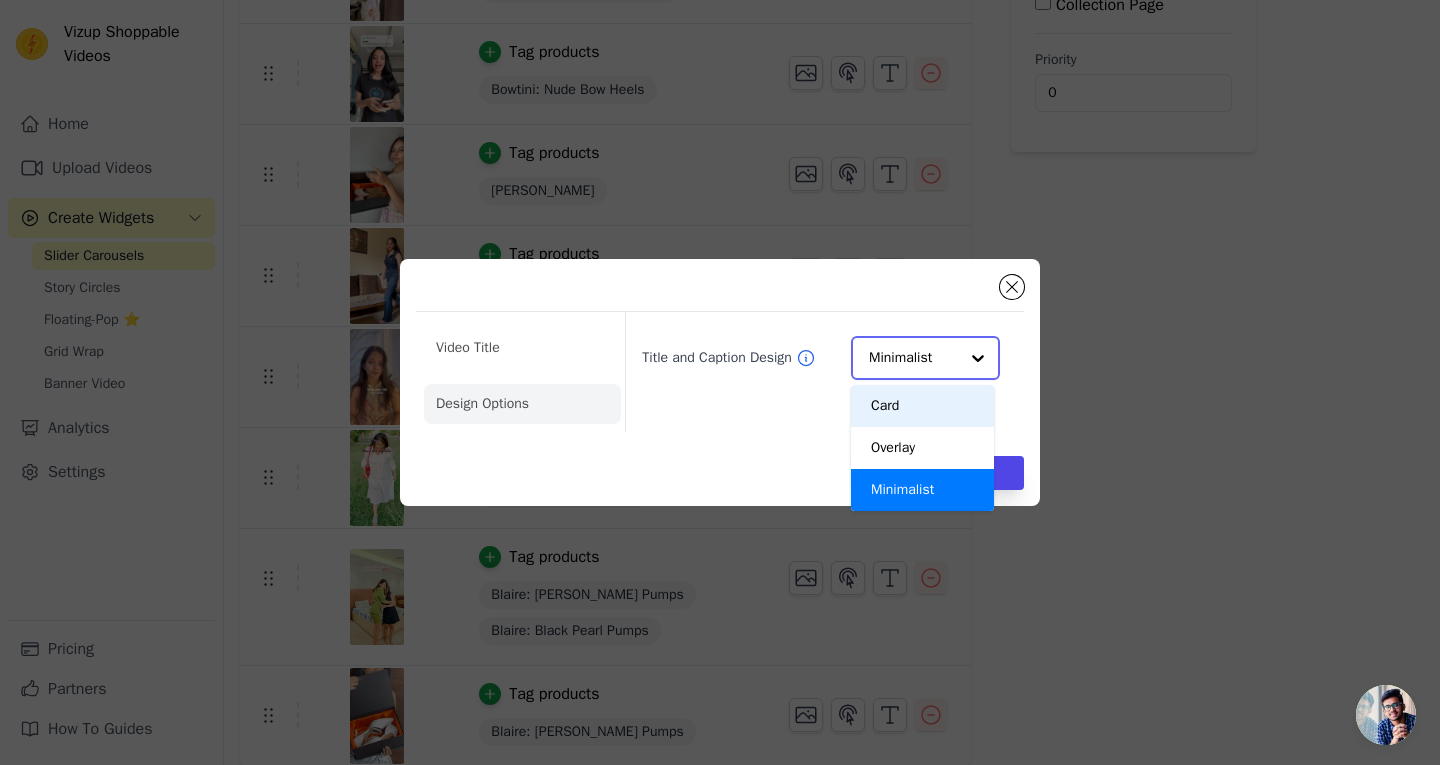 click on "Card" at bounding box center [922, 406] 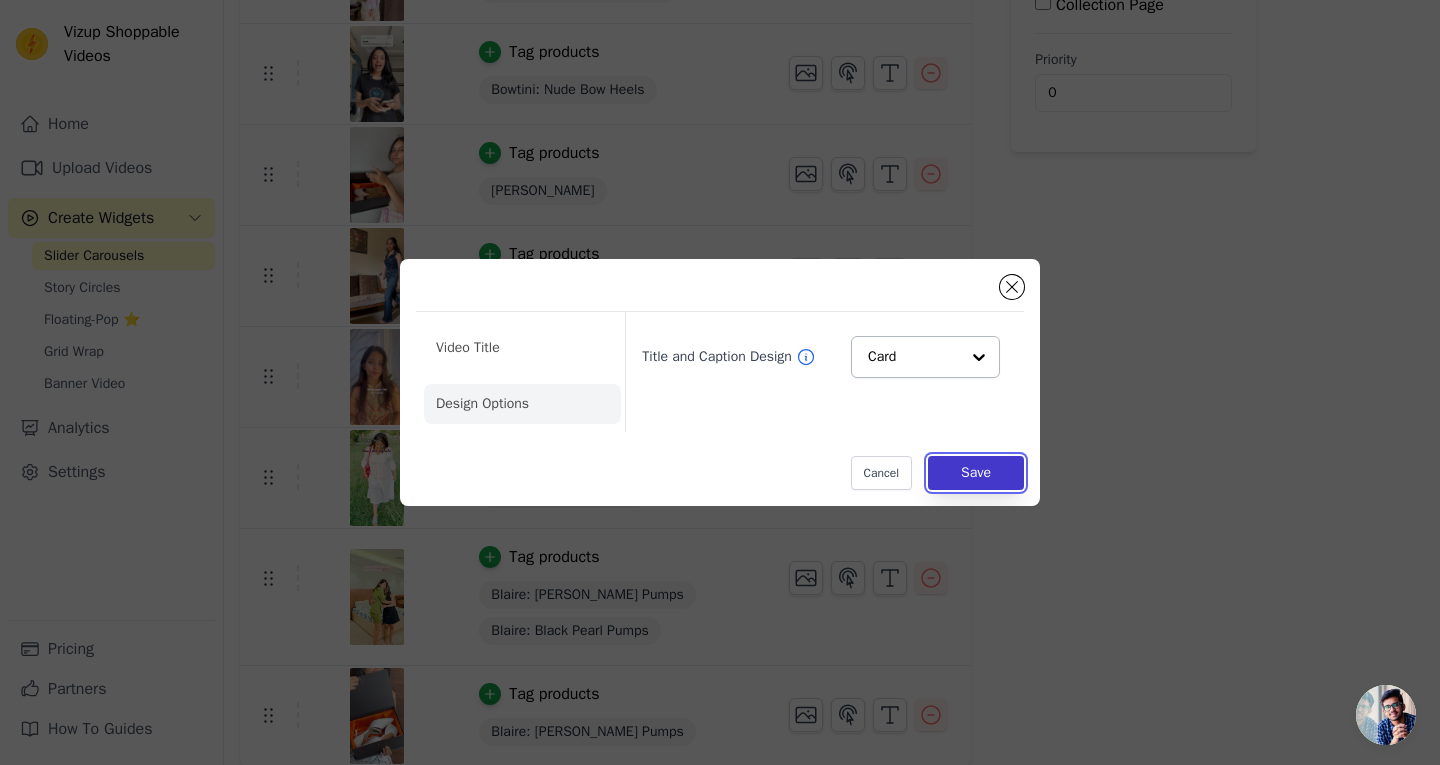 click on "Save" at bounding box center (976, 473) 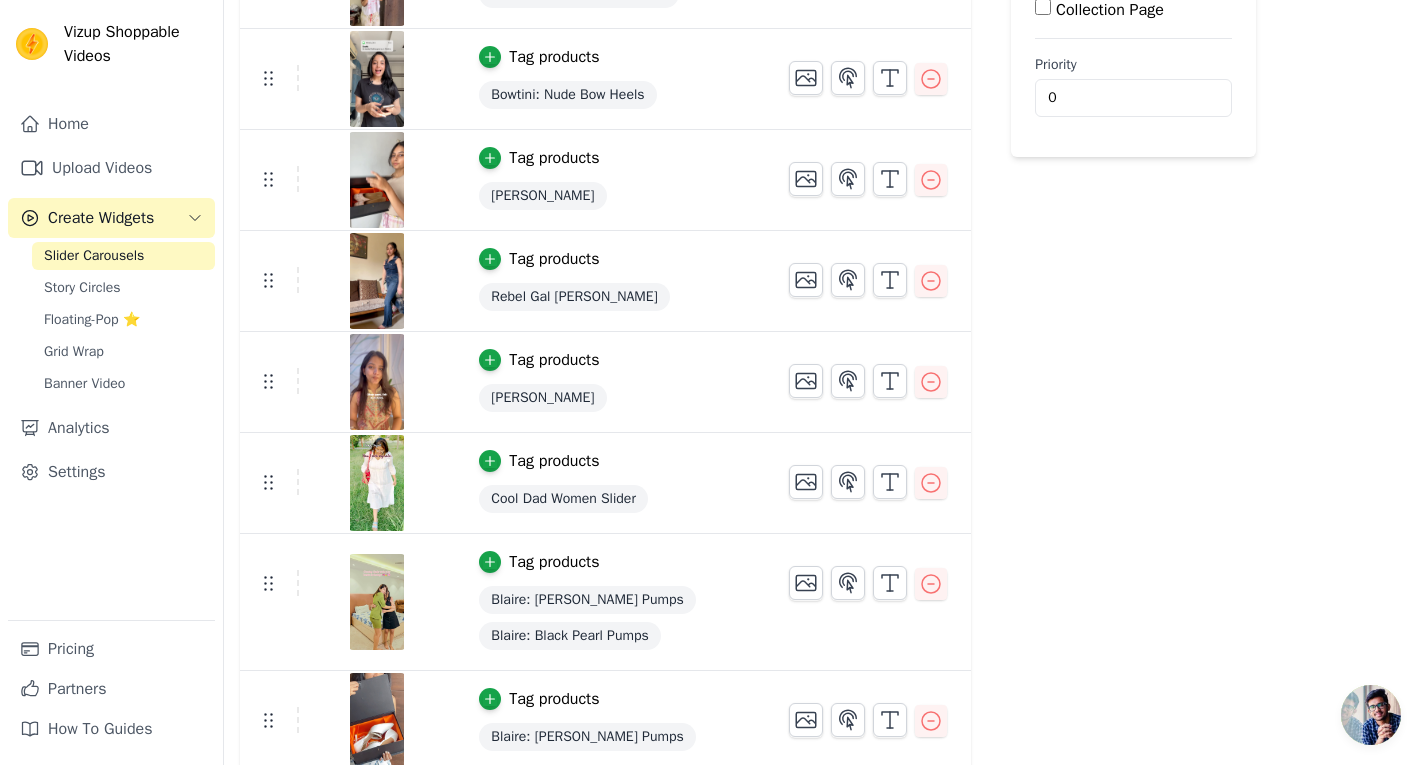 scroll, scrollTop: 503, scrollLeft: 0, axis: vertical 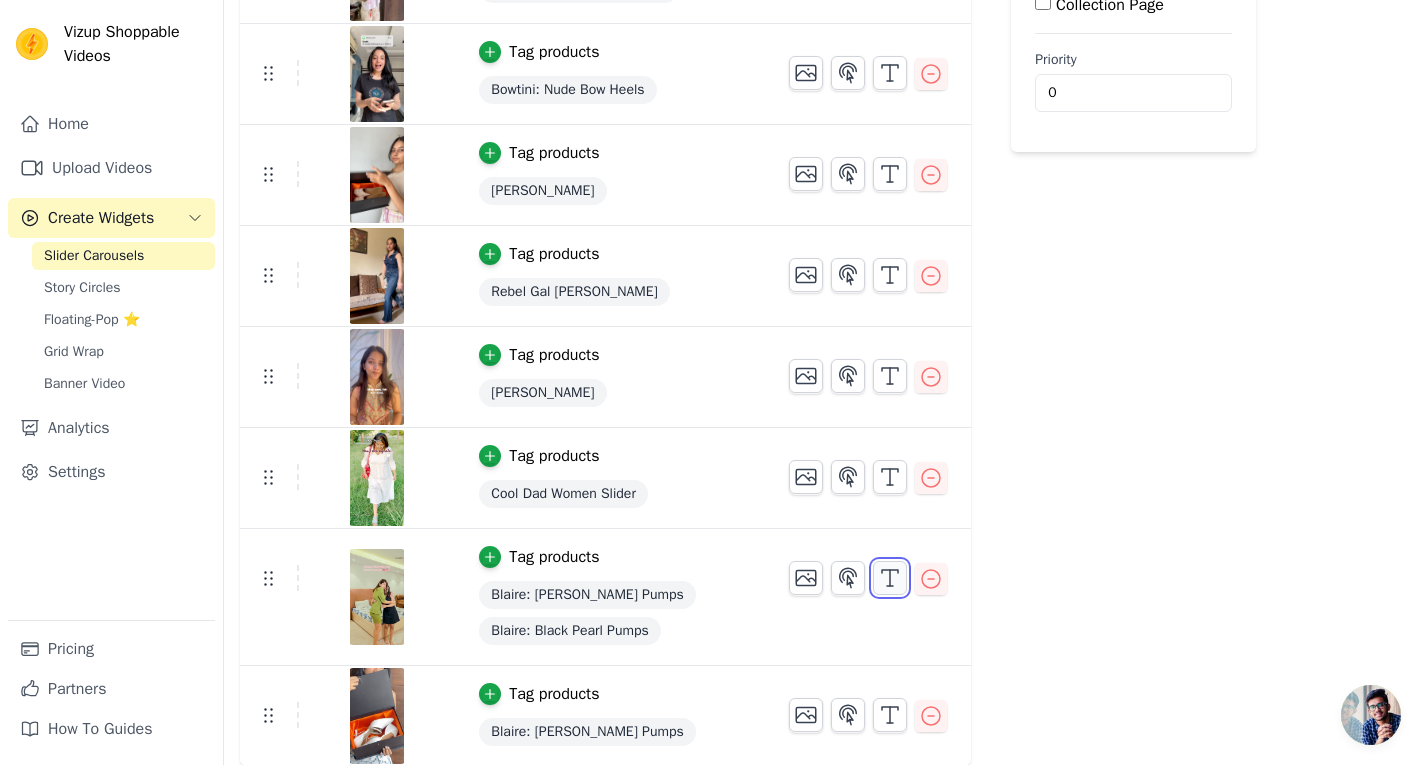 click 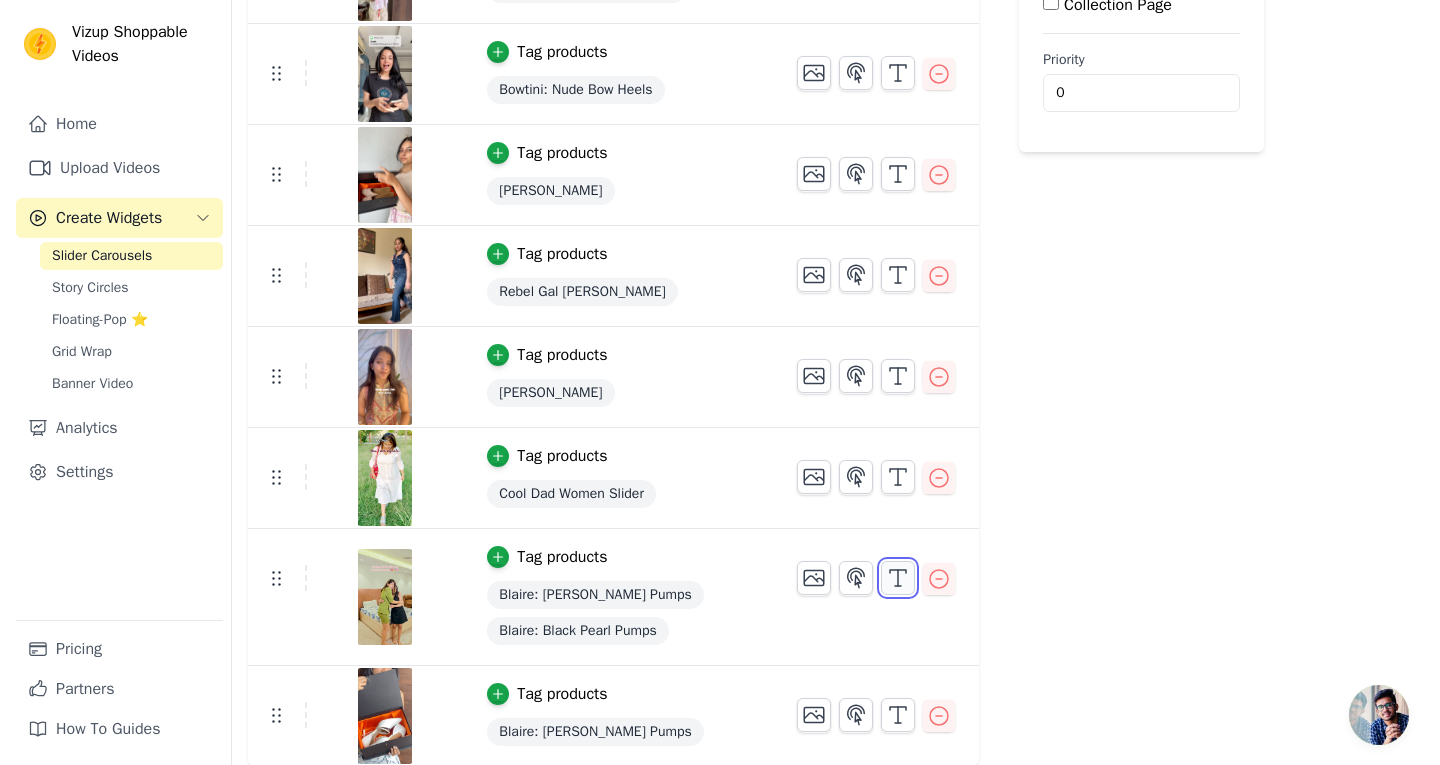 scroll, scrollTop: 0, scrollLeft: 0, axis: both 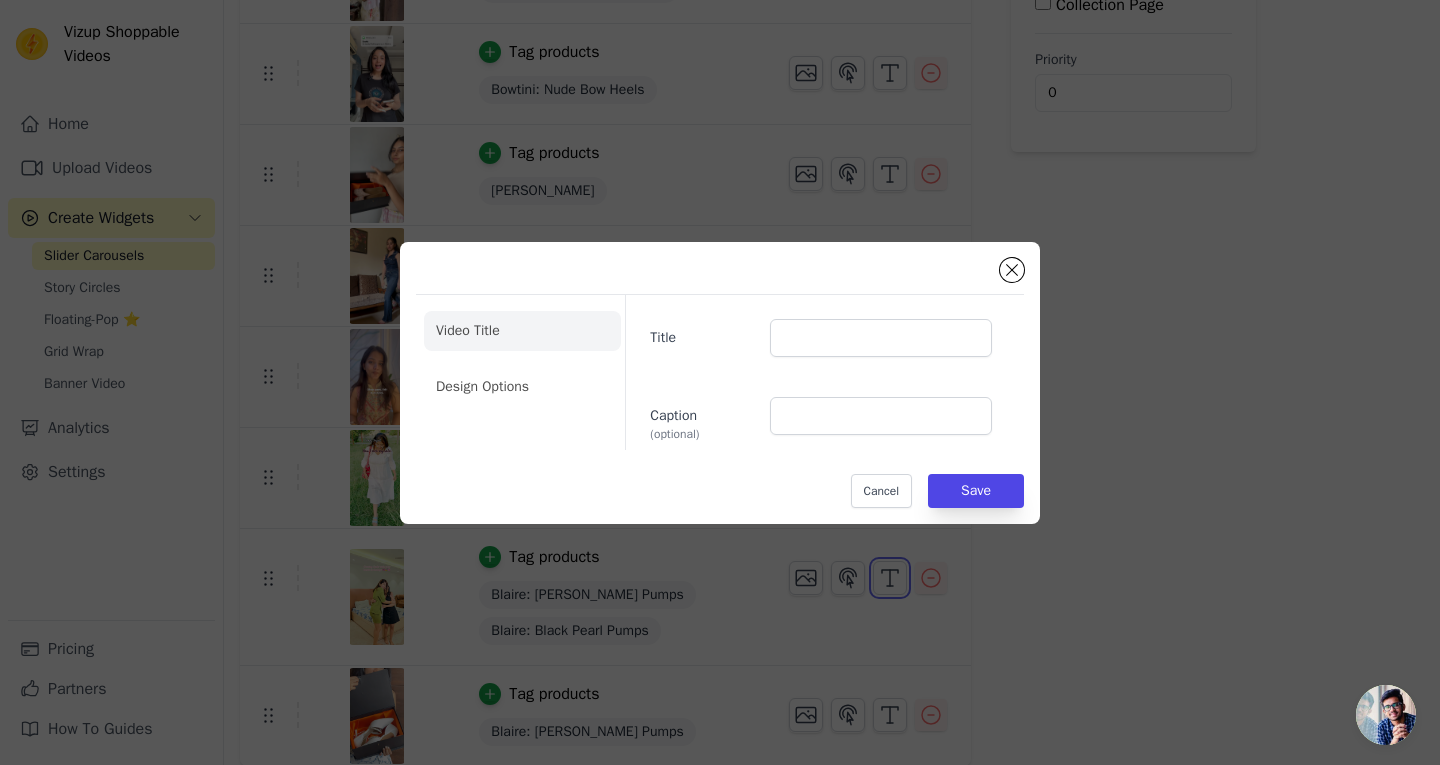 type 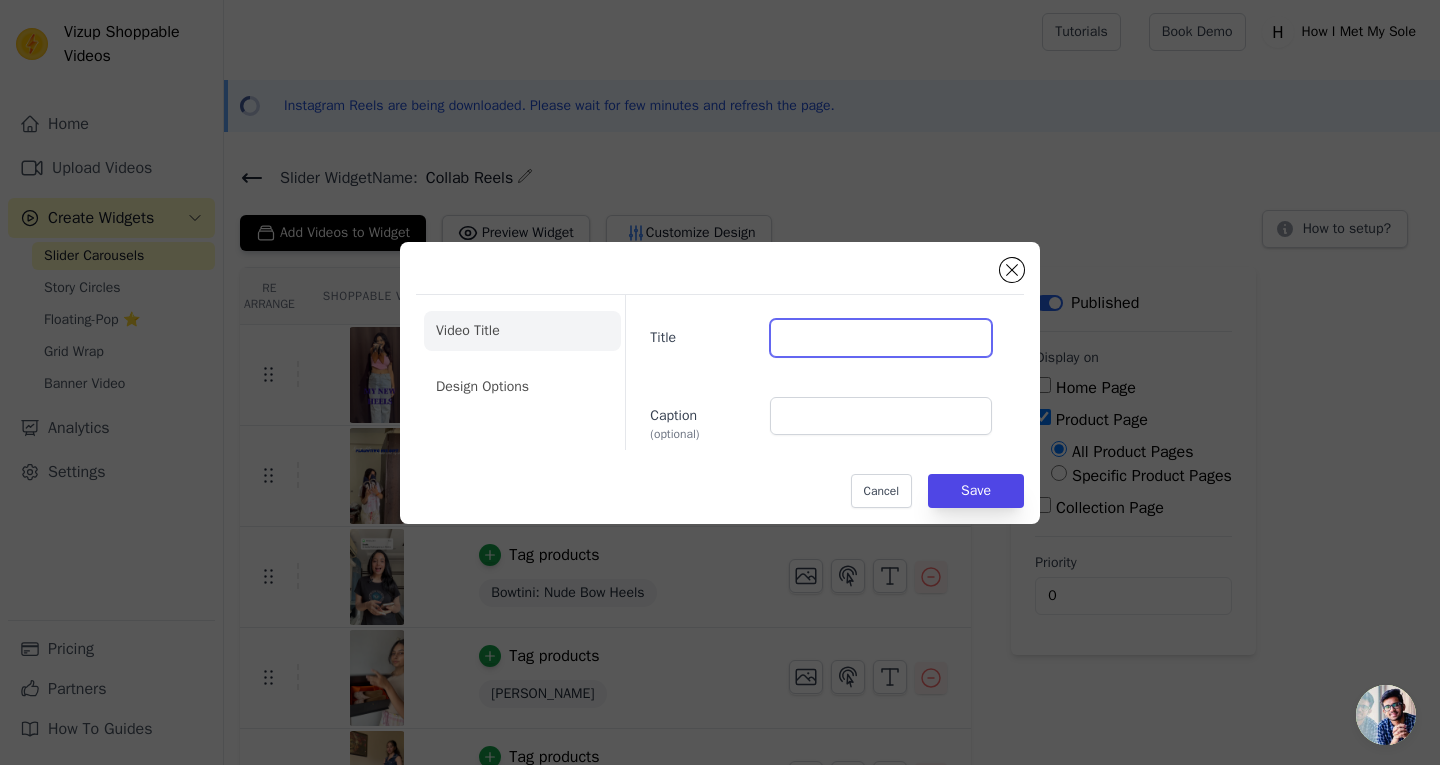 paste on "Getting ready>>> Going out Tag your girlies 🎀💅" 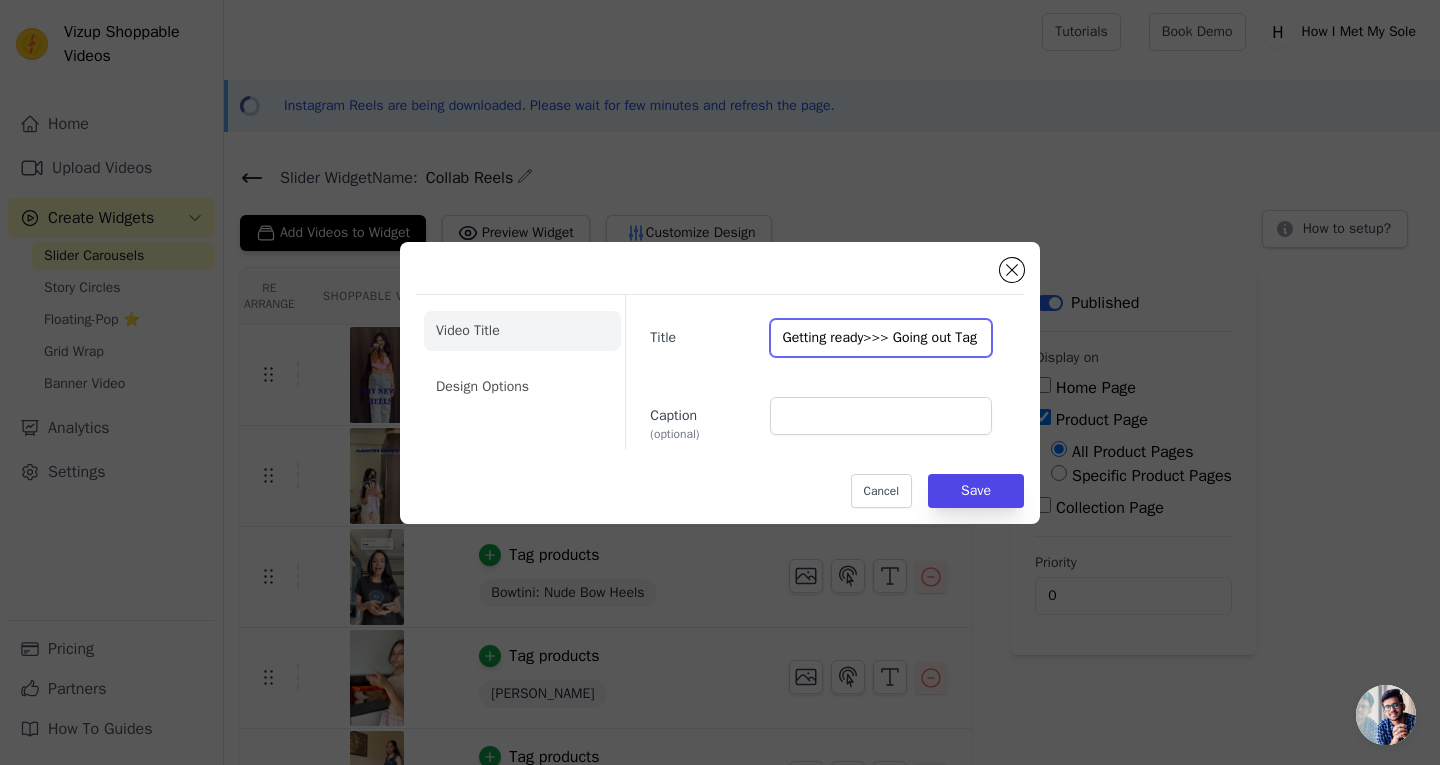 click on "Getting ready>>> Going out Tag your girlies 🎀💅" at bounding box center [881, 338] 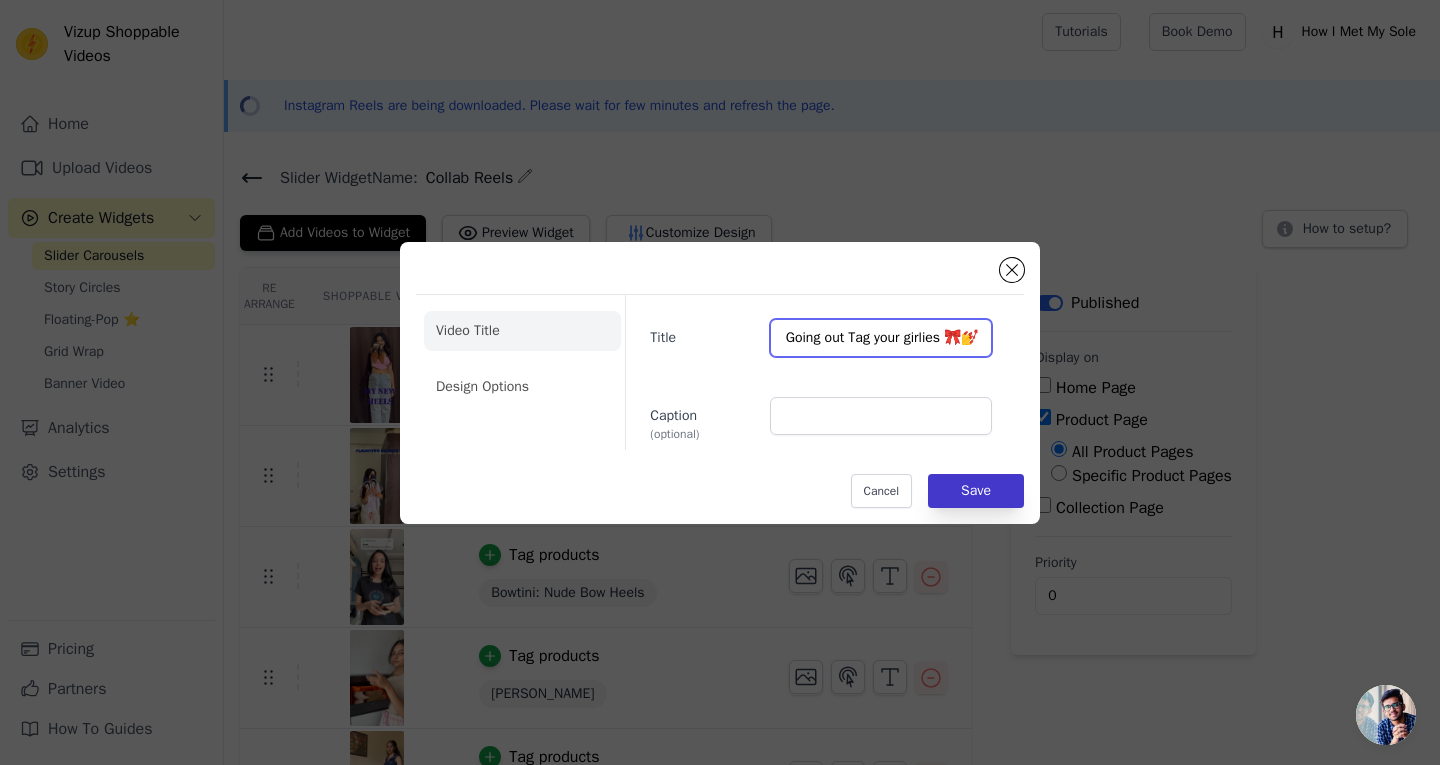 type on "Getting ready>>> Going out Tag your girlies 🎀💅" 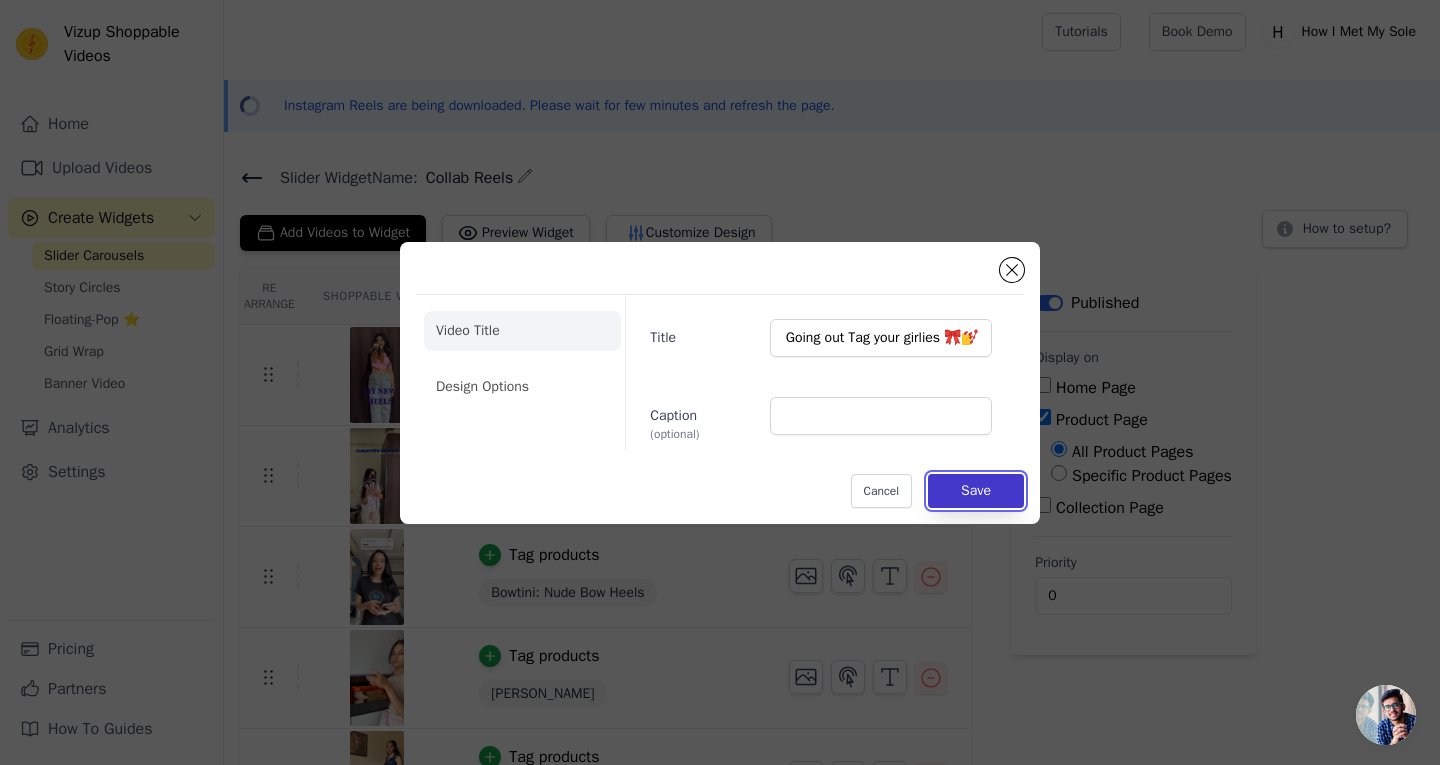 scroll, scrollTop: 0, scrollLeft: 0, axis: both 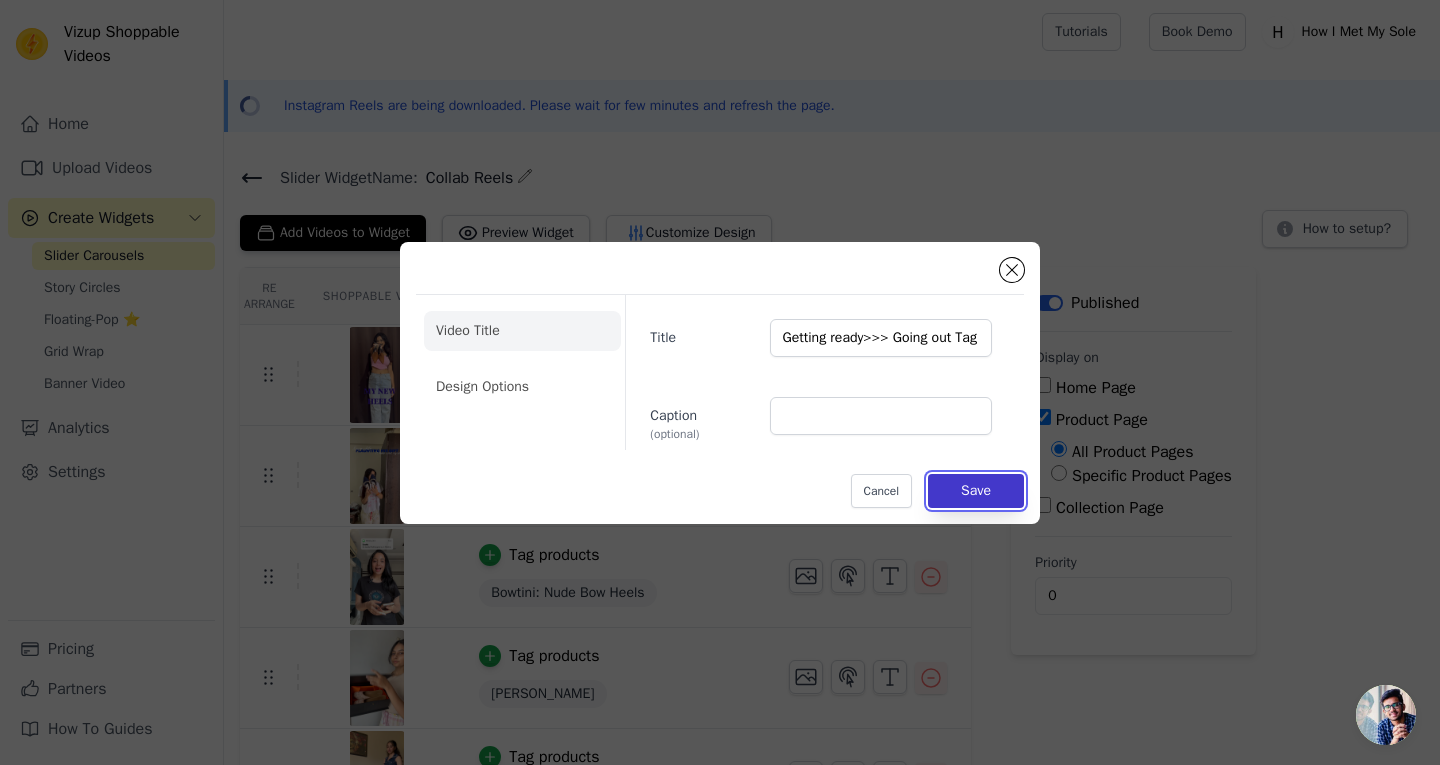 click on "Save" at bounding box center [976, 491] 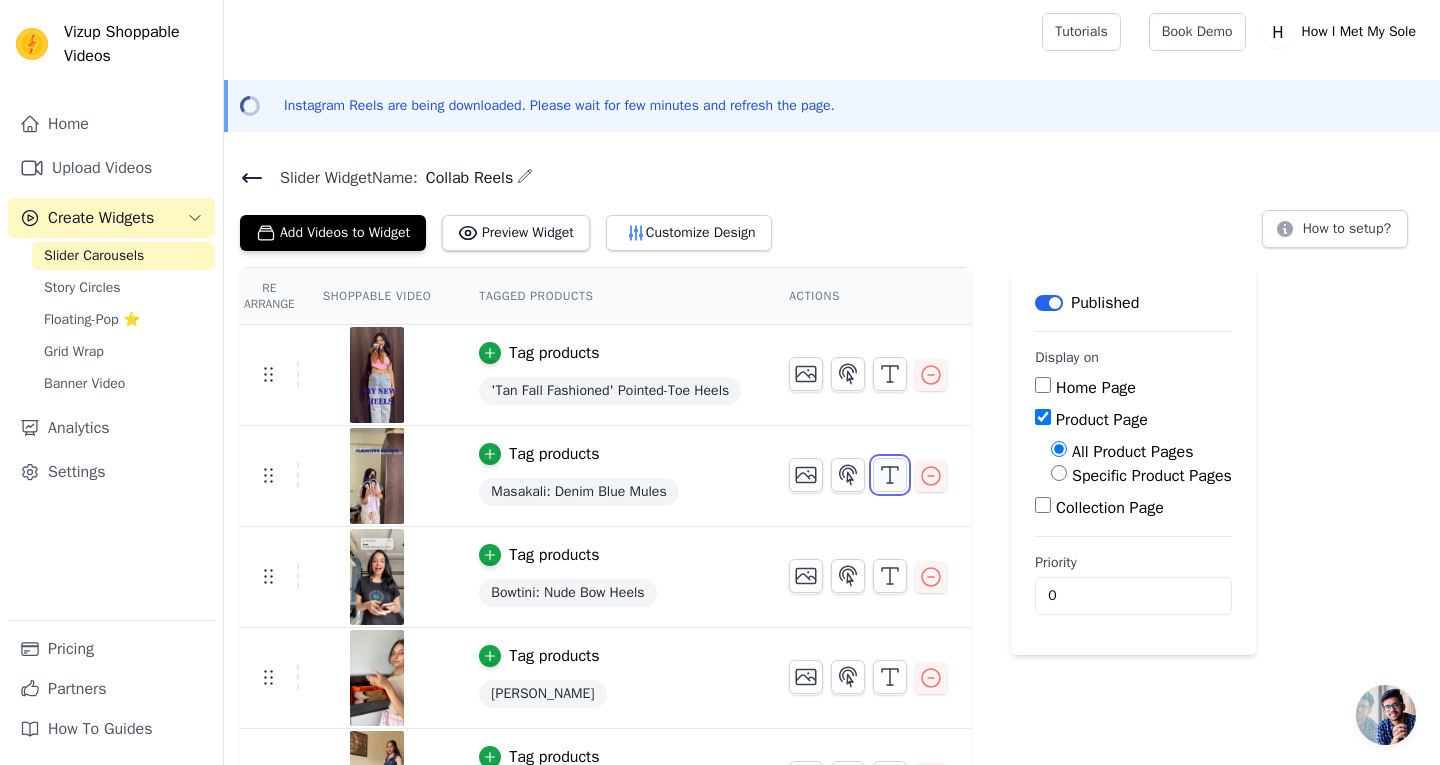 click 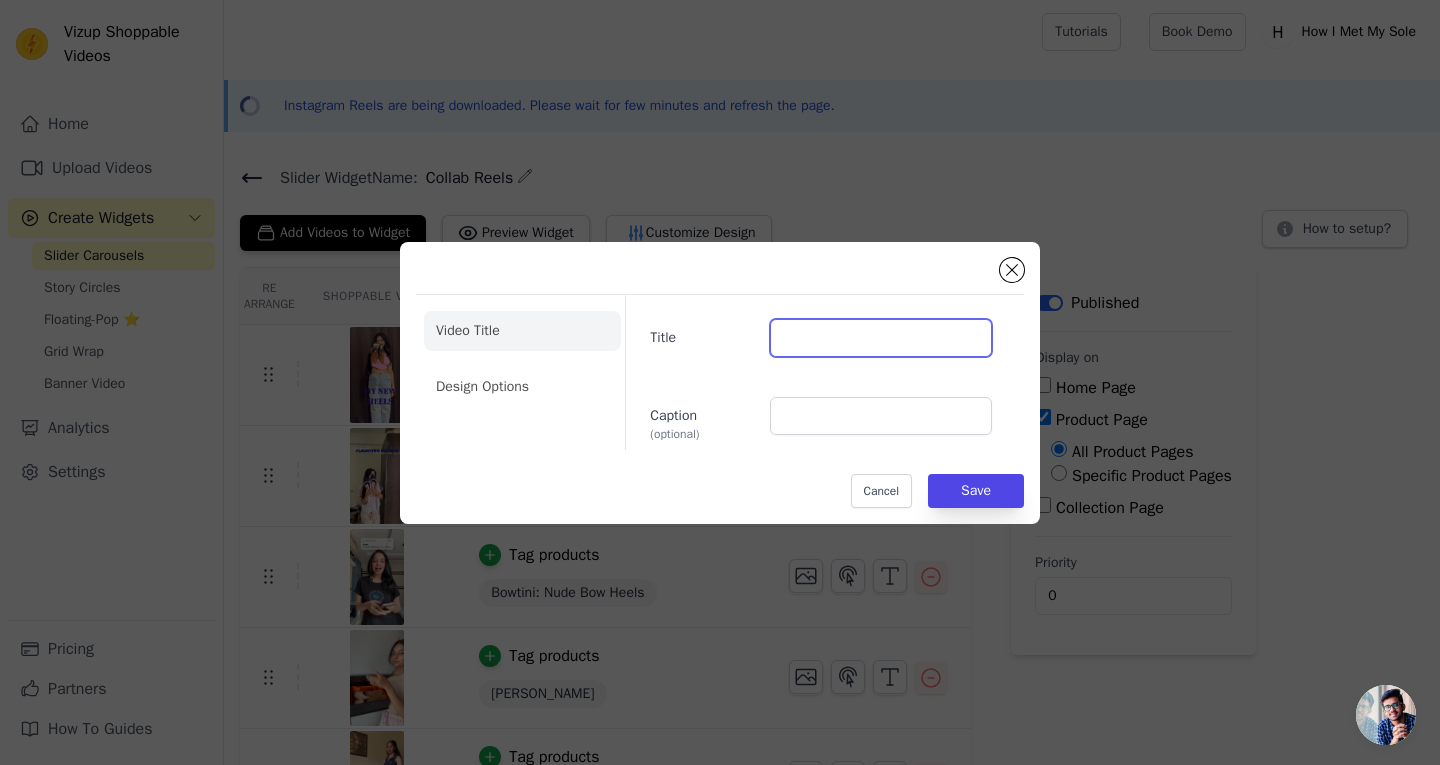 click on "Title" at bounding box center [881, 338] 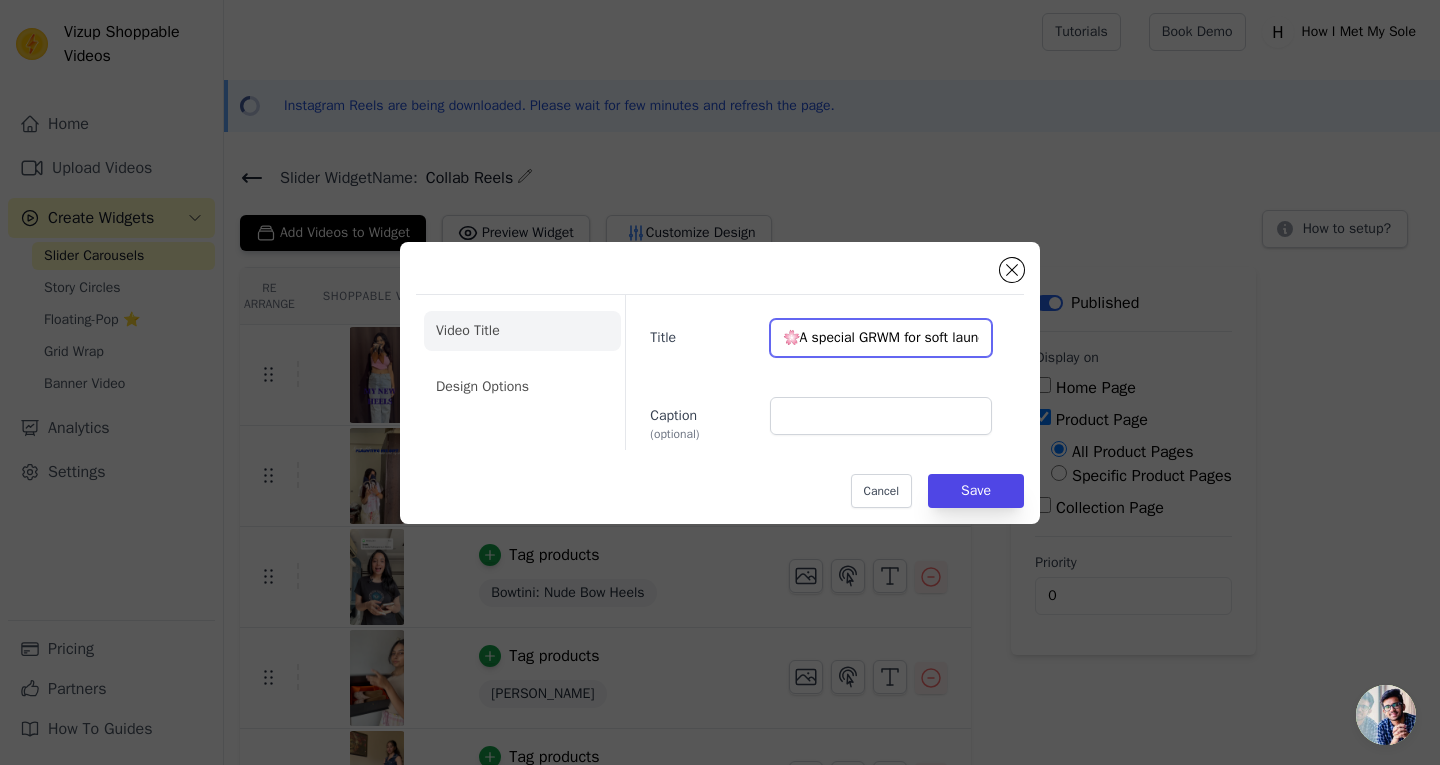 scroll, scrollTop: 0, scrollLeft: 549, axis: horizontal 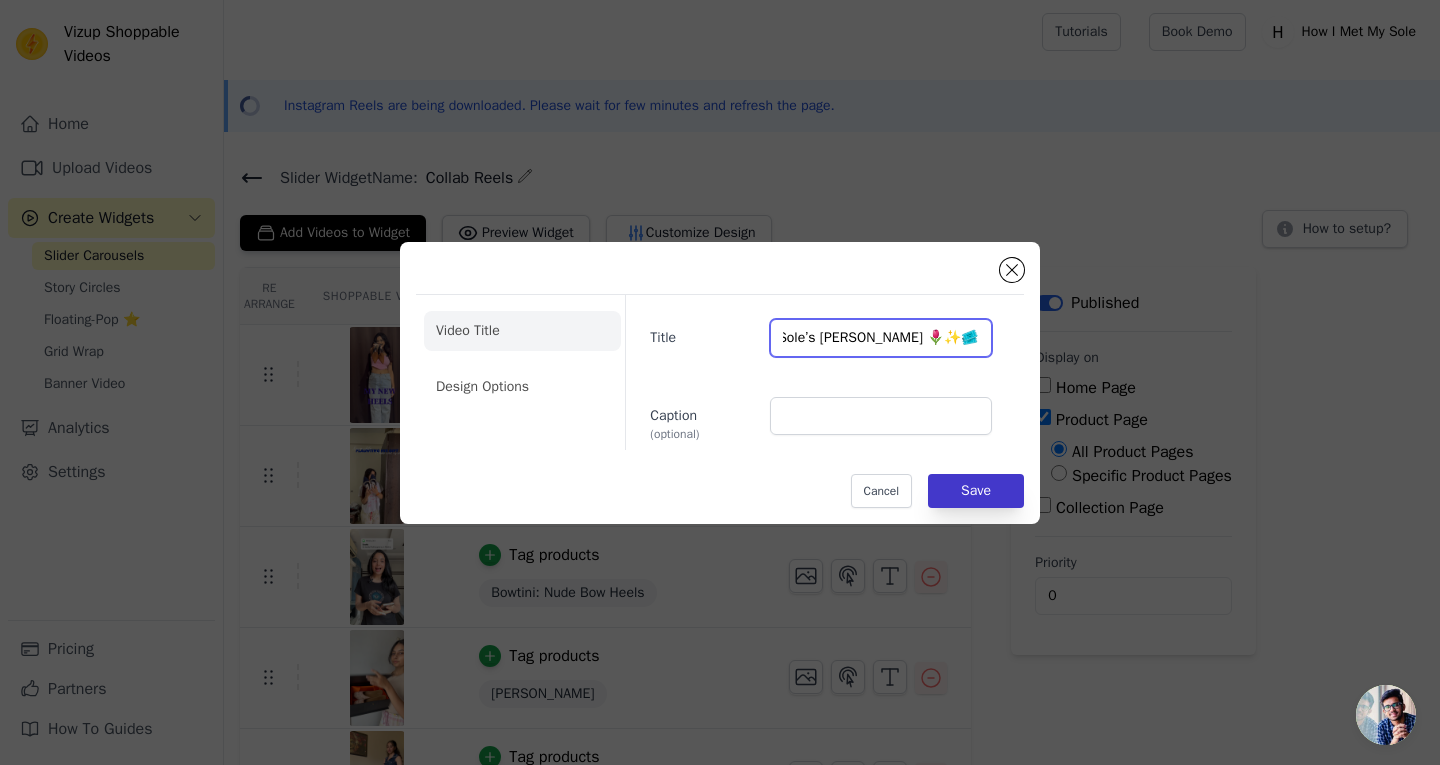 type on "🌸A special GRWM for soft launching on him while flaunting his gift from How I Met My Sole’s Masakali Mules 🌷✨🎟" 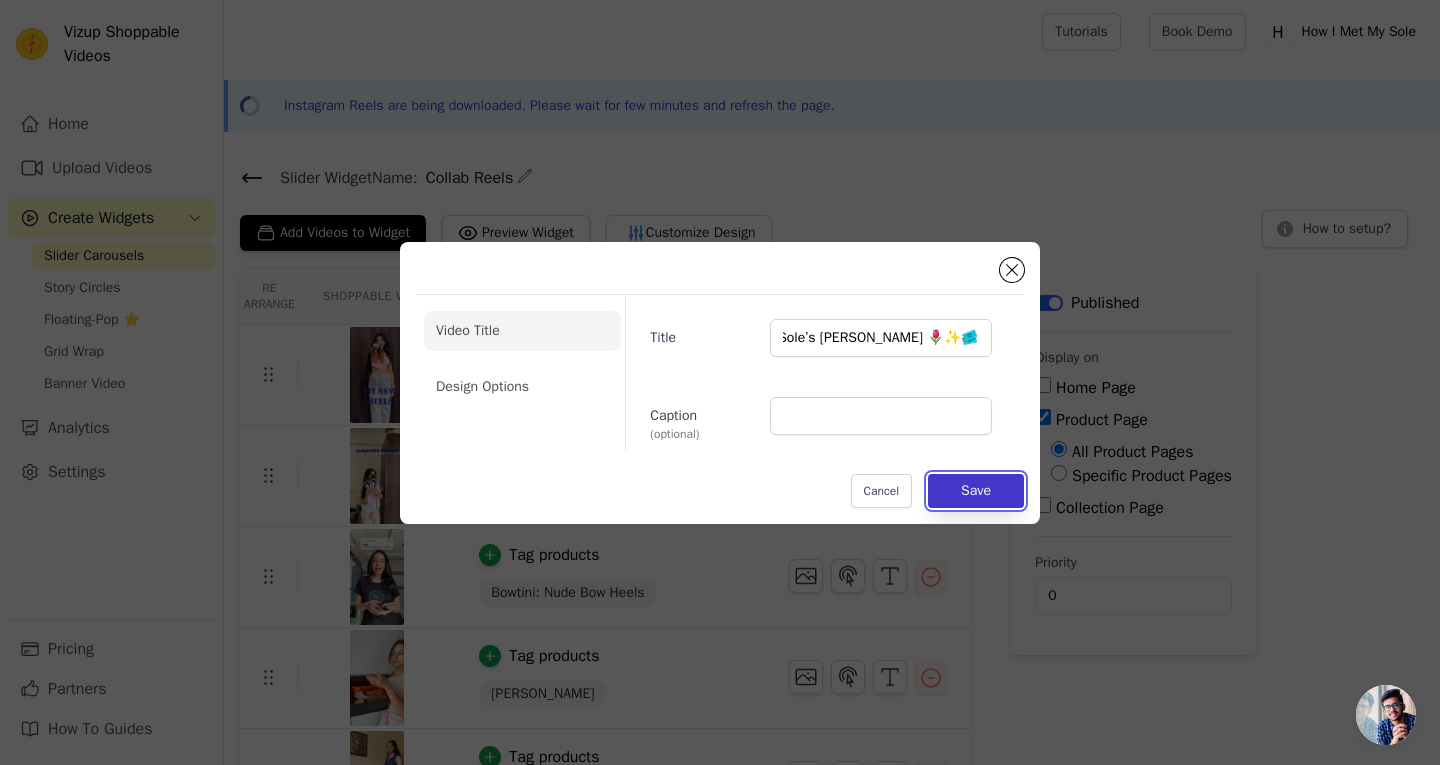 scroll, scrollTop: 0, scrollLeft: 0, axis: both 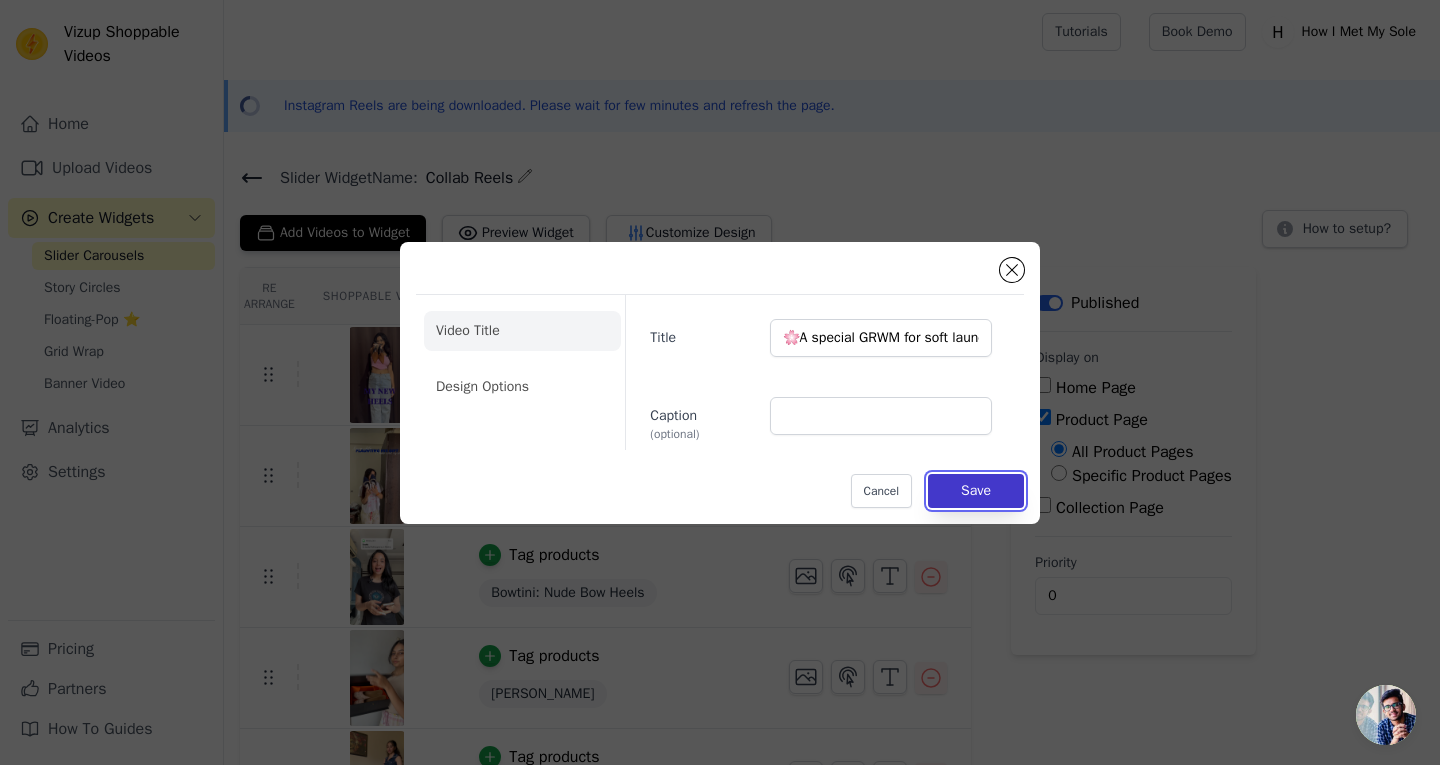 click on "Save" at bounding box center (976, 491) 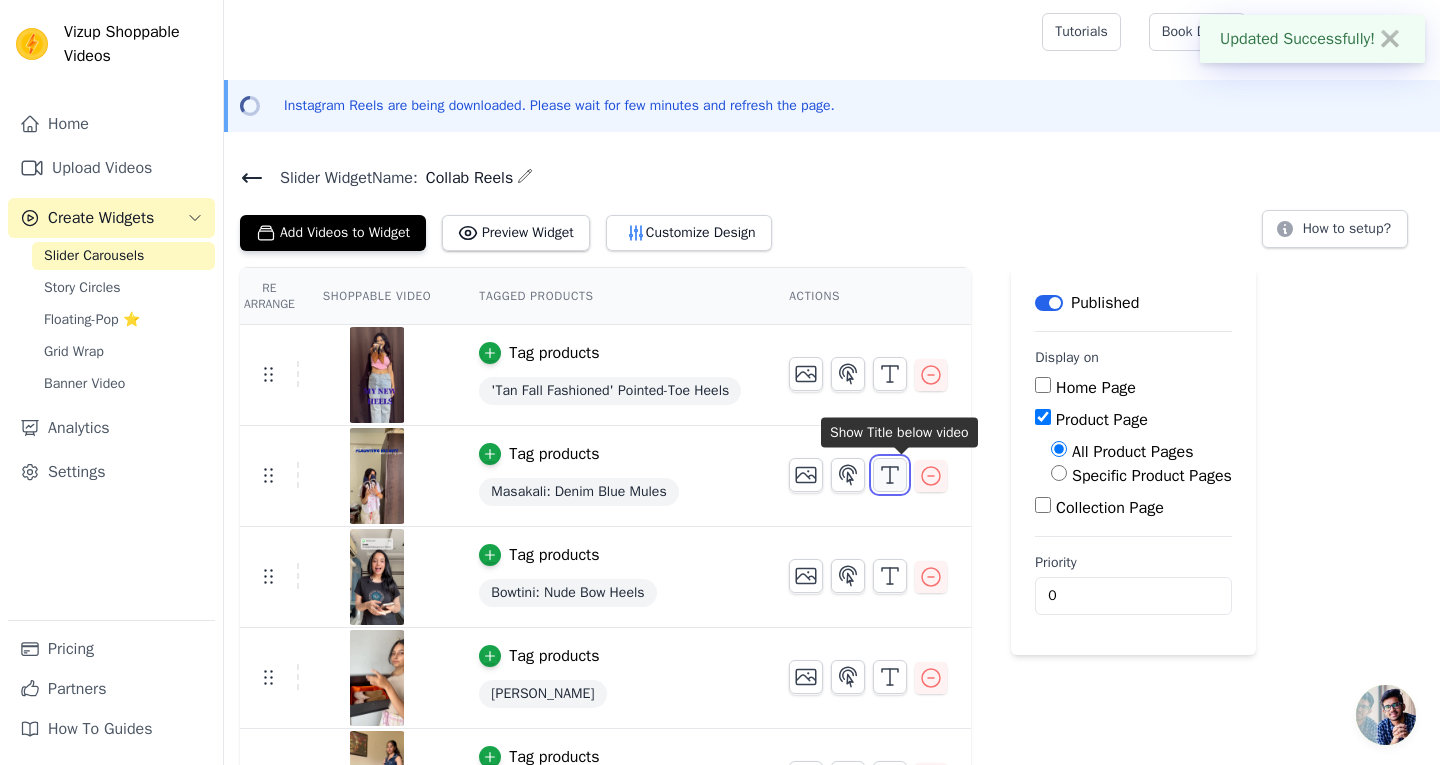 click 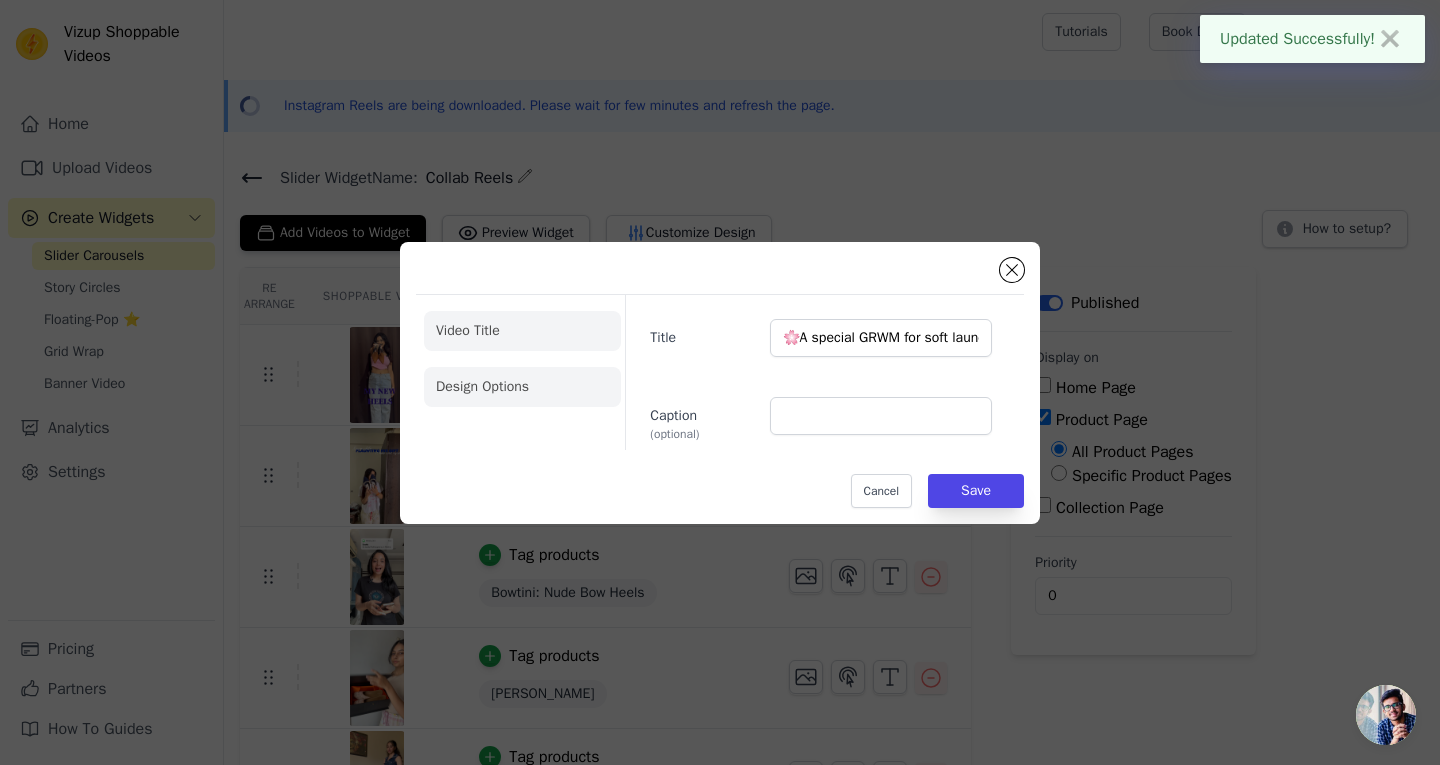 click on "Design Options" 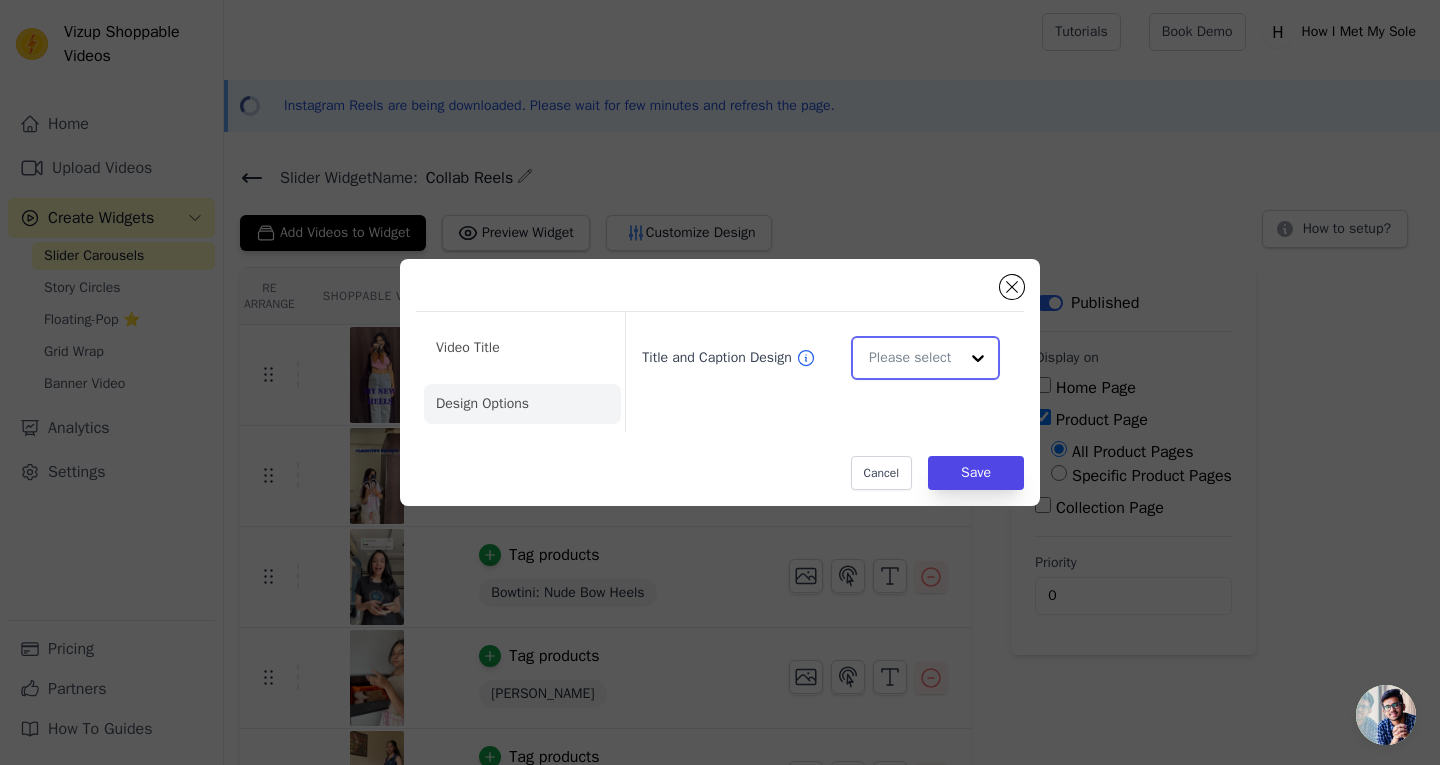 click on "Title and Caption Design" at bounding box center (913, 358) 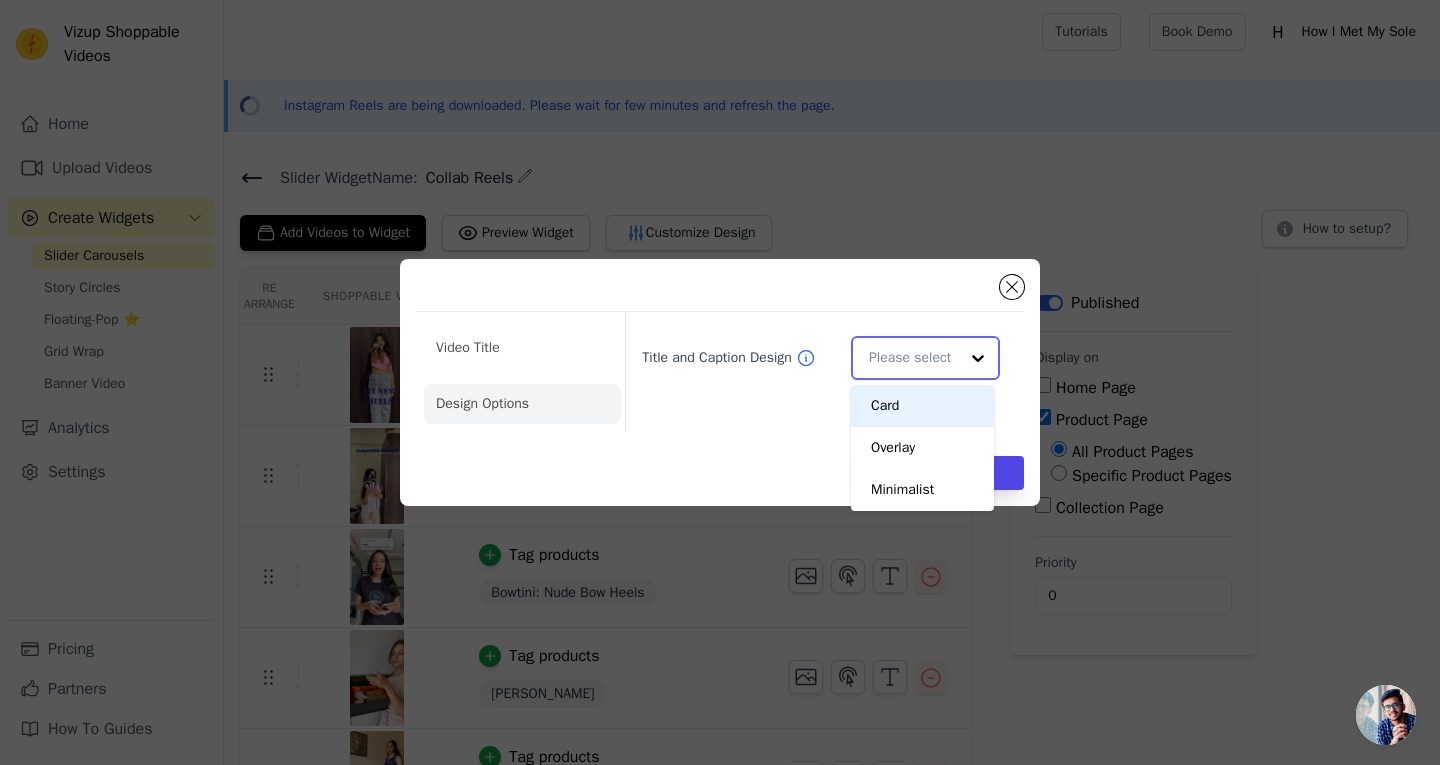 scroll, scrollTop: 0, scrollLeft: 0, axis: both 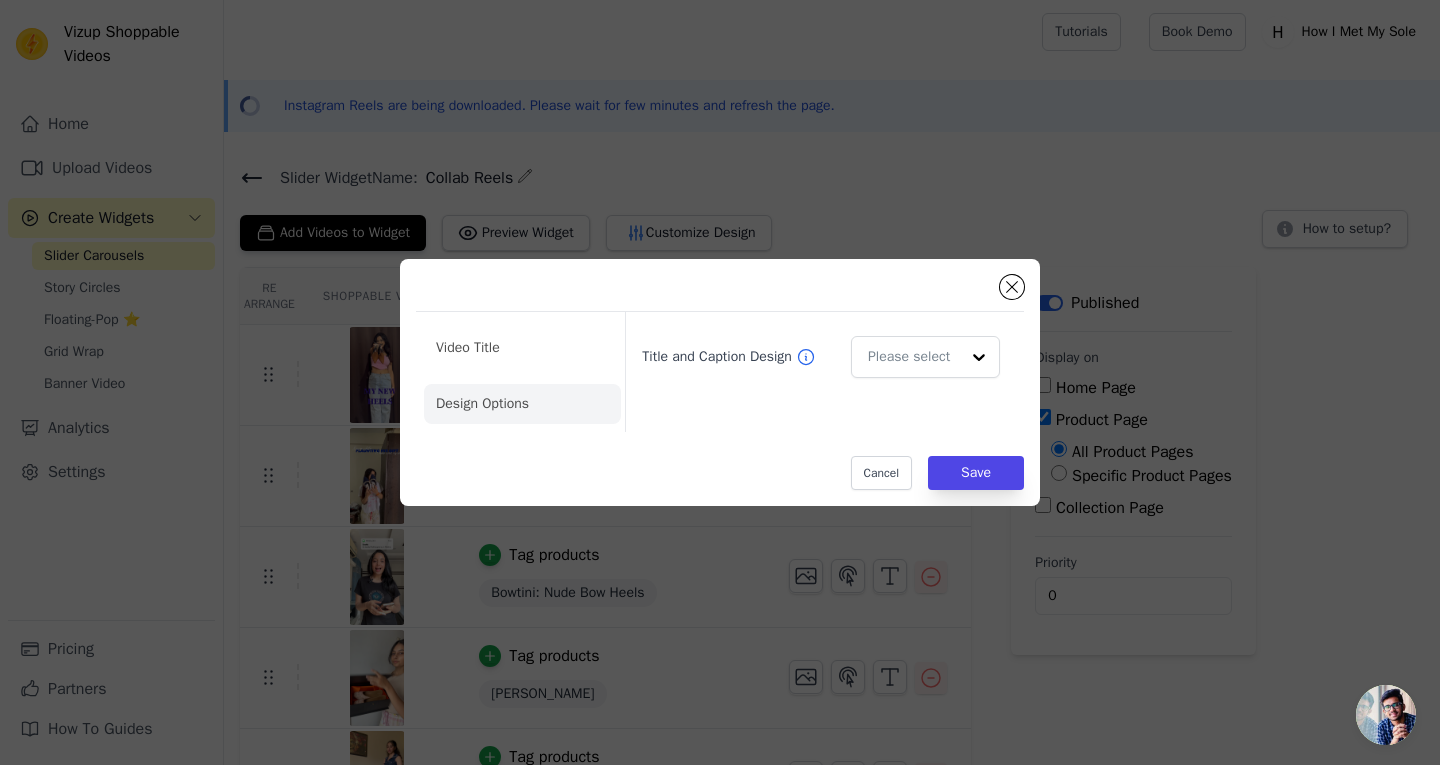 click on "Title and Caption Design" at bounding box center (816, 372) 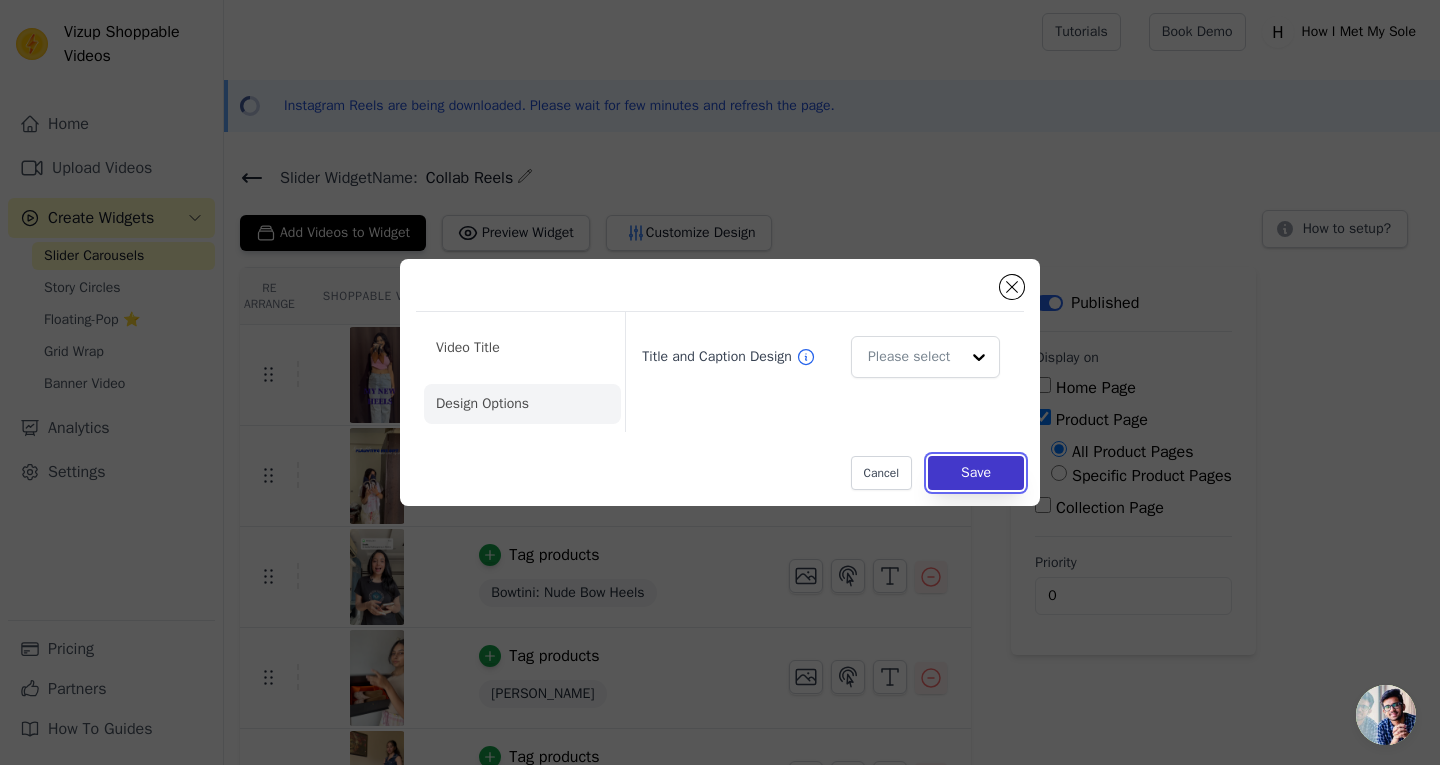 click on "Save" at bounding box center (976, 473) 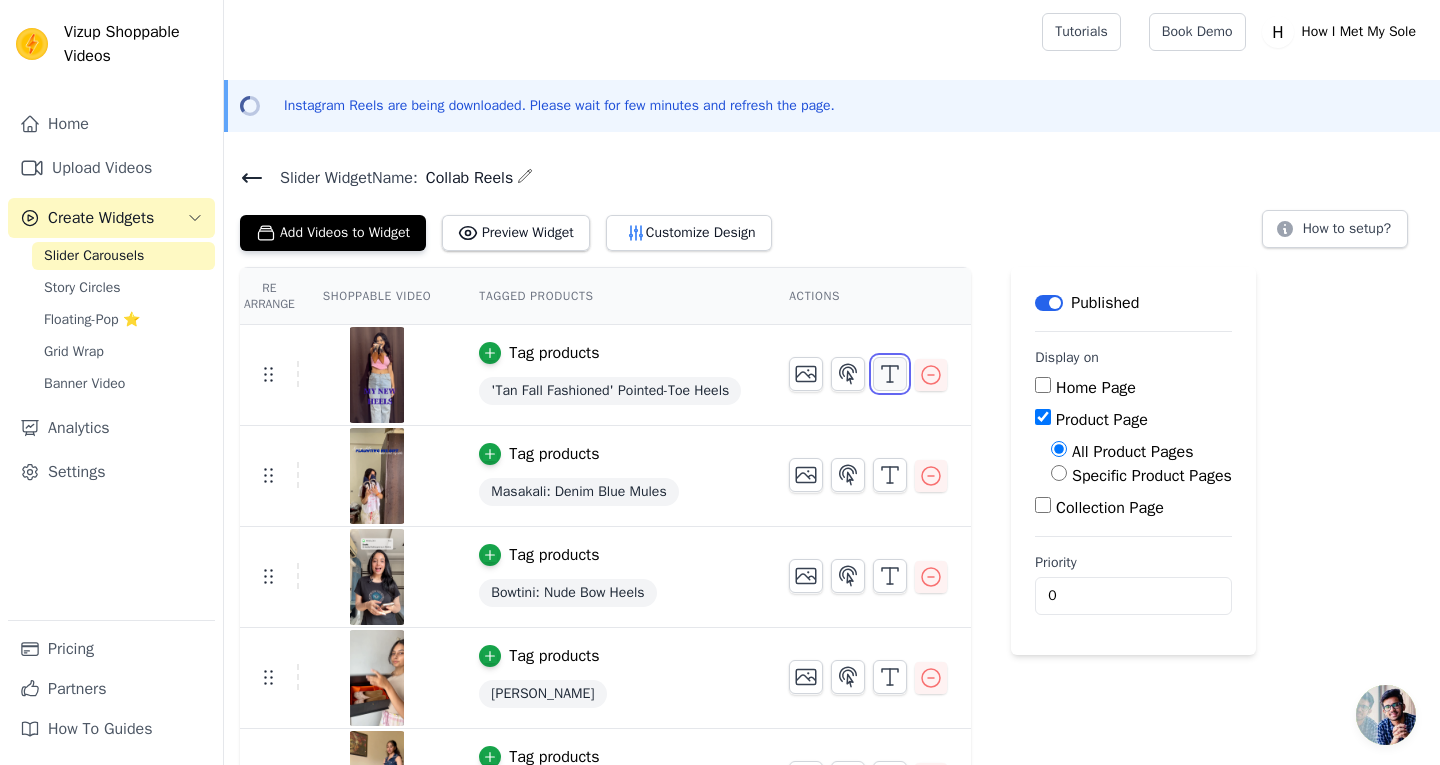 click 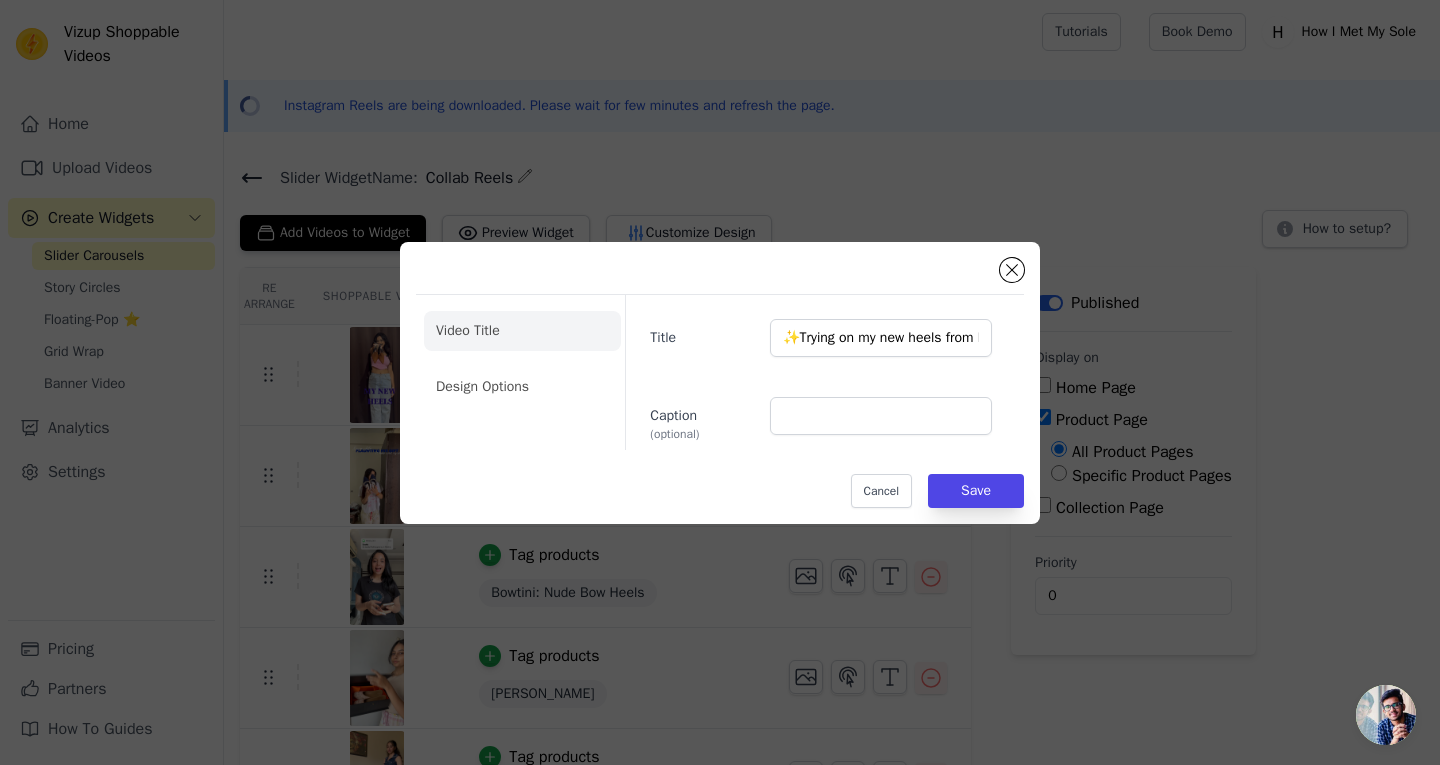 type 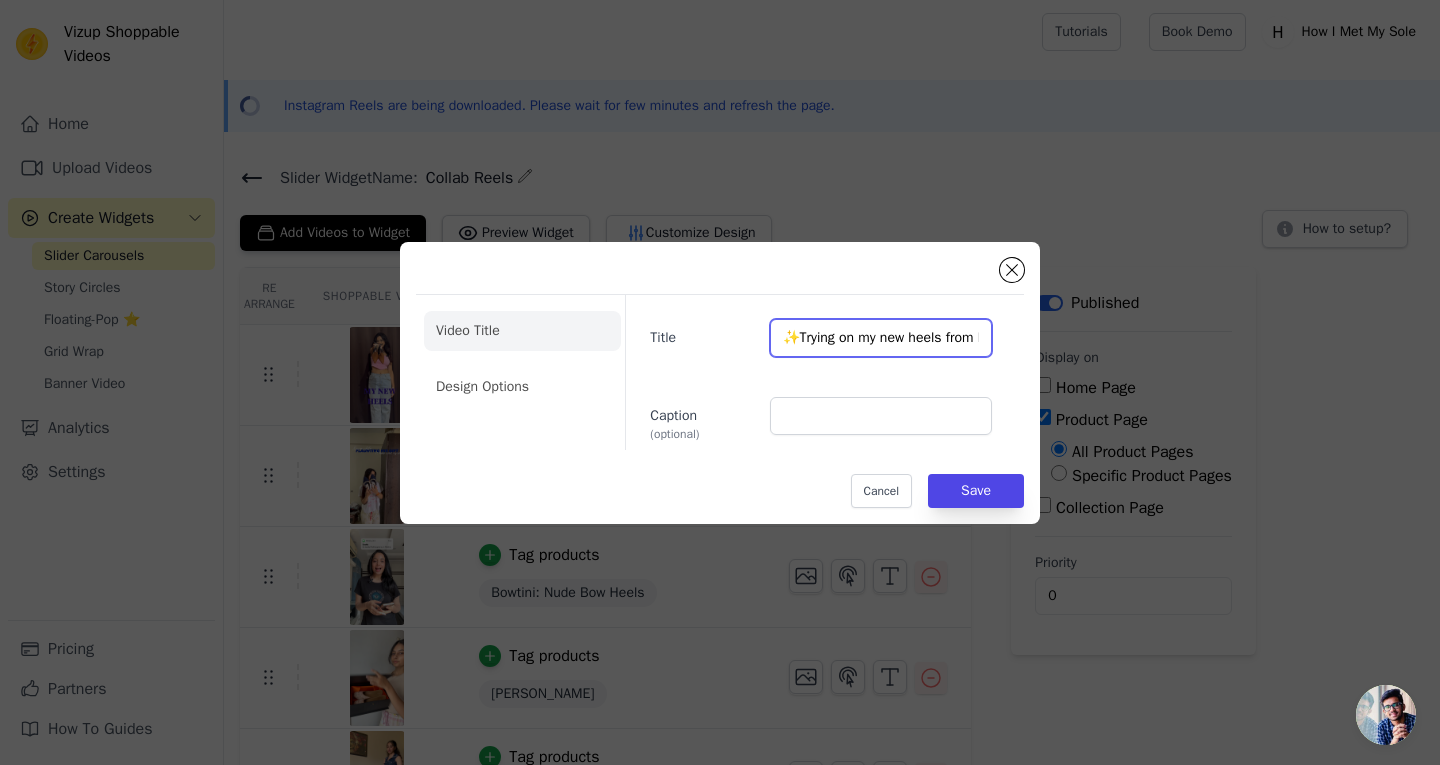 click on "✨Trying on my new heels from How I Met My Sole and styling it with different outfits👠" at bounding box center [881, 338] 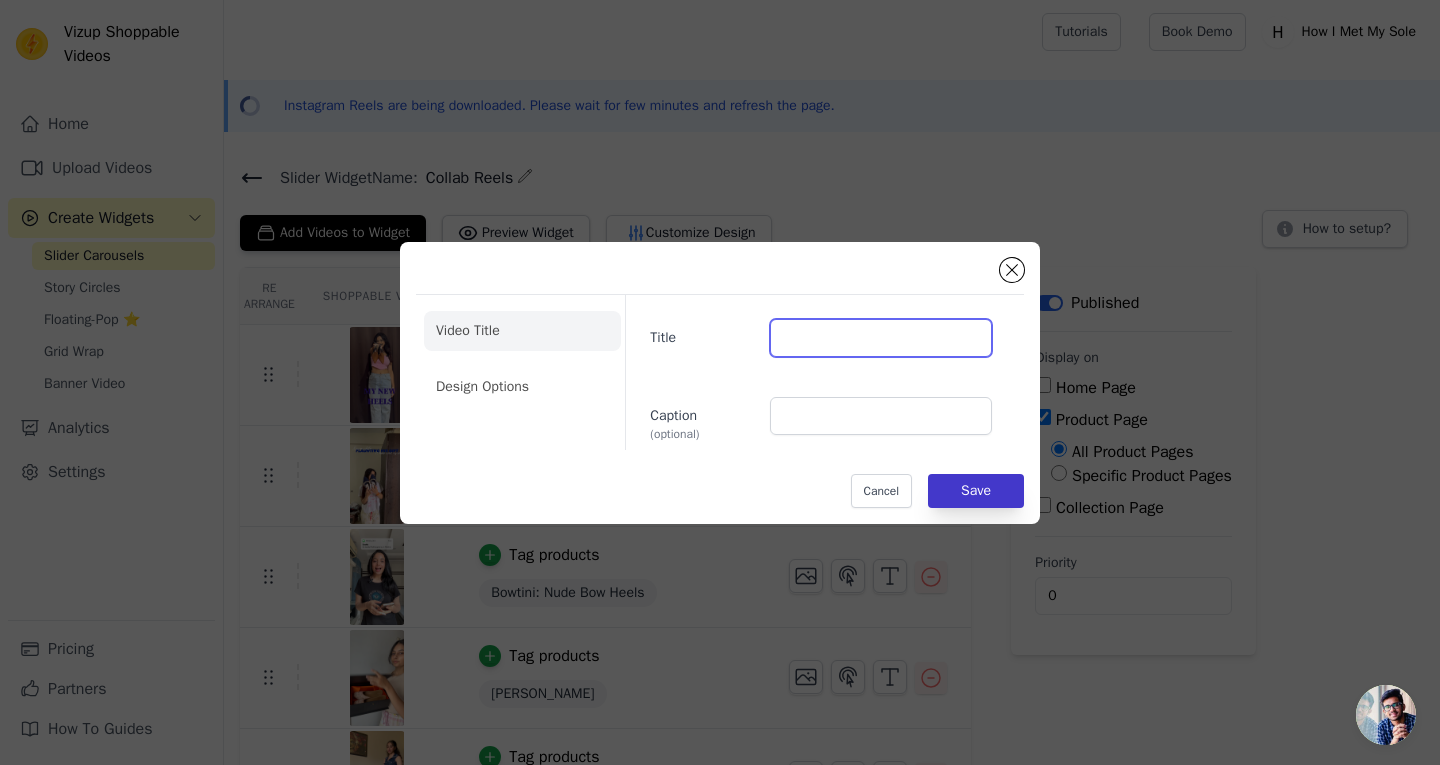 type 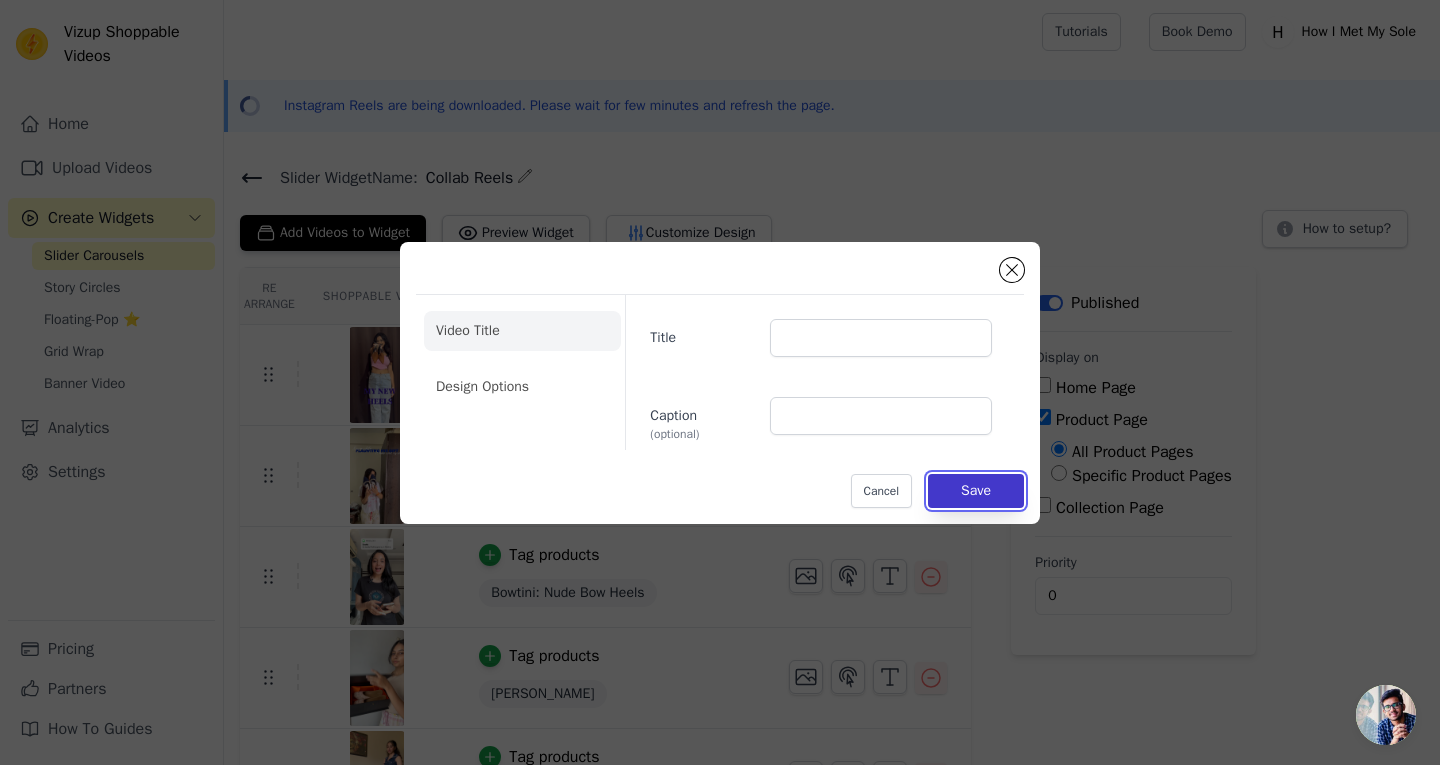 click on "Save" at bounding box center [976, 491] 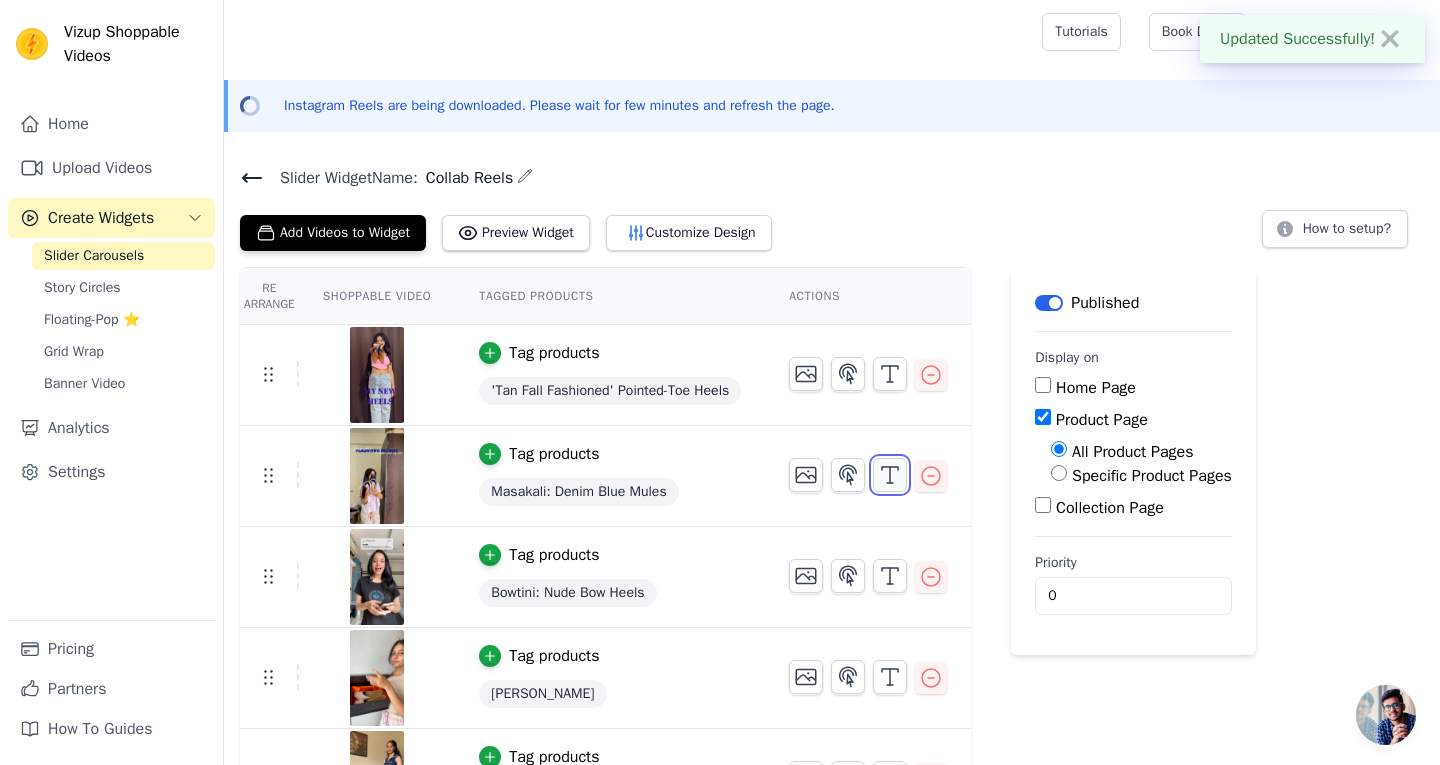 click at bounding box center [890, 475] 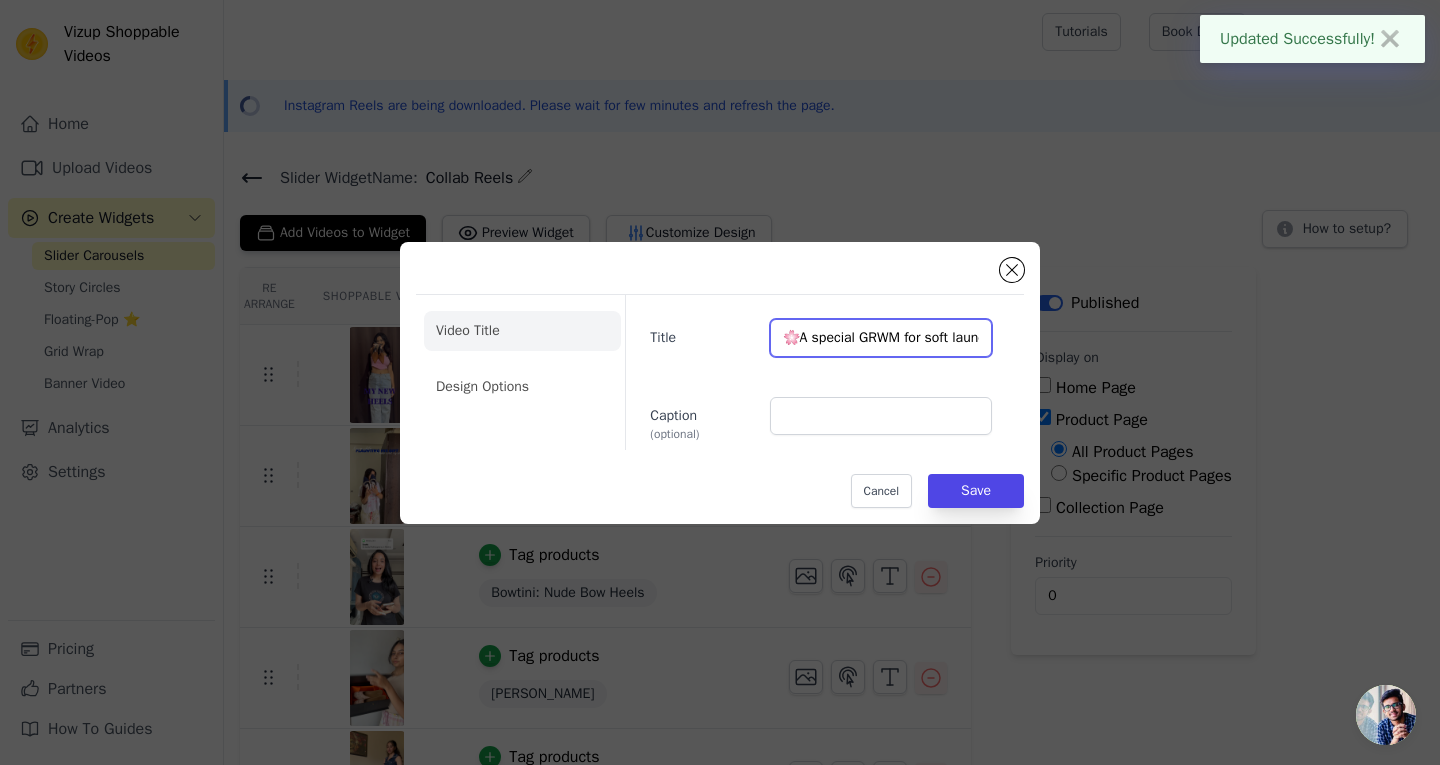 click on "🌸A special GRWM for soft launching on him while flaunting his gift from How I Met My Sole’s Masakali Mules 🌷✨🎟" at bounding box center [881, 338] 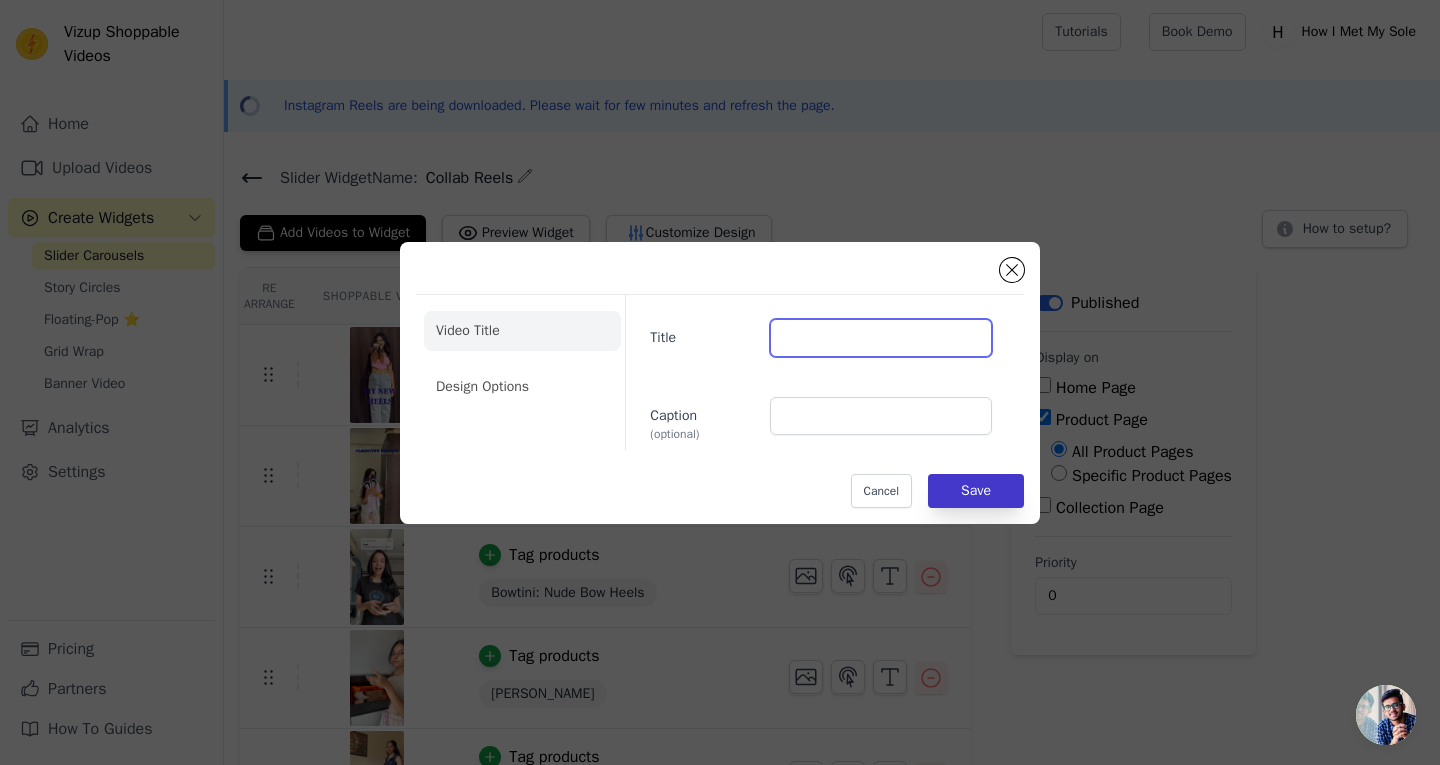 type 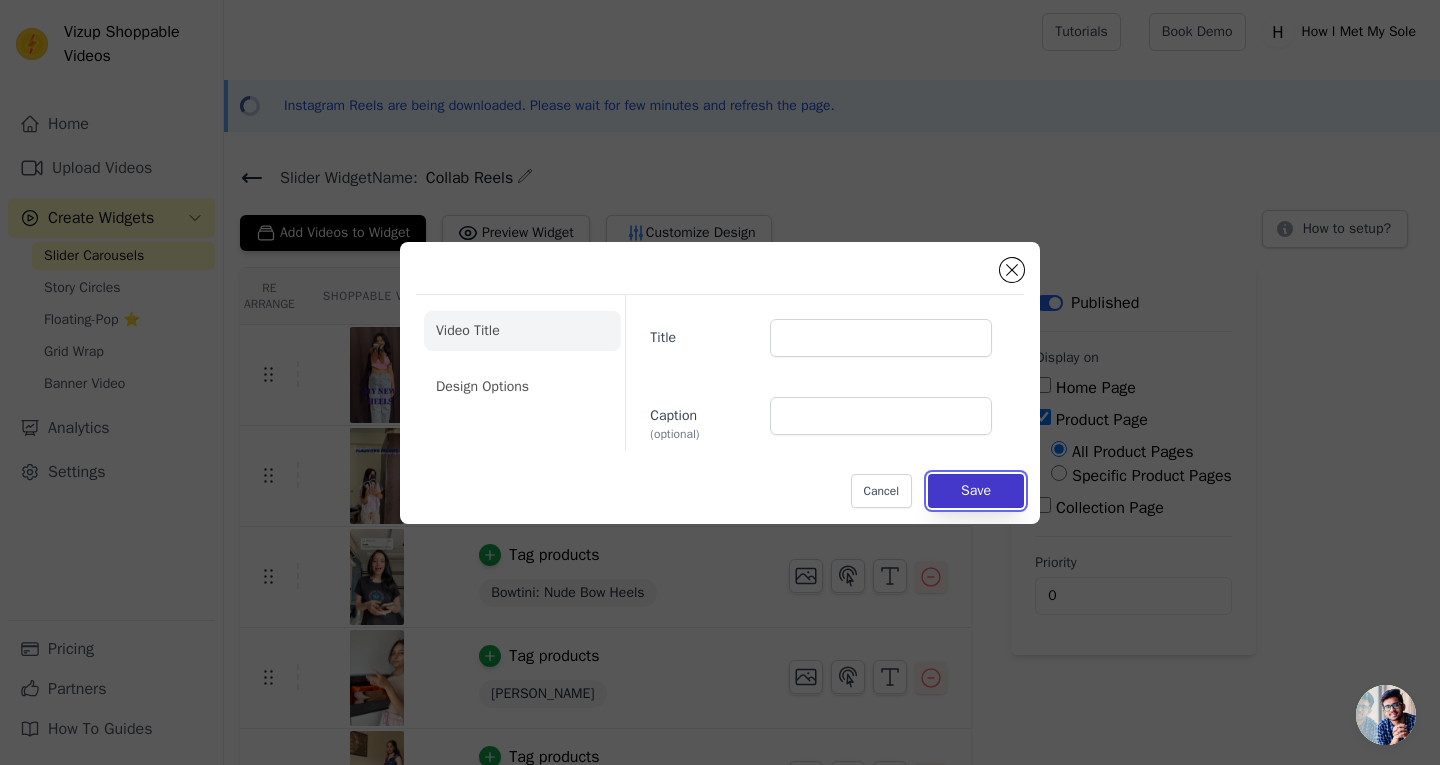 click on "Save" at bounding box center (976, 491) 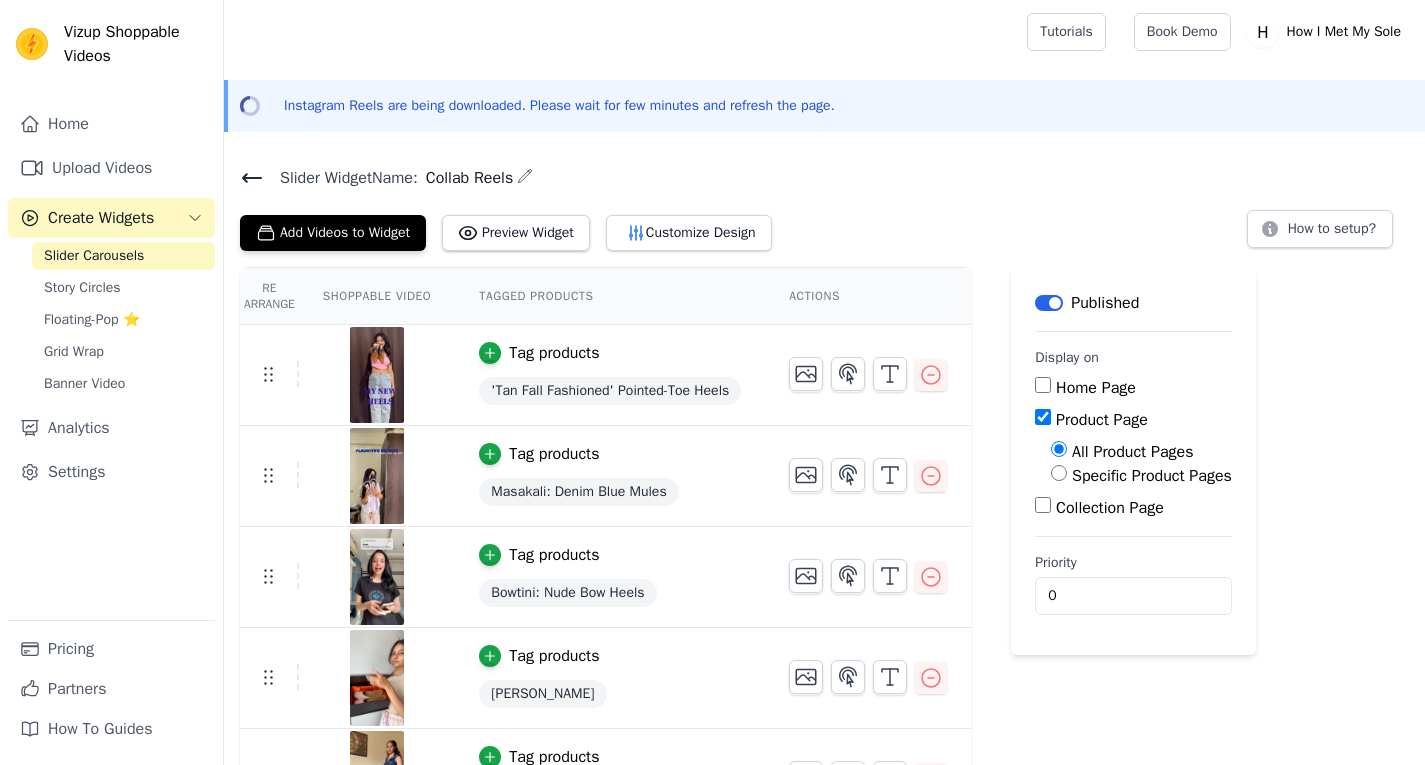 scroll, scrollTop: 503, scrollLeft: 0, axis: vertical 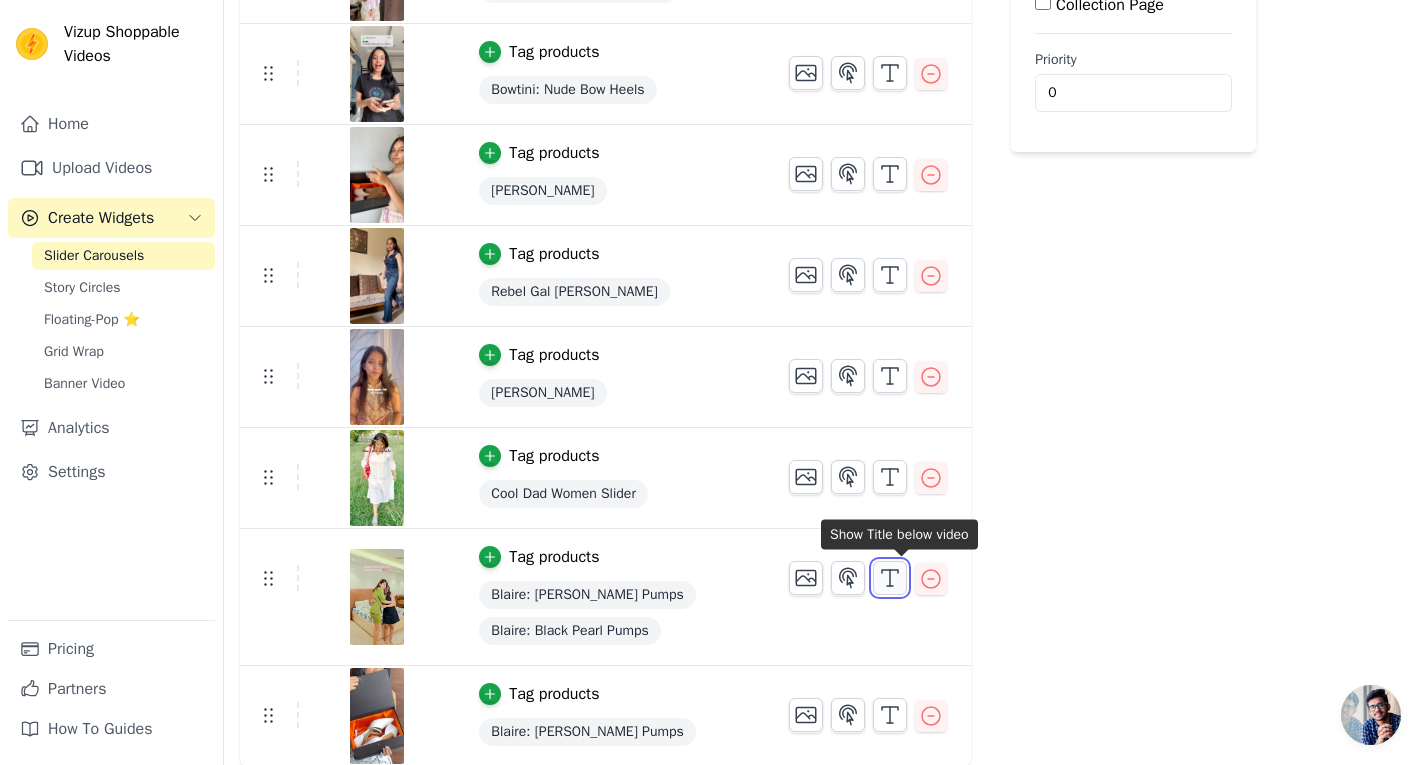 click 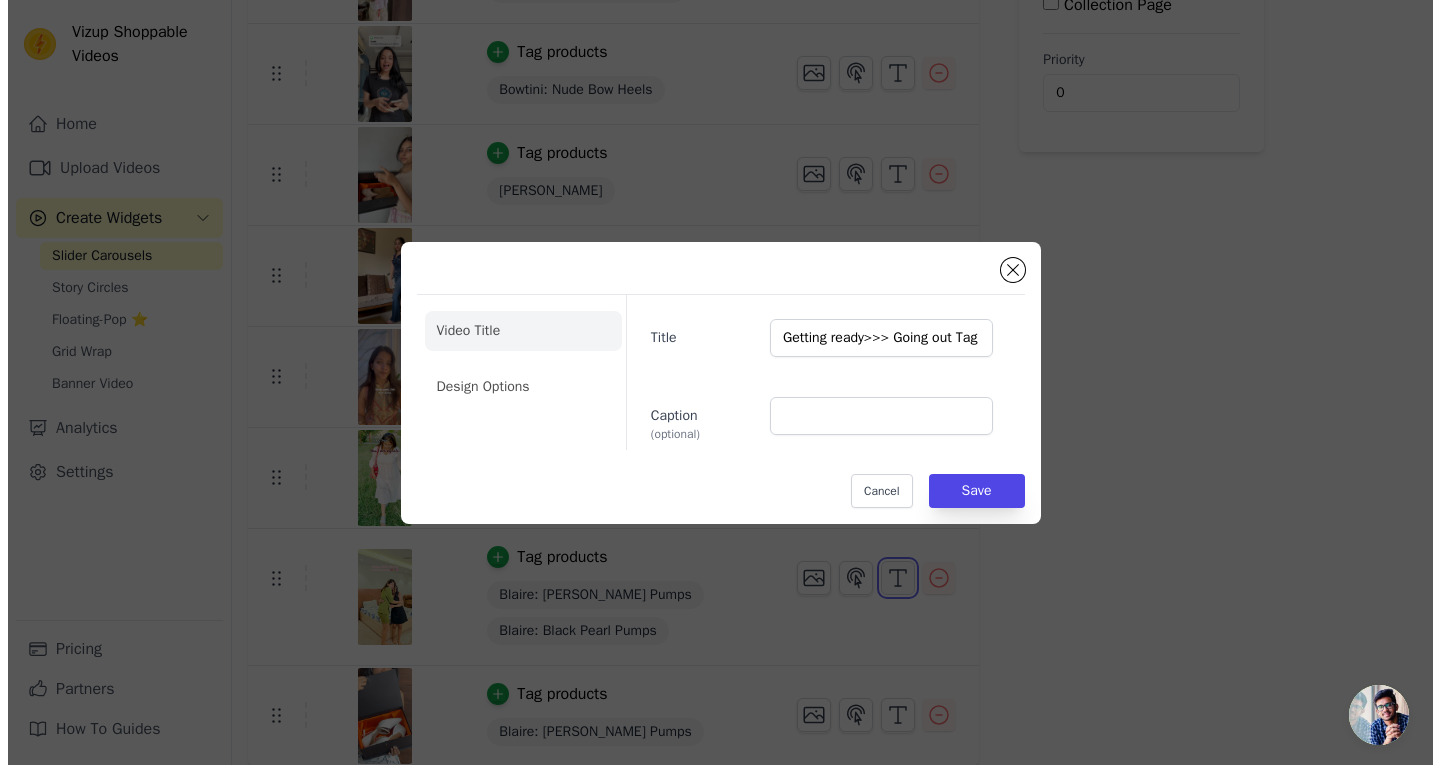 scroll, scrollTop: 0, scrollLeft: 0, axis: both 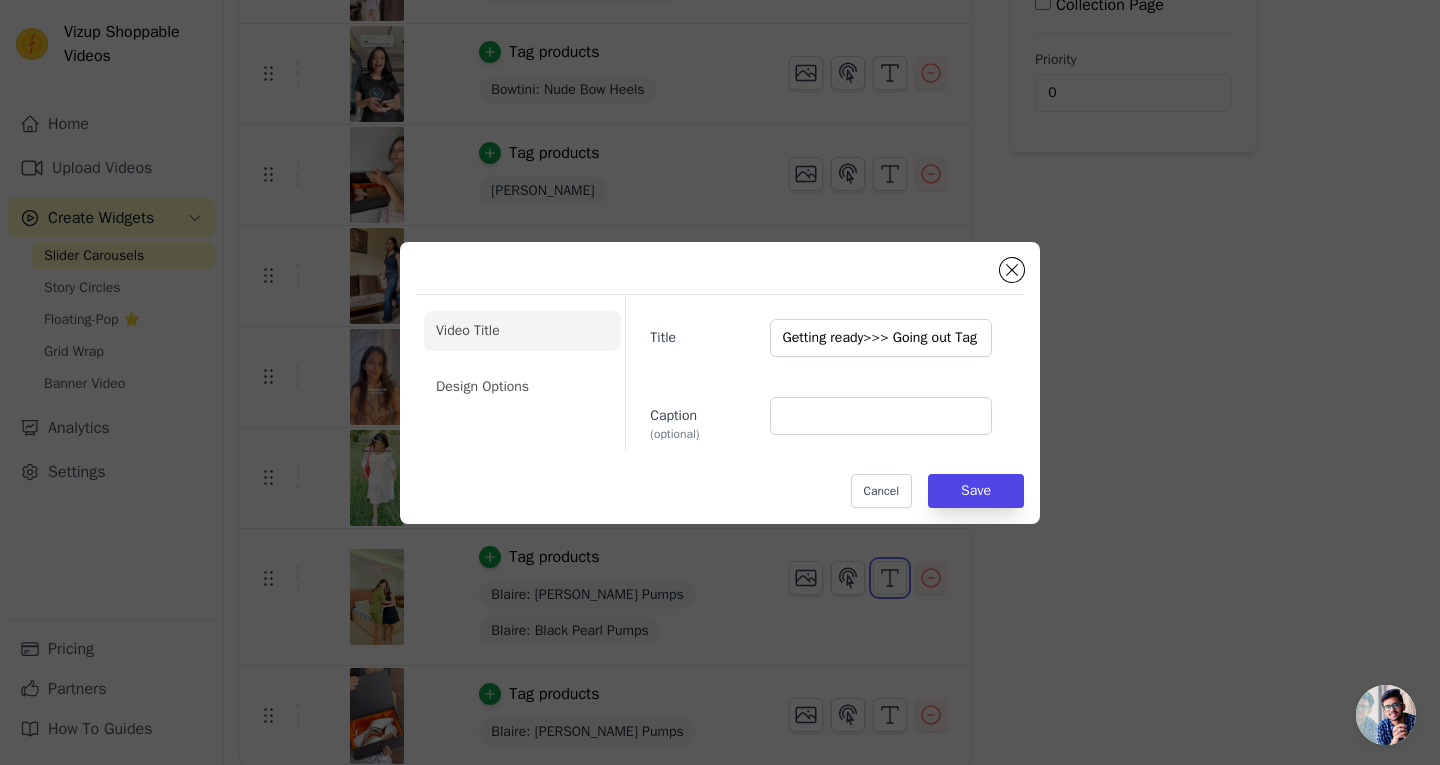 type 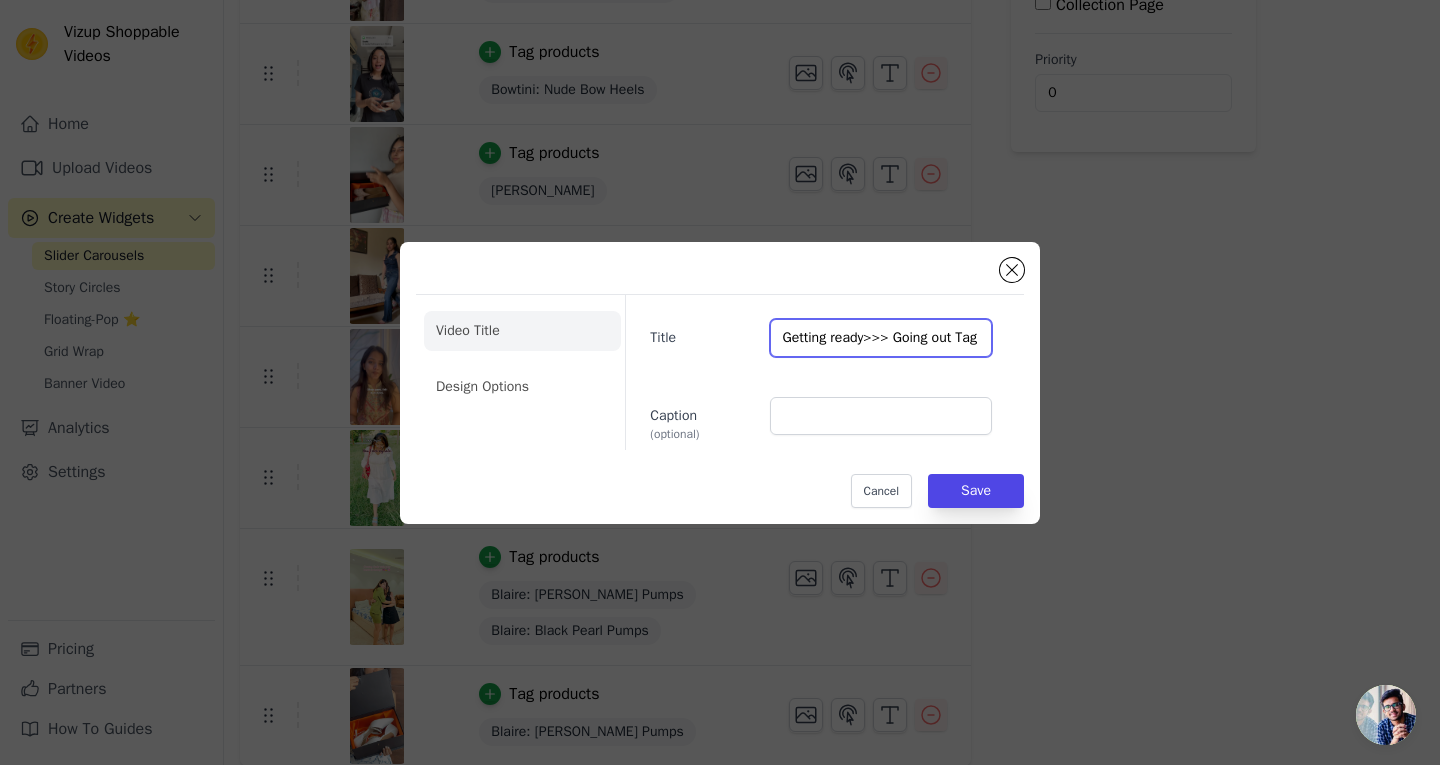 click on "Getting ready>>> Going out Tag your girlies 🎀💅" at bounding box center (881, 338) 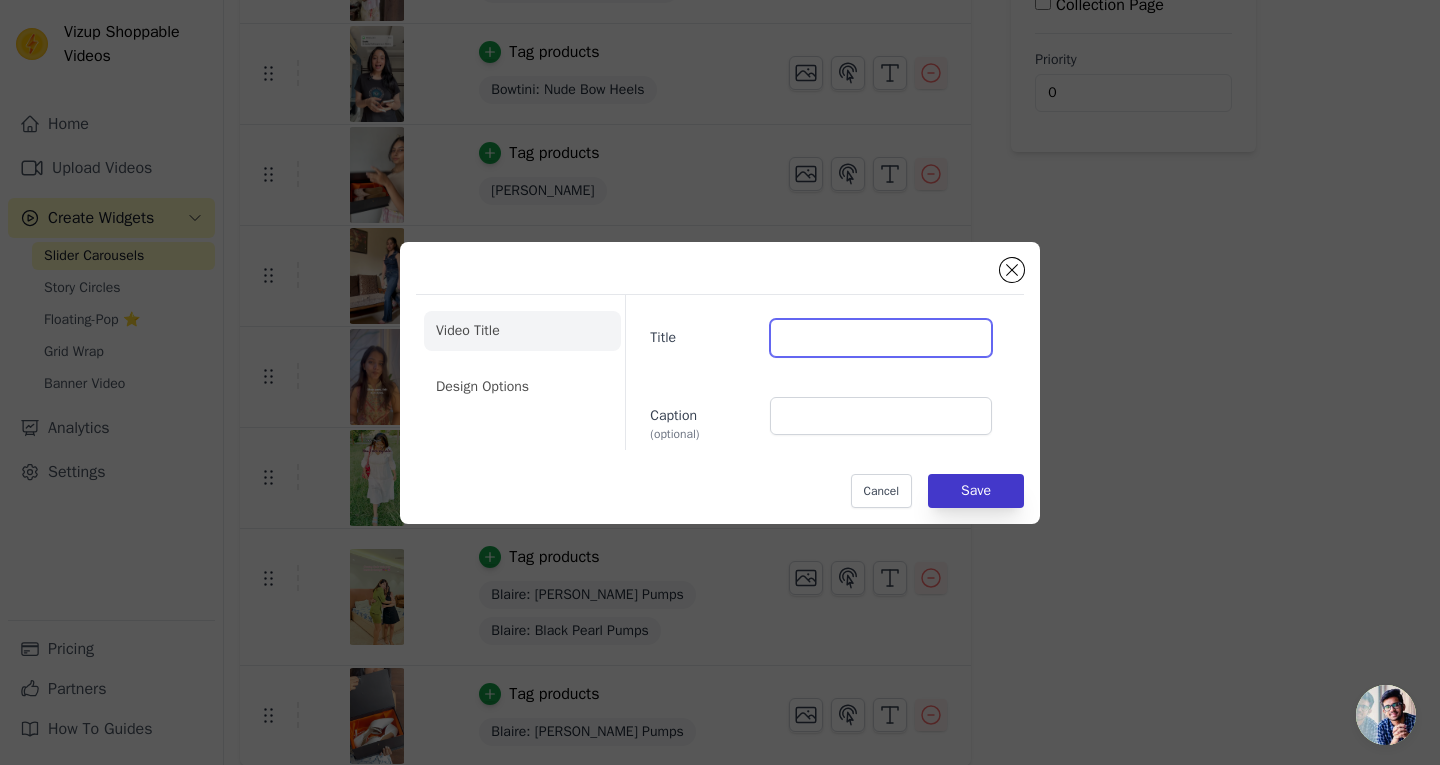 type 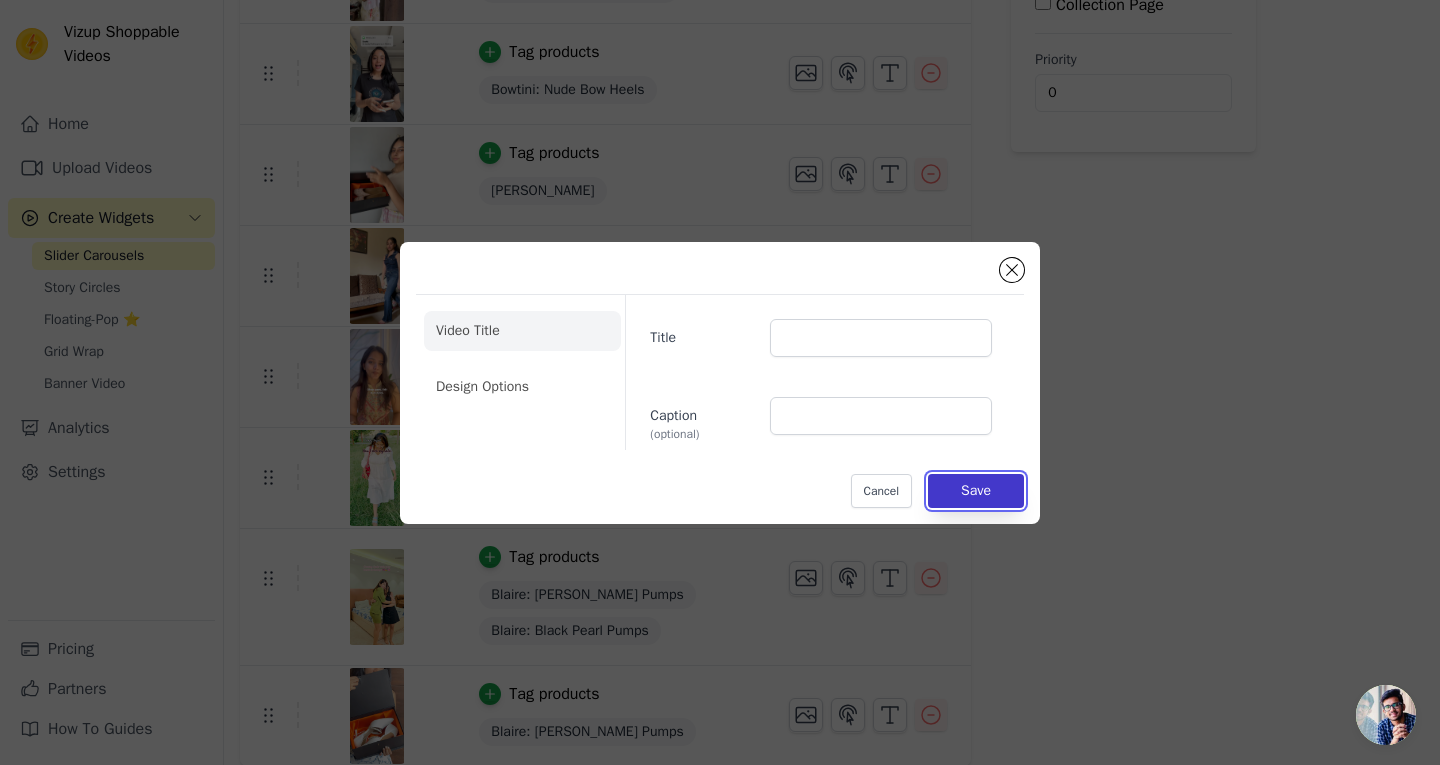click on "Save" at bounding box center (976, 491) 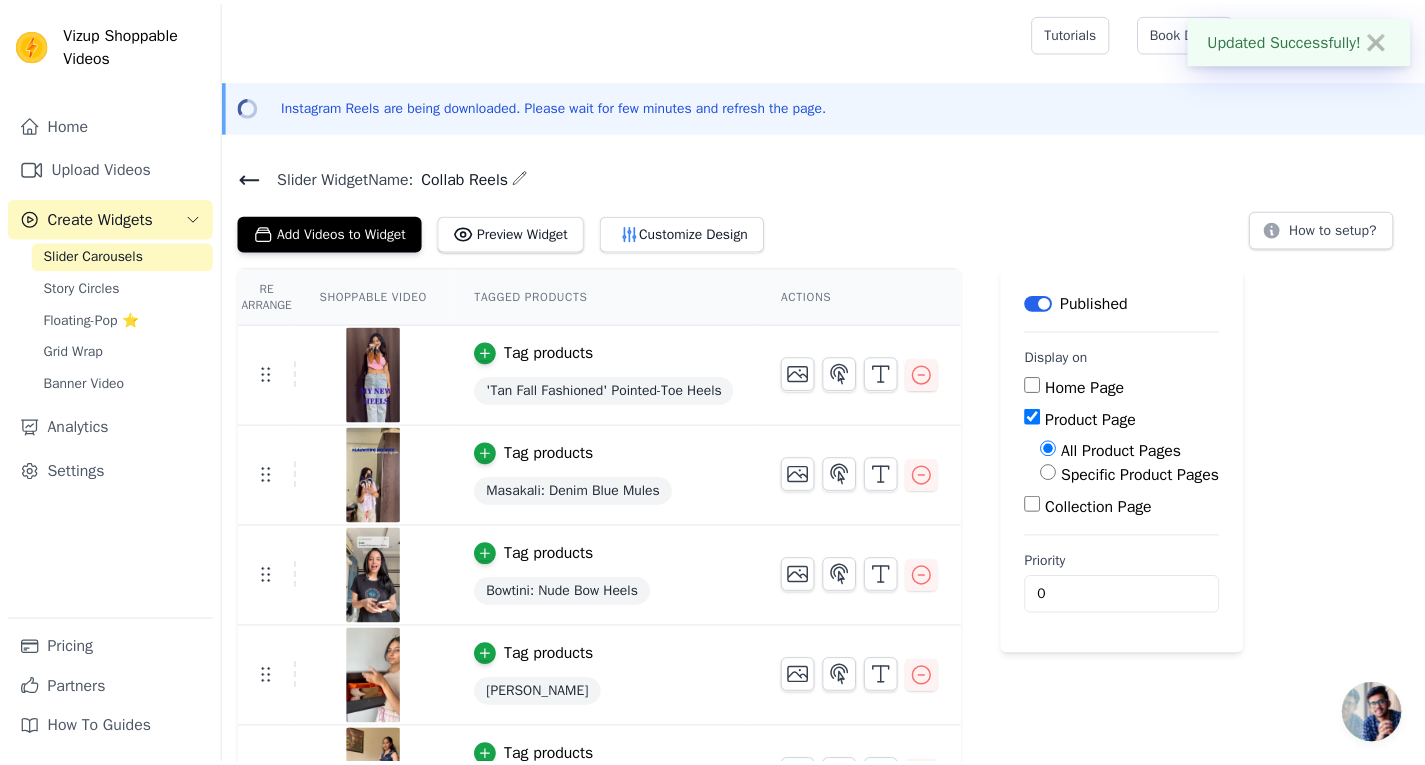 scroll, scrollTop: 503, scrollLeft: 0, axis: vertical 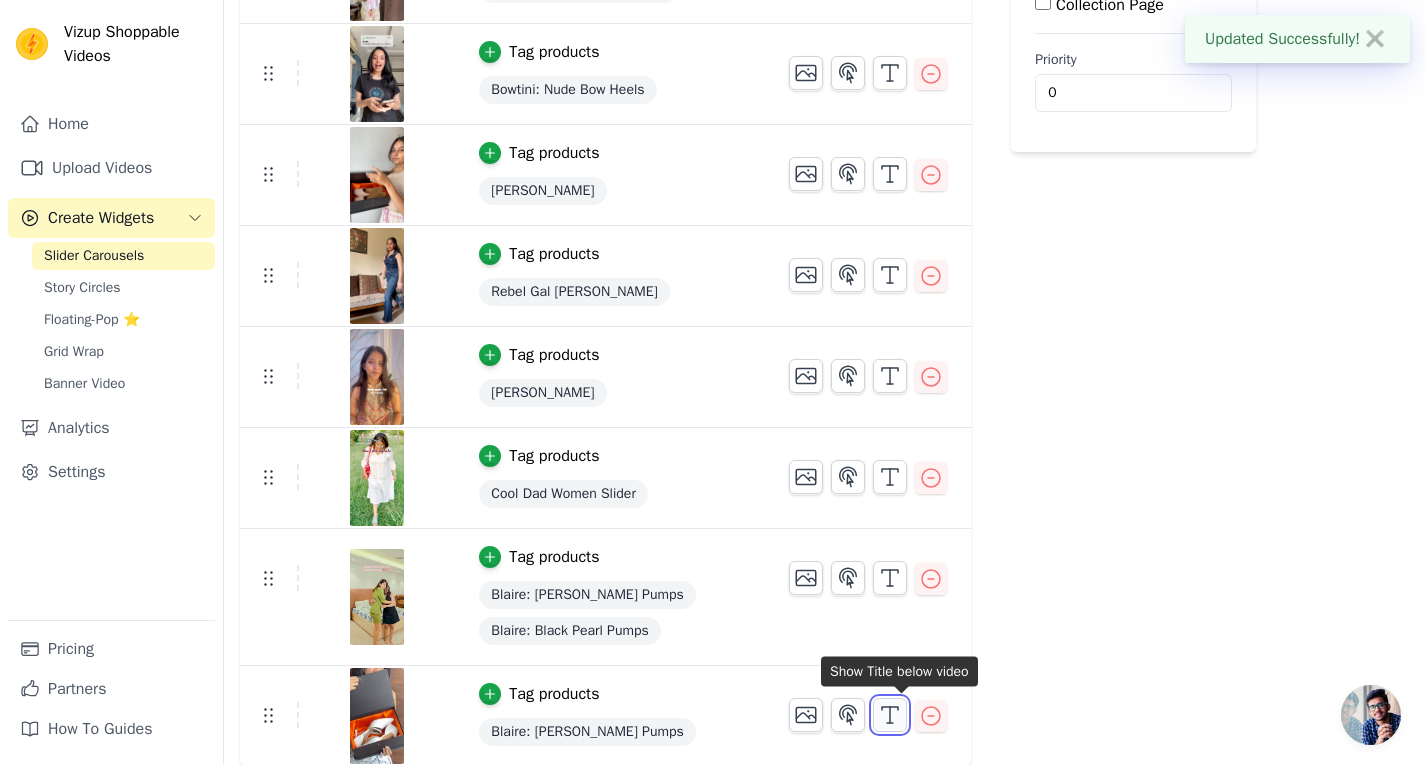 click 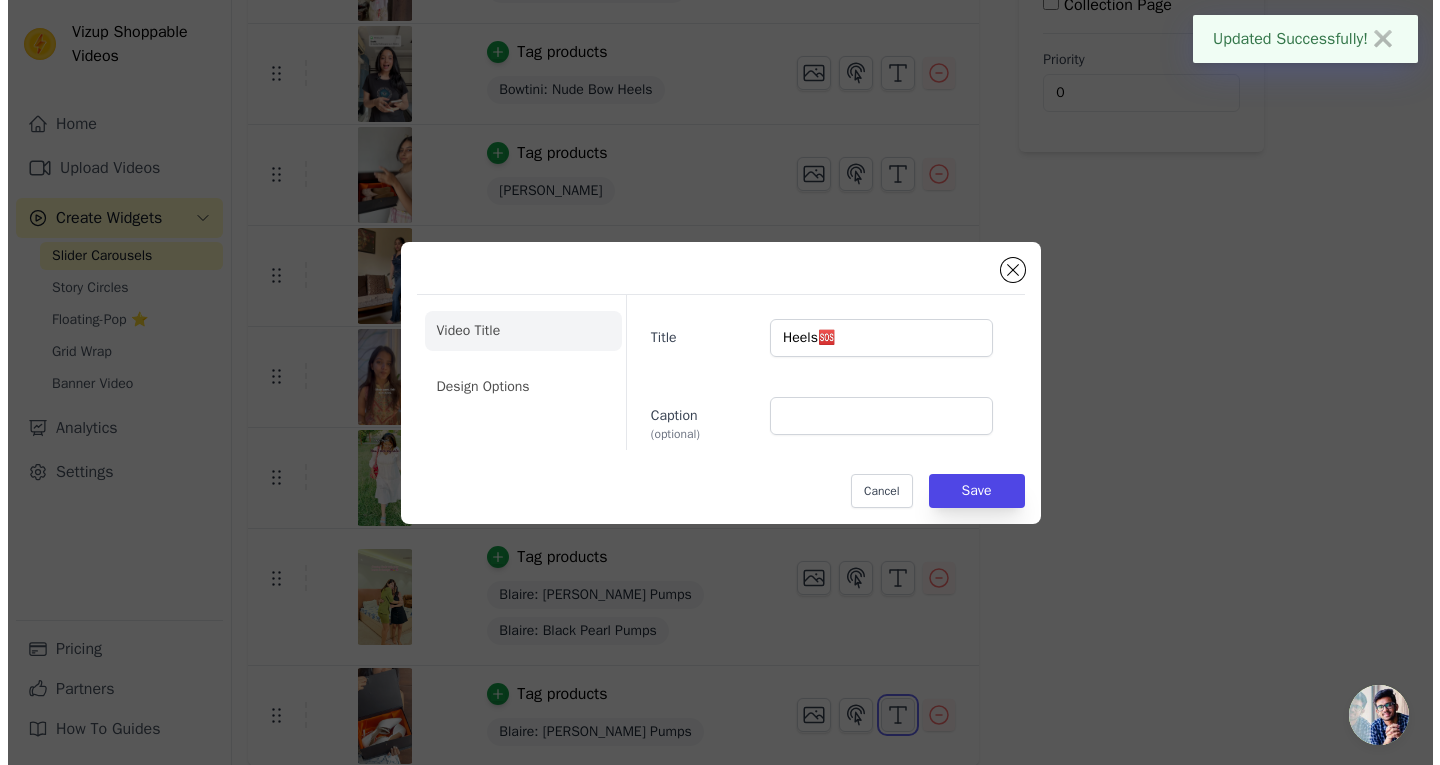 scroll, scrollTop: 0, scrollLeft: 0, axis: both 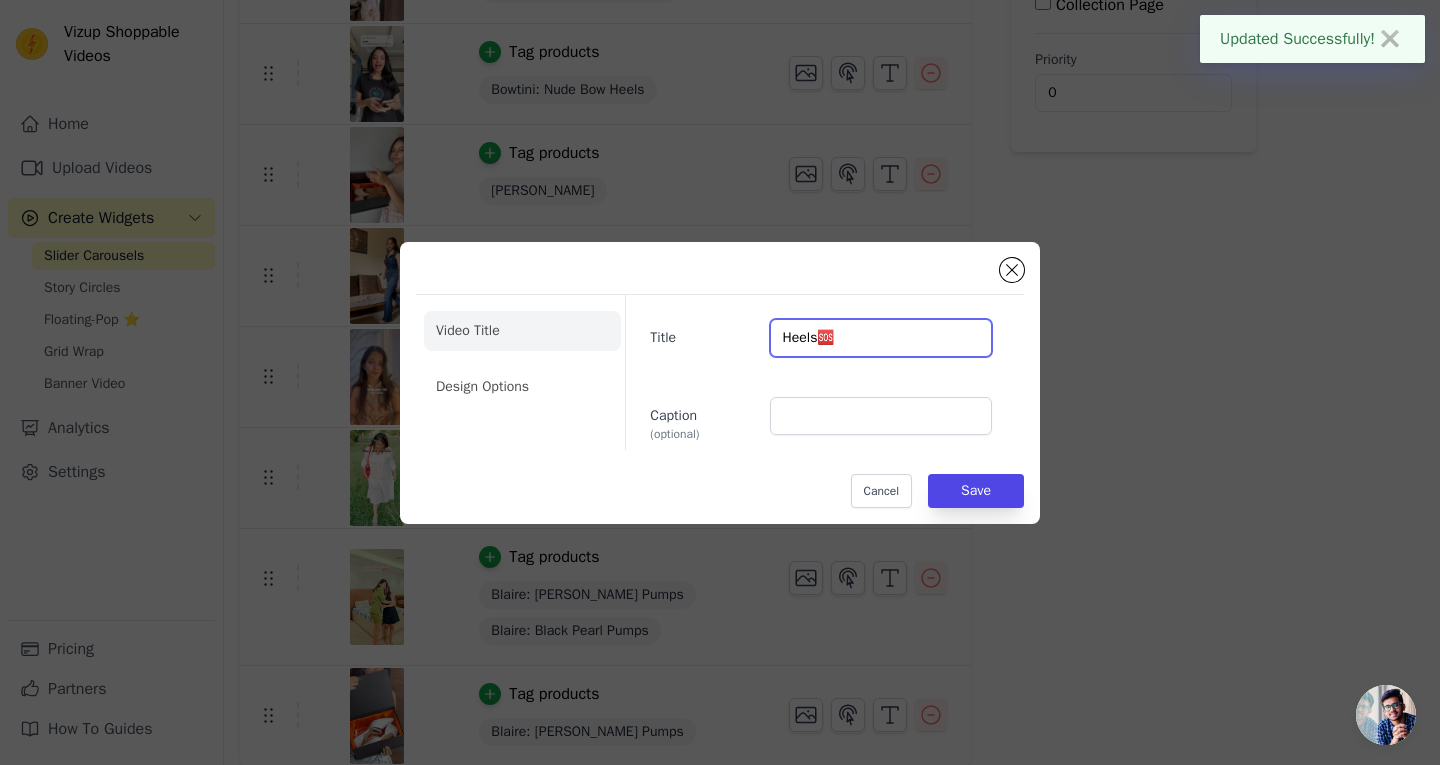 click on "Heels🆘" at bounding box center [881, 338] 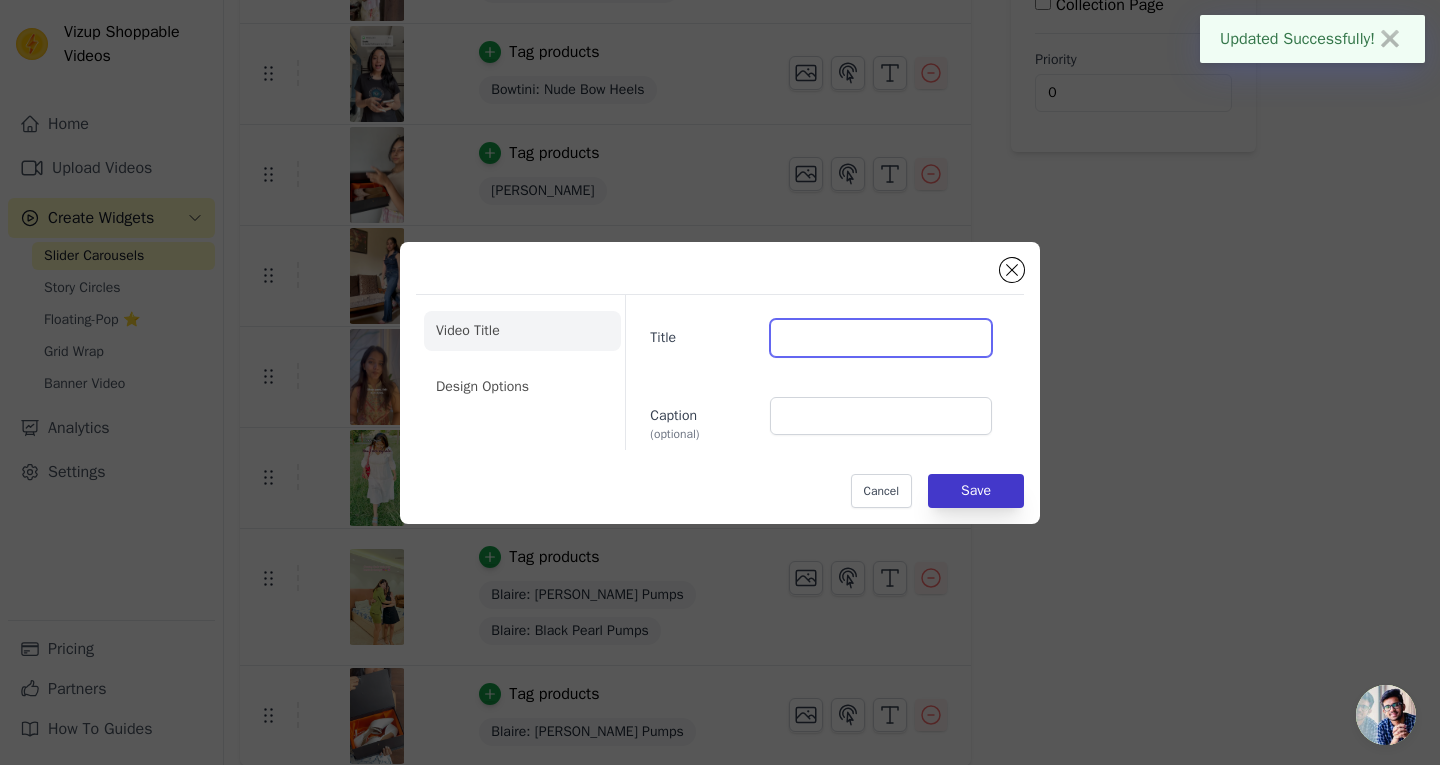 type 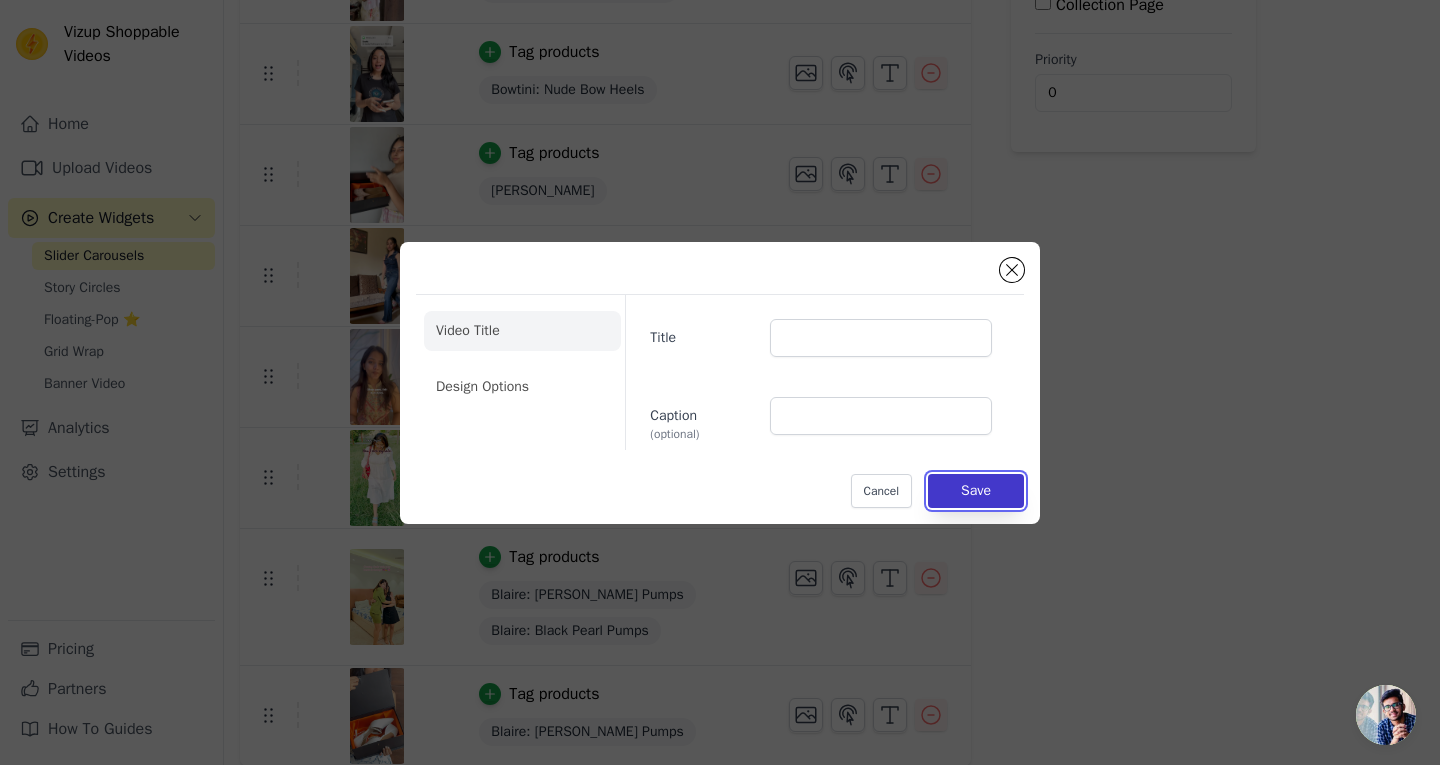 click on "Save" at bounding box center (976, 491) 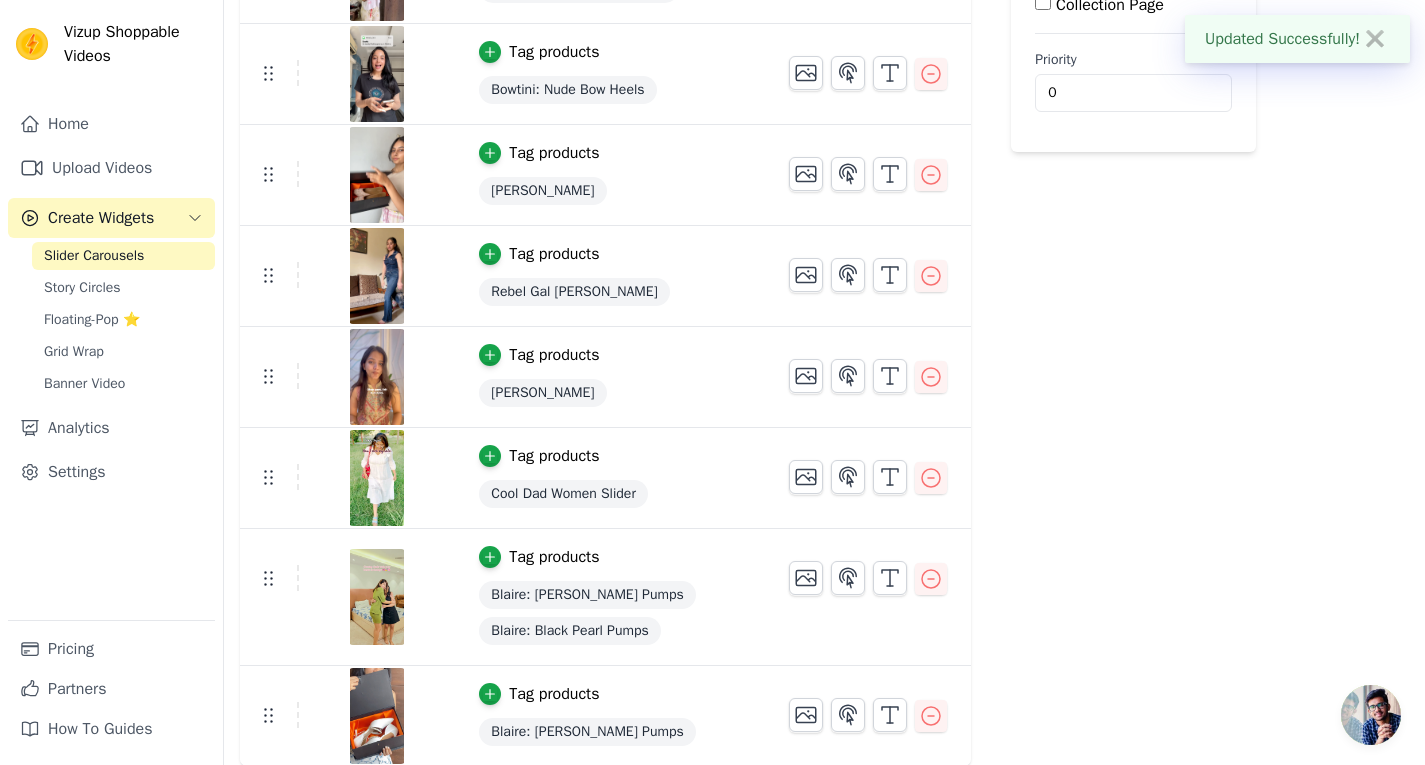 scroll, scrollTop: 0, scrollLeft: 0, axis: both 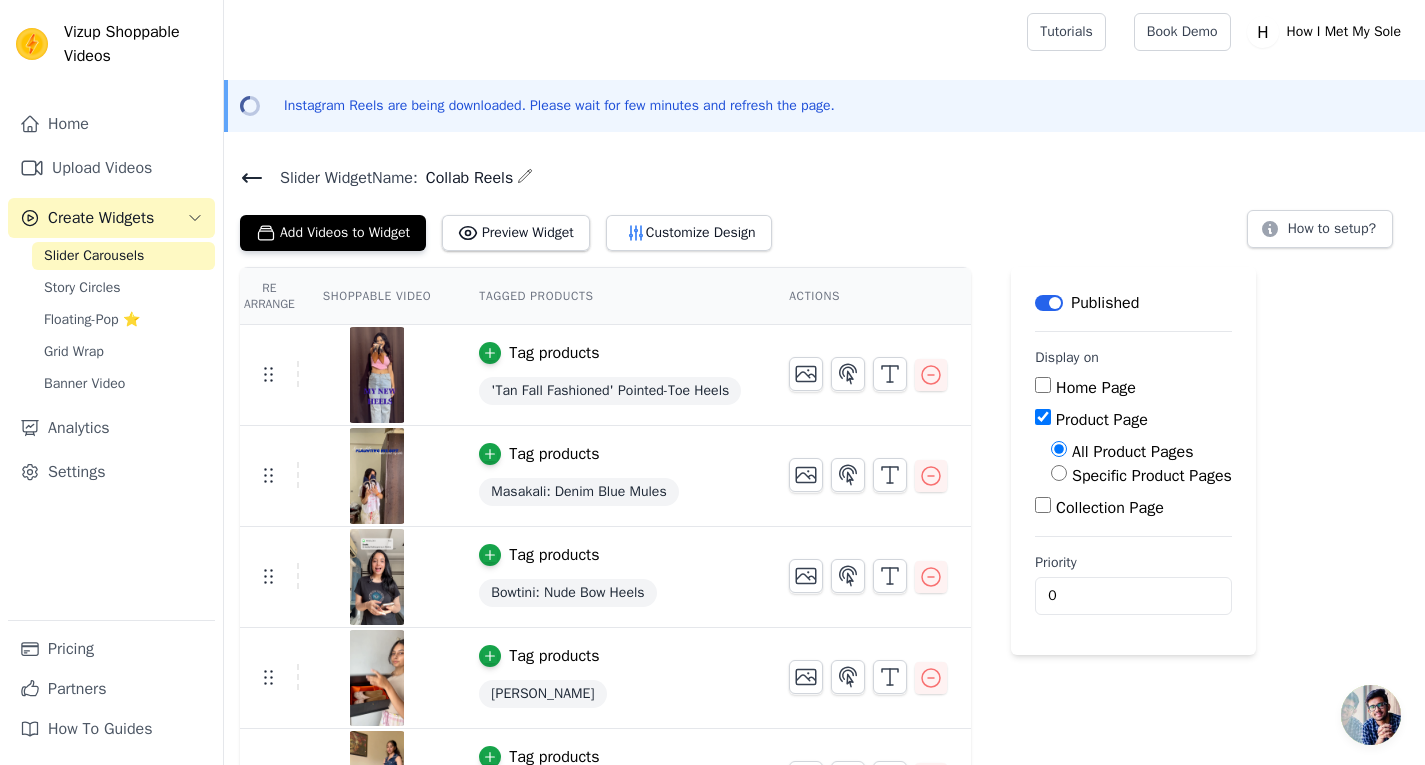 click 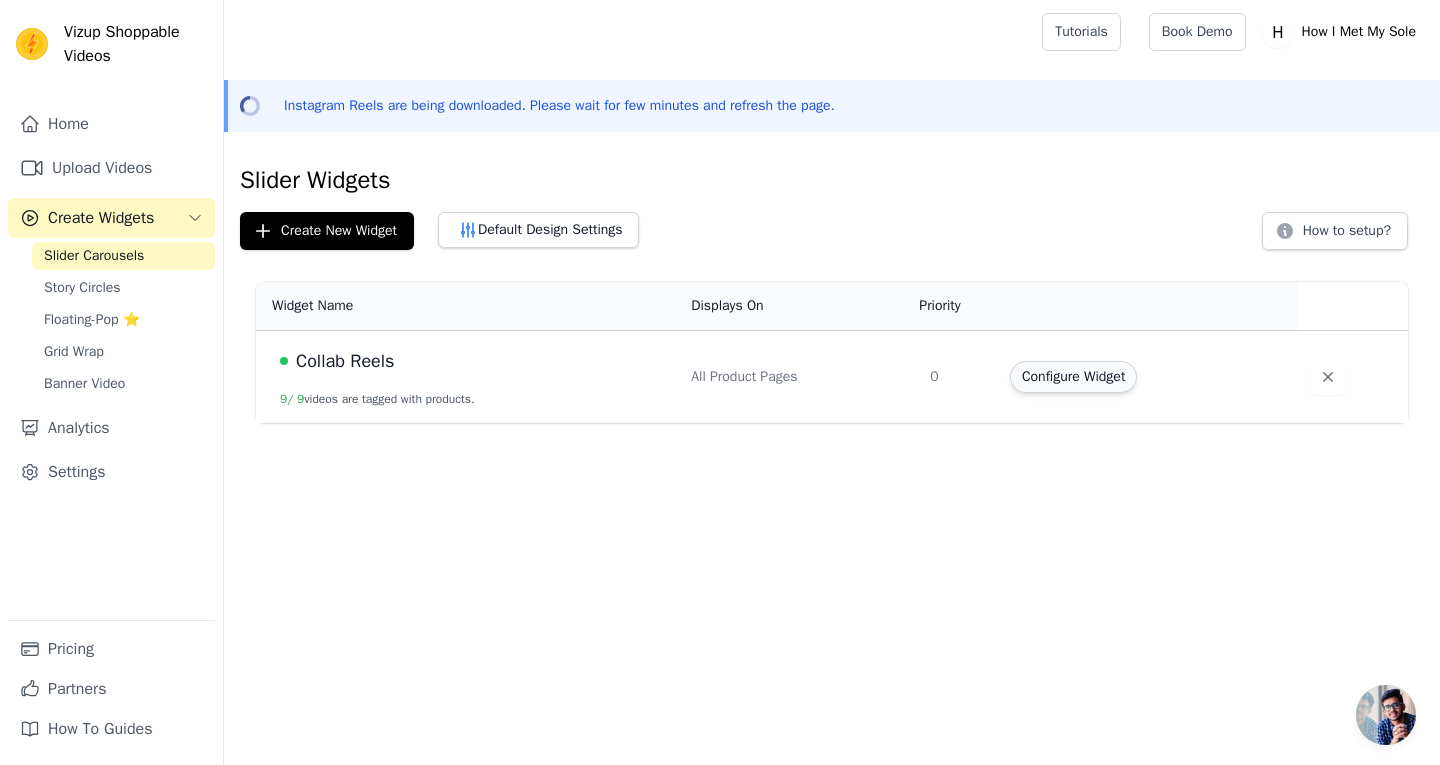 click on "Configure Widget" at bounding box center [1073, 377] 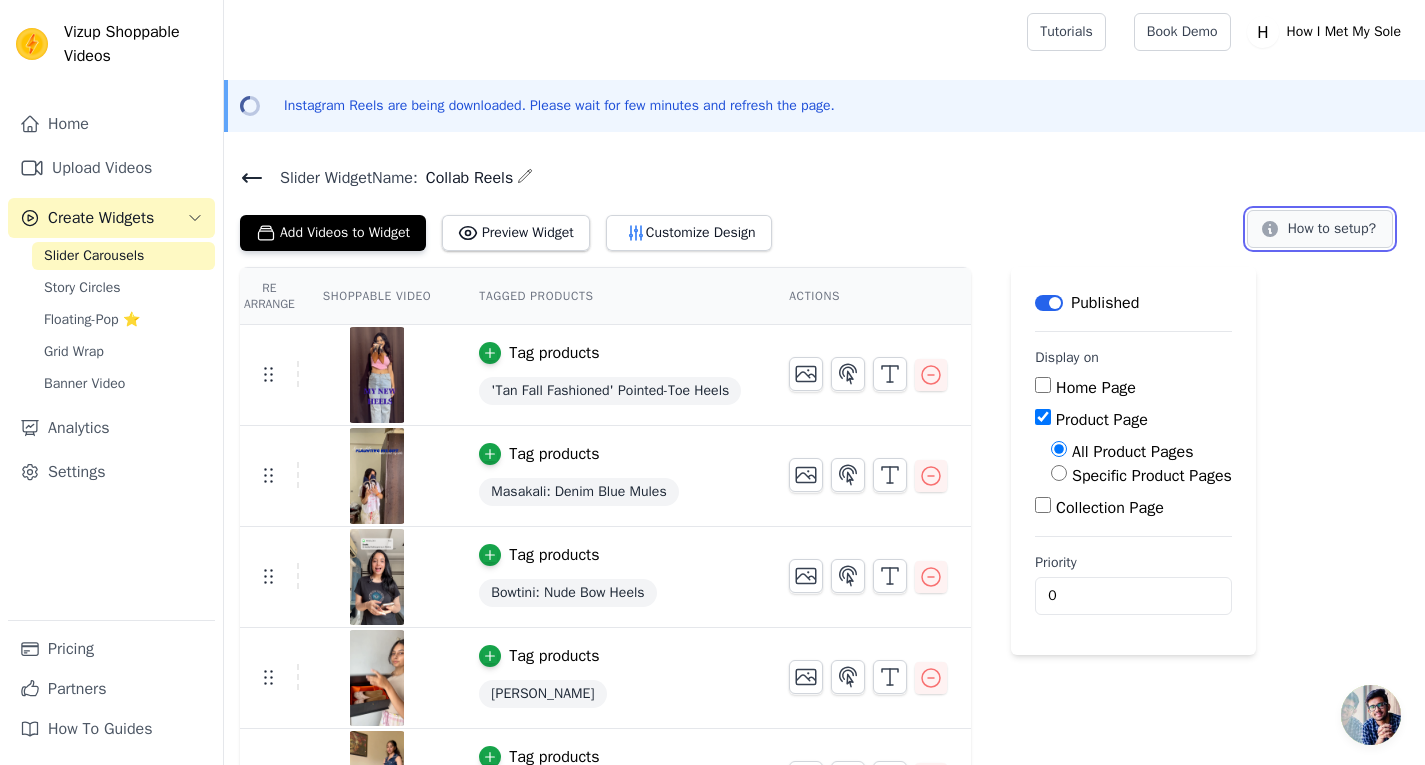 click on "How to setup?" at bounding box center (1320, 229) 